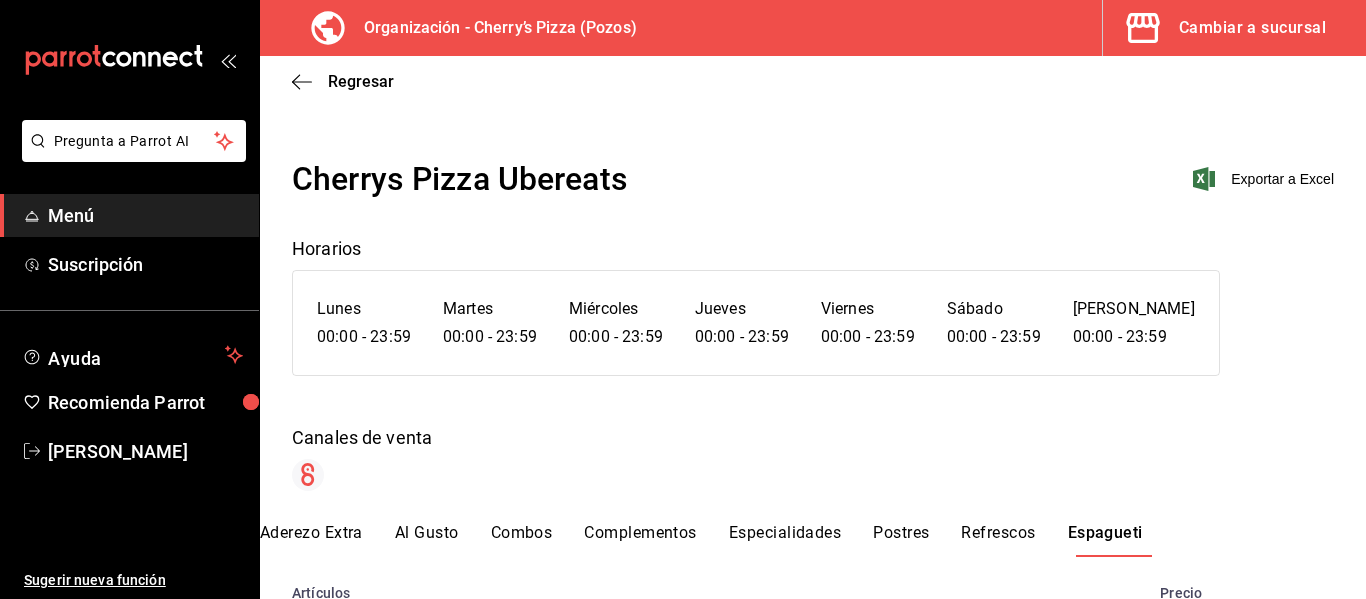 scroll, scrollTop: 0, scrollLeft: 0, axis: both 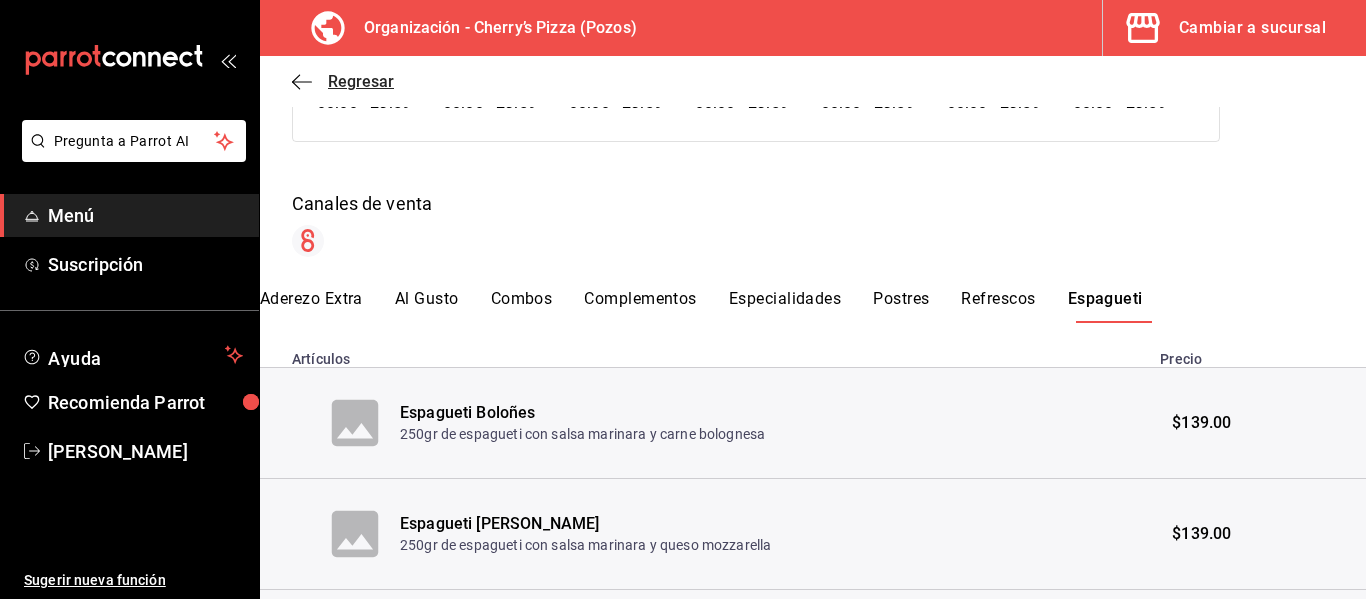 click 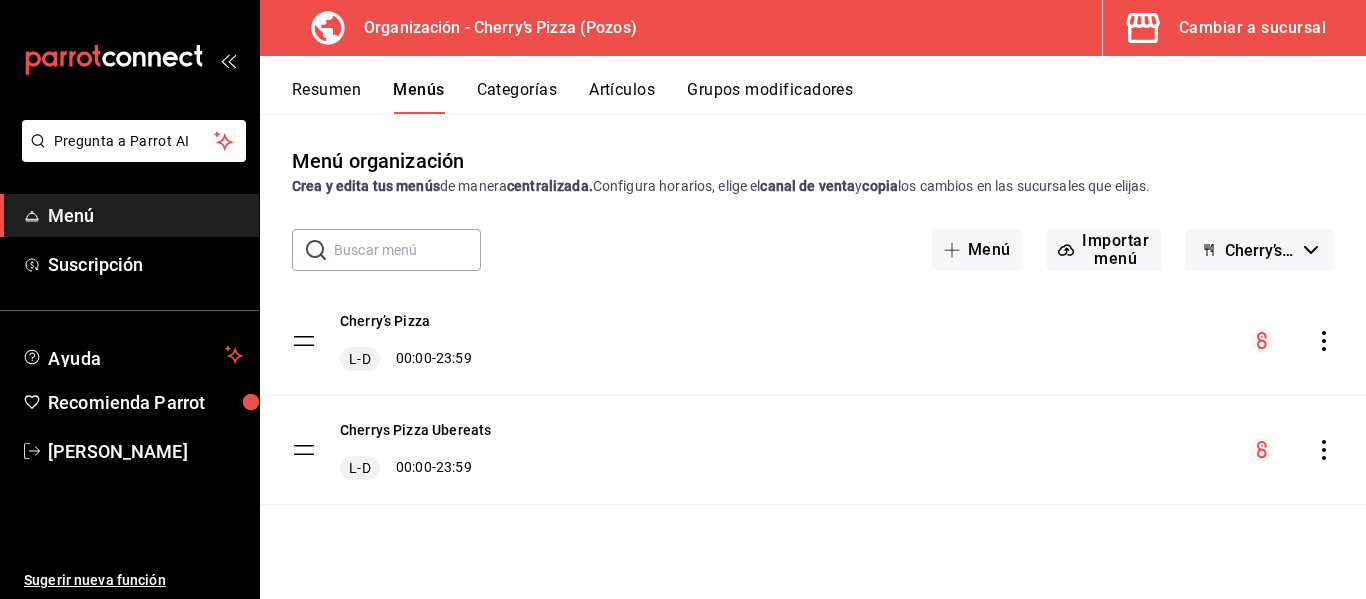 click on "Organización - Cherry’s Pizza (Pozos)" at bounding box center [460, 28] 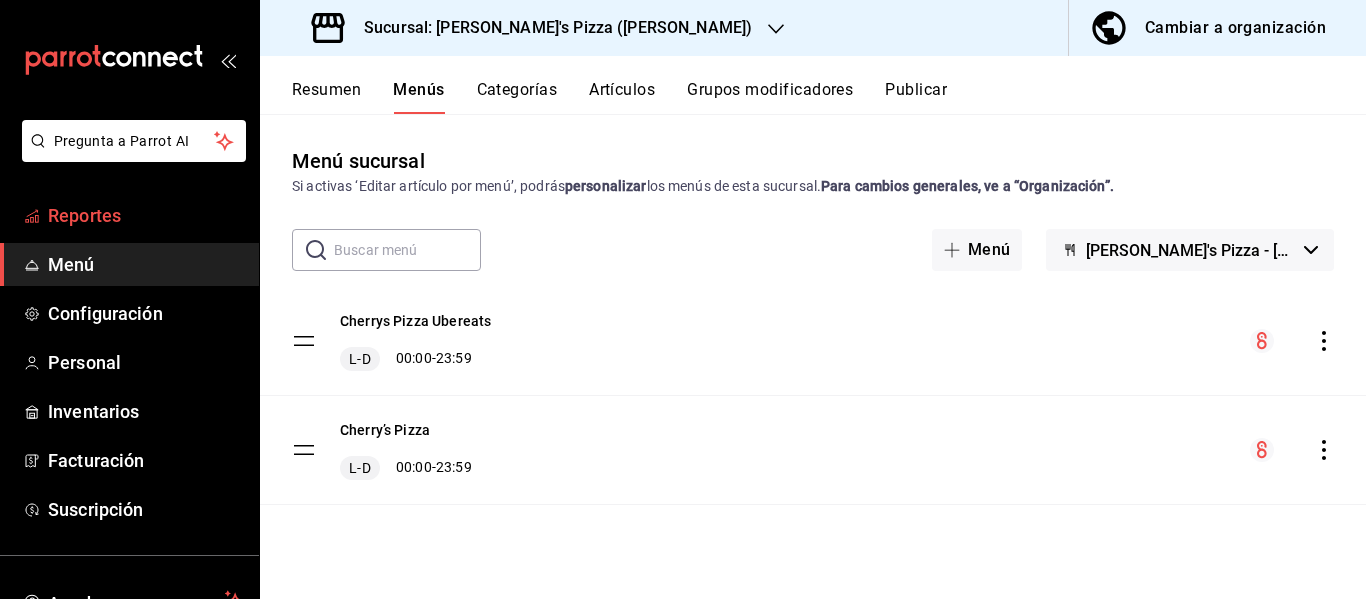 click on "Reportes" at bounding box center (145, 215) 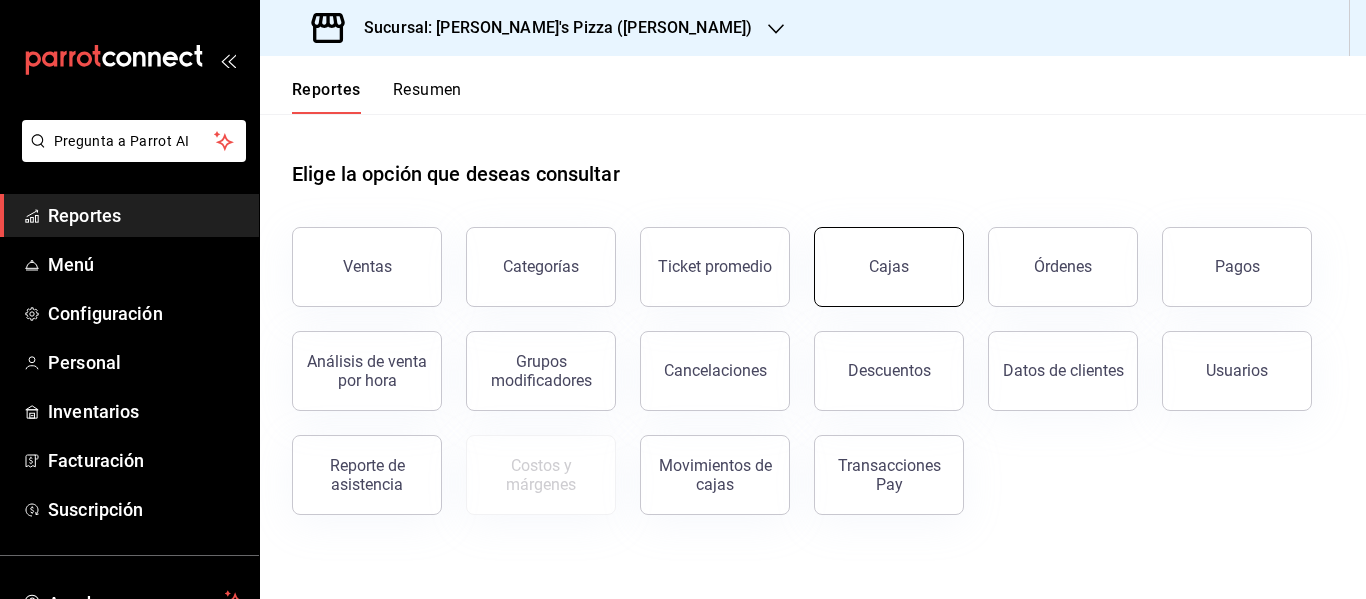 click on "Cajas" at bounding box center [889, 267] 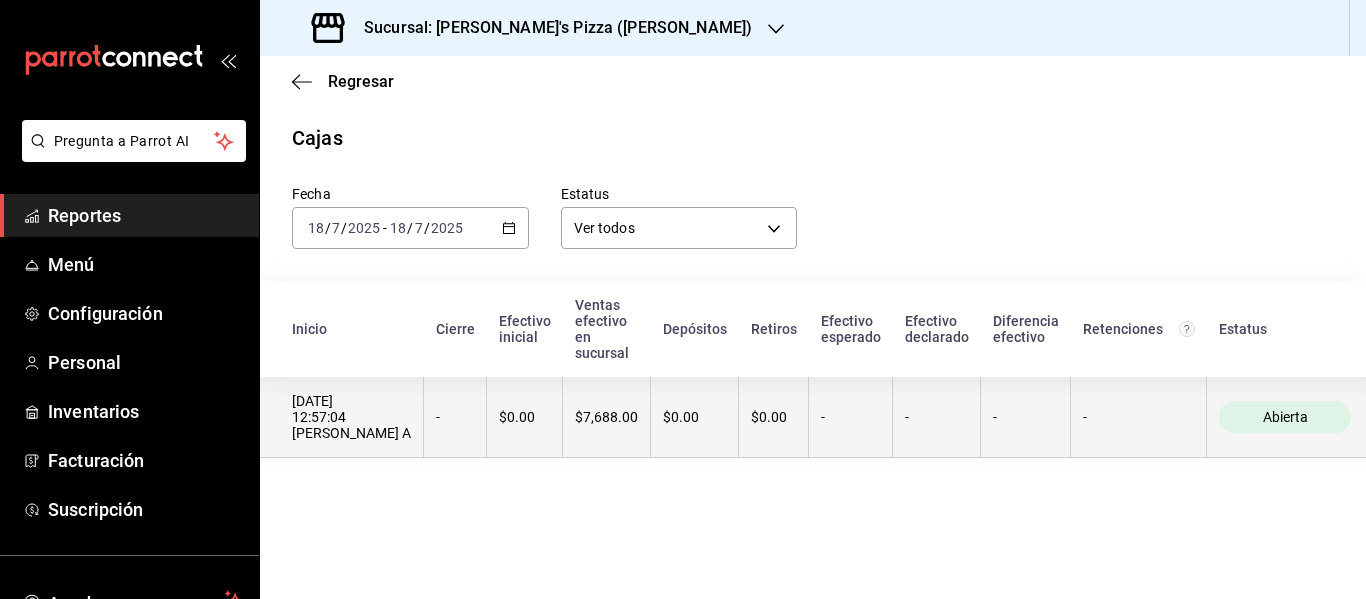 click on "Abierta" at bounding box center (1285, 417) 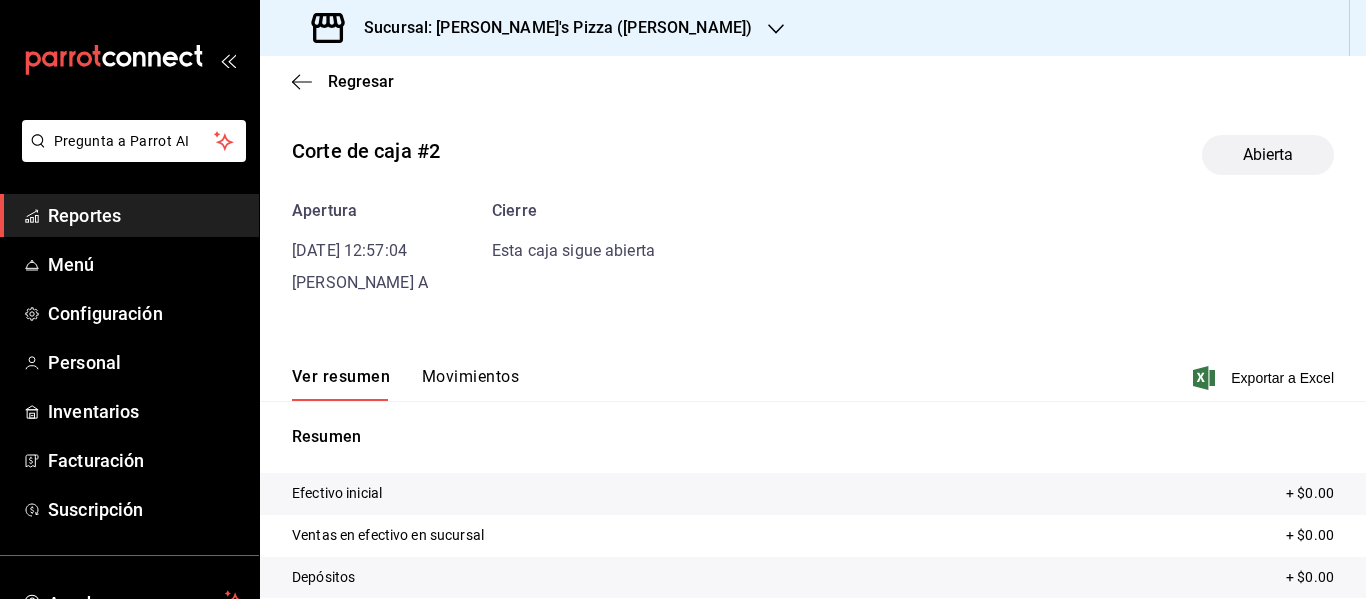 scroll, scrollTop: 0, scrollLeft: 0, axis: both 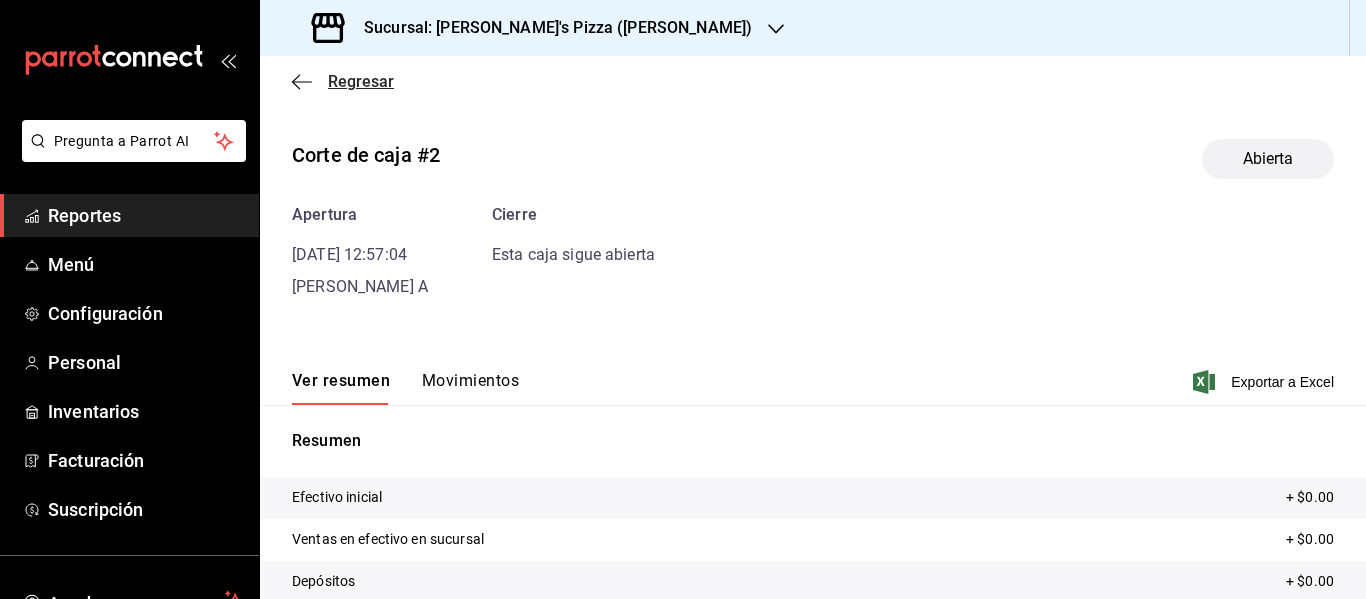 click 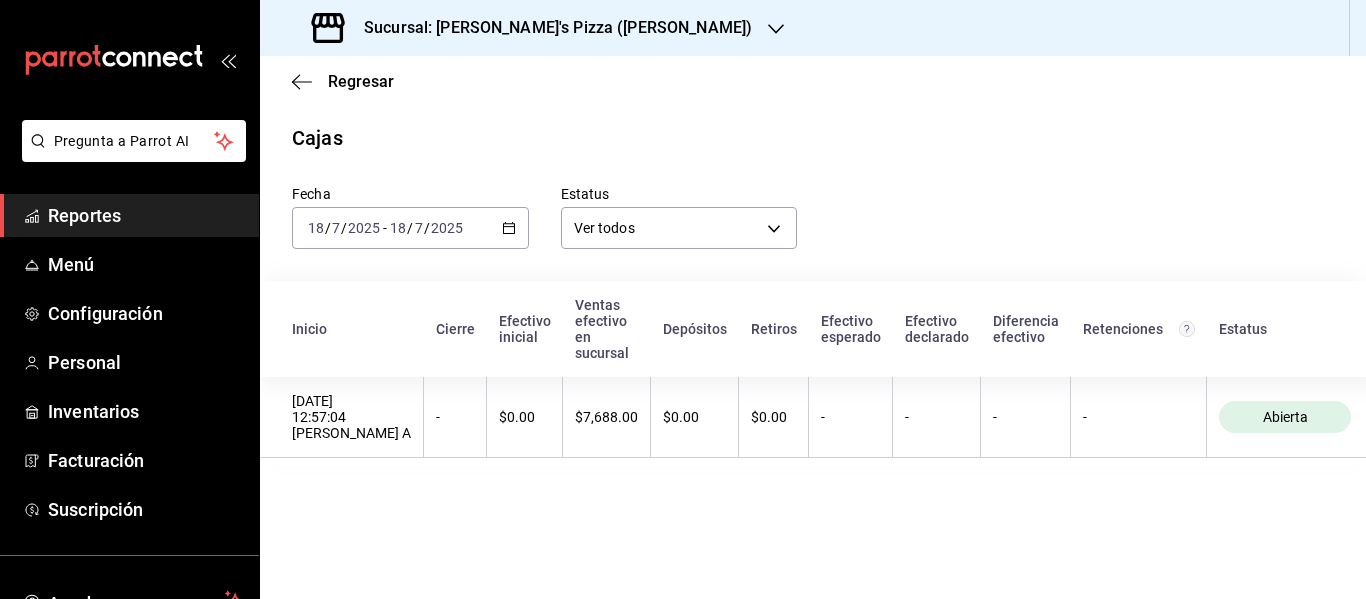 click 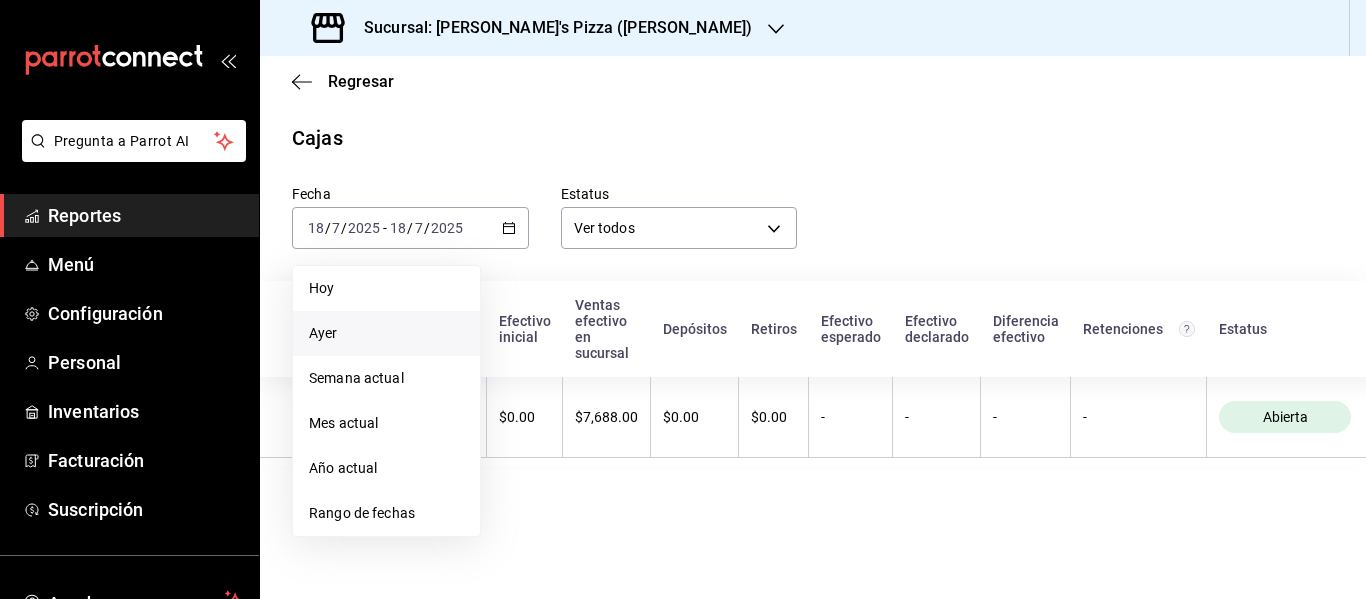click on "Ayer" at bounding box center [386, 333] 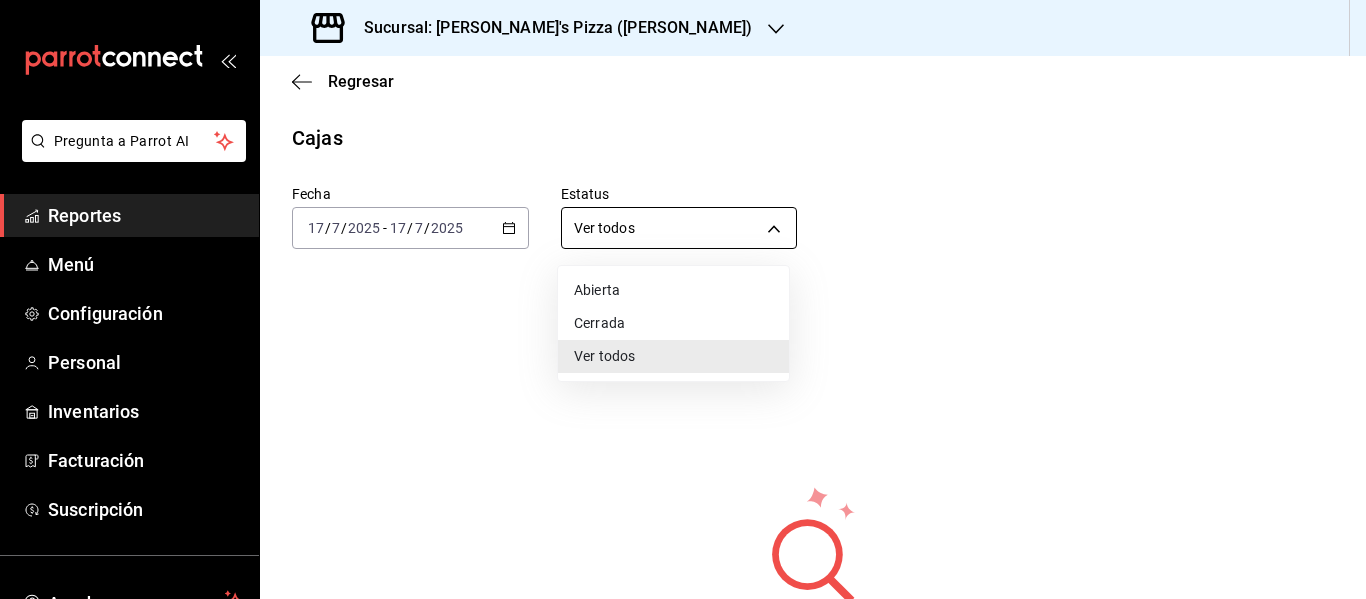 click on "Pregunta a Parrot AI Reportes   Menú   Configuración   Personal   Inventarios   Facturación   Suscripción   Ayuda Recomienda Parrot   [PERSON_NAME]   Sugerir nueva función   Sucursal: Cherry's Pizza ([PERSON_NAME]) Regresar Cajas Fecha [DATE] [DATE] - [DATE] [DATE] Estatus Ver todos ALL No hay información que mostrar Elige otra fecha para cargar la información. GANA 1 MES GRATIS EN TU SUSCRIPCIÓN AQUÍ ¿Recuerdas cómo empezó tu restaurante?
[PERSON_NAME] puedes ayudar a un colega a tener el mismo cambio que tú viviste.
Recomienda Parrot directamente desde tu Portal Administrador.
Es fácil y rápido.
🎁 Por cada restaurante que se una, ganas 1 mes gratis. Ver video tutorial Ir a video Pregunta a Parrot AI Reportes   Menú   Configuración   Personal   Inventarios   Facturación   Suscripción   Ayuda Recomienda Parrot   [PERSON_NAME]   Sugerir nueva función   Visitar centro de ayuda [PHONE_NUMBER] [EMAIL_ADDRESS][DOMAIN_NAME] Visitar centro de ayuda Abierta" at bounding box center [683, 299] 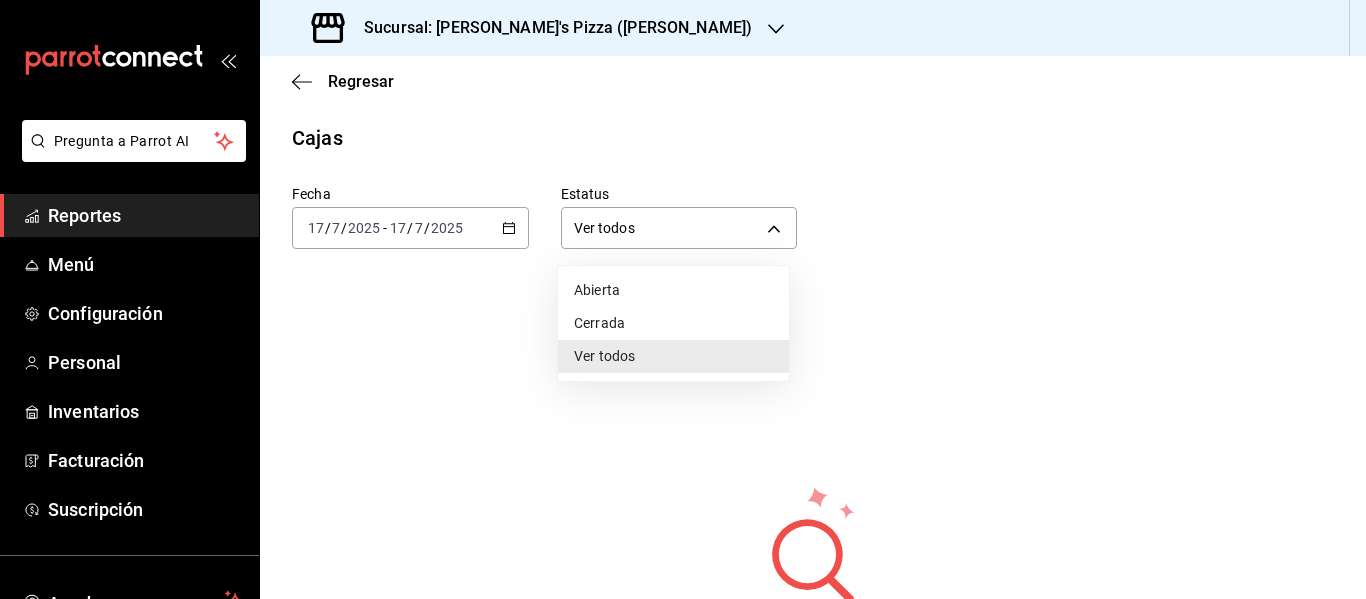 click on "Ver todos" at bounding box center (673, 356) 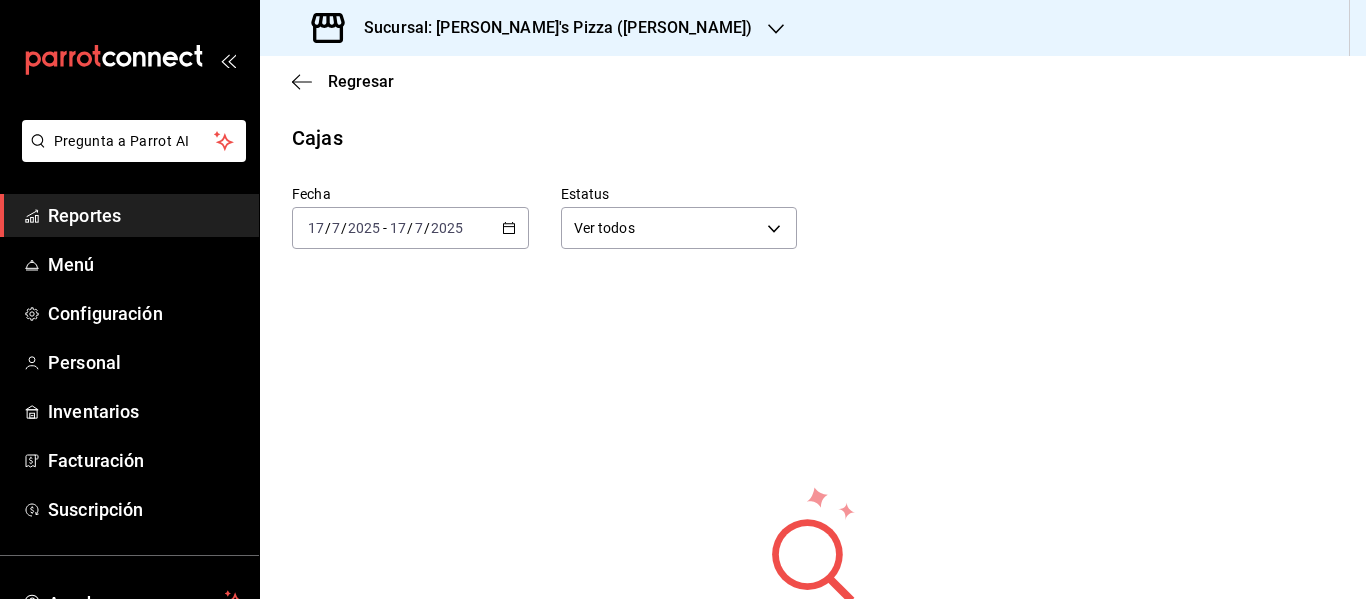 click on "[DATE] [DATE] - [DATE] [DATE]" at bounding box center [410, 228] 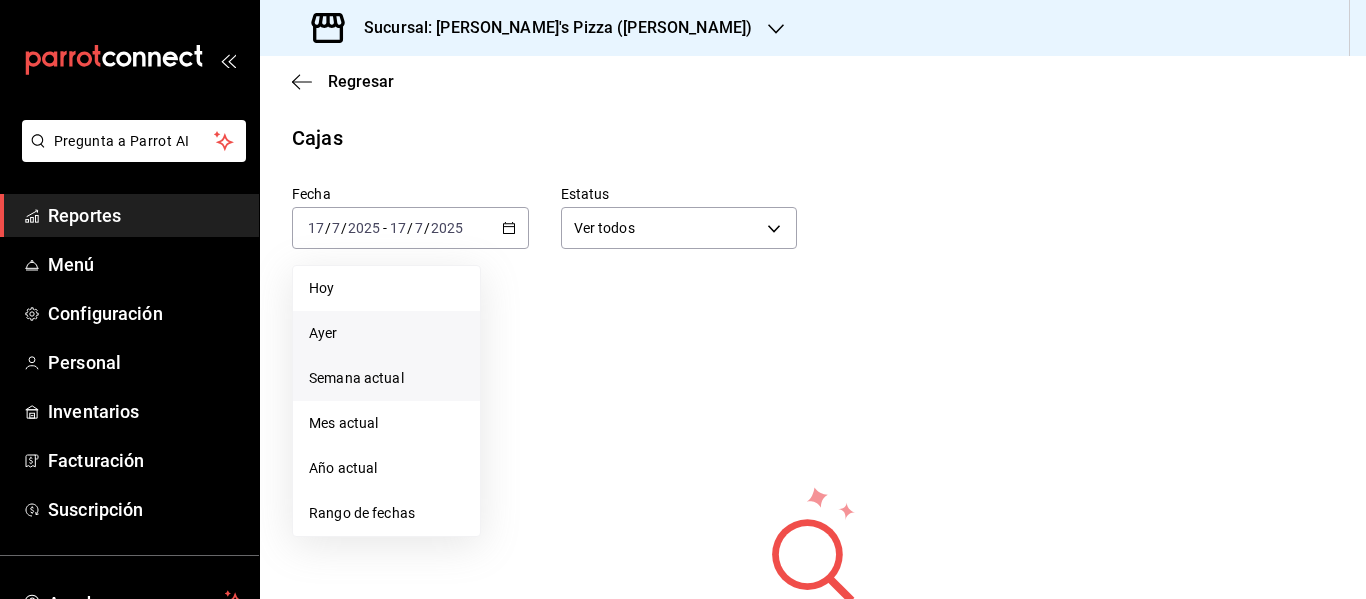 click on "Semana actual" at bounding box center (386, 378) 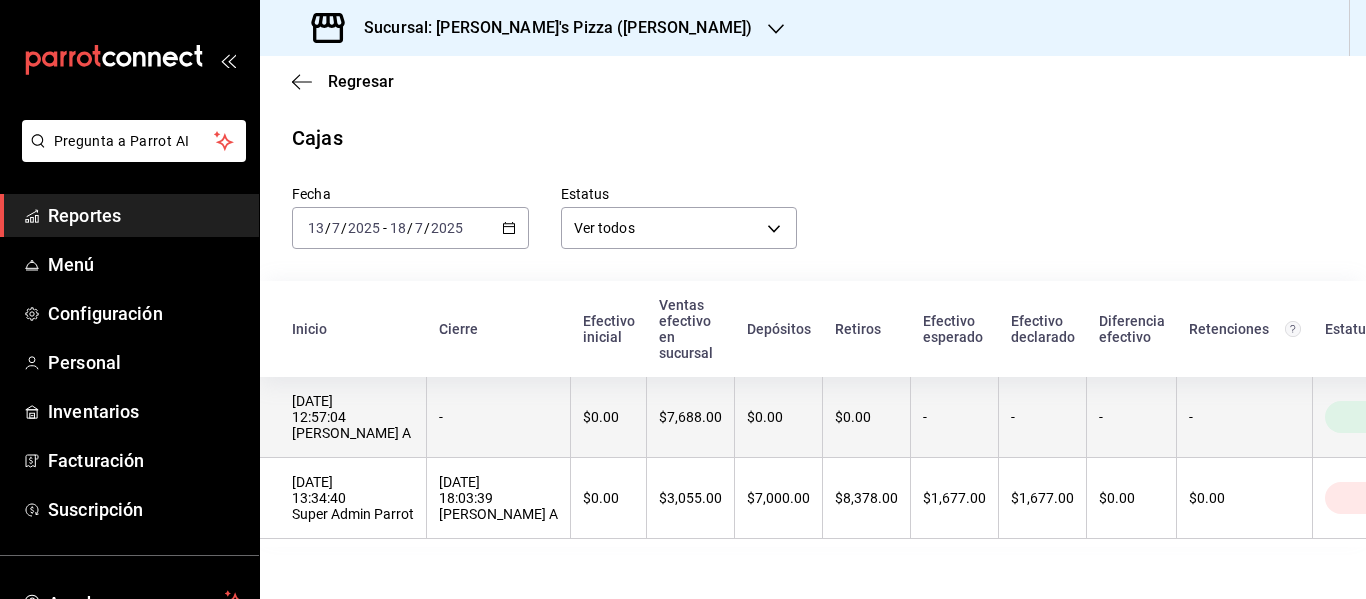 scroll, scrollTop: 5, scrollLeft: 0, axis: vertical 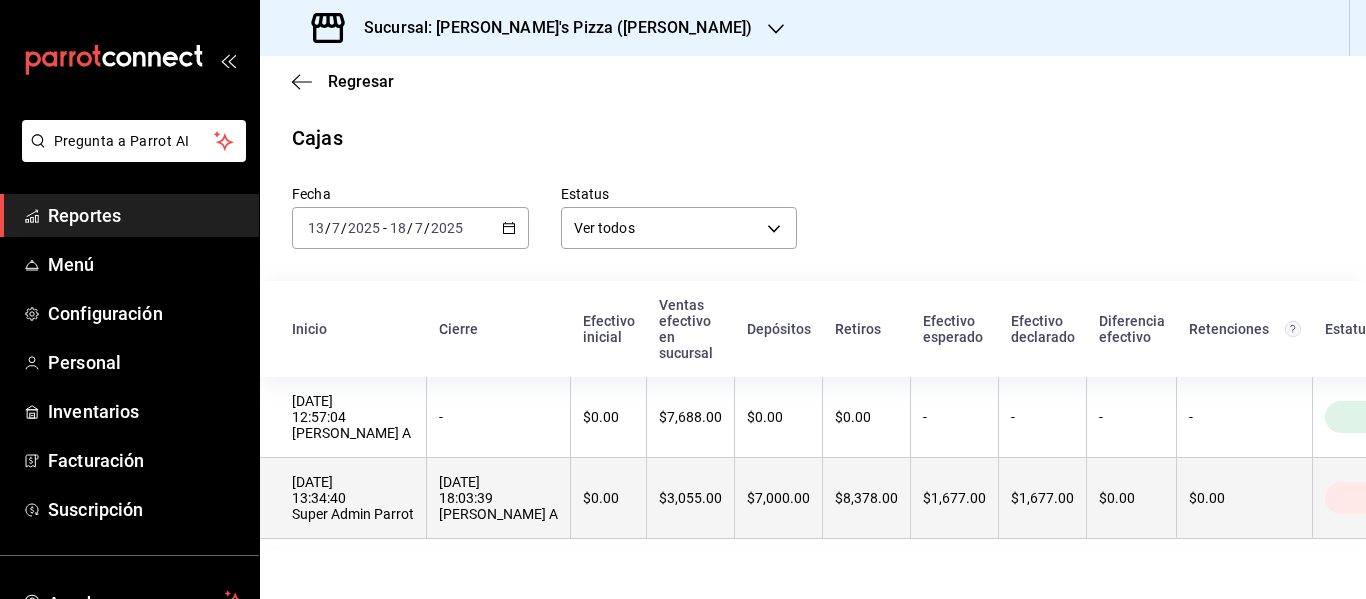 click on "Cerrada" at bounding box center [1391, 498] 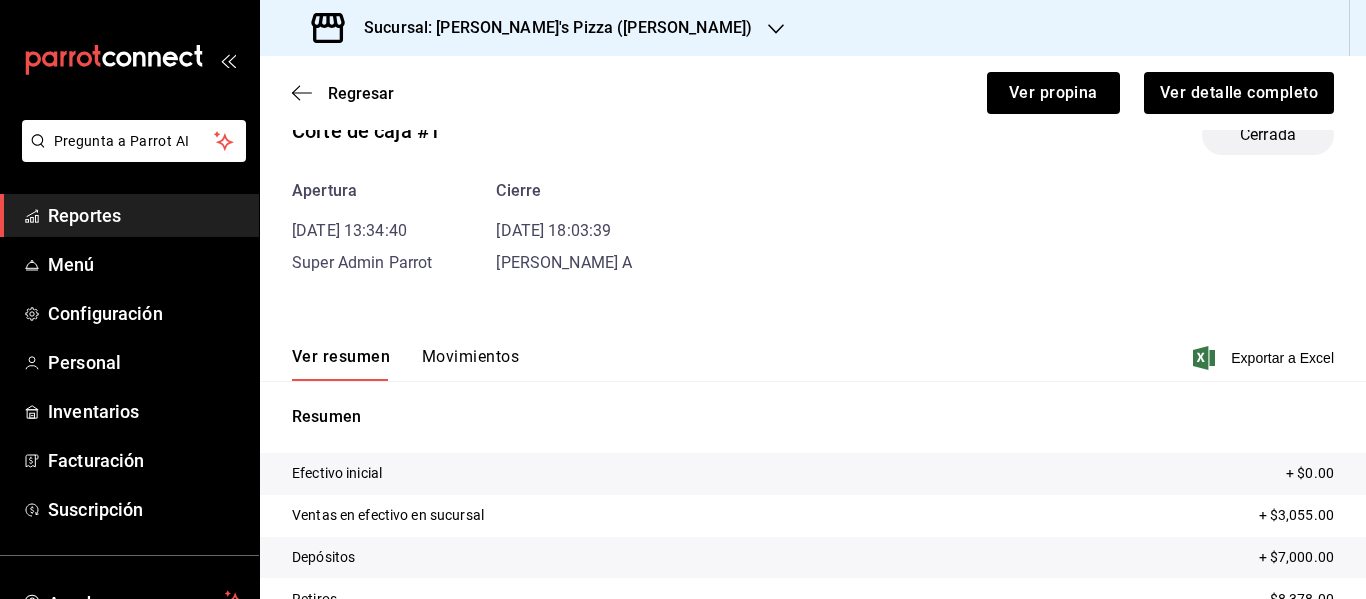 scroll, scrollTop: 0, scrollLeft: 0, axis: both 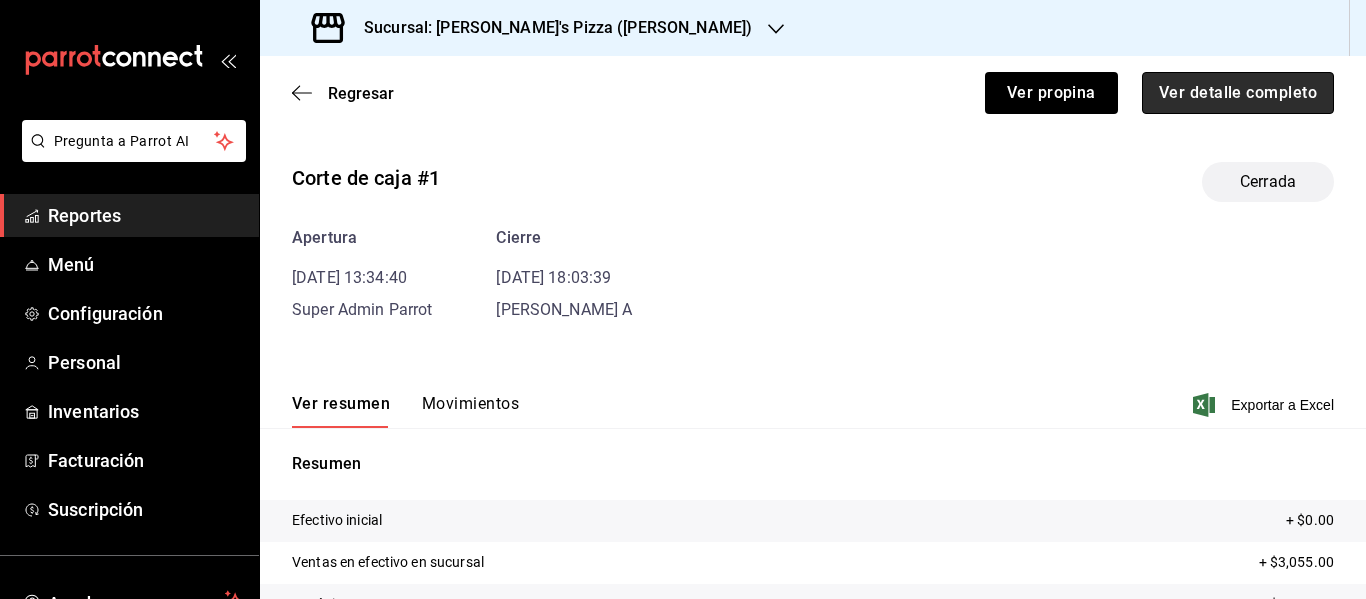 click on "Ver detalle completo" at bounding box center [1238, 93] 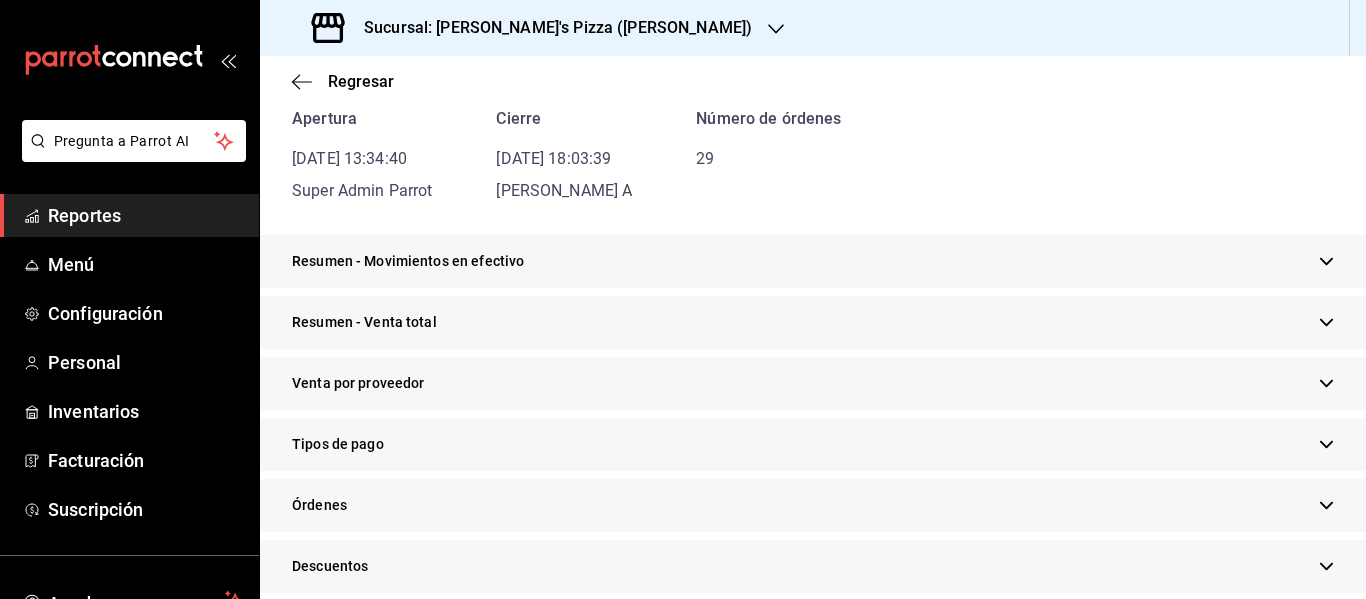 scroll, scrollTop: 300, scrollLeft: 0, axis: vertical 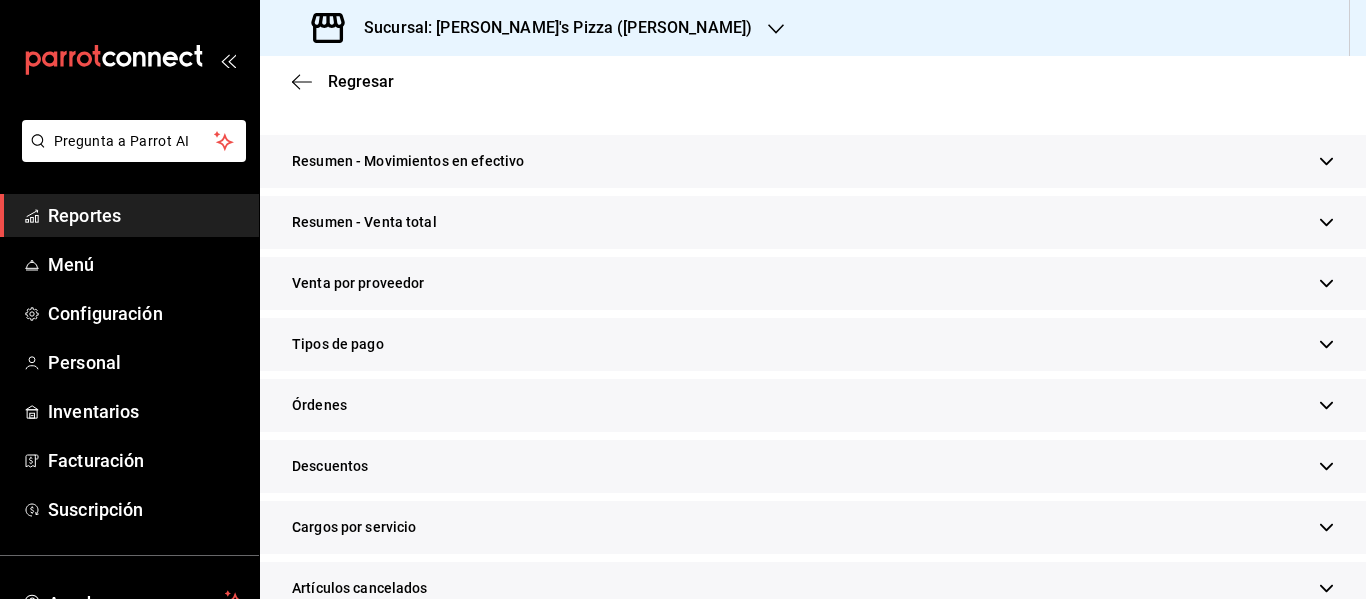 click on "Resumen - Venta total" at bounding box center [813, 222] 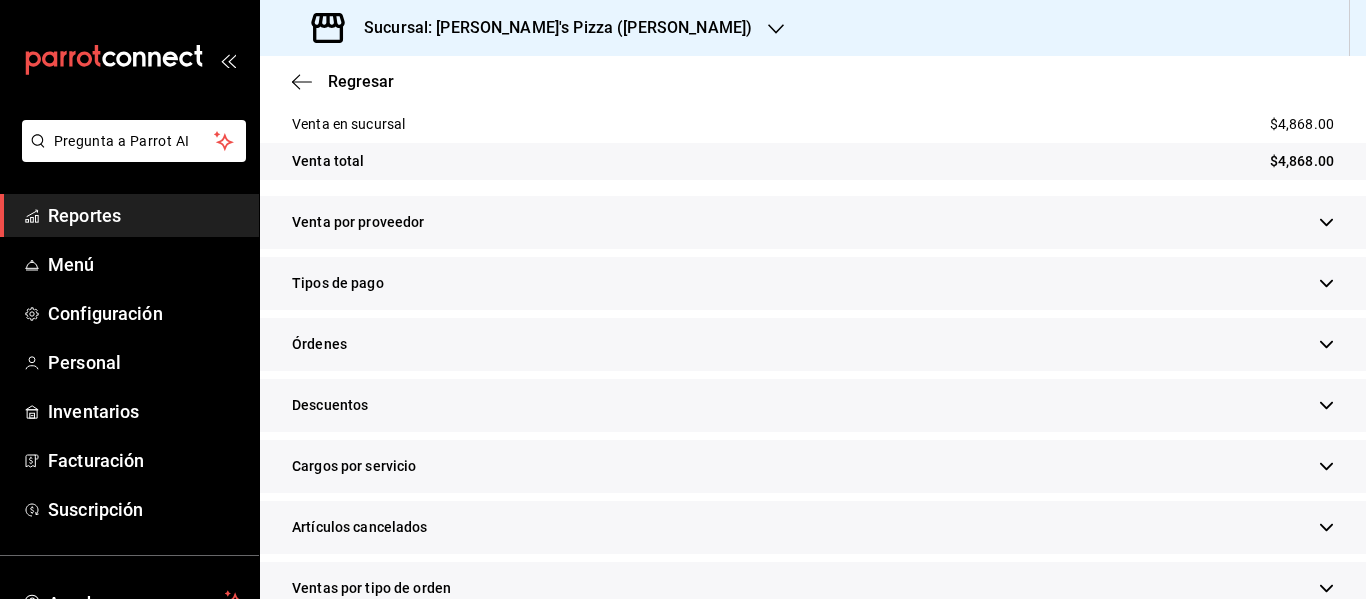 scroll, scrollTop: 500, scrollLeft: 0, axis: vertical 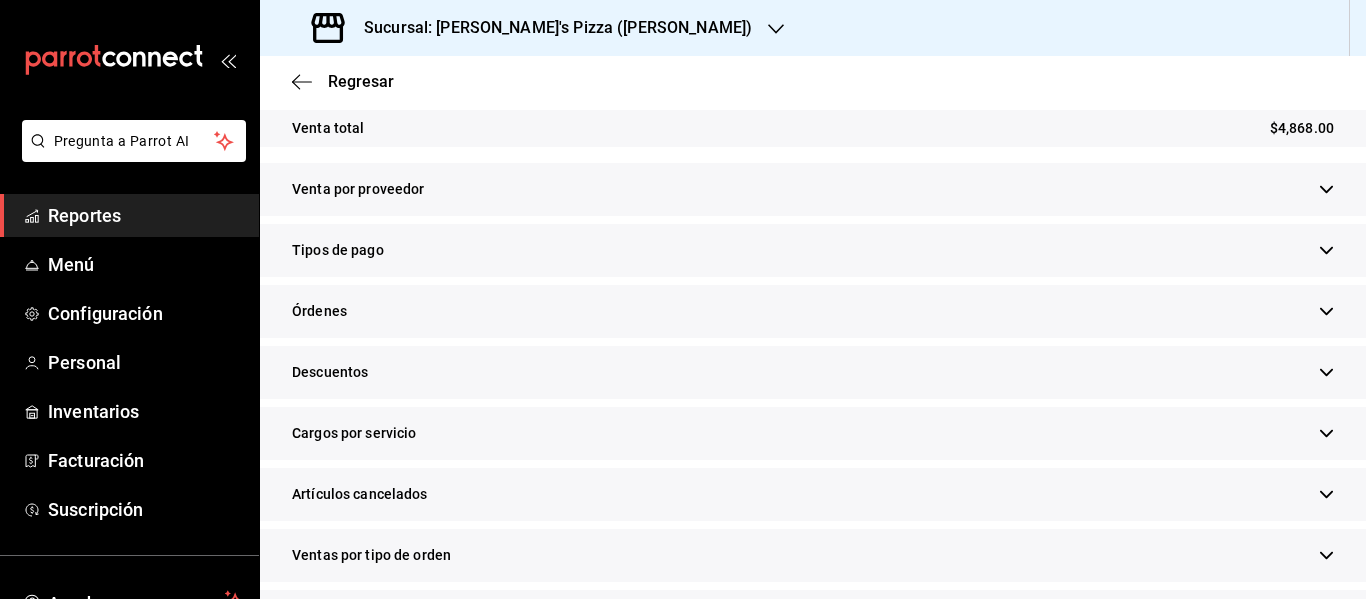 click on "Venta por proveedor" at bounding box center (813, 189) 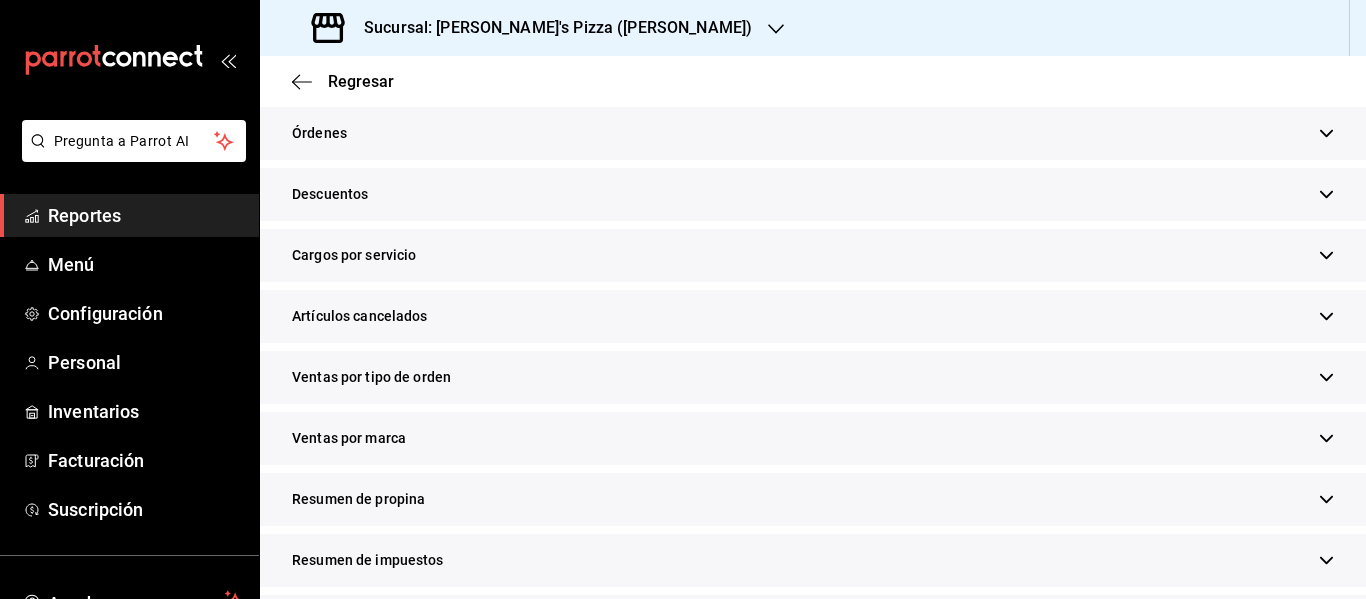 scroll, scrollTop: 873, scrollLeft: 0, axis: vertical 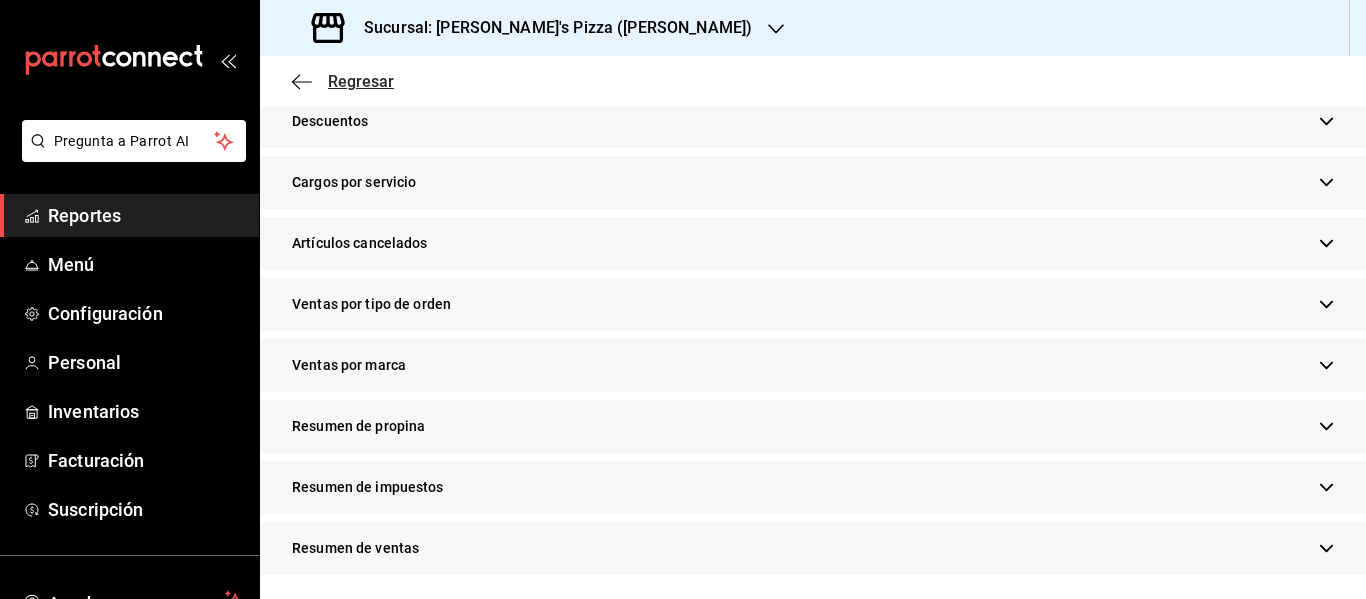 click 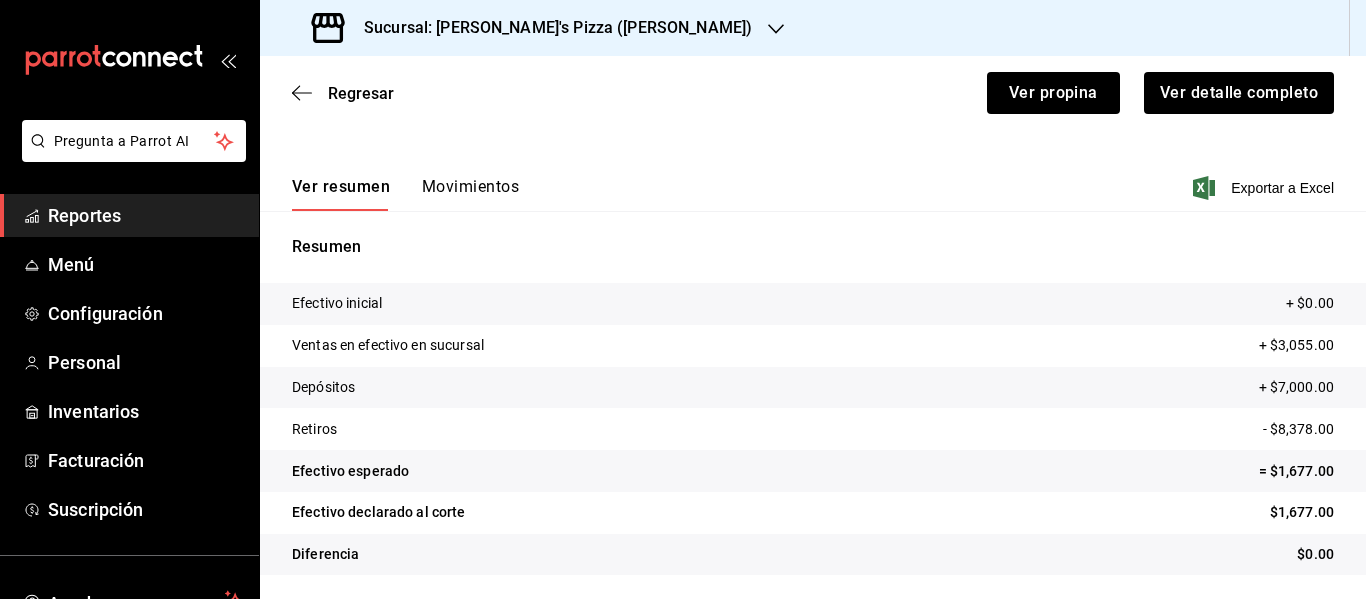 scroll, scrollTop: 217, scrollLeft: 0, axis: vertical 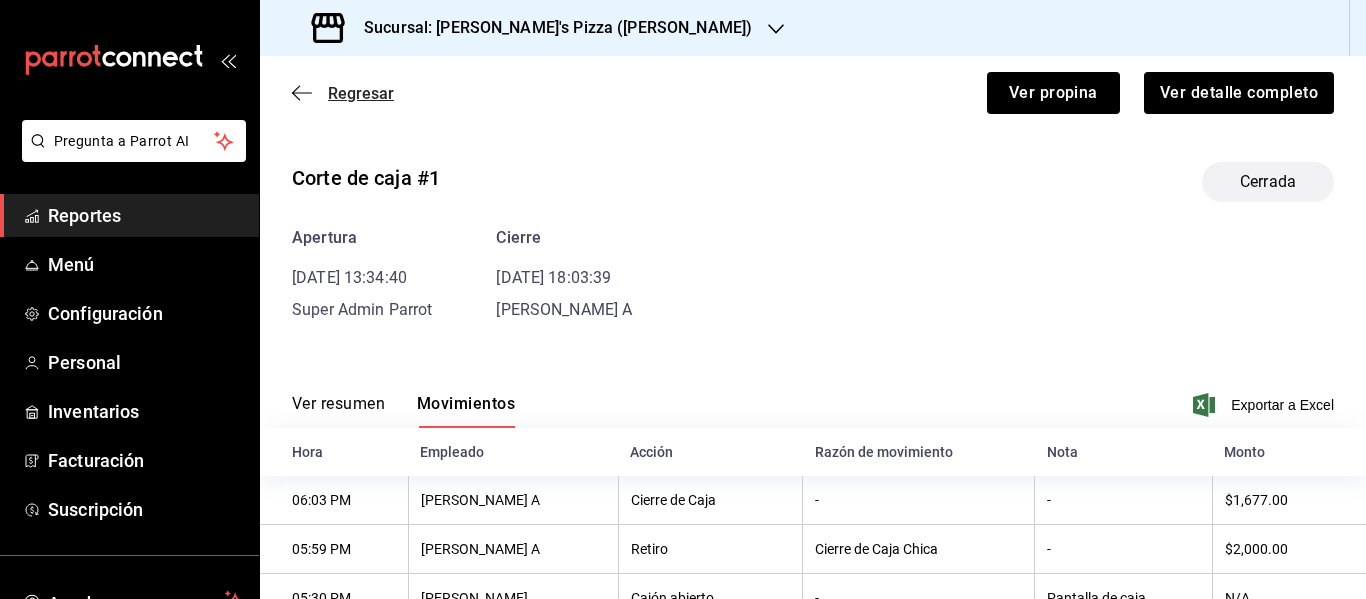 click 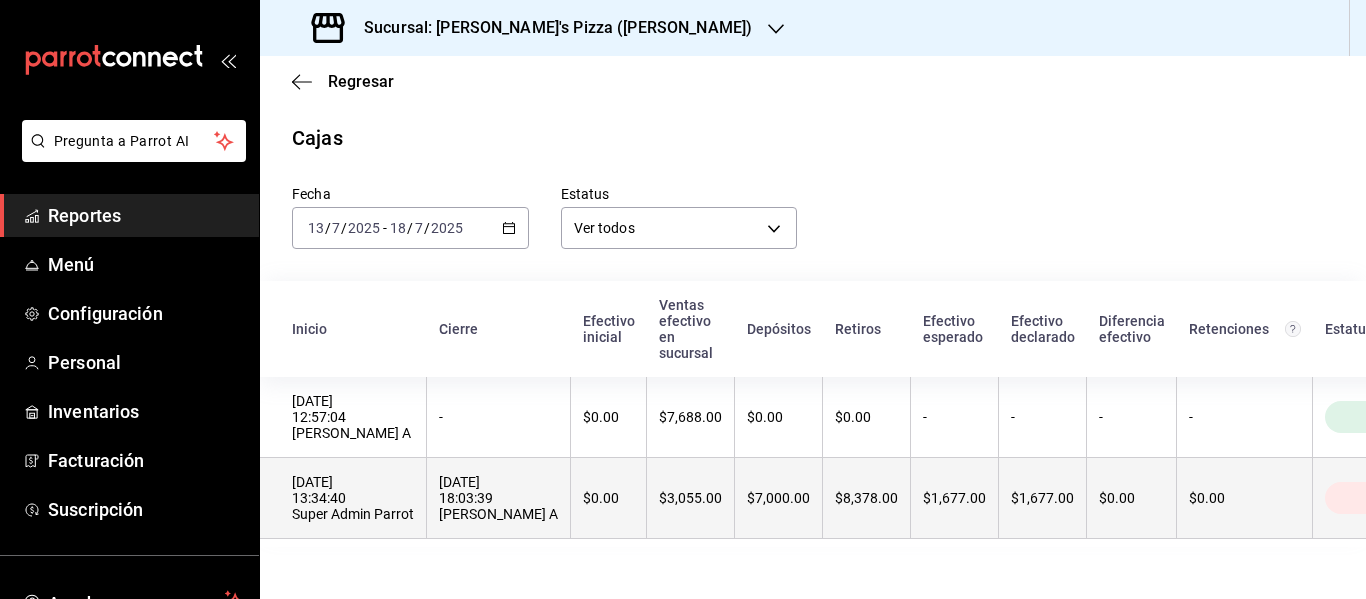 scroll, scrollTop: 5, scrollLeft: 0, axis: vertical 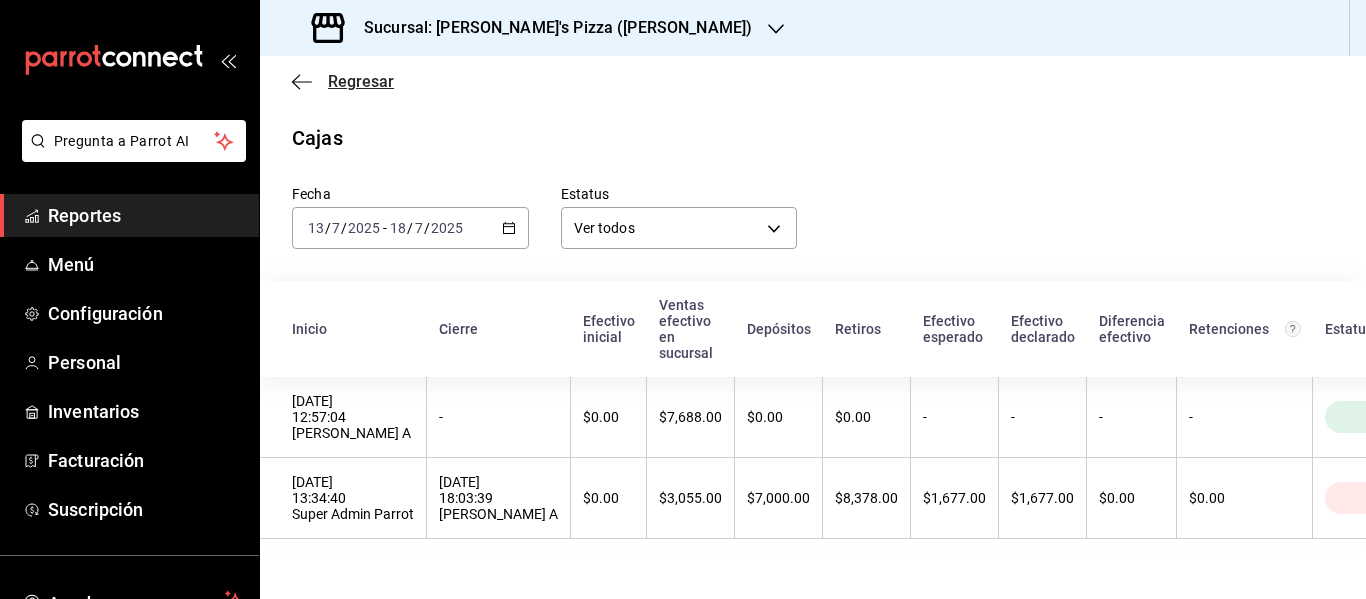 click 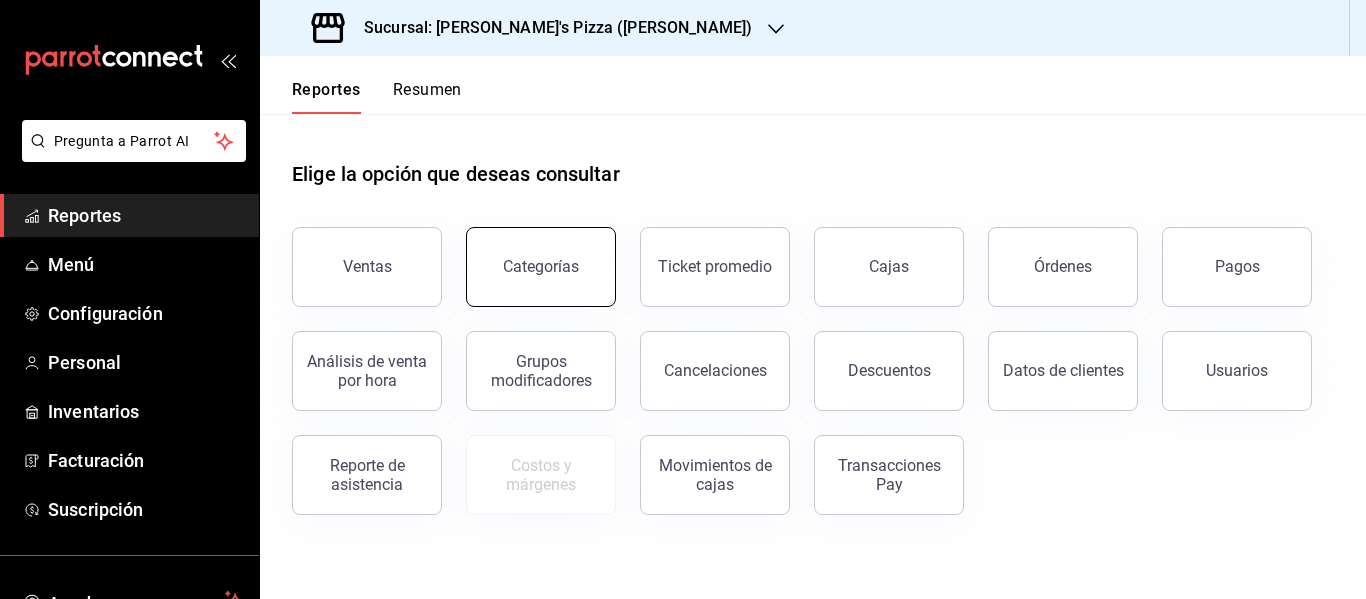 click on "Categorías" at bounding box center (541, 267) 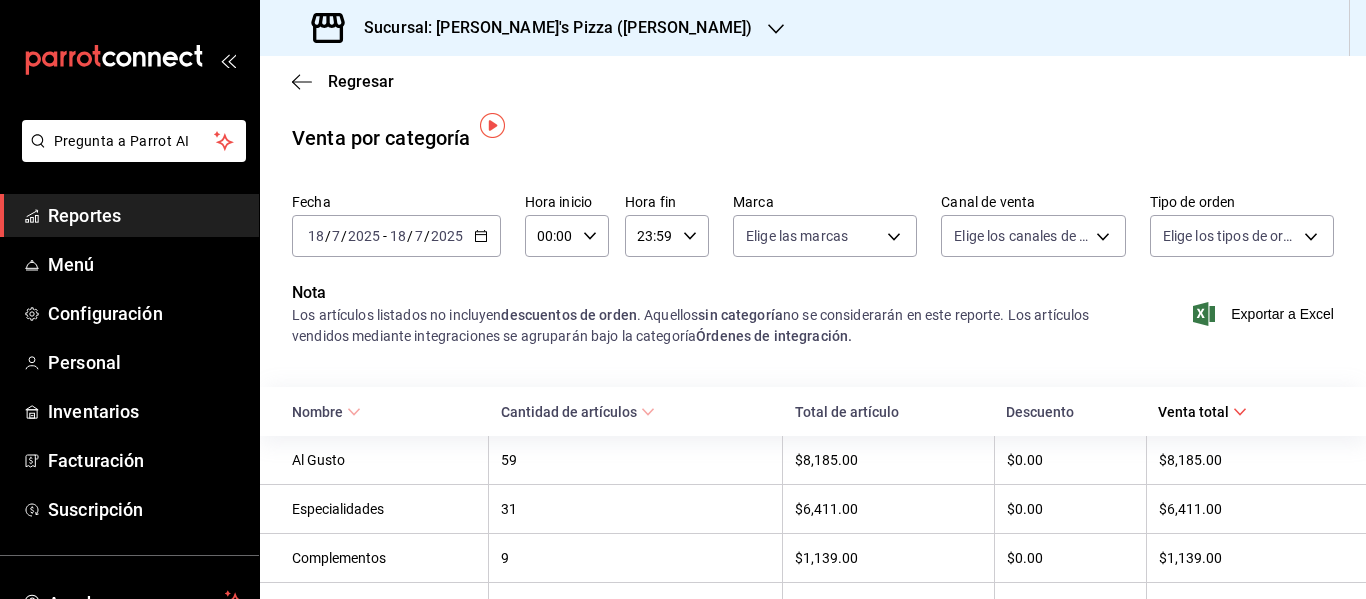 scroll, scrollTop: 100, scrollLeft: 0, axis: vertical 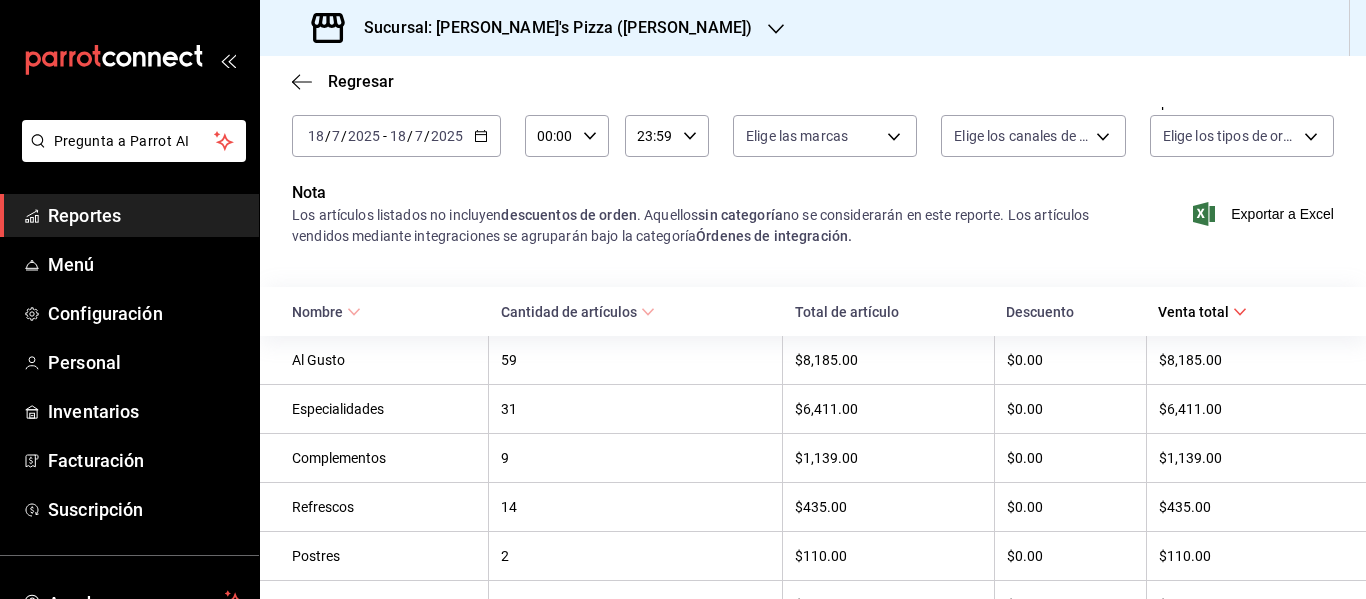 click on "Al Gusto" at bounding box center (374, 360) 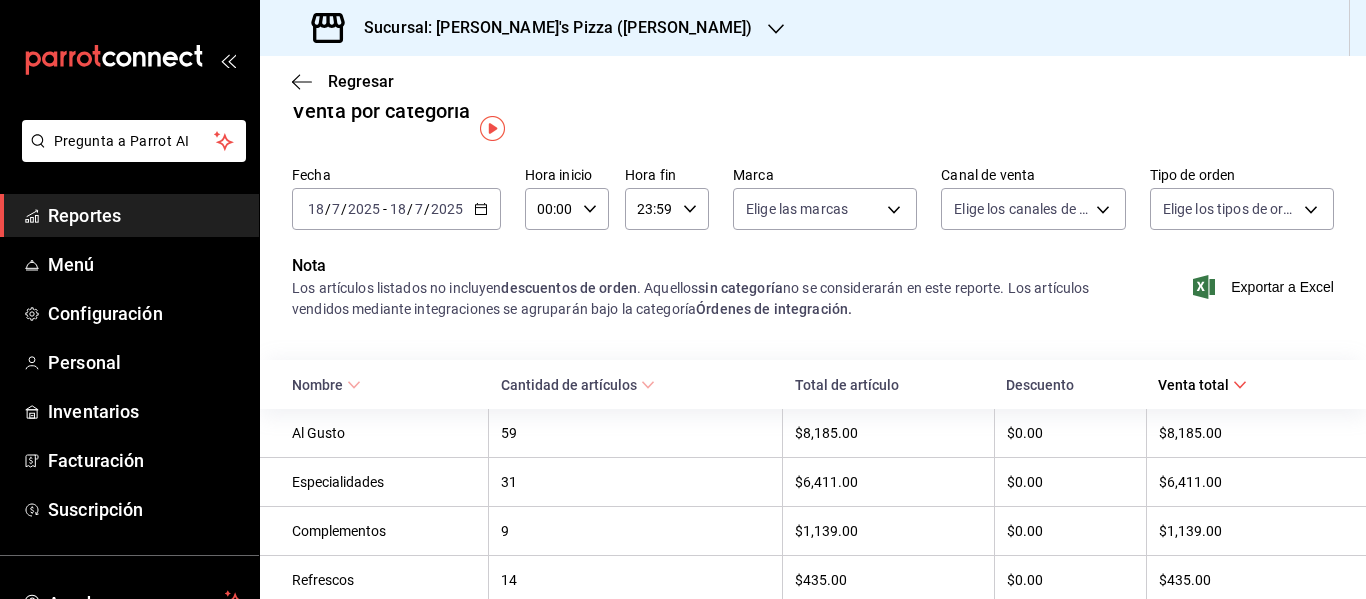 scroll, scrollTop: 10, scrollLeft: 0, axis: vertical 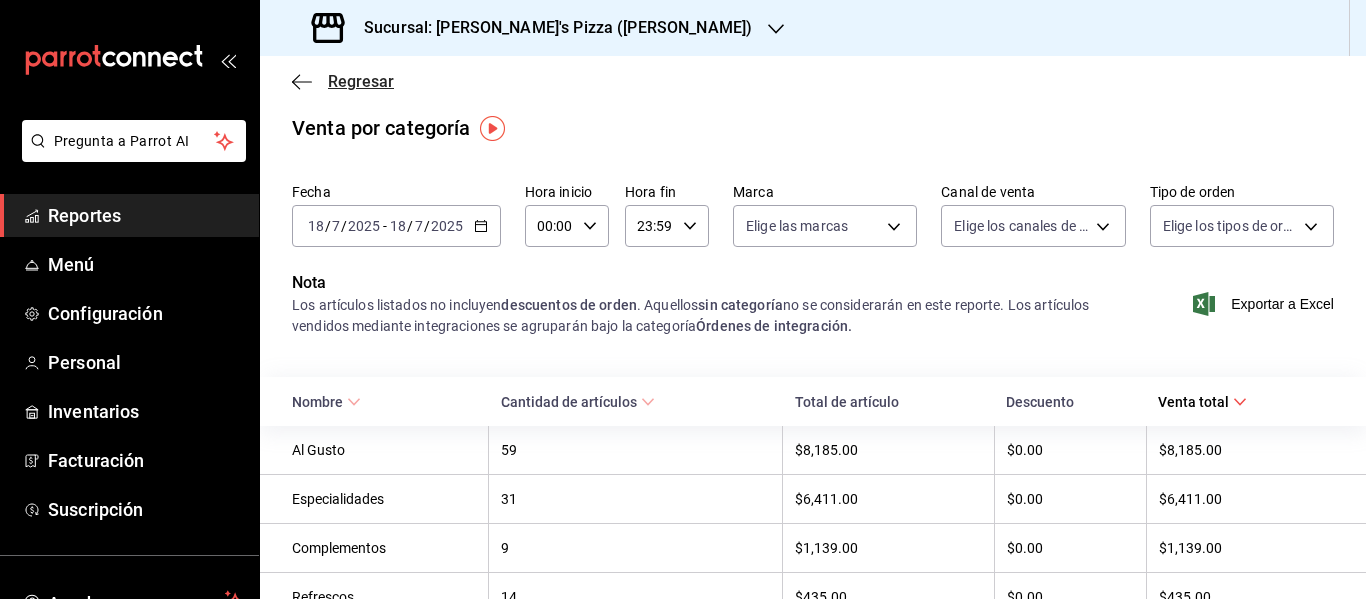 click 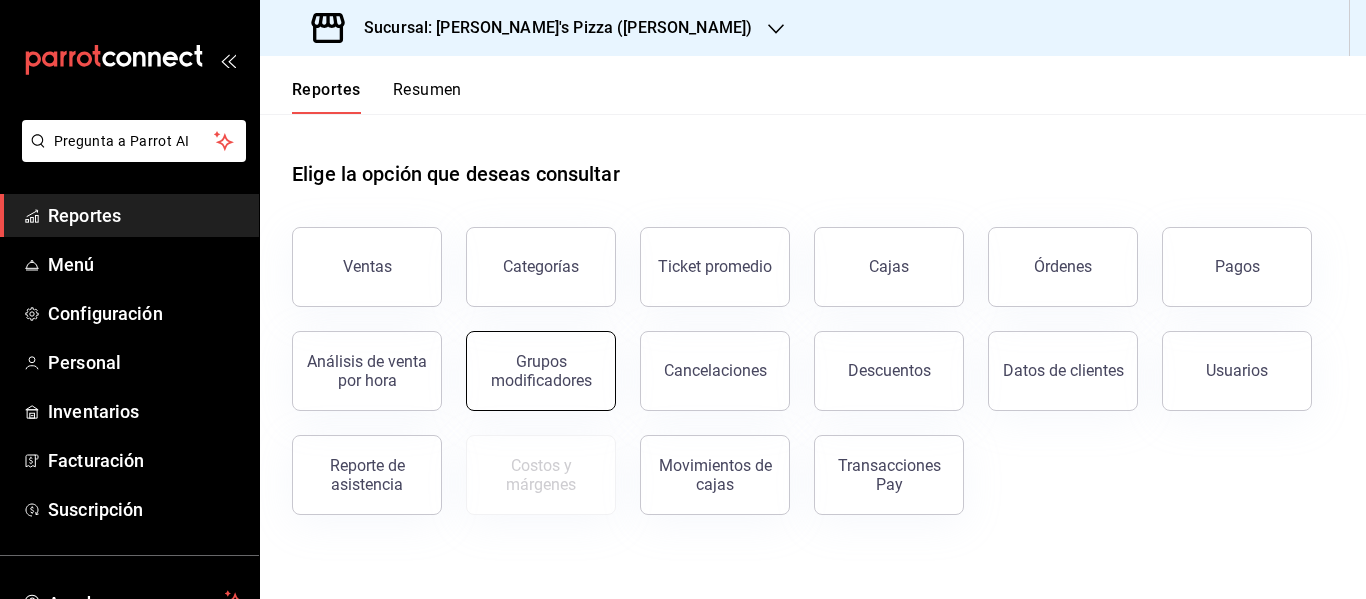 click on "Grupos modificadores" at bounding box center (541, 371) 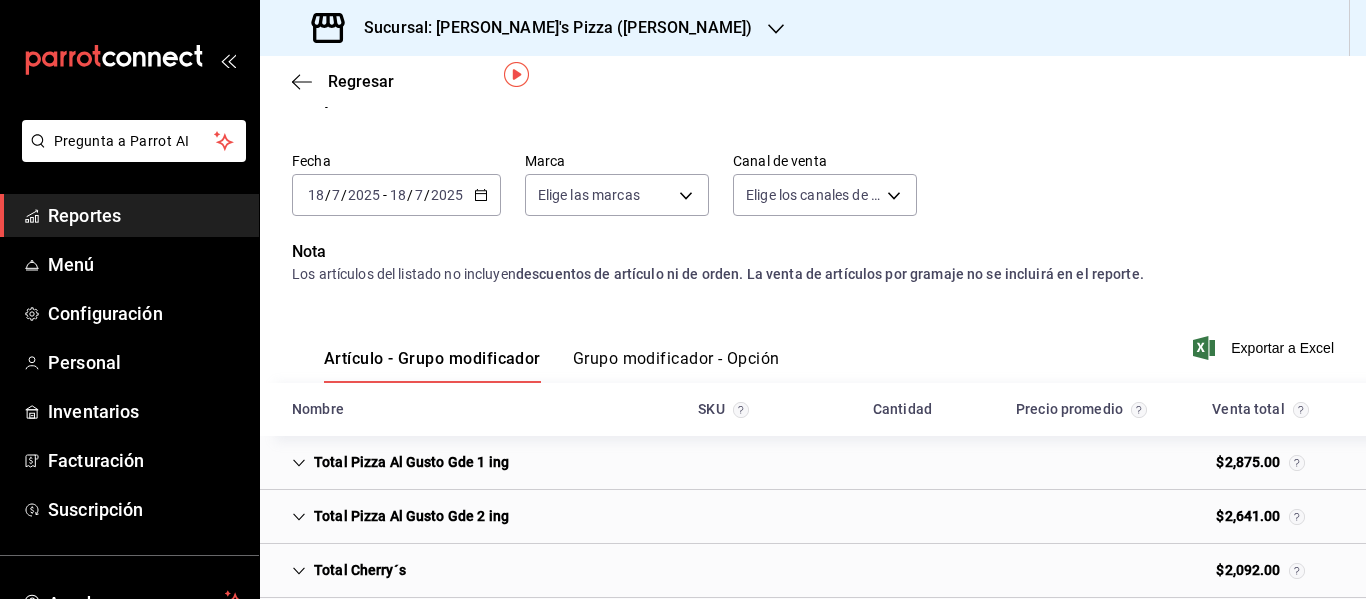 scroll, scrollTop: 141, scrollLeft: 0, axis: vertical 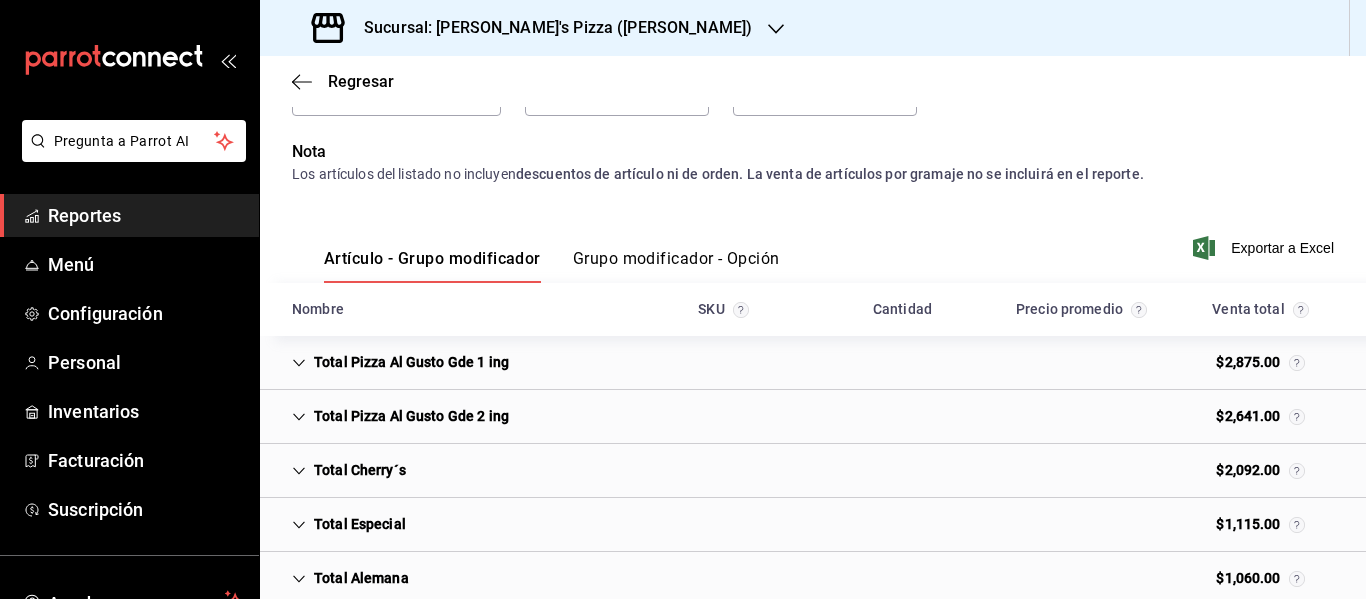 click on "Total Pizza Al Gusto Gde 1 ing" at bounding box center [400, 362] 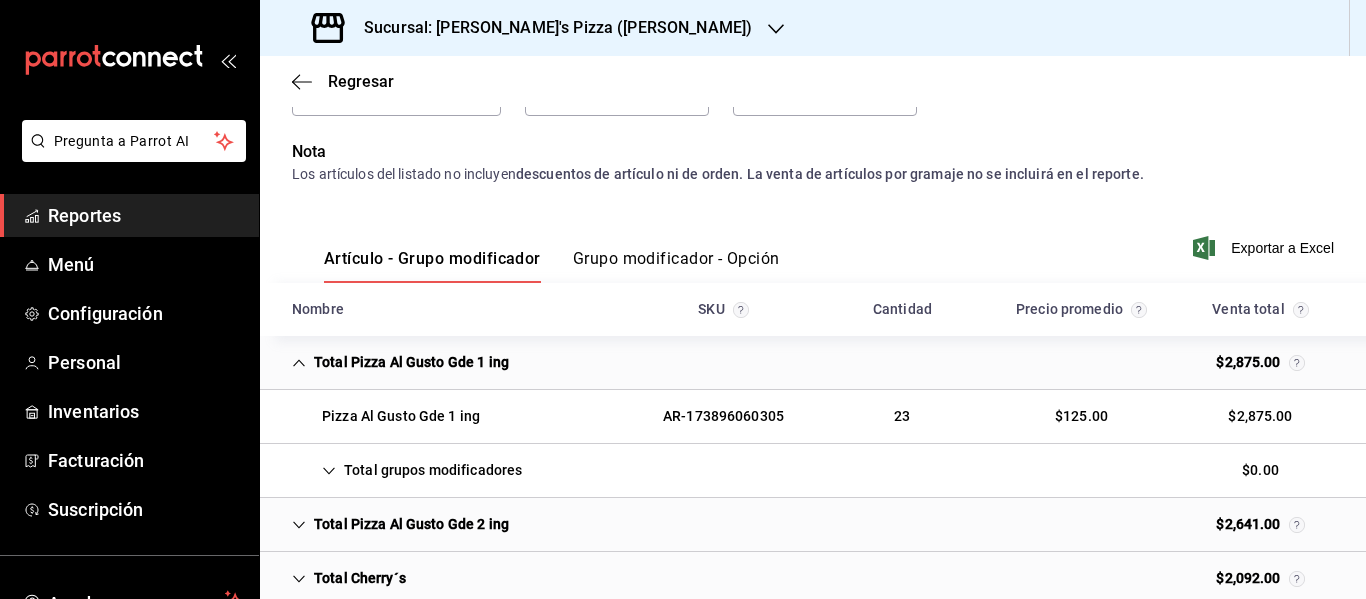click on "Total grupos modificadores" at bounding box center [407, 470] 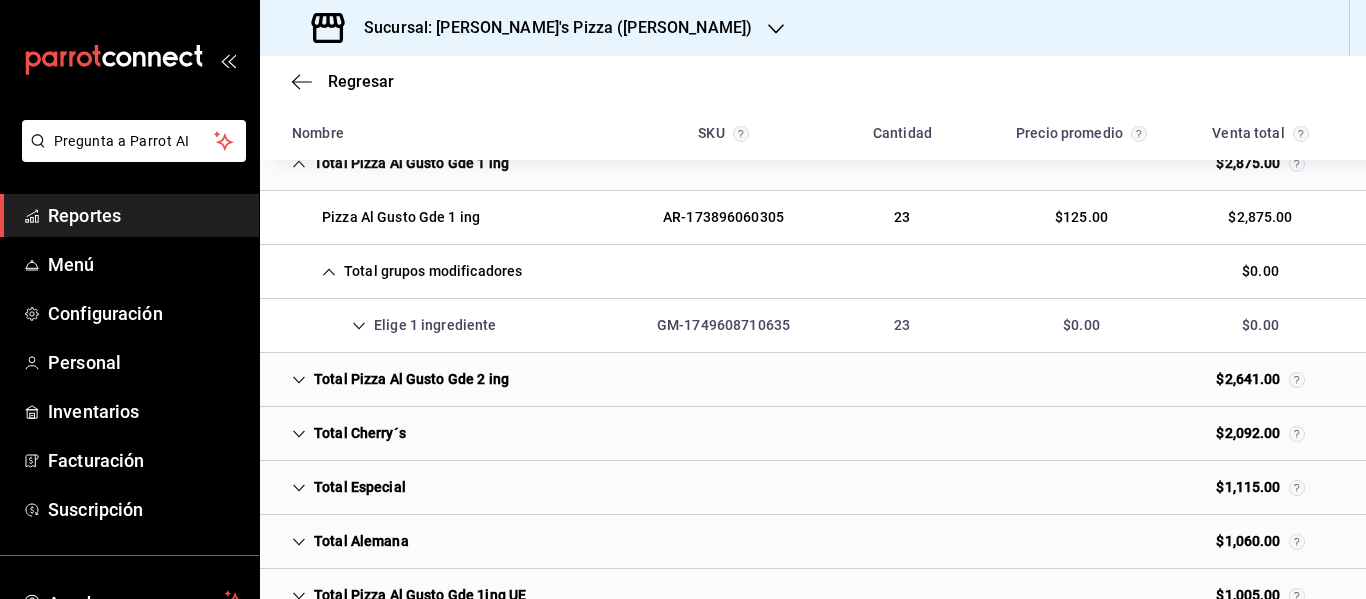 scroll, scrollTop: 341, scrollLeft: 0, axis: vertical 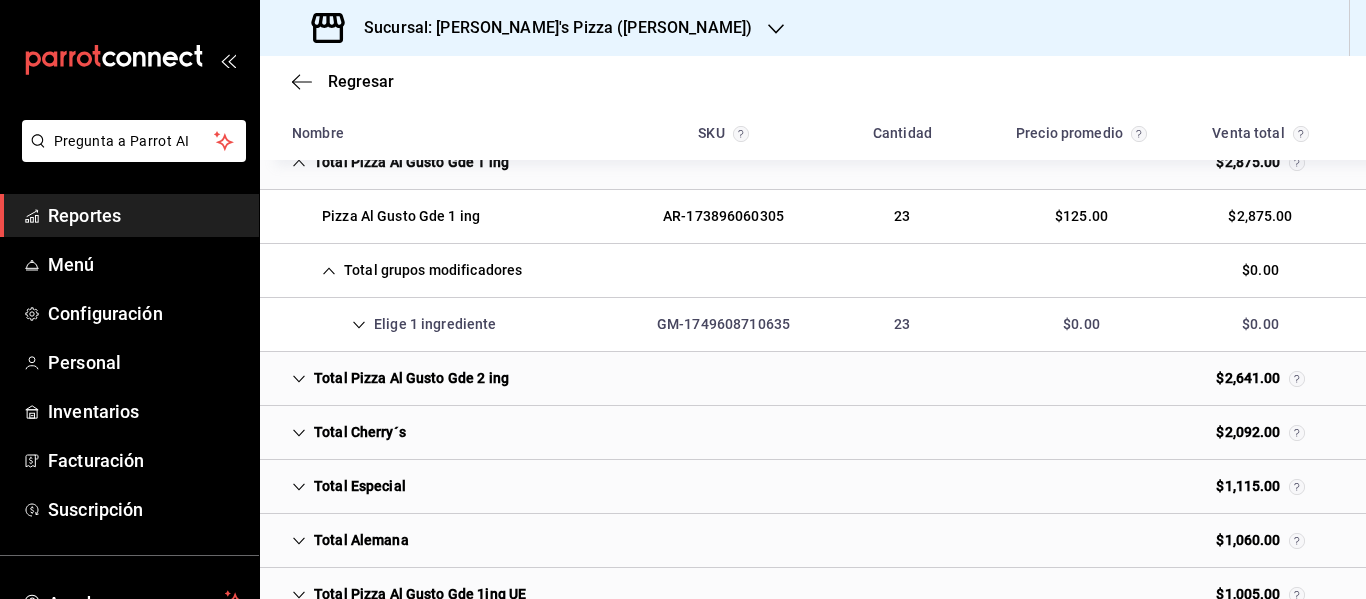 click 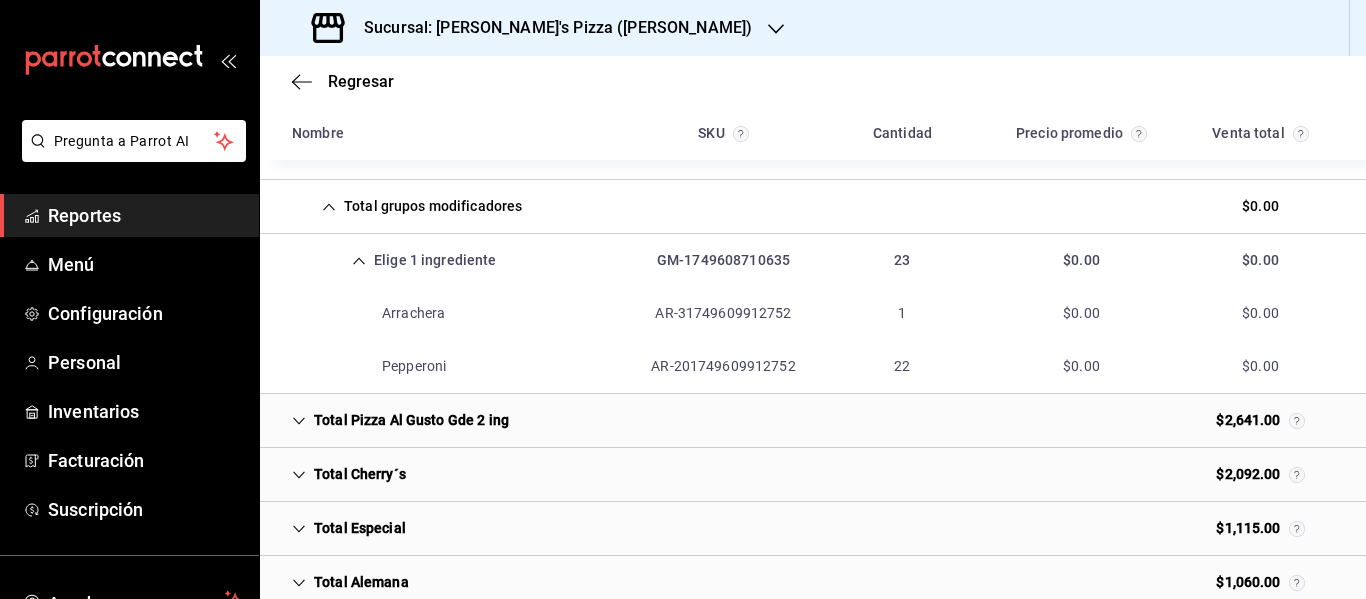 scroll, scrollTop: 441, scrollLeft: 0, axis: vertical 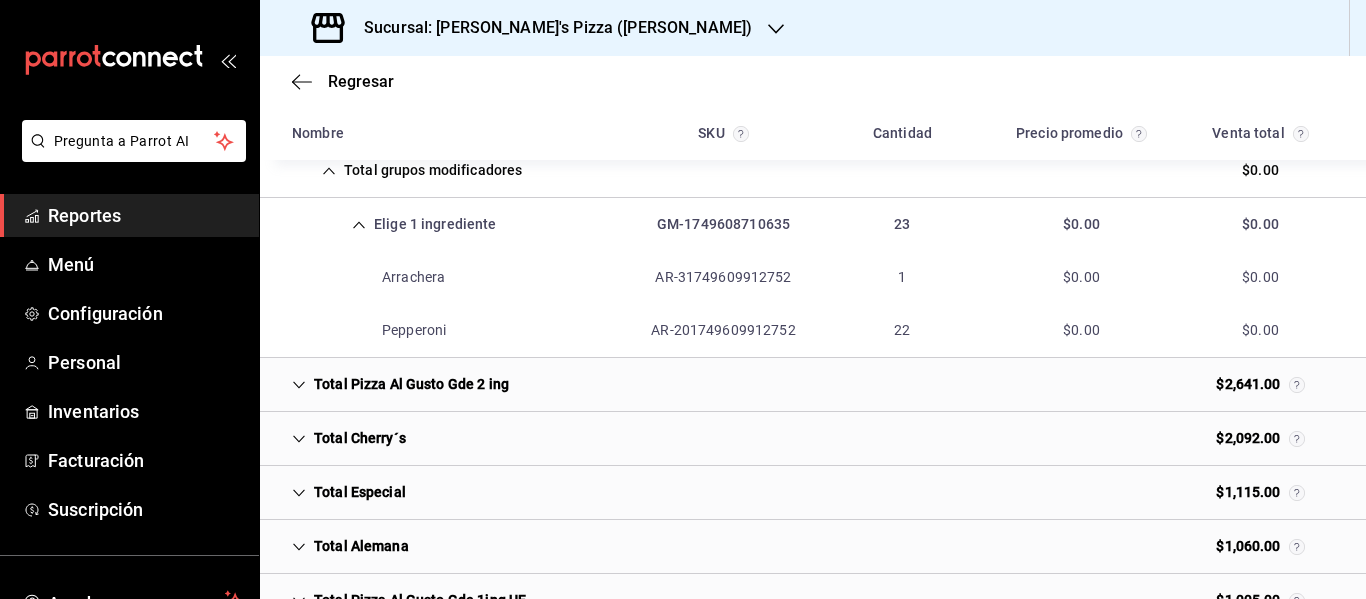 click 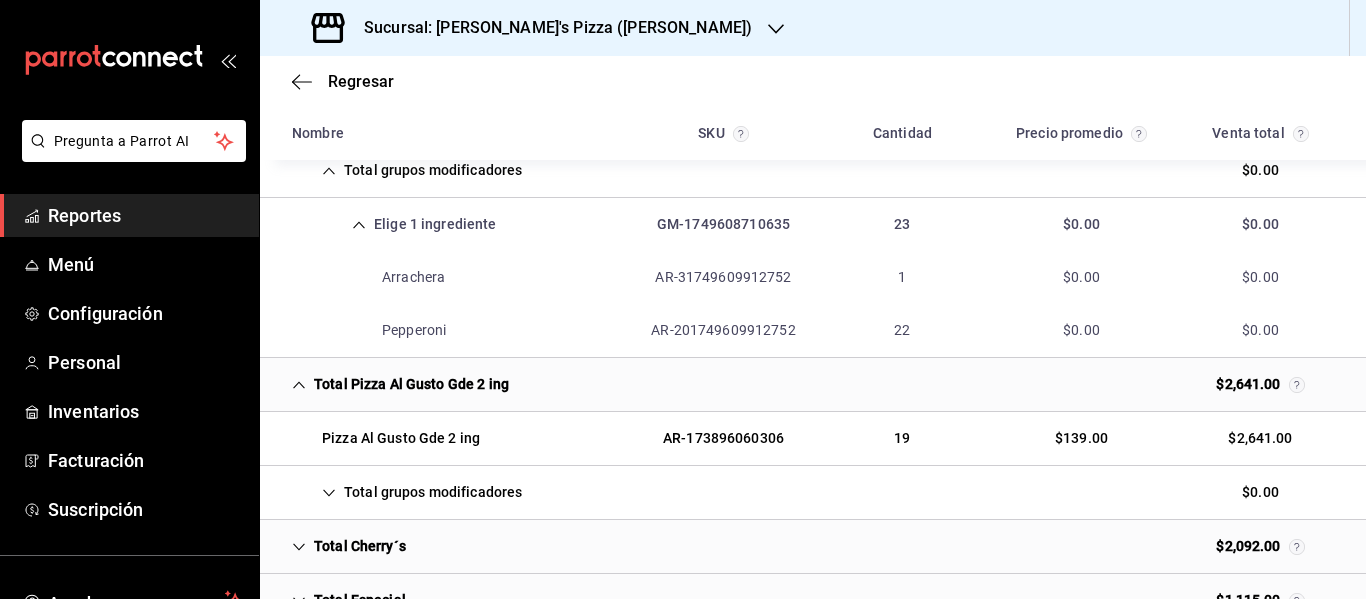 click on "Total grupos modificadores" at bounding box center [407, 492] 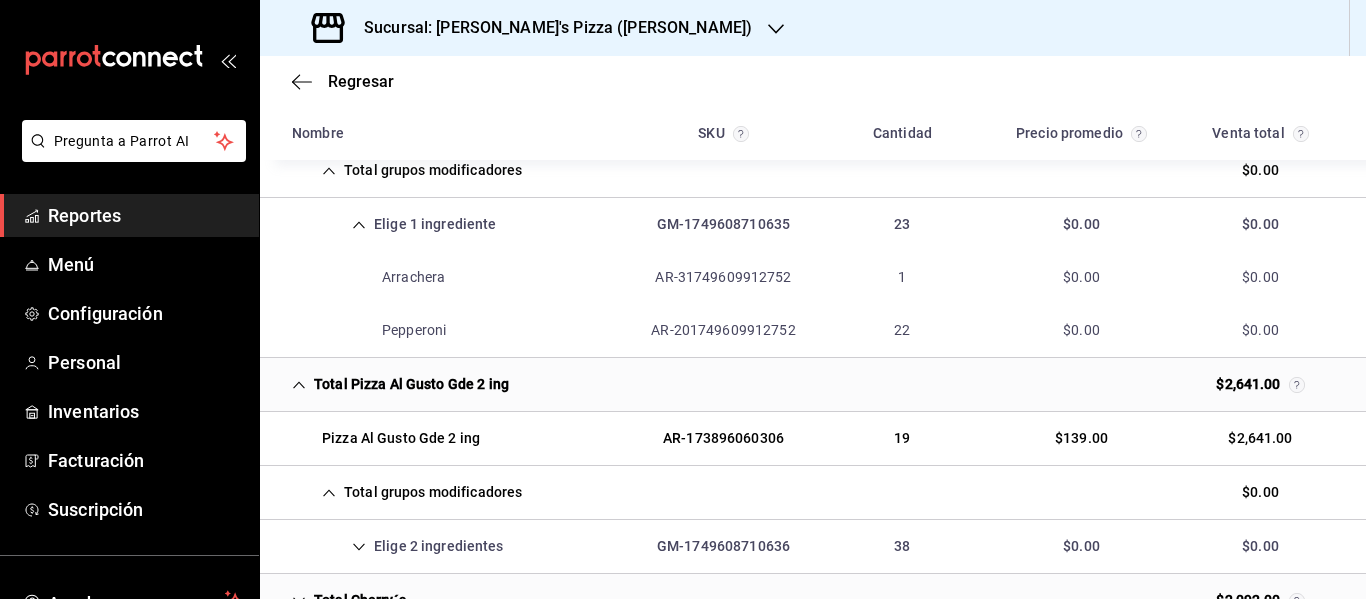 scroll, scrollTop: 541, scrollLeft: 0, axis: vertical 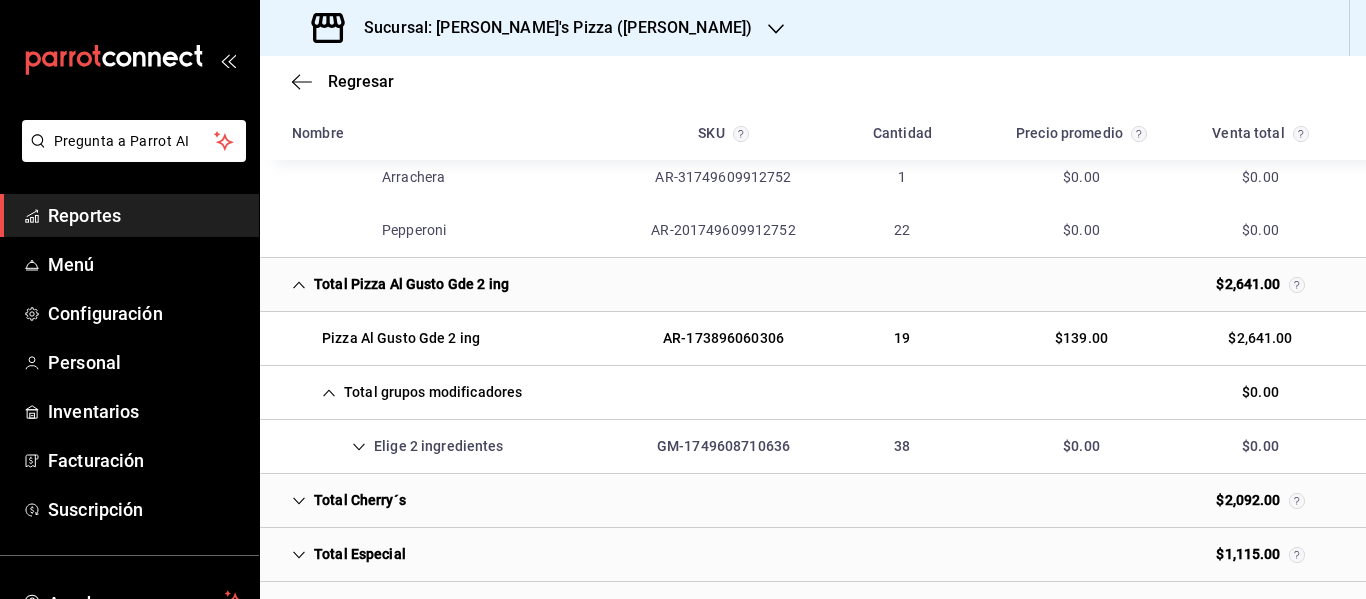 click 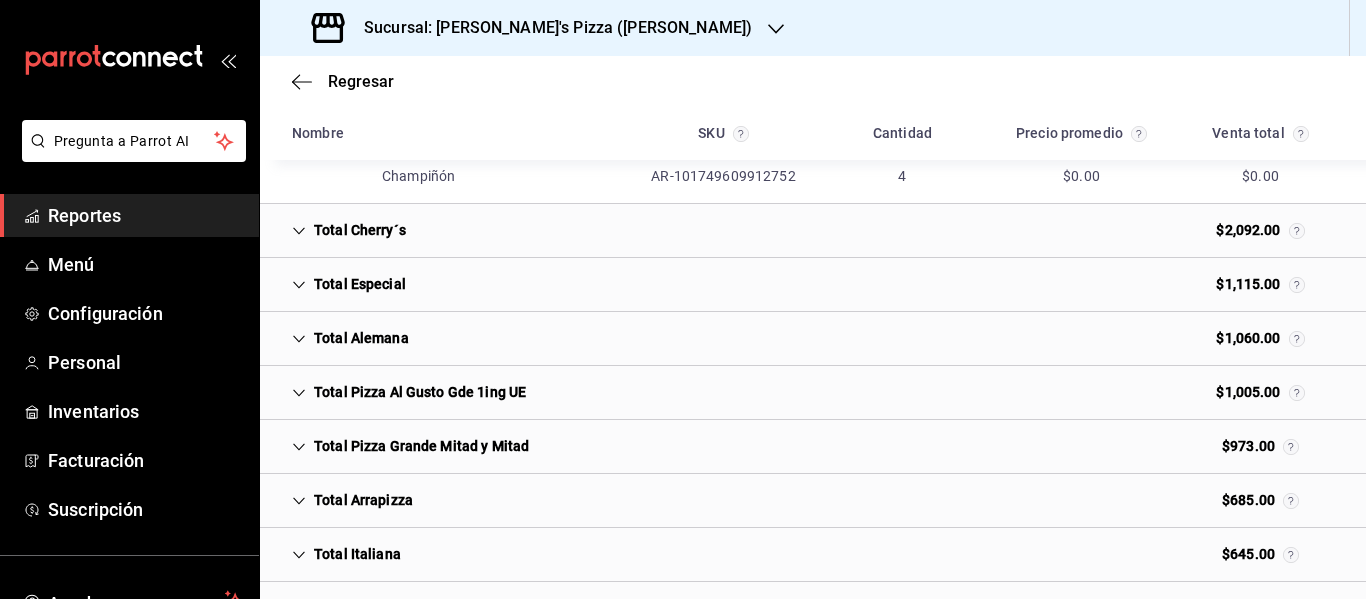 scroll, scrollTop: 1441, scrollLeft: 0, axis: vertical 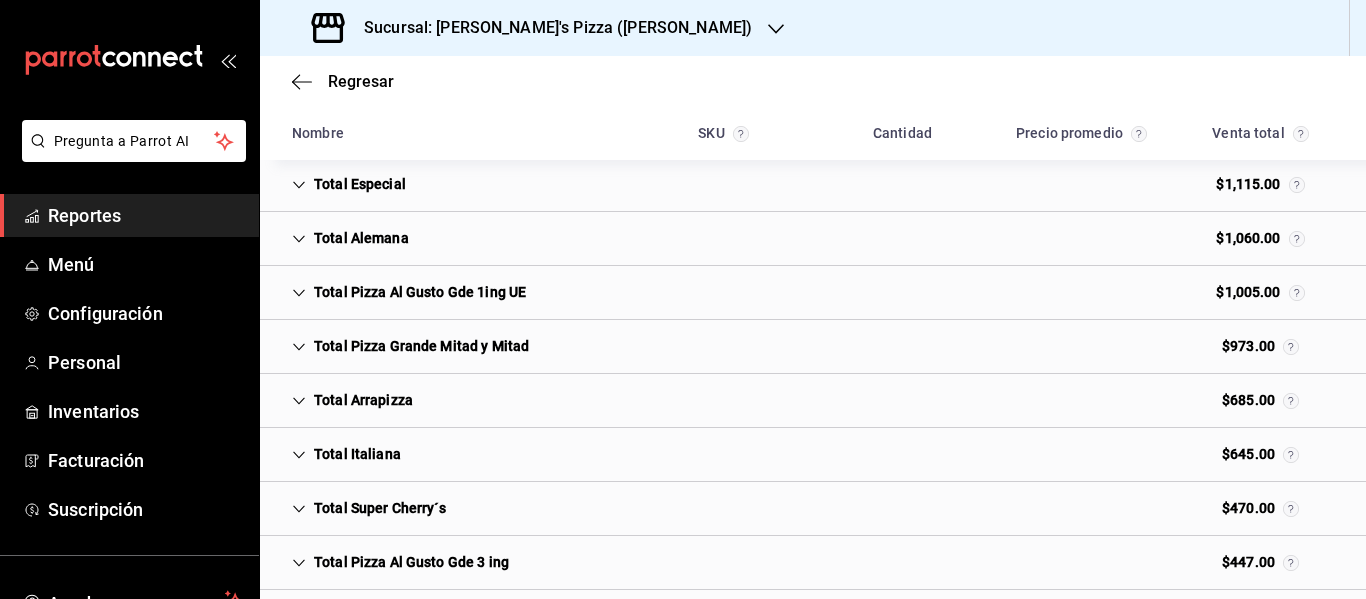 click 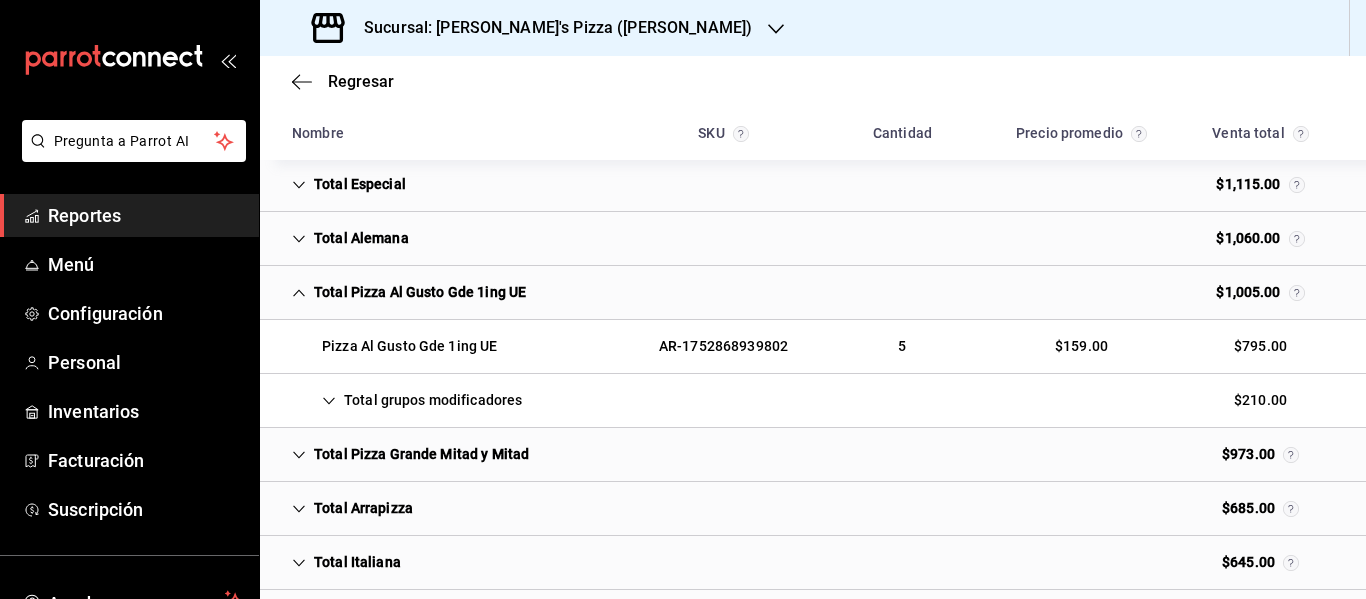 click on "Total grupos modificadores" at bounding box center [407, 400] 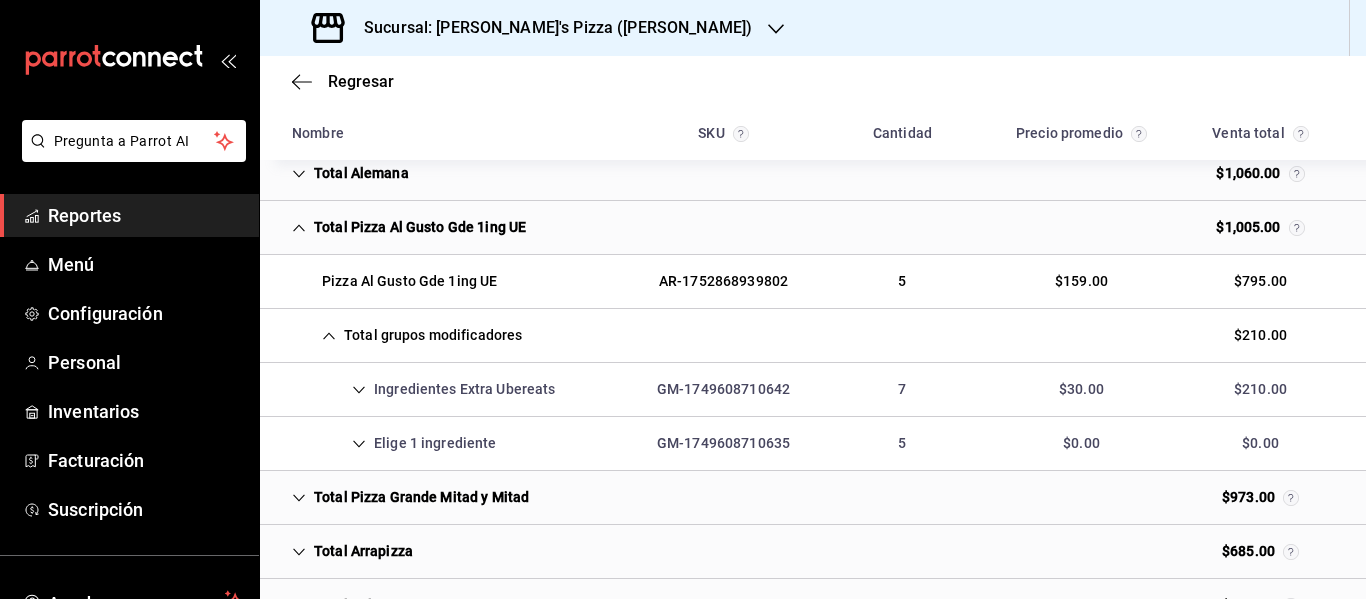 scroll, scrollTop: 1541, scrollLeft: 0, axis: vertical 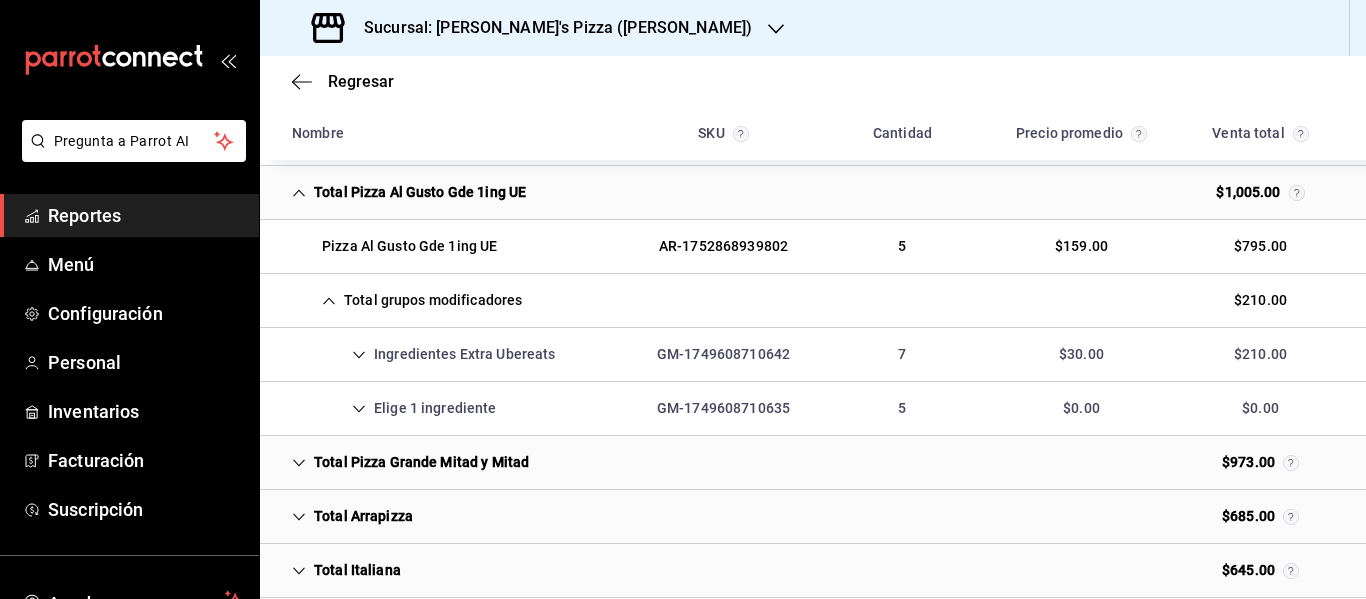 click on "Elige 1 ingrediente" at bounding box center (394, 408) 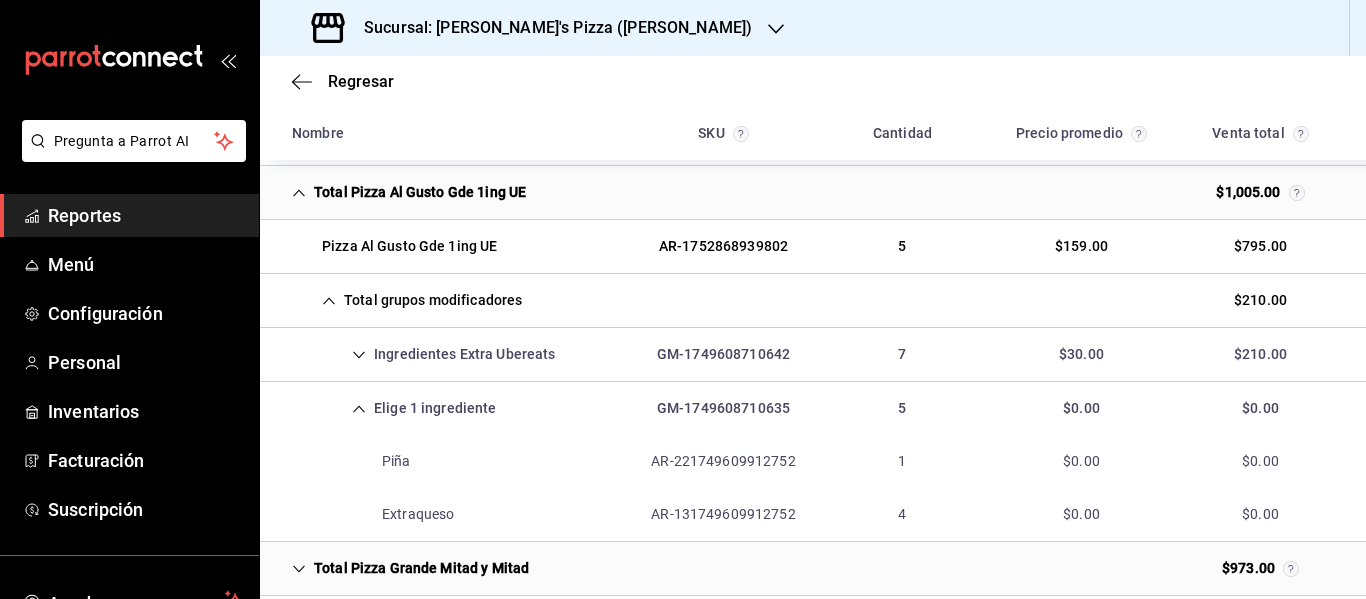 click 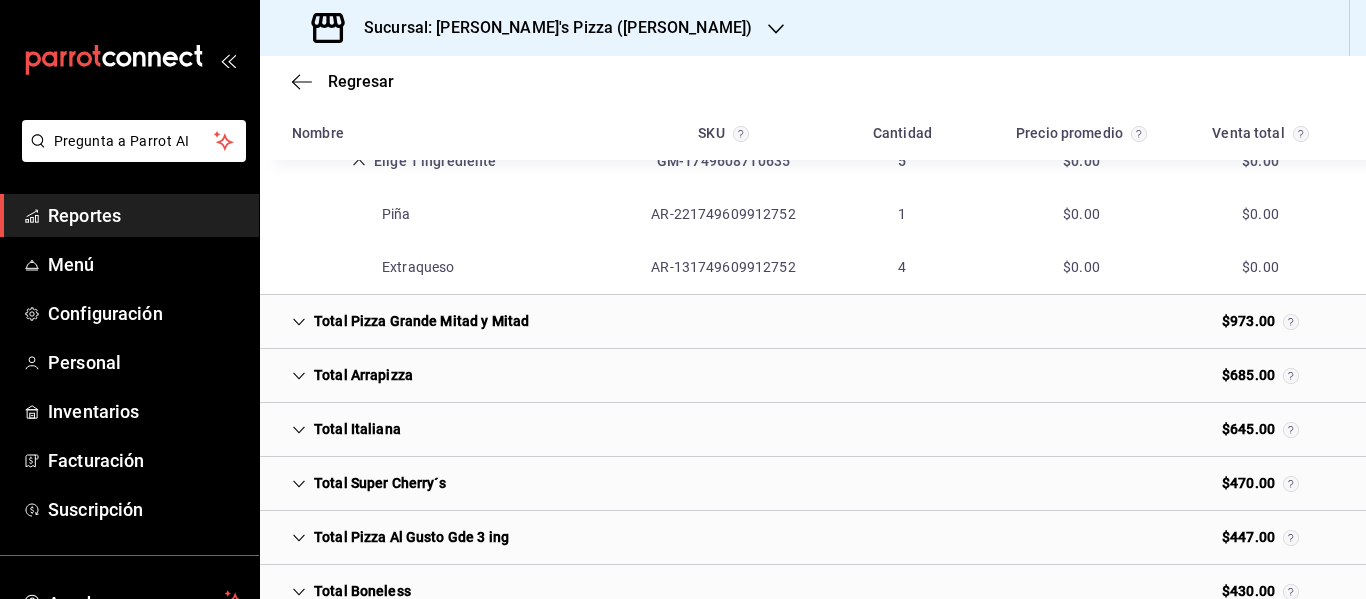 scroll, scrollTop: 2141, scrollLeft: 0, axis: vertical 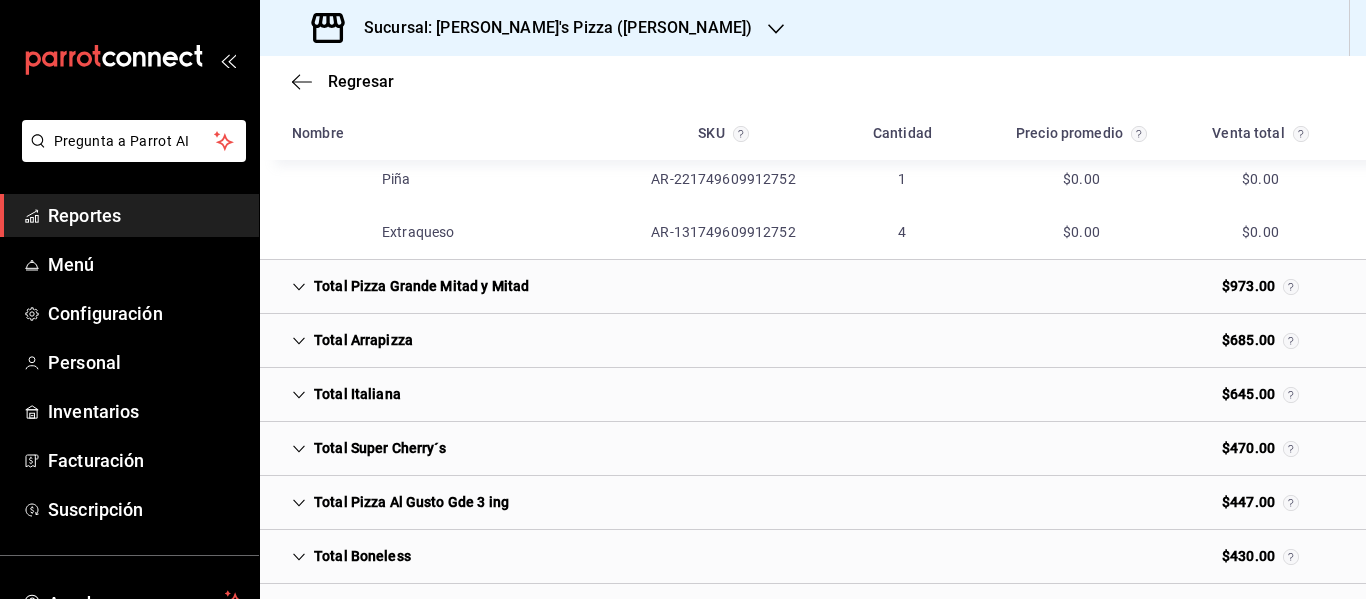 click 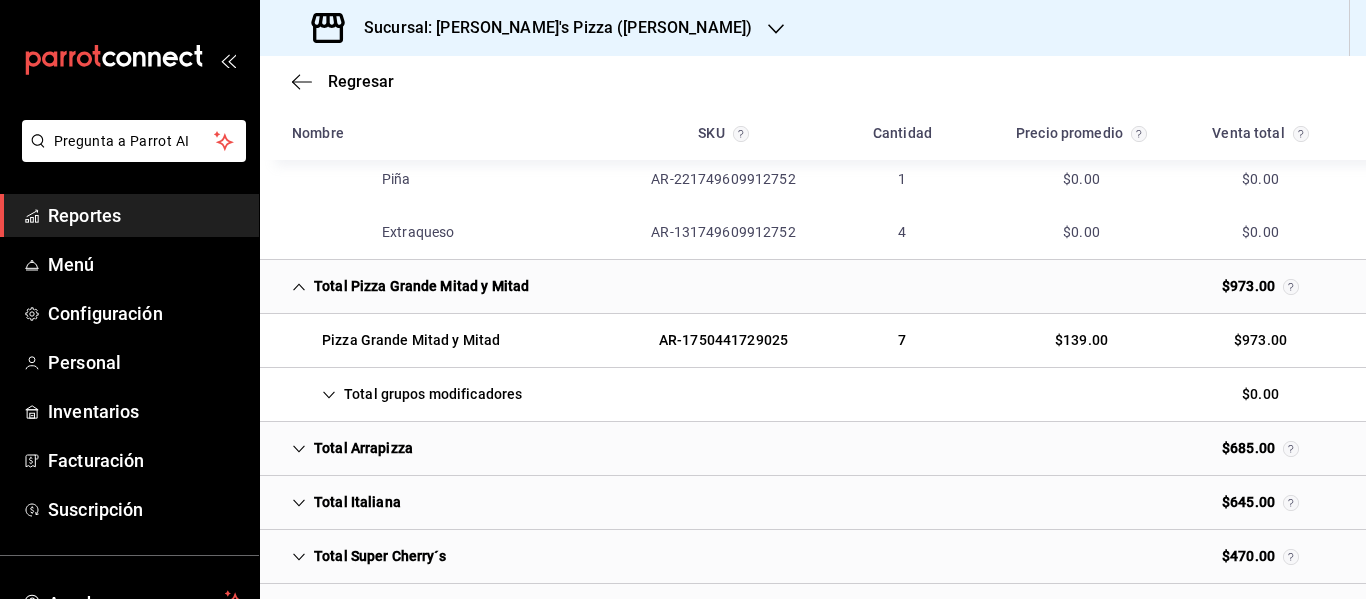 click 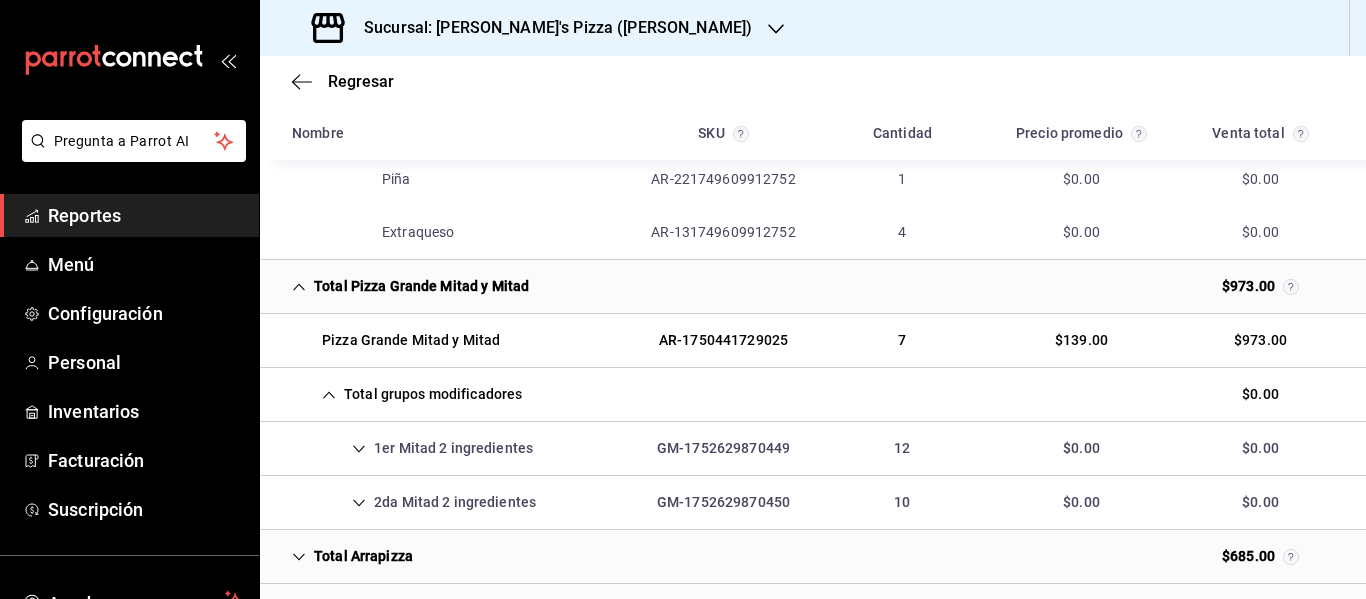 scroll, scrollTop: 2241, scrollLeft: 0, axis: vertical 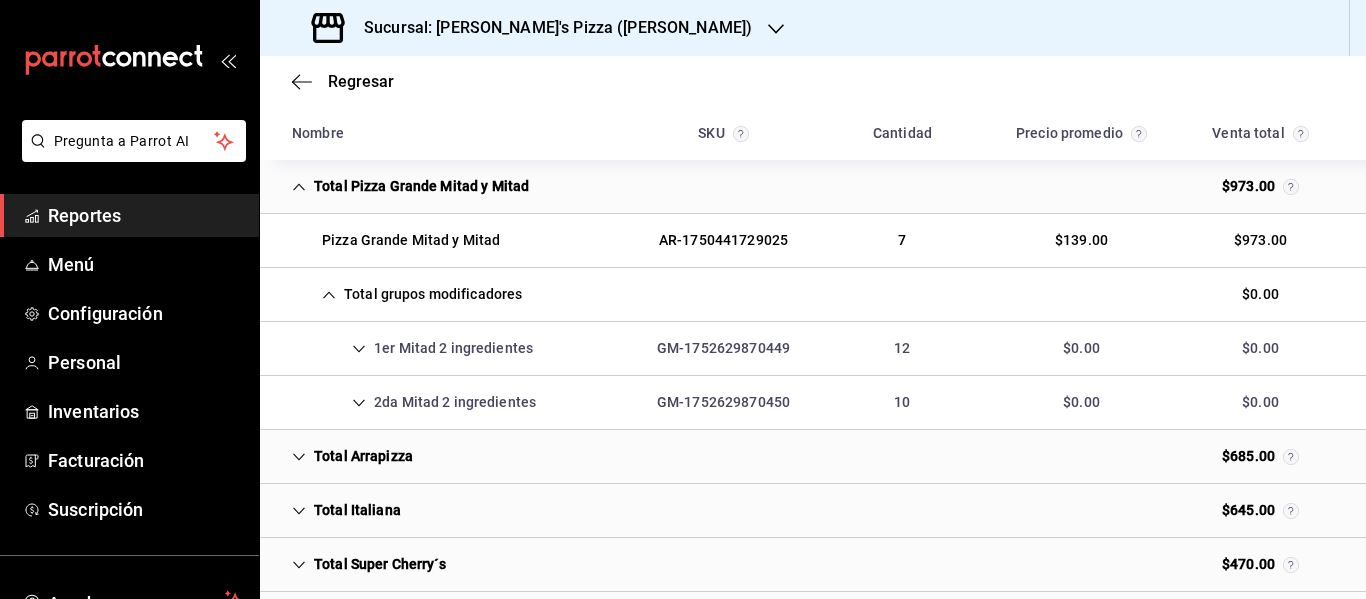 click on "1er Mitad 2 ingredientes" at bounding box center (412, 348) 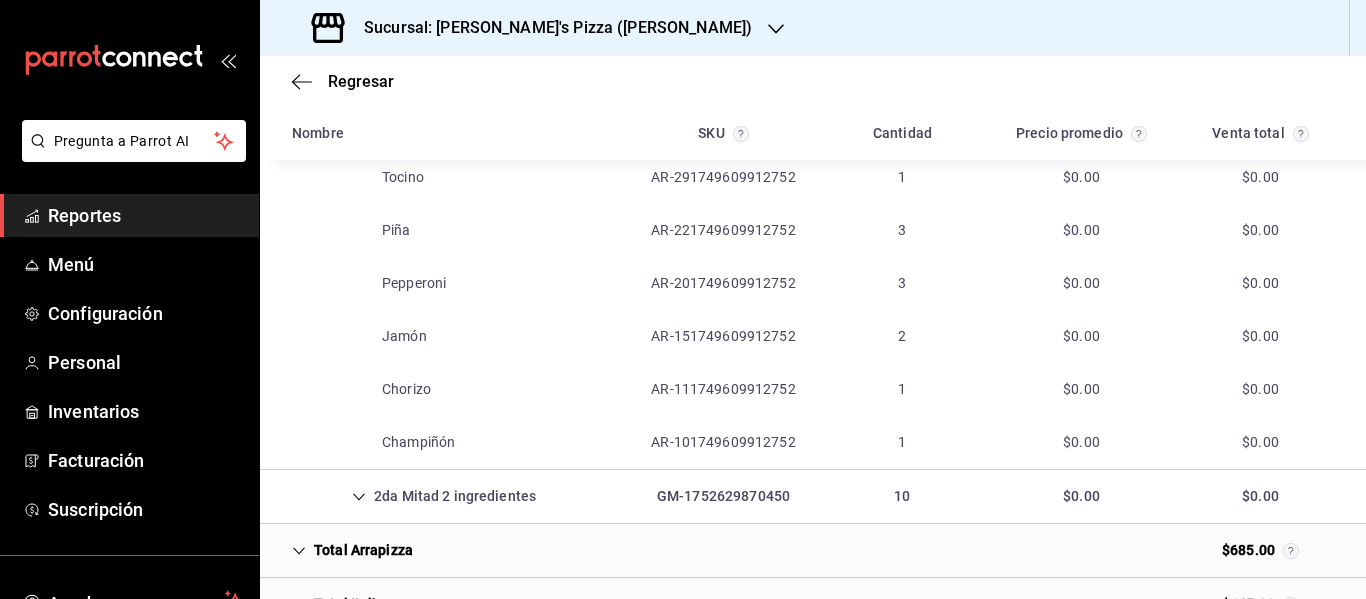 scroll, scrollTop: 2541, scrollLeft: 0, axis: vertical 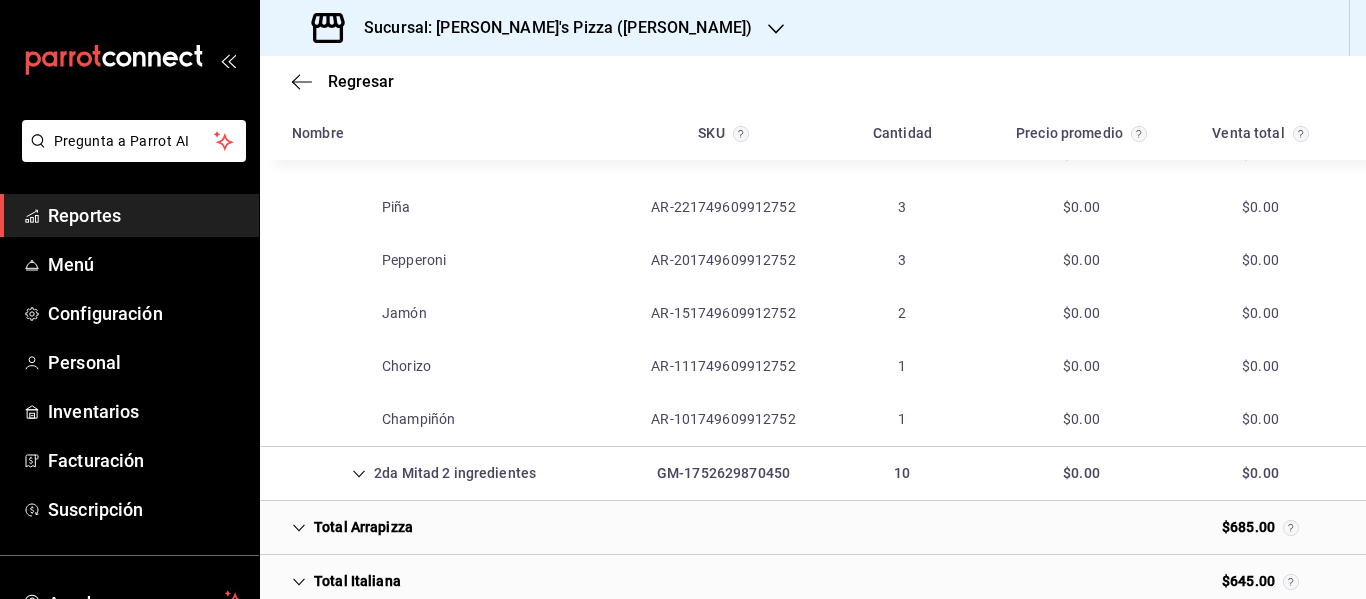 click 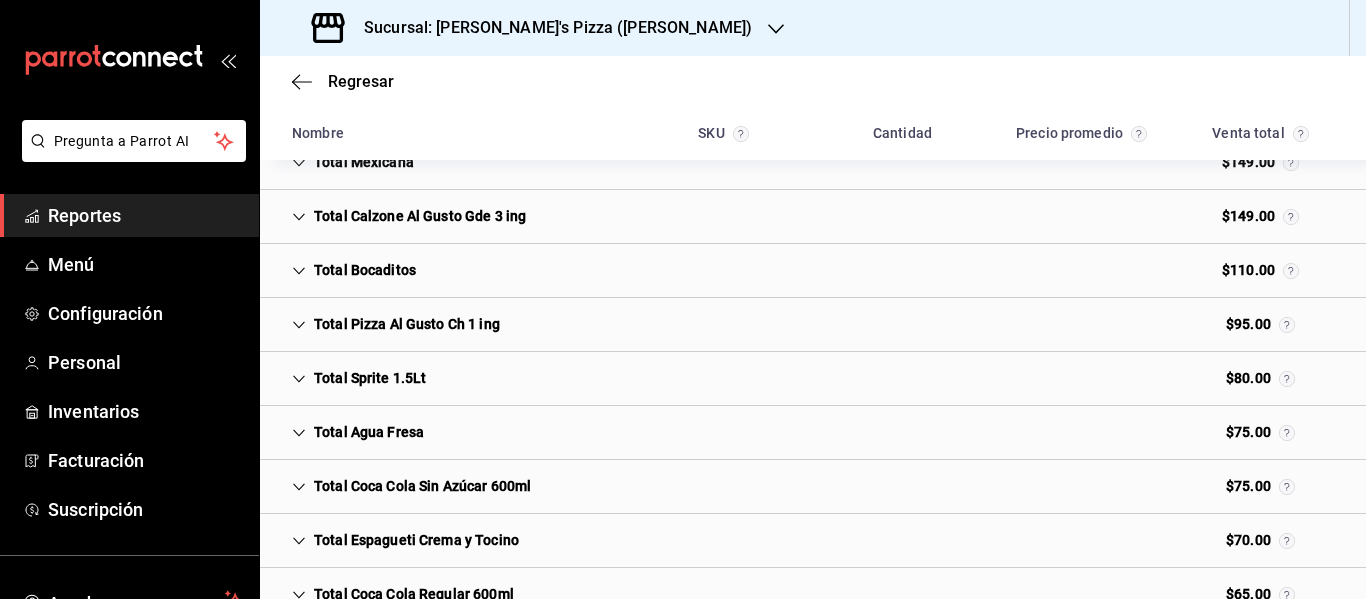scroll, scrollTop: 3752, scrollLeft: 0, axis: vertical 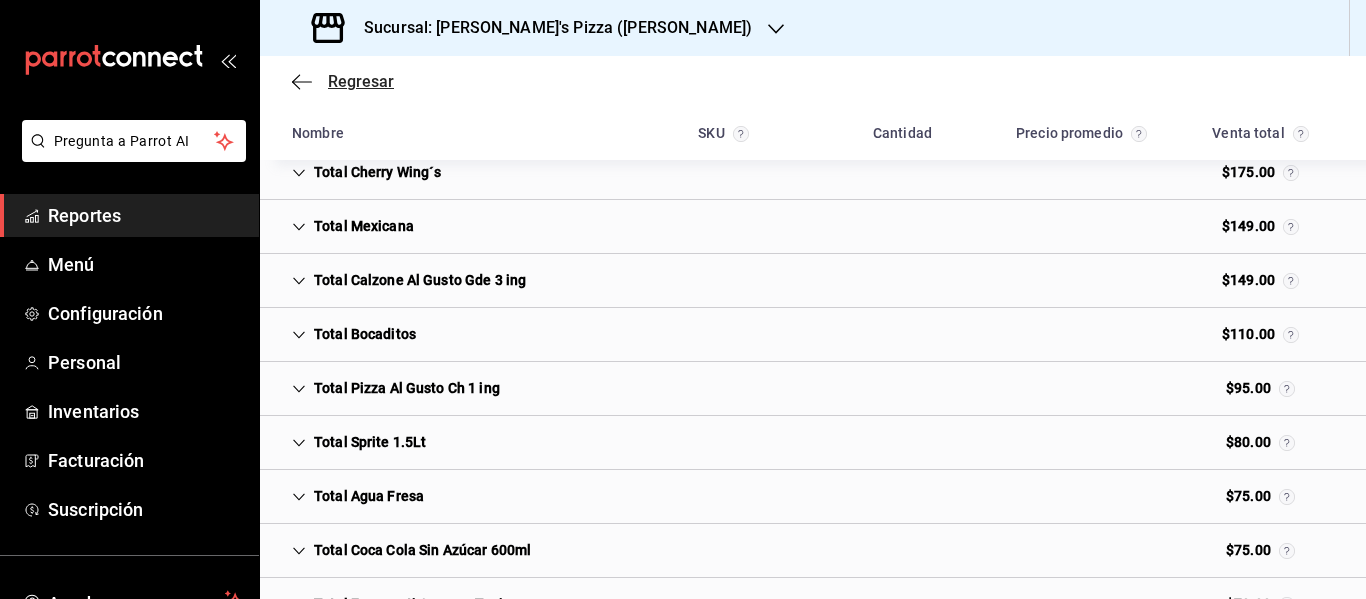 click 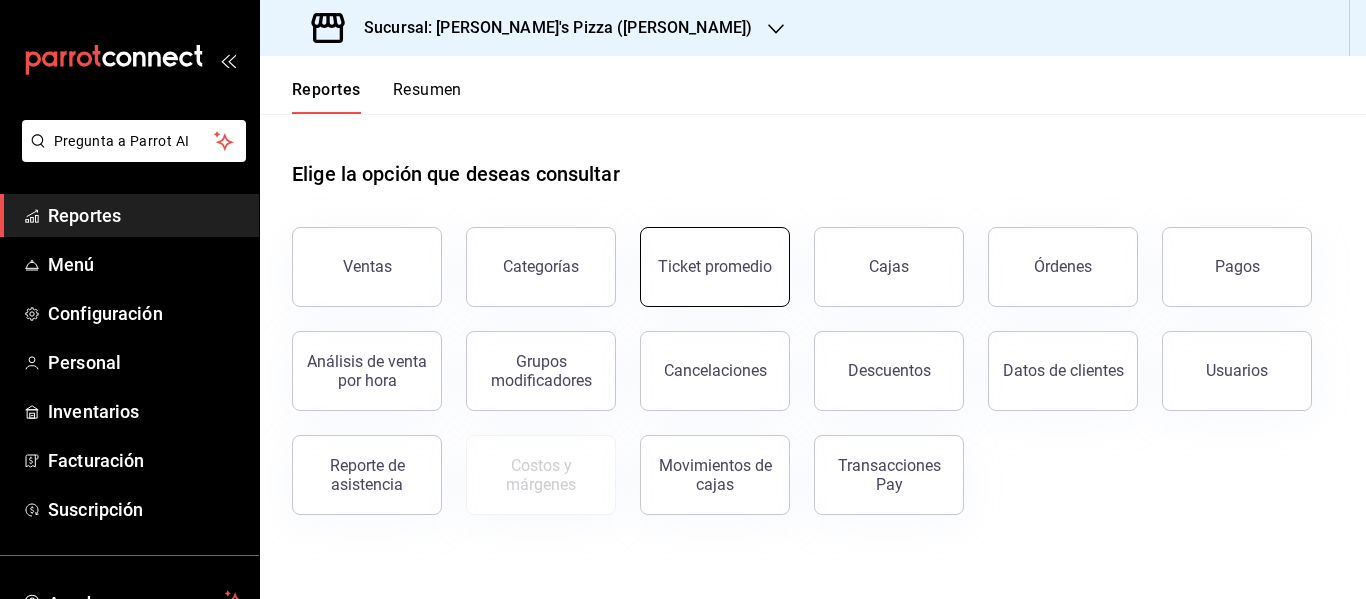 click on "Ticket promedio" at bounding box center [715, 267] 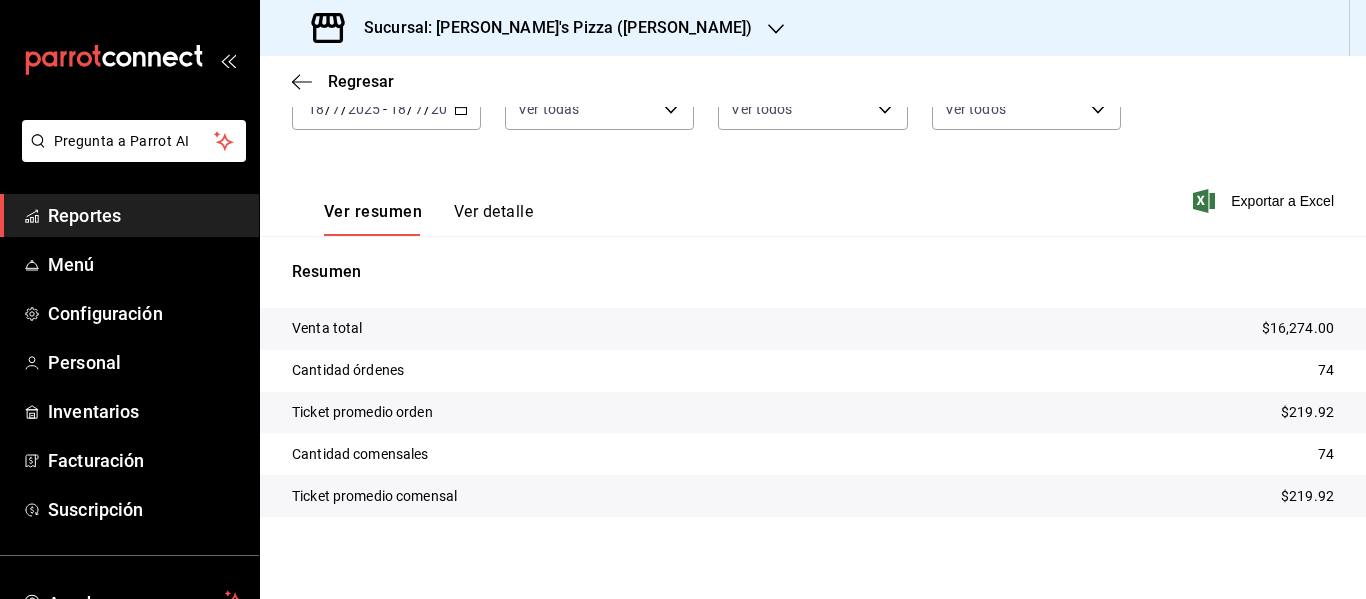 scroll, scrollTop: 125, scrollLeft: 0, axis: vertical 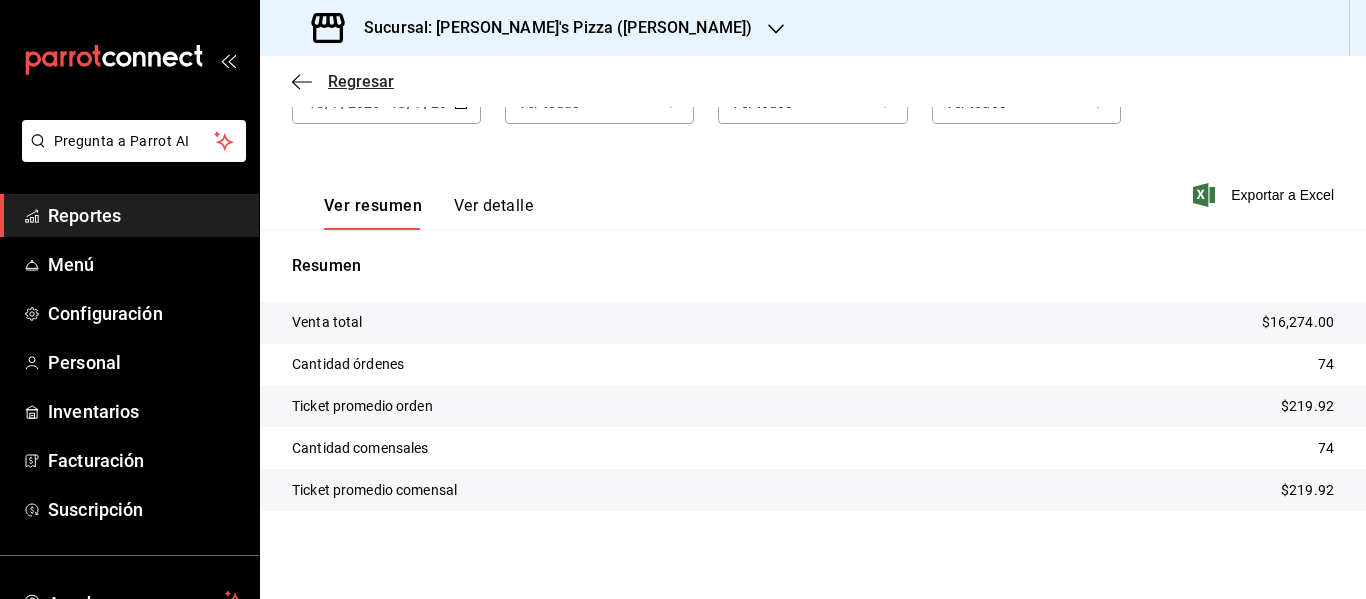 click 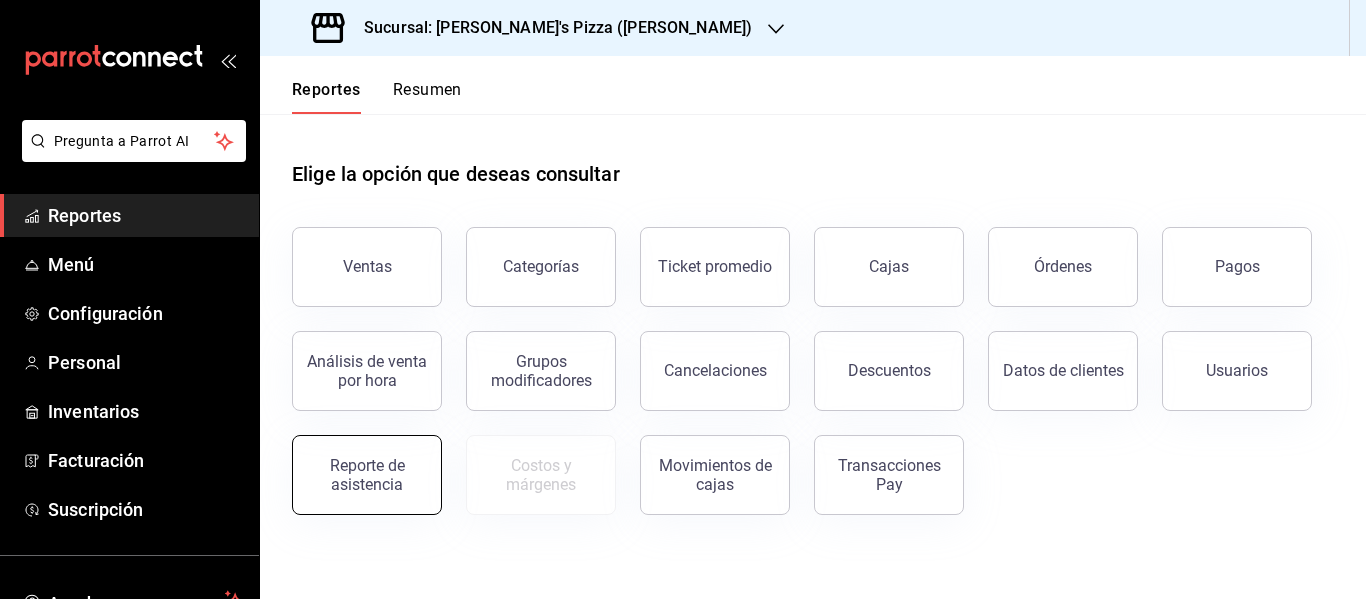 click on "Reporte de asistencia" at bounding box center [367, 475] 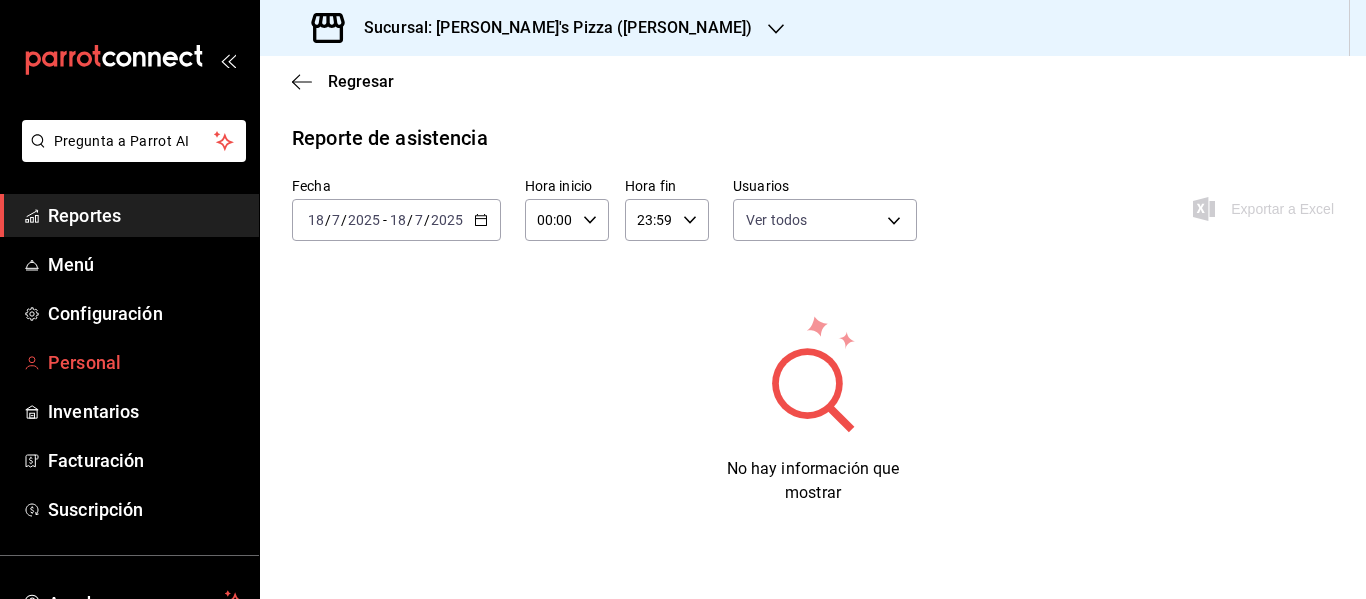 click on "Personal" at bounding box center (145, 362) 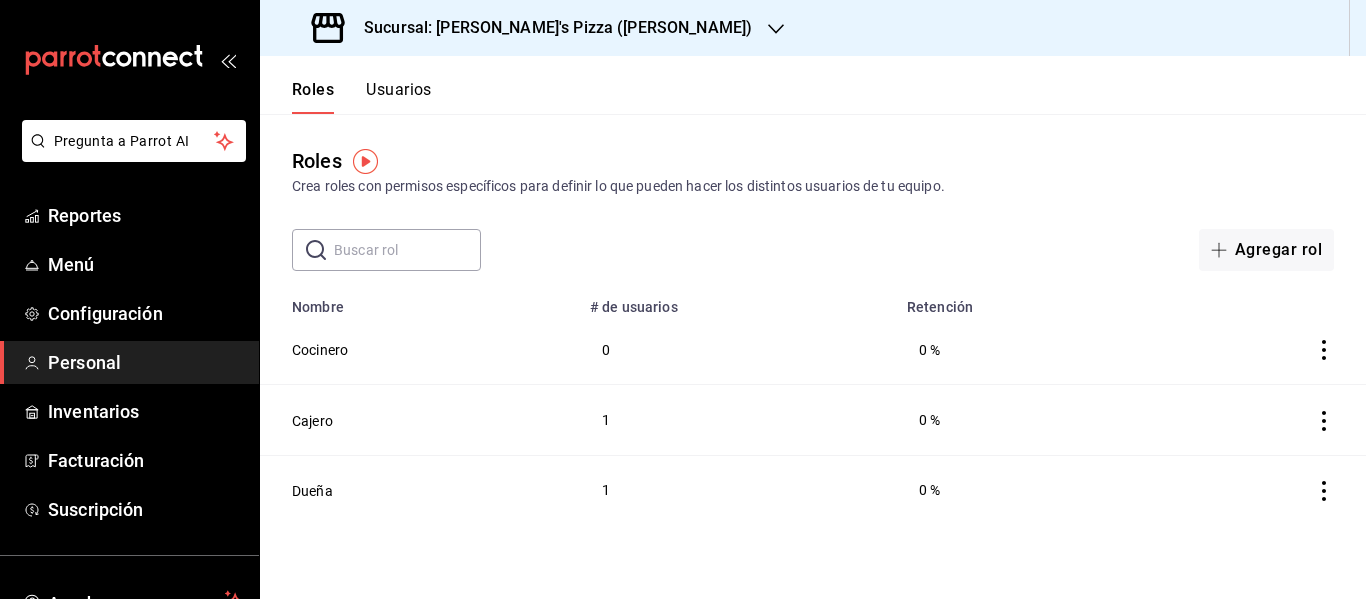 click on "Usuarios" at bounding box center (399, 97) 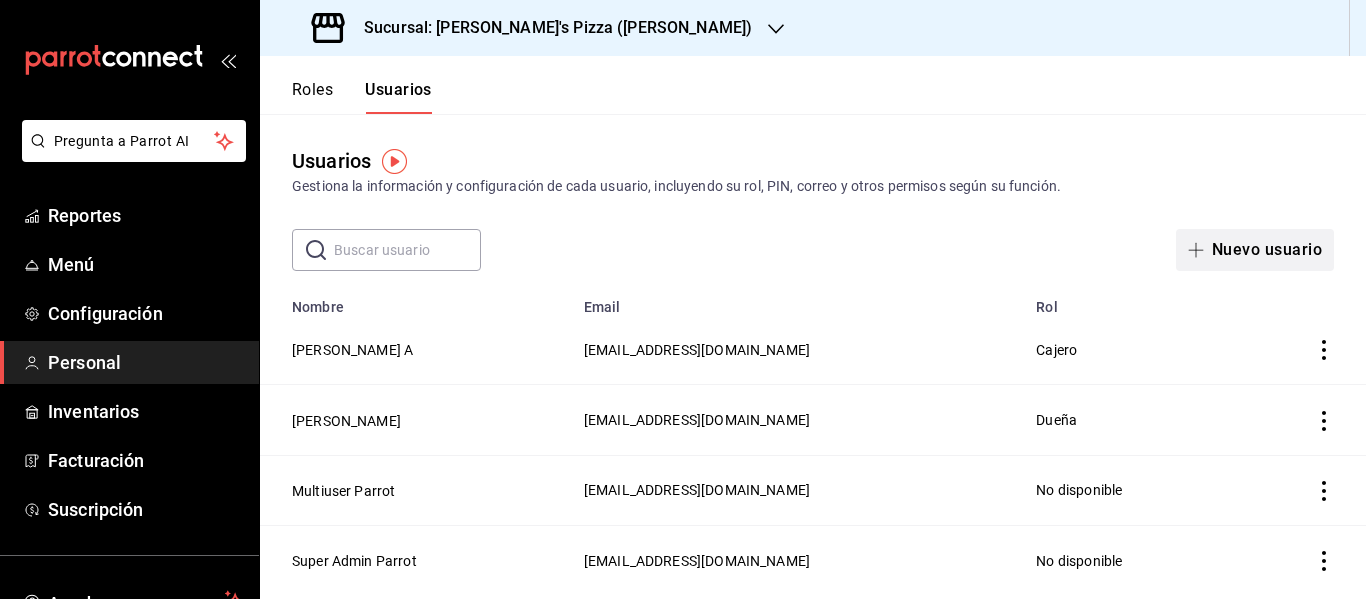 click on "Nuevo usuario" at bounding box center [1255, 250] 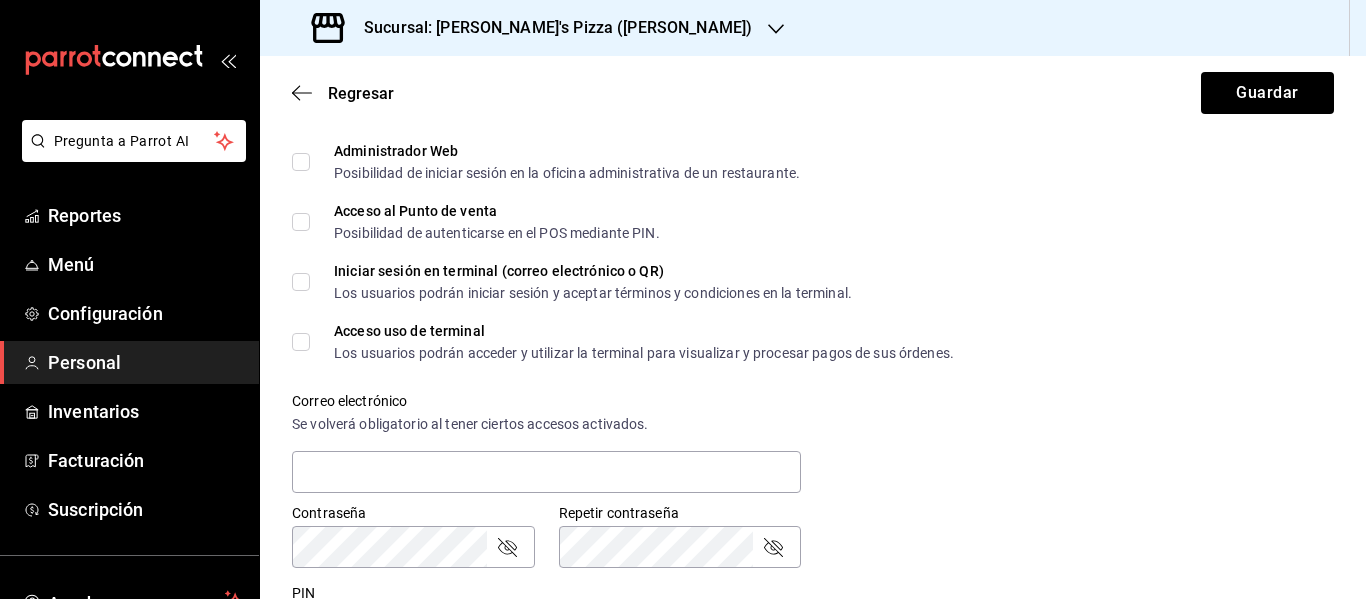 scroll, scrollTop: 400, scrollLeft: 0, axis: vertical 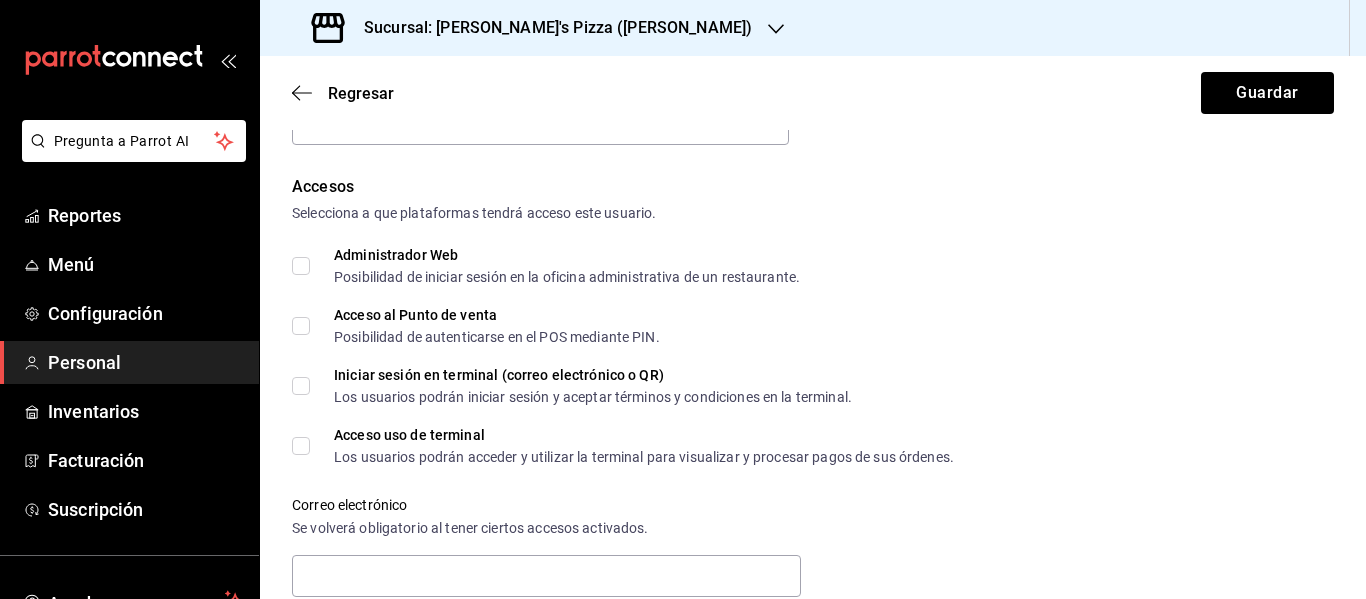 click on "Acceso al Punto de venta Posibilidad de autenticarse en el POS mediante PIN." at bounding box center (301, 326) 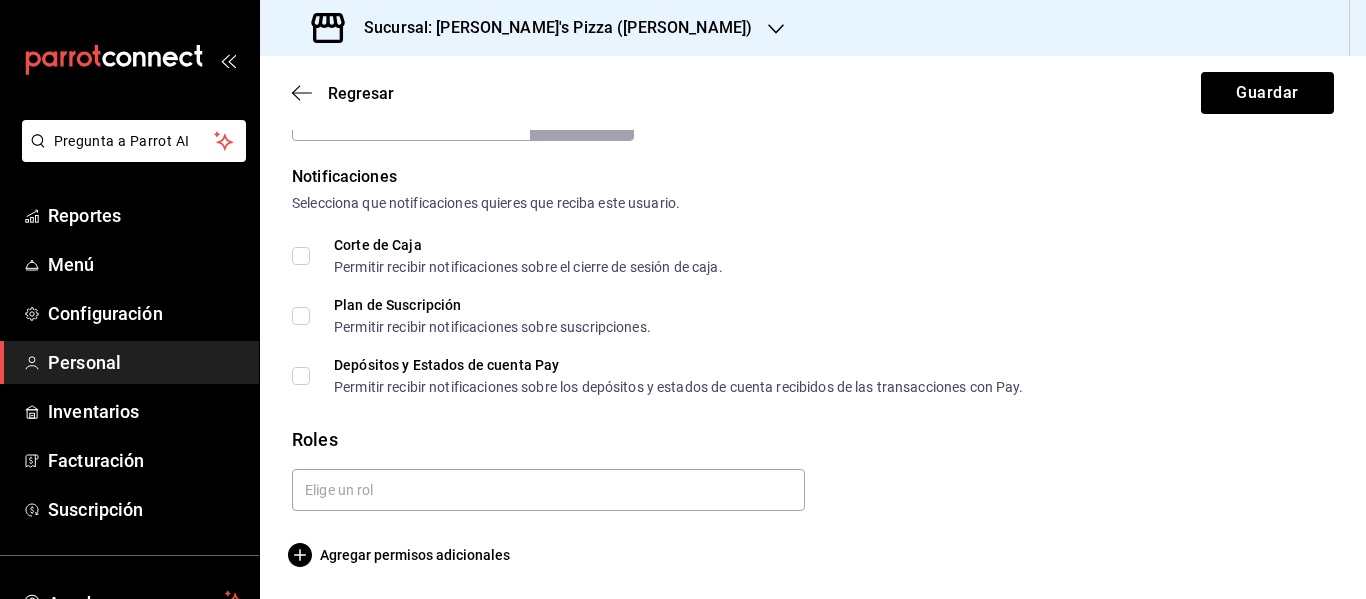 scroll, scrollTop: 814, scrollLeft: 0, axis: vertical 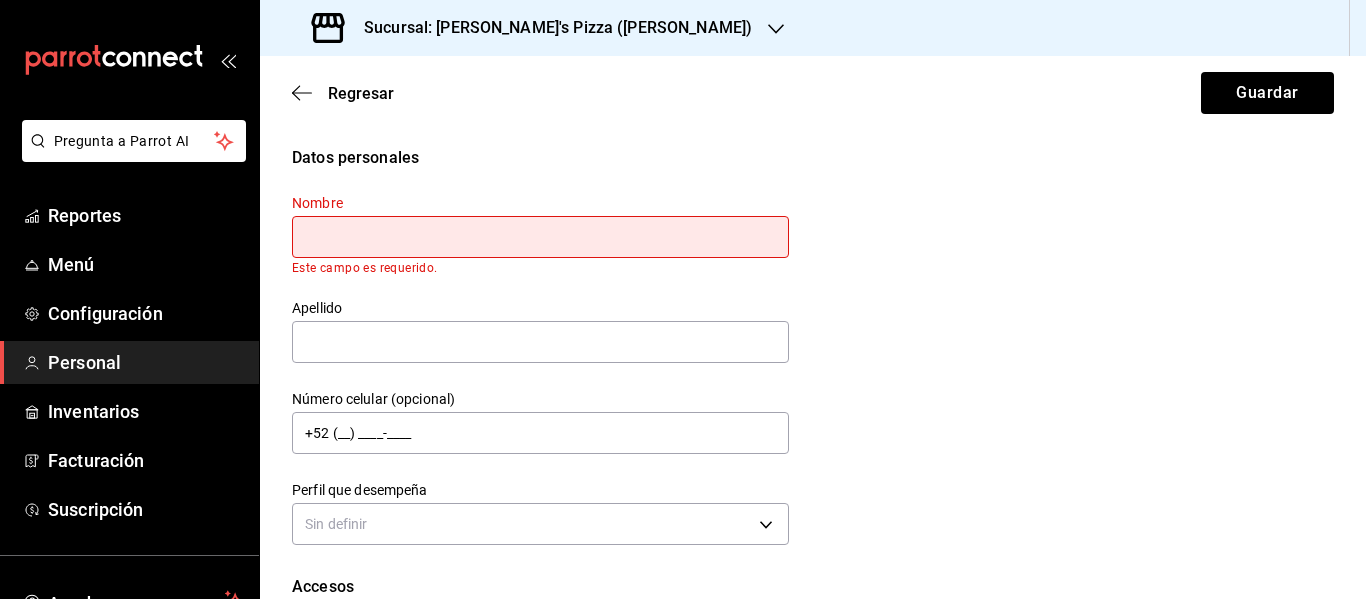 click at bounding box center [540, 237] 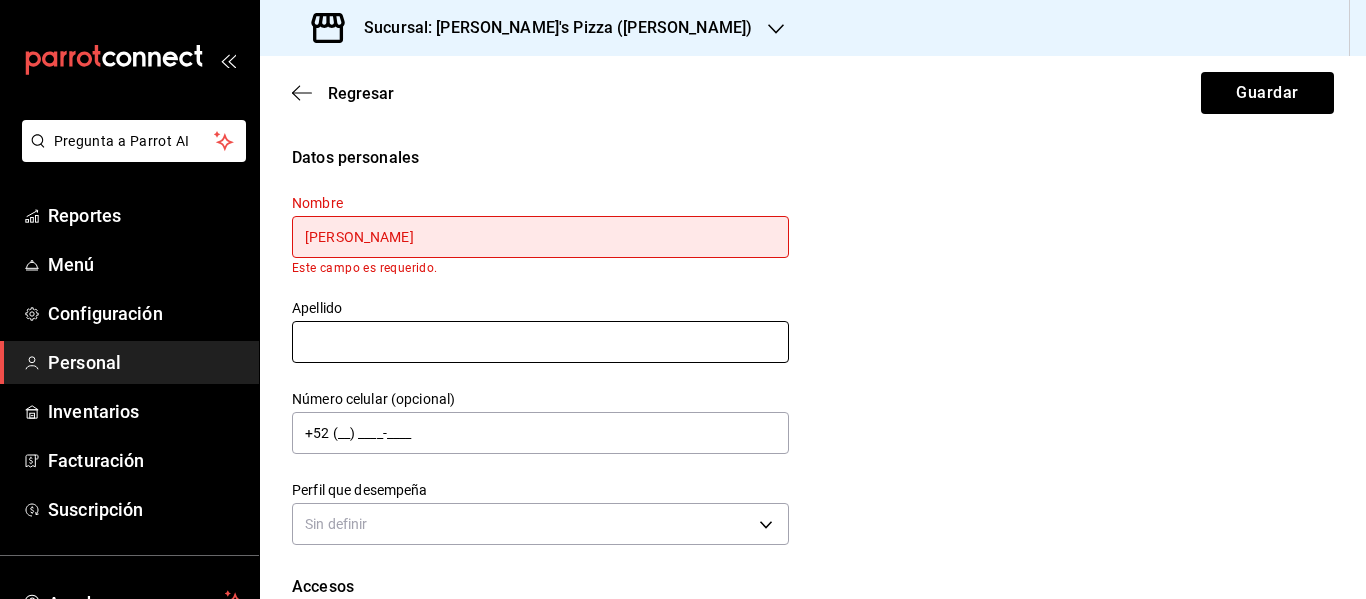 type on "[PERSON_NAME]" 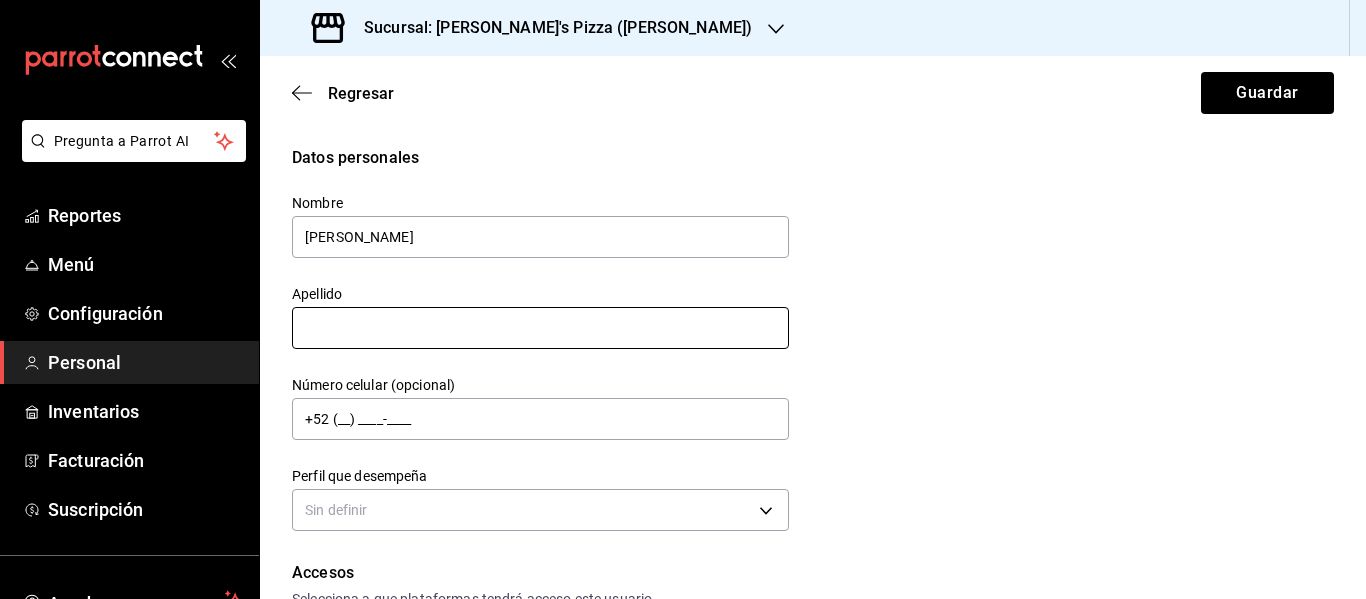 click at bounding box center (540, 328) 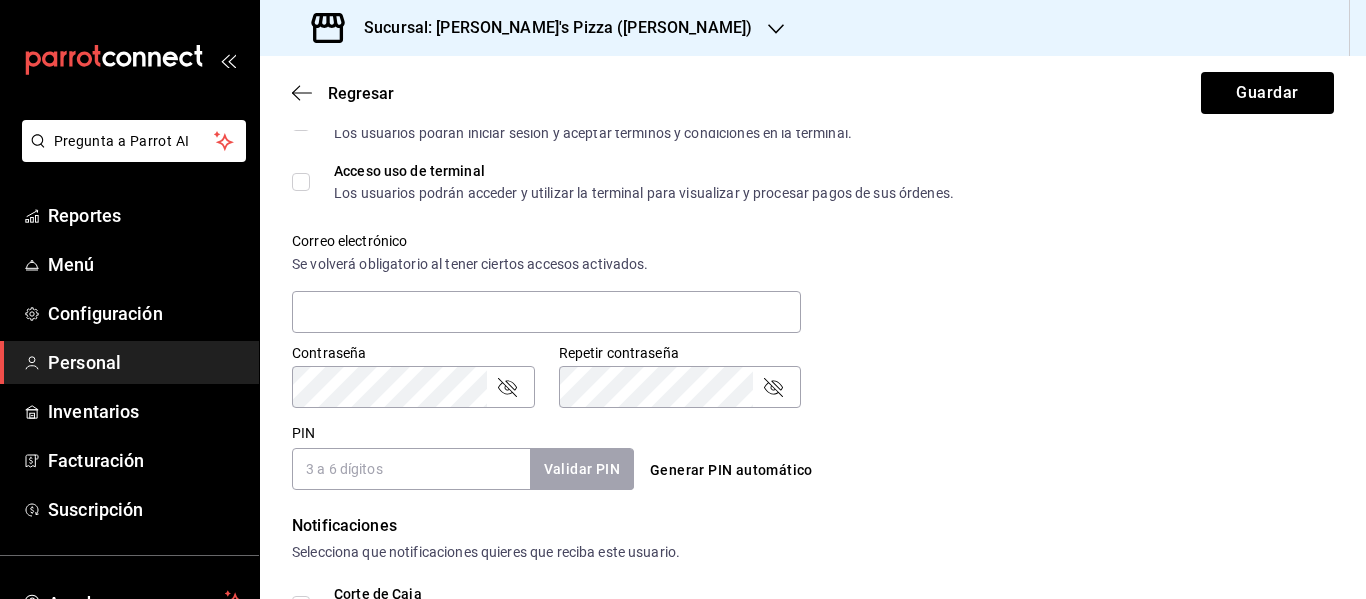 scroll, scrollTop: 700, scrollLeft: 0, axis: vertical 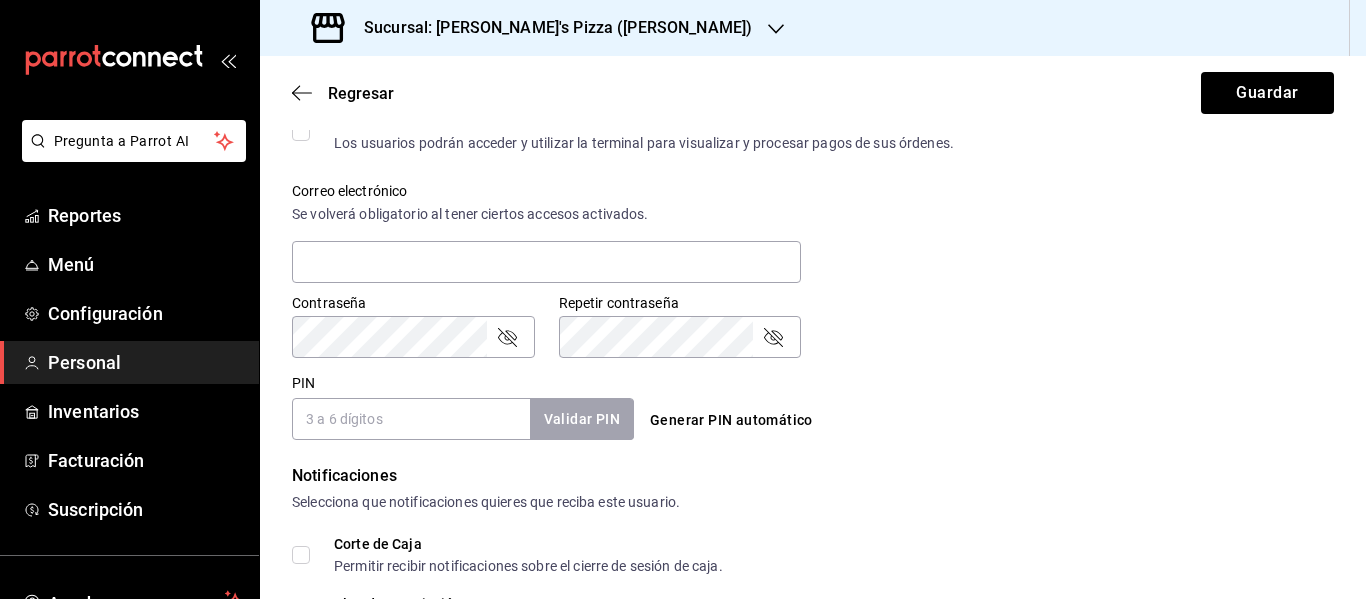 type on "[PERSON_NAME]" 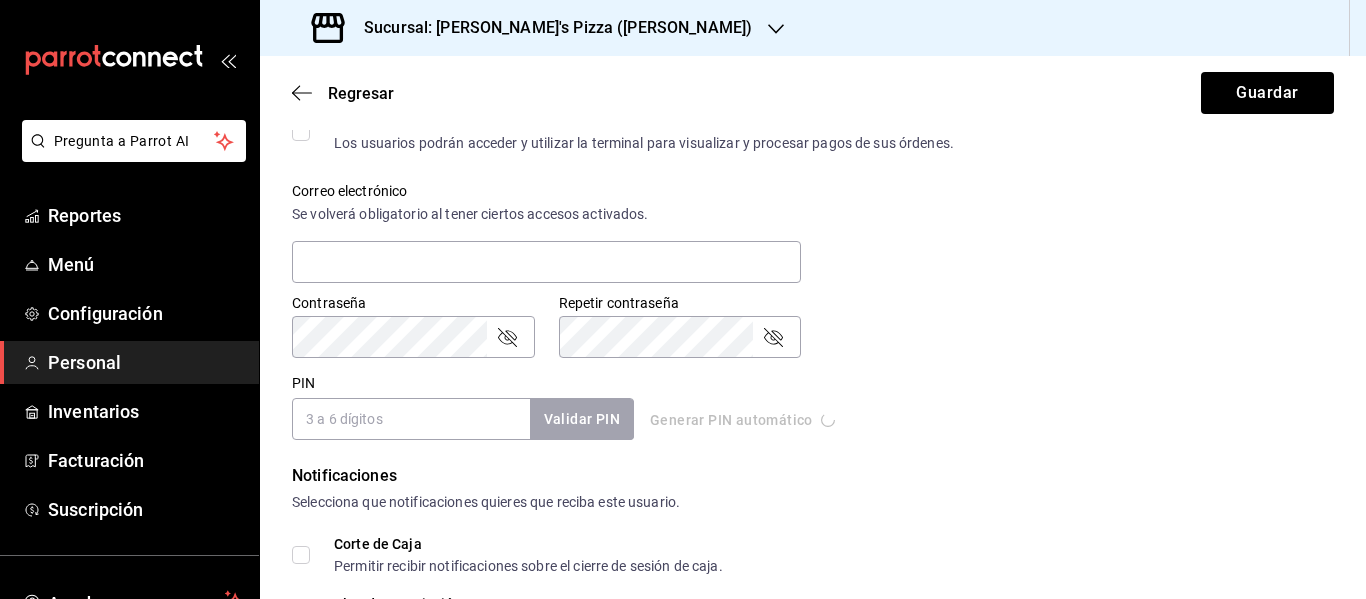 type on "3540" 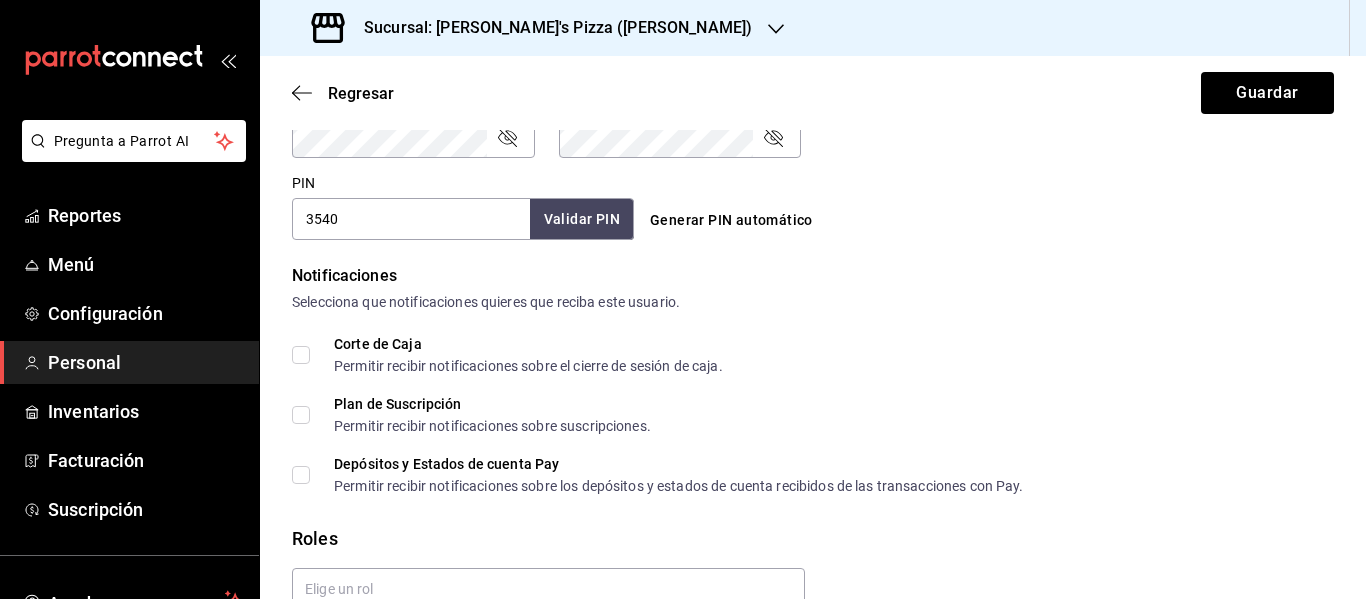 scroll, scrollTop: 999, scrollLeft: 0, axis: vertical 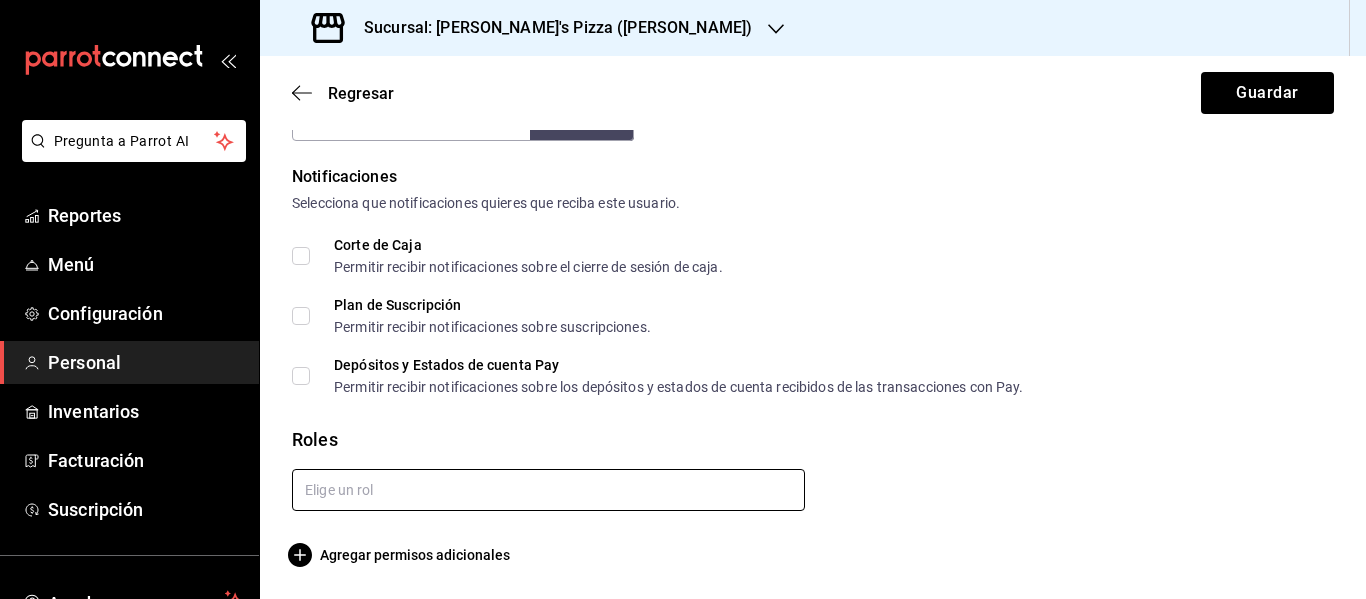 click at bounding box center [548, 490] 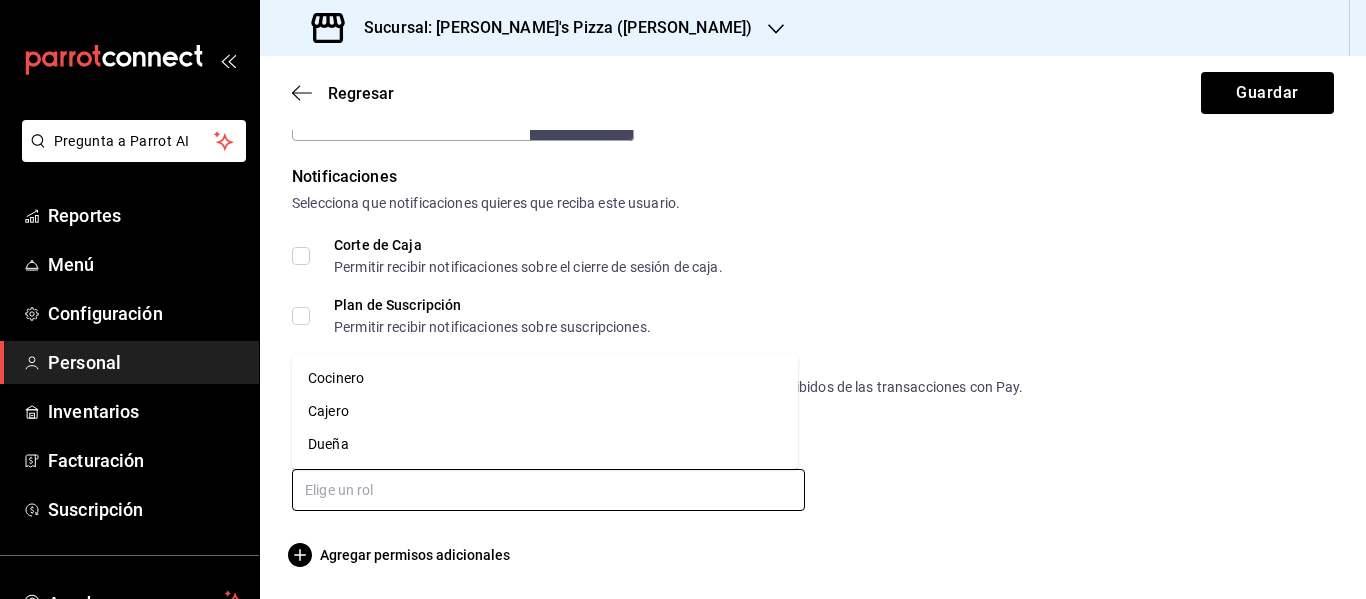 click on "Cocinero" at bounding box center [545, 378] 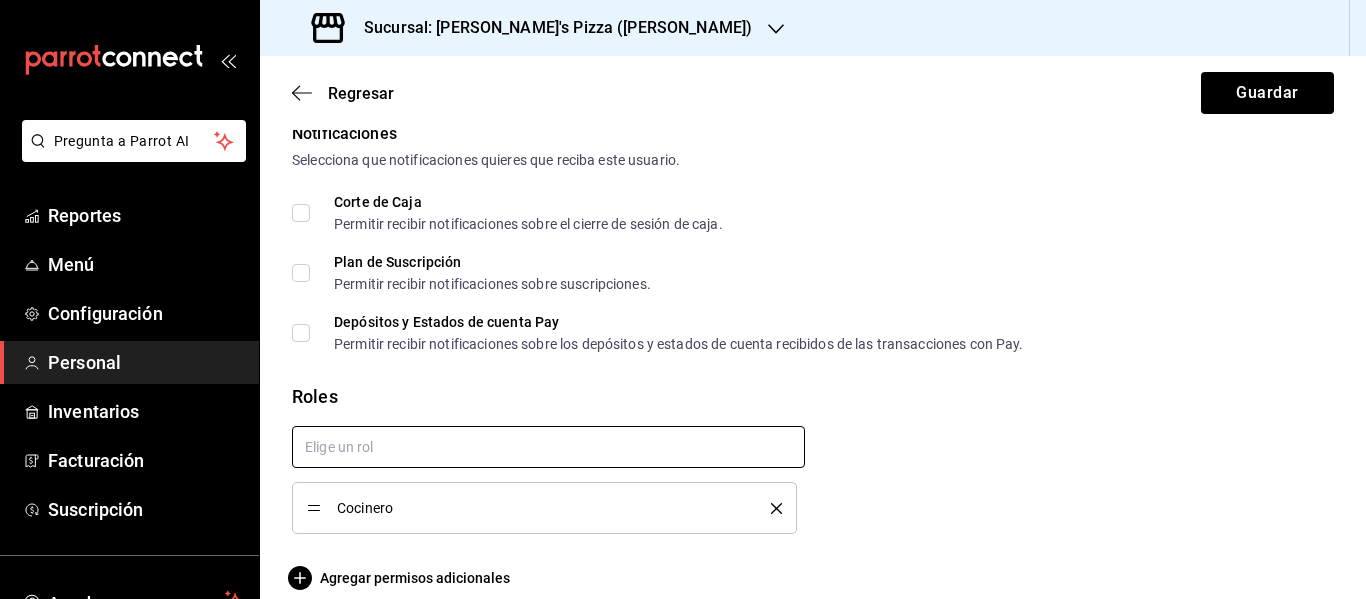 scroll, scrollTop: 1065, scrollLeft: 0, axis: vertical 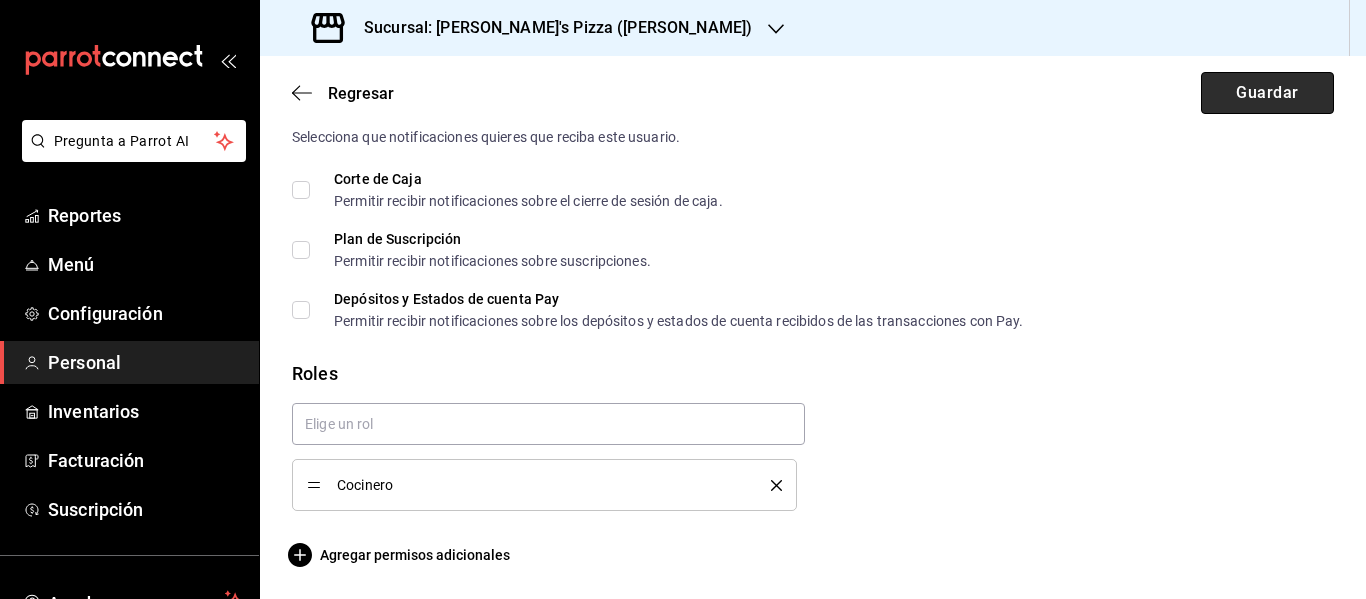 click on "Guardar" at bounding box center (1267, 93) 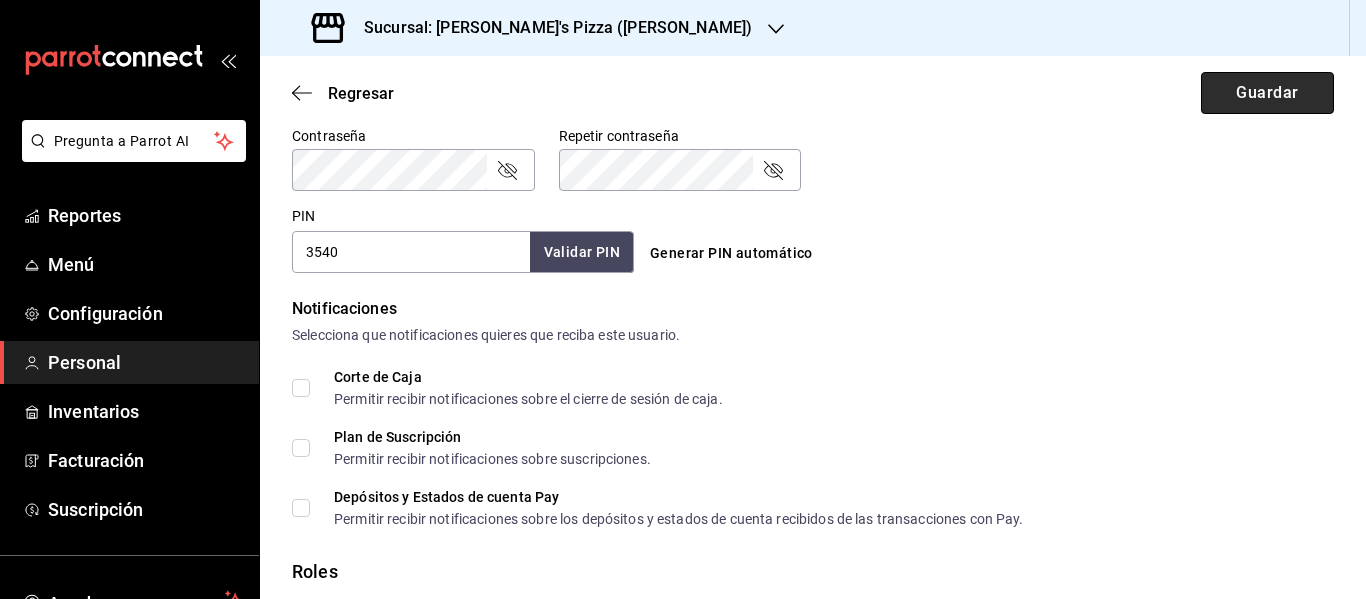 scroll, scrollTop: 888, scrollLeft: 0, axis: vertical 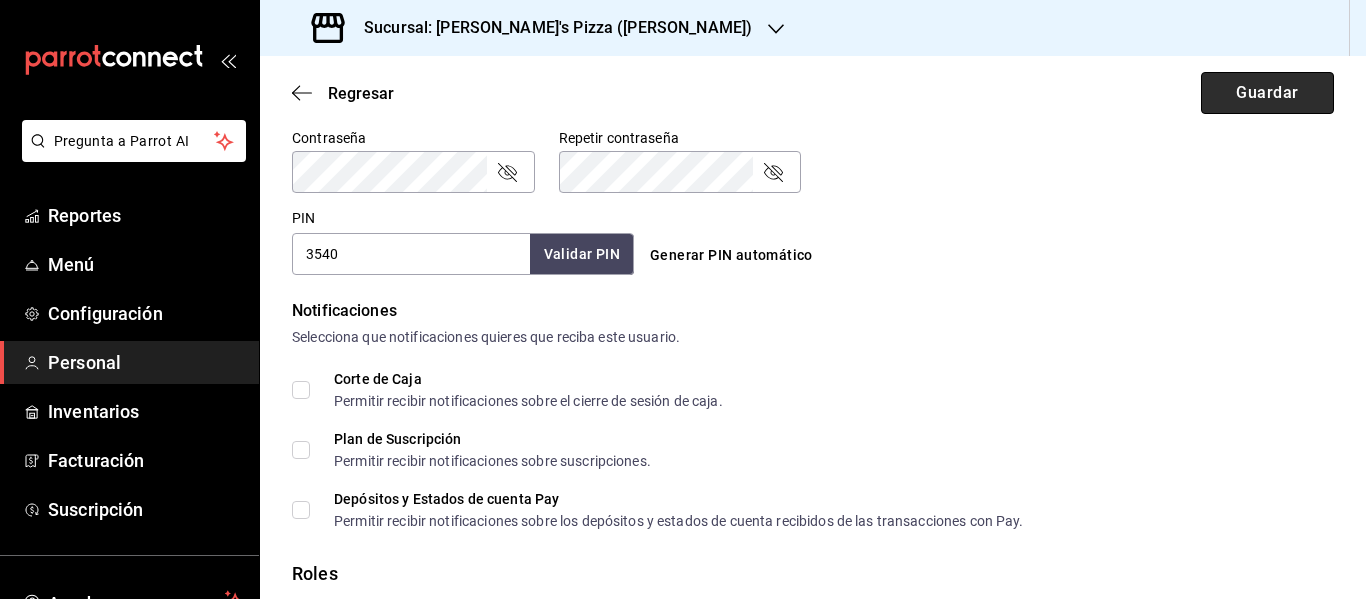 click on "Guardar" at bounding box center [1267, 93] 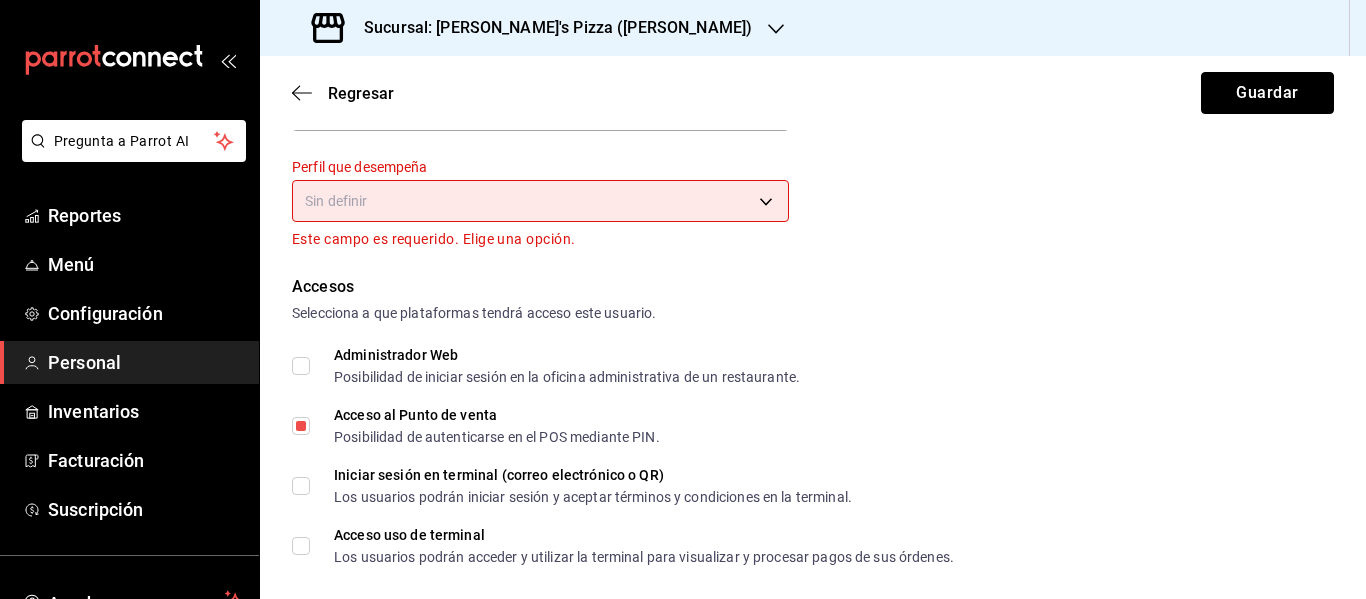scroll, scrollTop: 188, scrollLeft: 0, axis: vertical 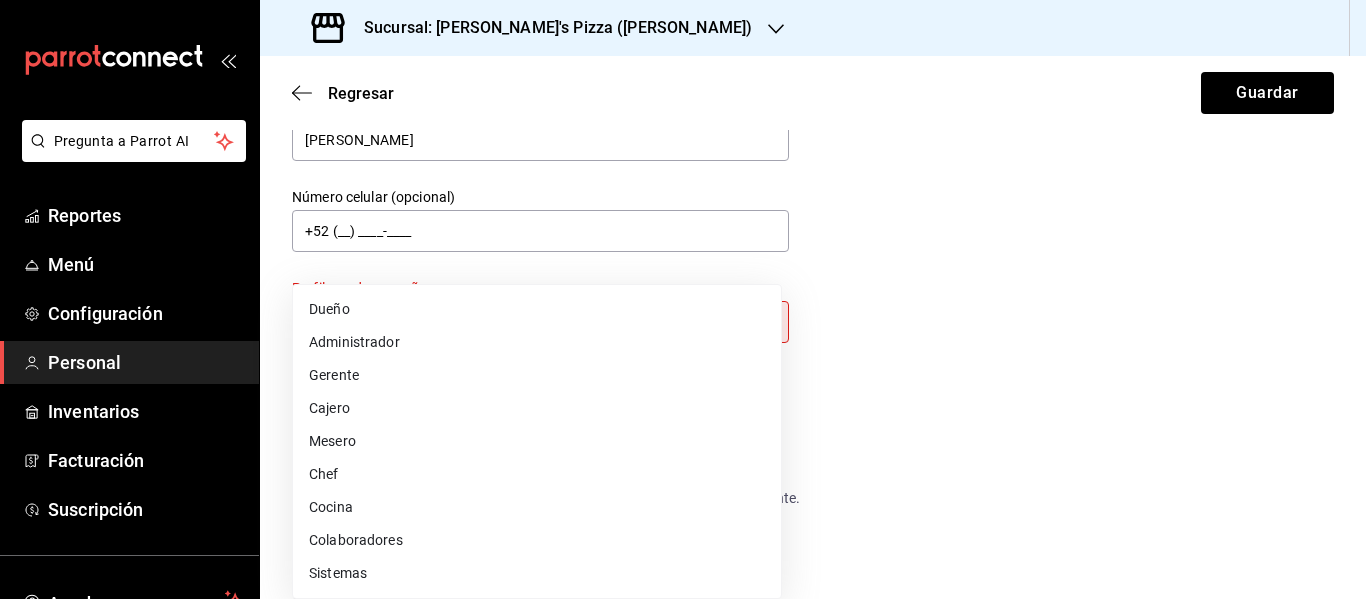click on "Pregunta a Parrot AI Reportes   Menú   Configuración   Personal   Inventarios   Facturación   Suscripción   Ayuda Recomienda Parrot   [PERSON_NAME]   Sugerir nueva función   Sucursal: Cherry's Pizza ([PERSON_NAME]) Regresar Guardar Datos personales Nombre [PERSON_NAME] [PERSON_NAME] Número celular (opcional) +52 (__) ____-____ Perfil que desempeña Sin definir Este campo es requerido. Elige una opción. Accesos Selecciona a que plataformas tendrá acceso este usuario. Administrador Web Posibilidad de iniciar sesión en la oficina administrativa de un restaurante.  Acceso al Punto de venta Posibilidad de autenticarse en el POS mediante PIN.  Iniciar sesión en terminal (correo electrónico o QR) Los usuarios podrán iniciar sesión y aceptar términos y condiciones en la terminal. Acceso uso de terminal Los usuarios podrán acceder y utilizar la terminal para visualizar y procesar pagos de sus órdenes. Correo electrónico Se volverá obligatorio [PERSON_NAME] ciertos accesos activados. Contraseña PIN" at bounding box center (683, 299) 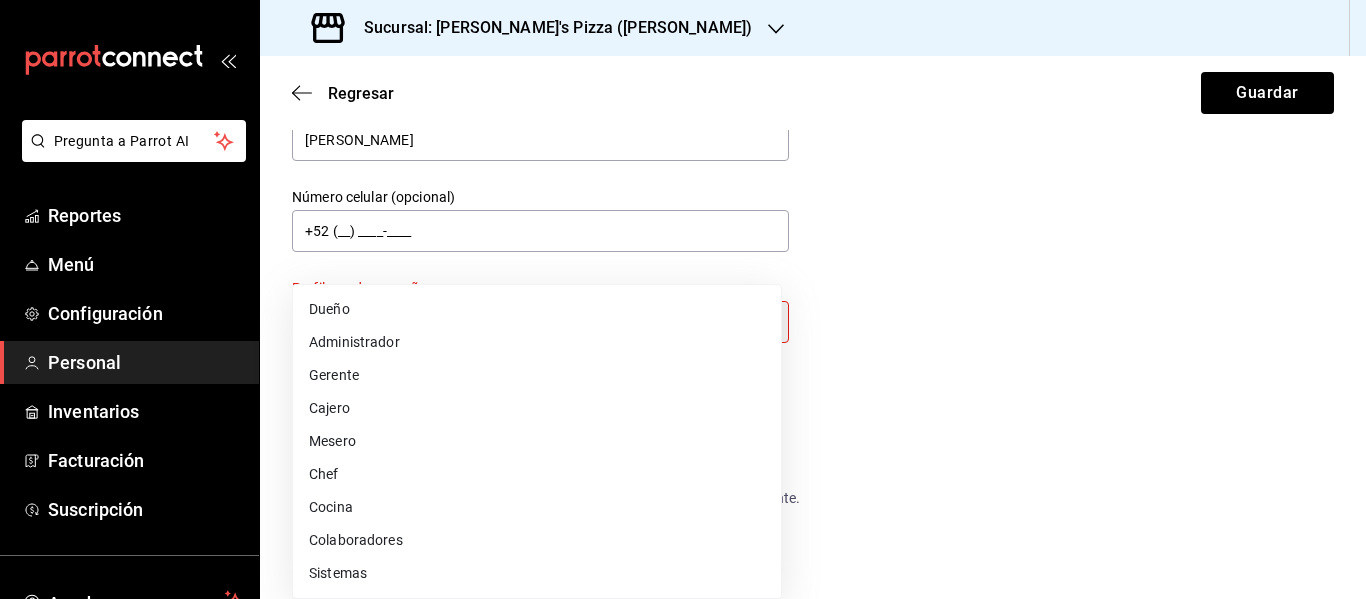 type on "KITCHEN" 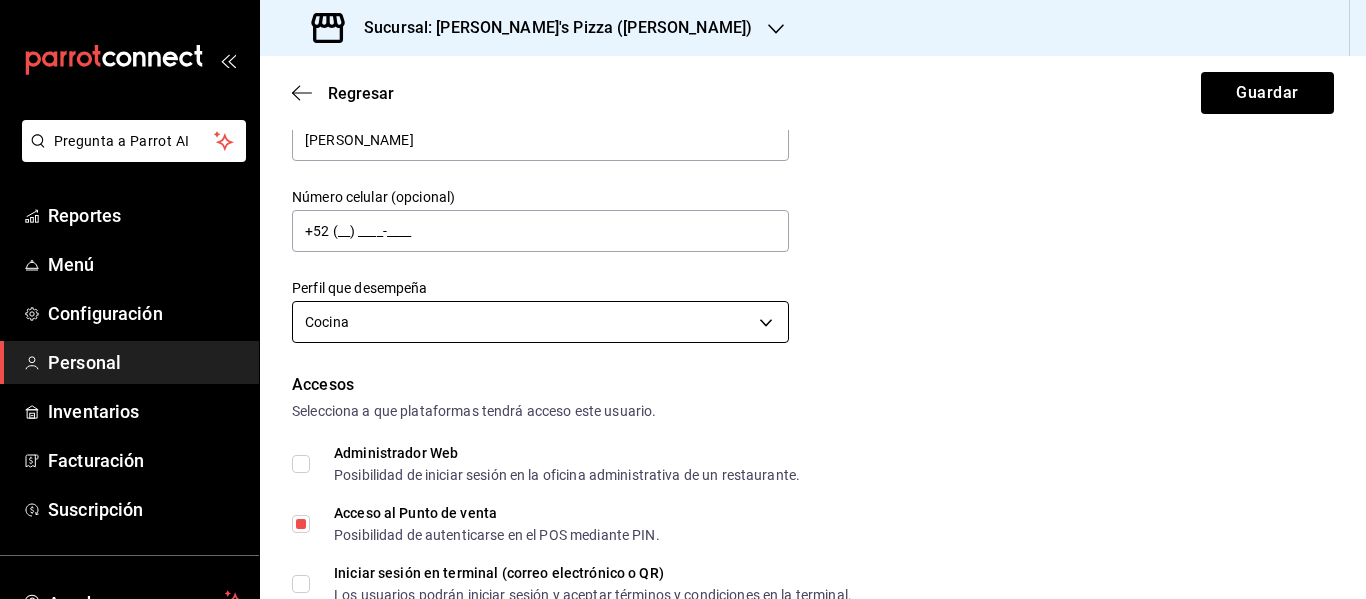 click on "Pregunta a Parrot AI Reportes   Menú   Configuración   Personal   Inventarios   Facturación   Suscripción   Ayuda Recomienda Parrot   [PERSON_NAME]   Sugerir nueva función   Sucursal: [PERSON_NAME]'s Pizza ([PERSON_NAME]) Regresar Guardar Datos personales Nombre [PERSON_NAME] [PERSON_NAME] Número celular (opcional) +52 (__) ____-____ Perfil que desempeña Cocina KITCHEN Accesos Selecciona a que plataformas tendrá acceso este usuario. Administrador Web Posibilidad de iniciar sesión en la oficina administrativa de un restaurante.  Acceso al Punto de venta Posibilidad de autenticarse en el POS mediante PIN.  Iniciar sesión en terminal (correo electrónico o QR) Los usuarios podrán iniciar sesión y aceptar términos y condiciones en la terminal. Acceso uso de terminal Los usuarios podrán acceder y utilizar la terminal para visualizar y procesar pagos de sus órdenes. Correo electrónico Se volverá obligatorio [PERSON_NAME] ciertos accesos activados. Contraseña Contraseña Repetir contraseña PIN 3540 ​" at bounding box center (683, 299) 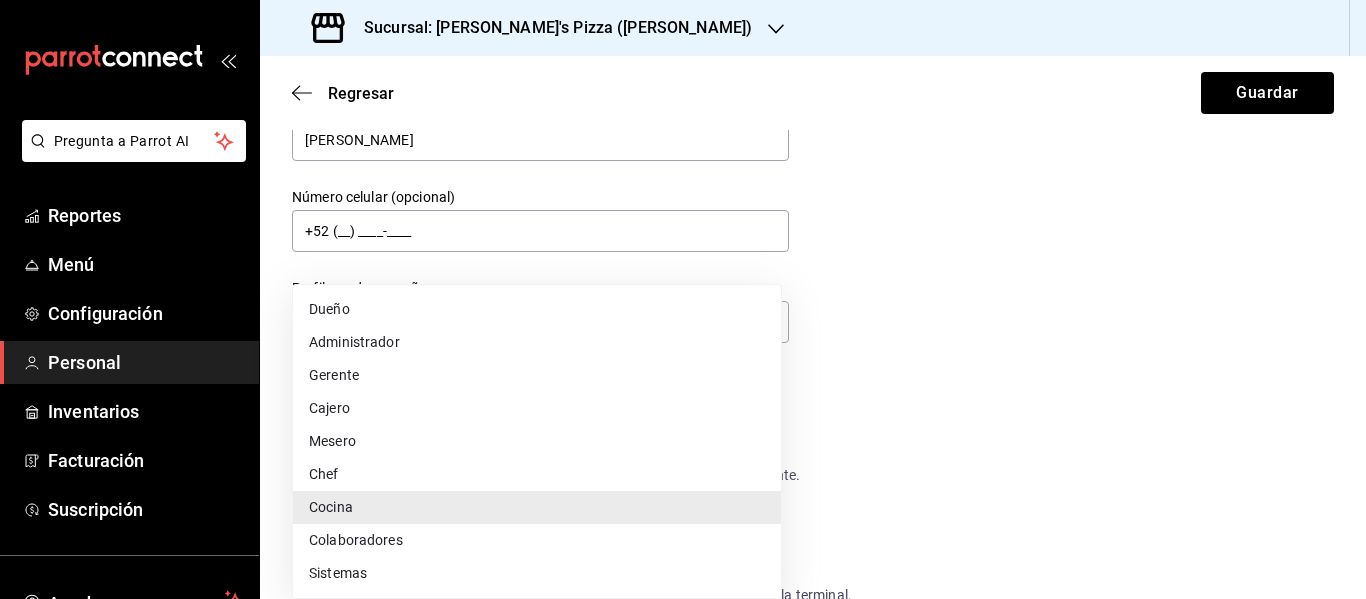click at bounding box center (683, 299) 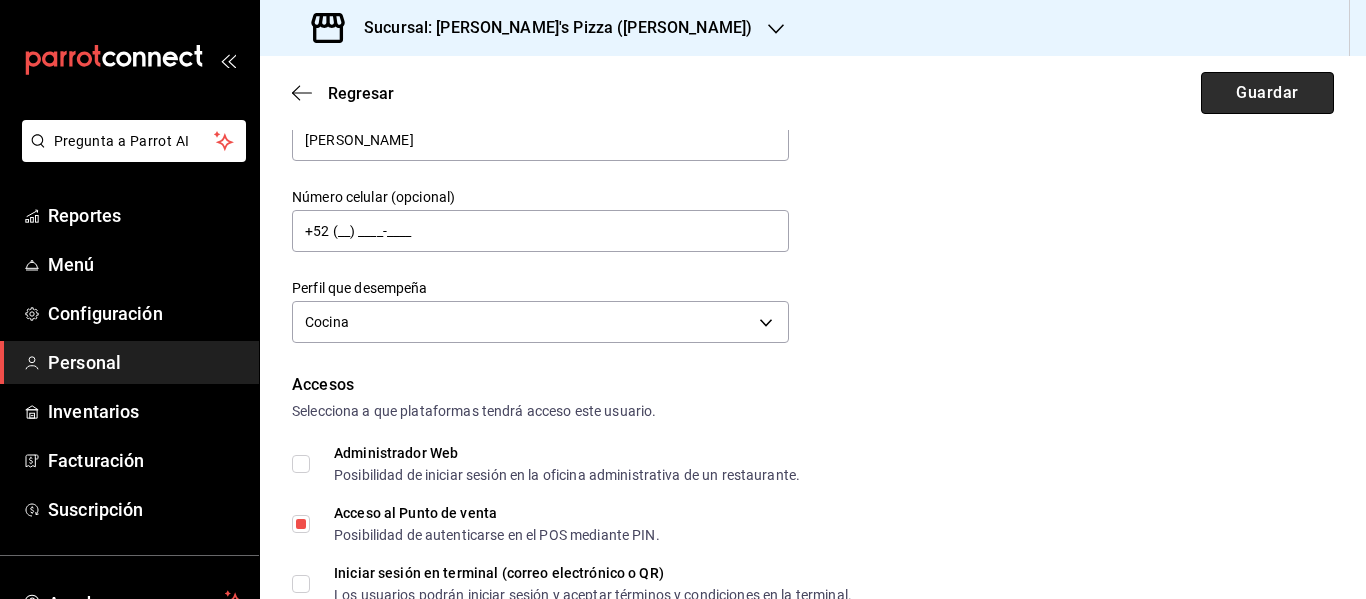 click on "Guardar" at bounding box center [1267, 93] 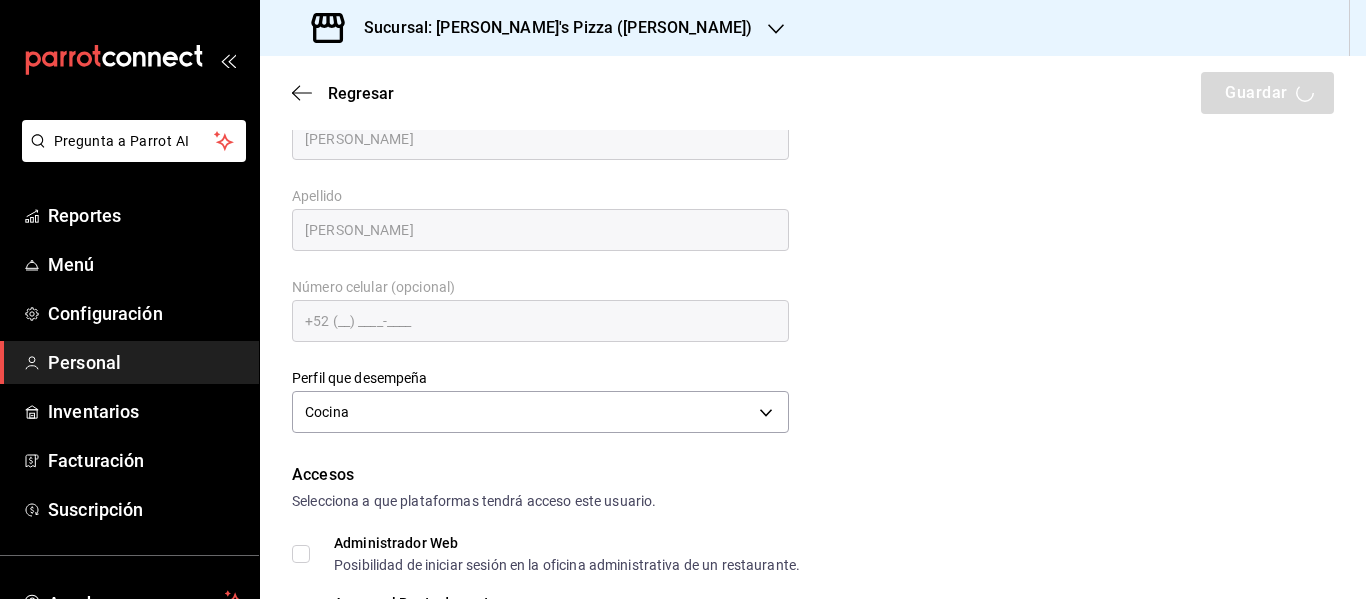 scroll, scrollTop: 0, scrollLeft: 0, axis: both 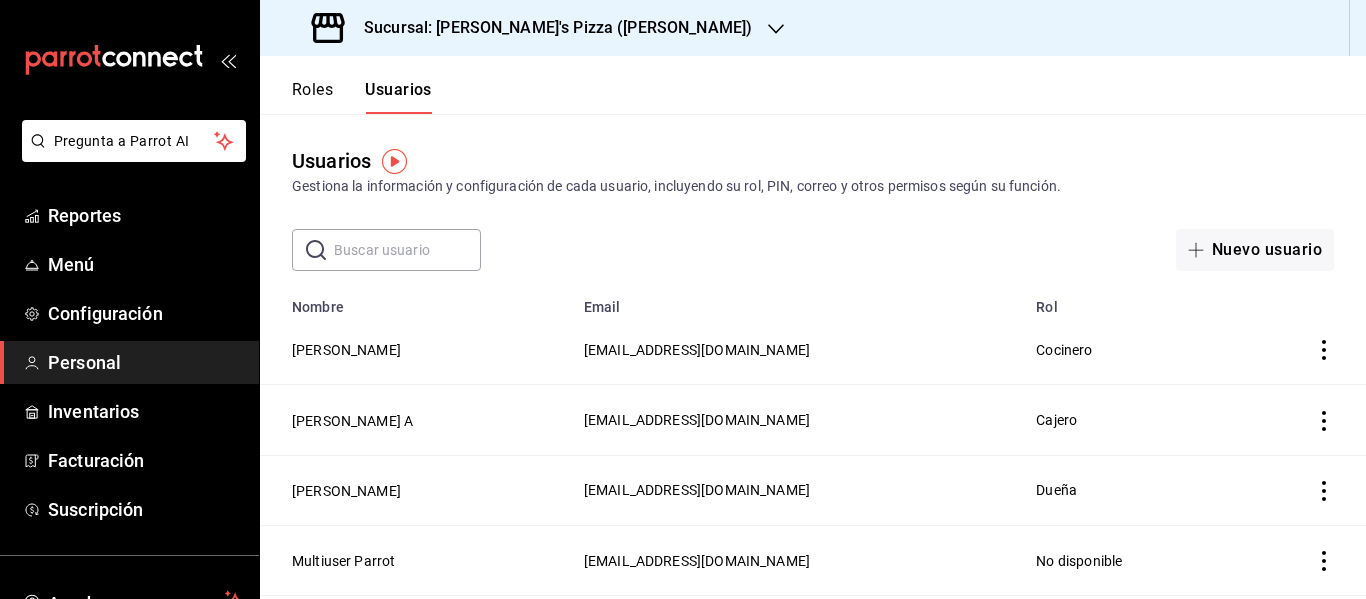 click 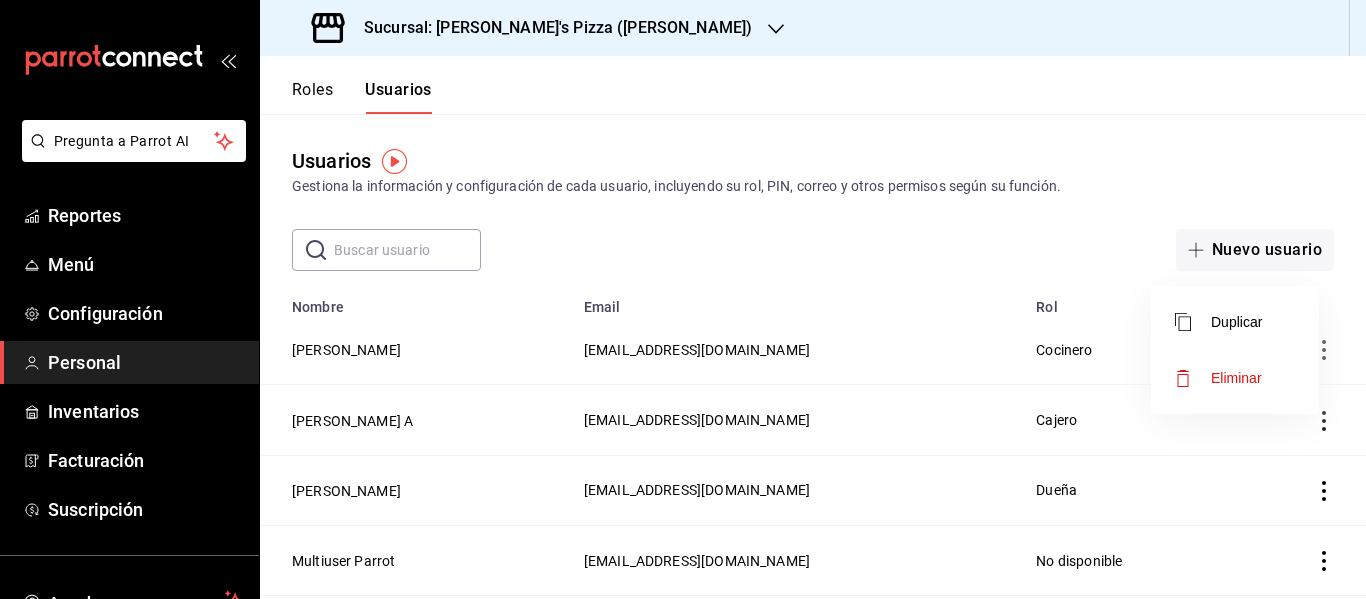 click on "Eliminar" at bounding box center [1236, 378] 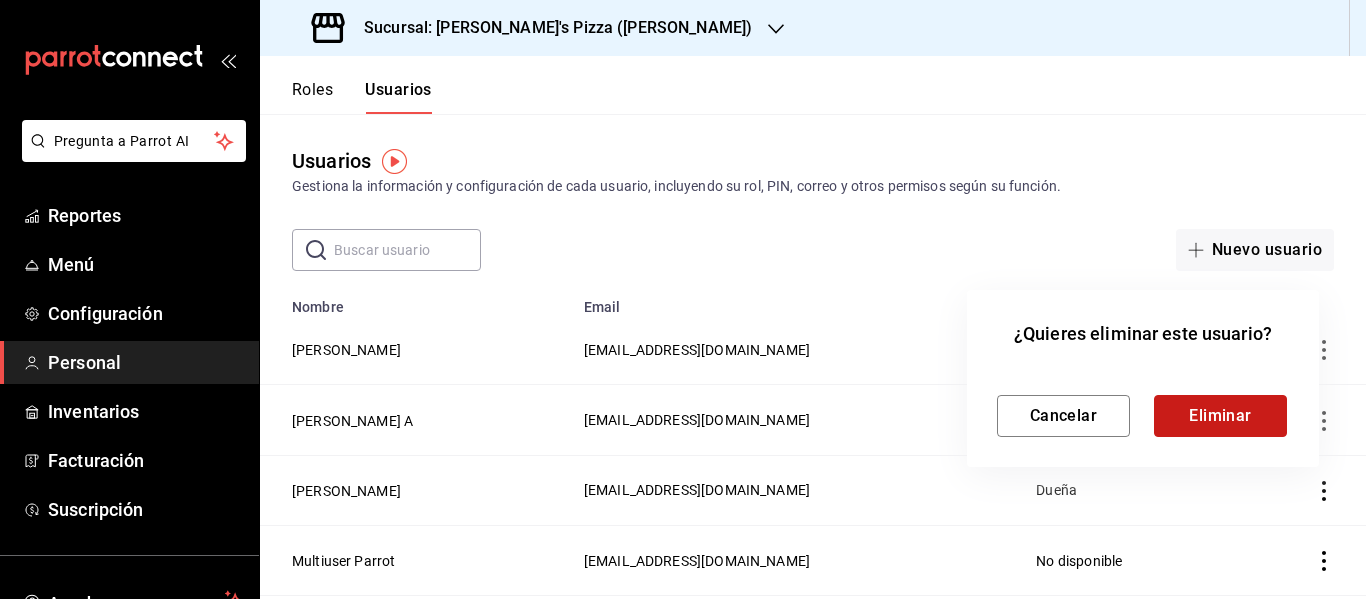click on "Eliminar" at bounding box center [1220, 416] 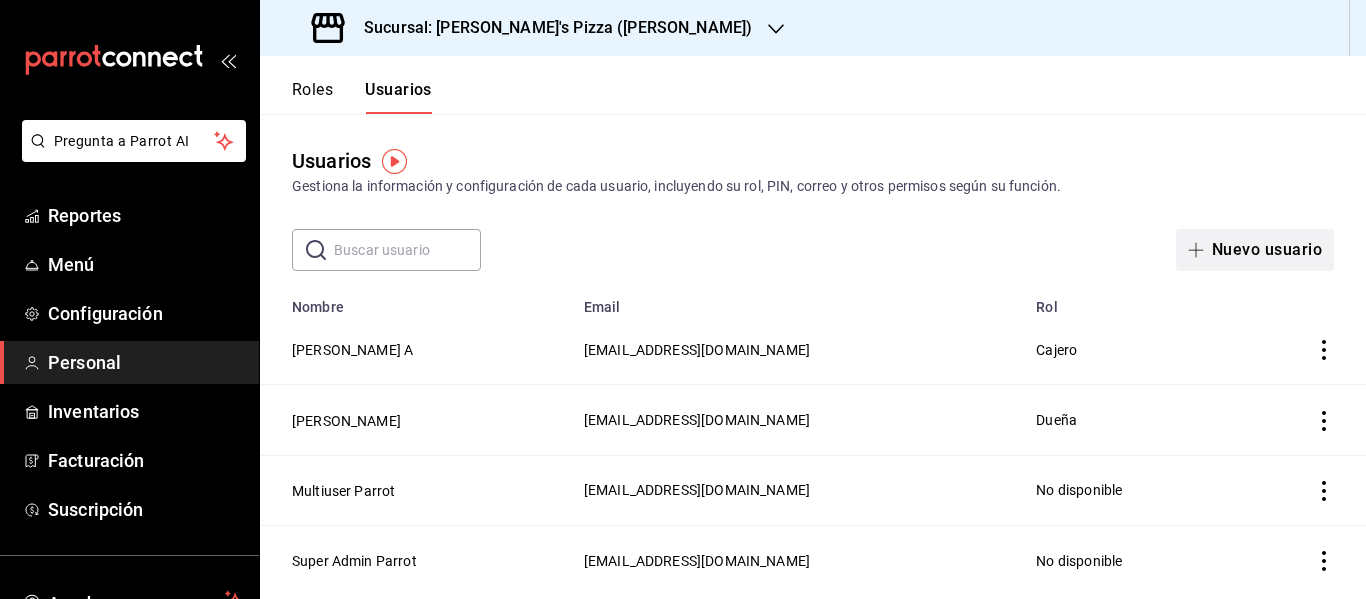 click on "Nuevo usuario" at bounding box center (1255, 250) 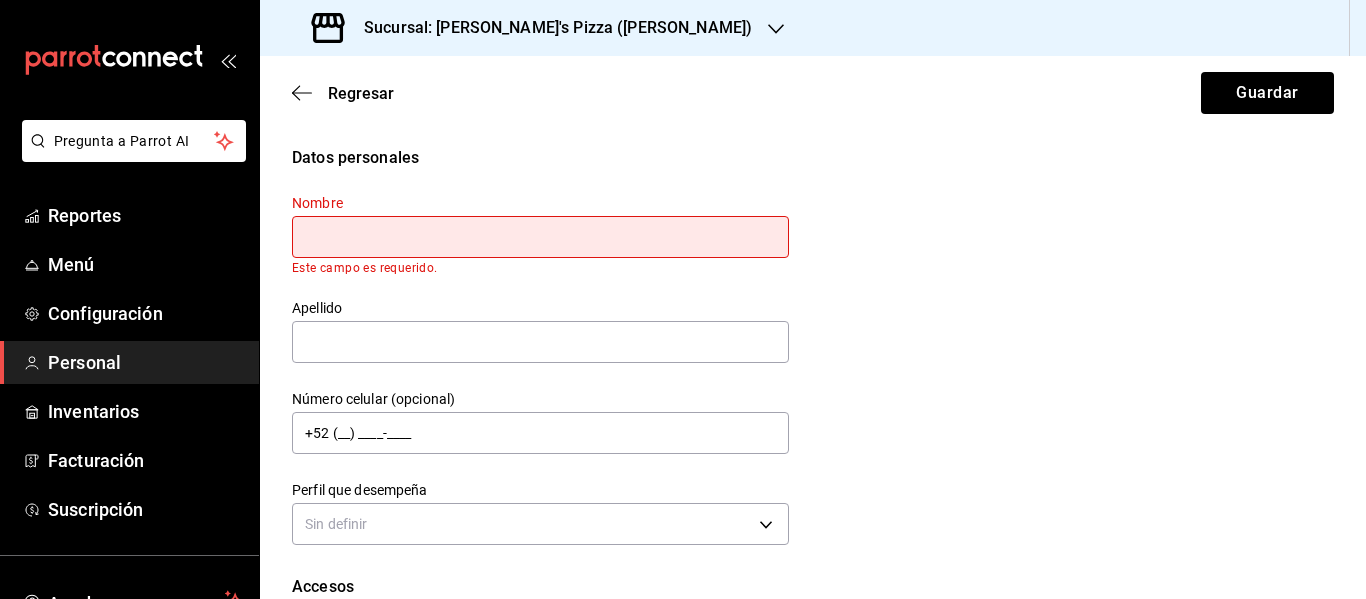 paste on "[PERSON_NAME]" 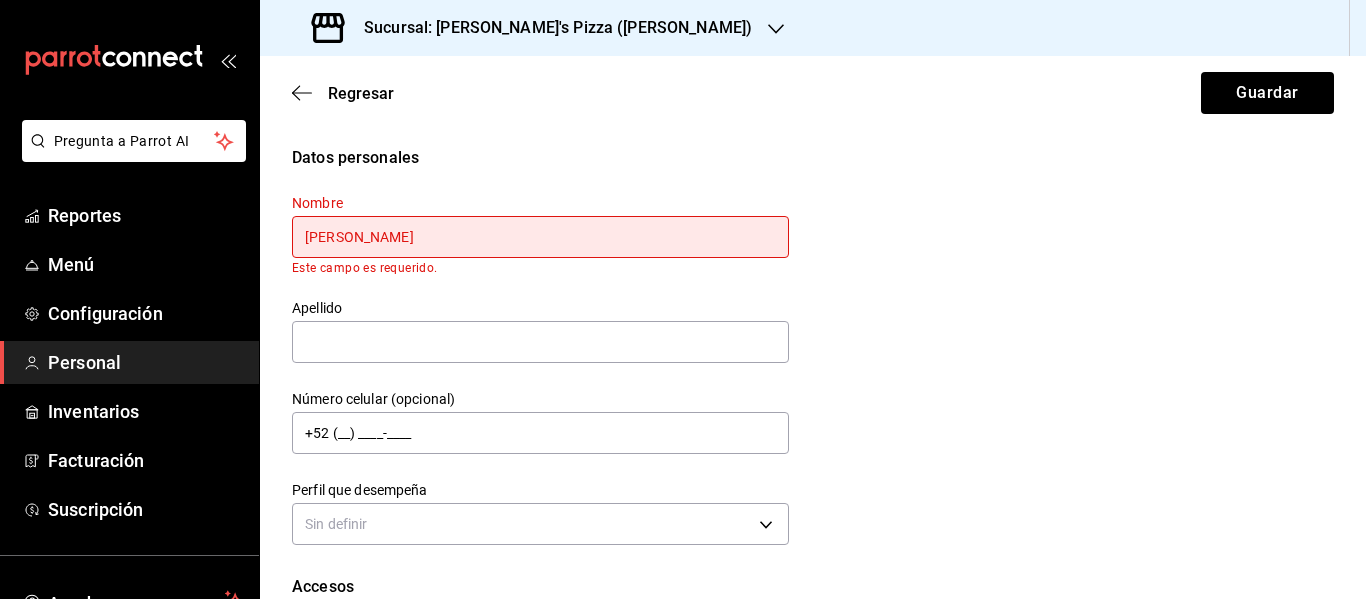 type on "[PERSON_NAME]" 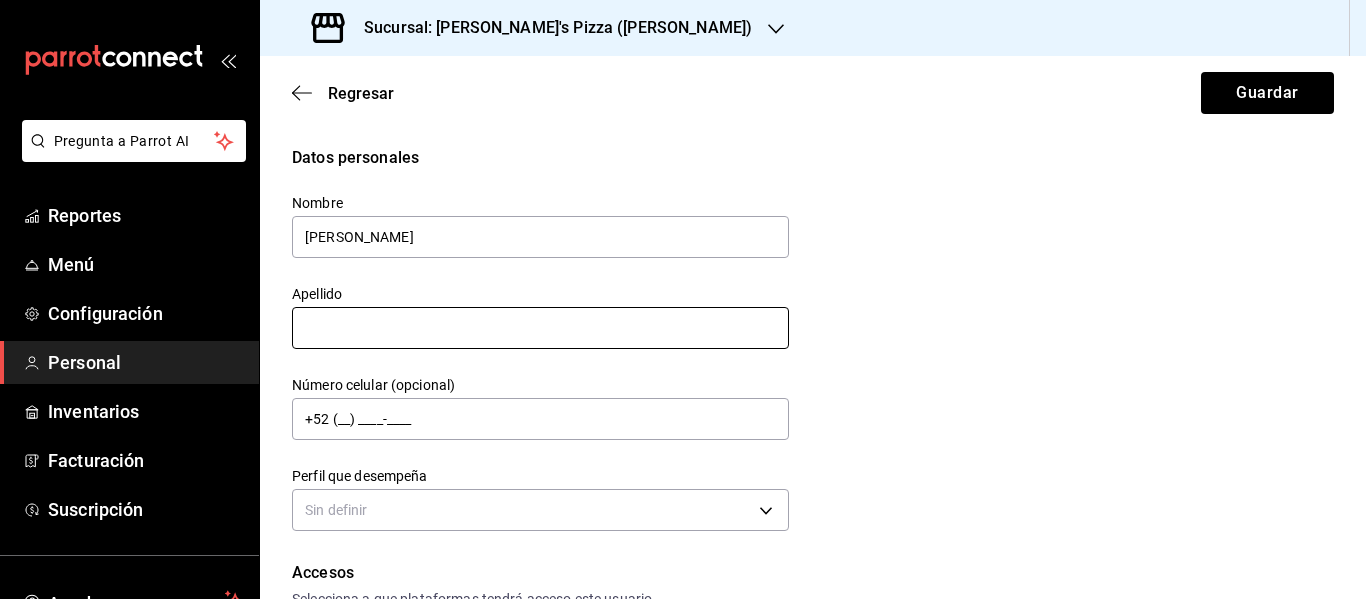 click at bounding box center [540, 328] 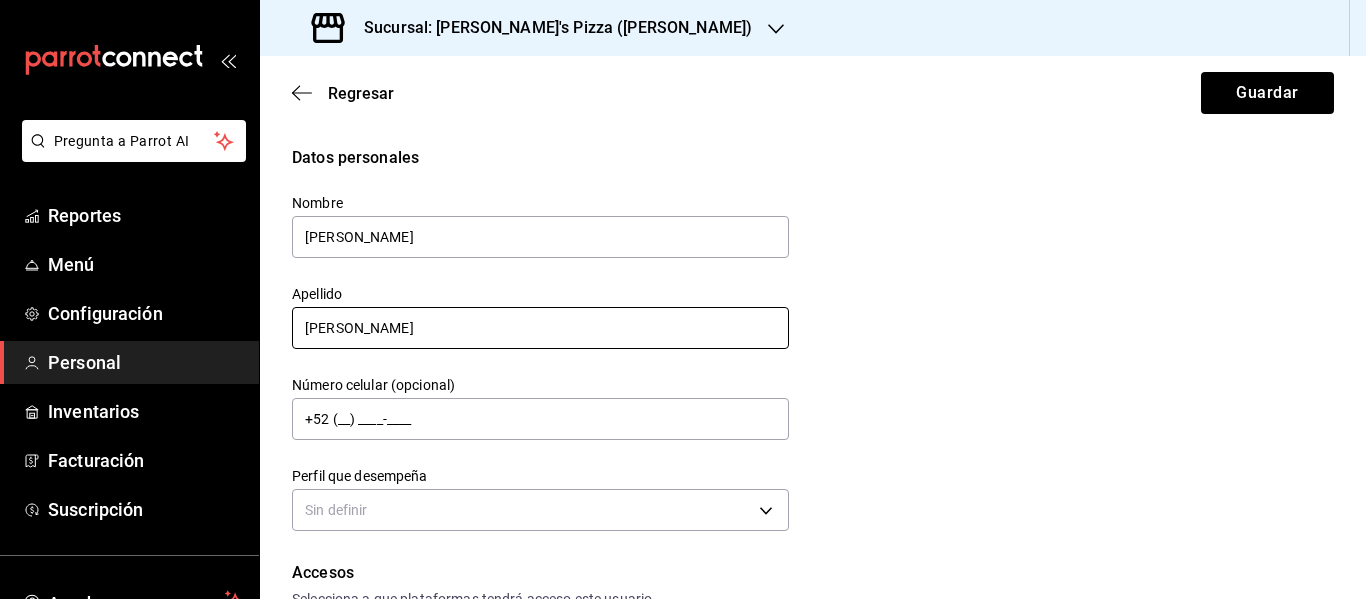 scroll, scrollTop: 100, scrollLeft: 0, axis: vertical 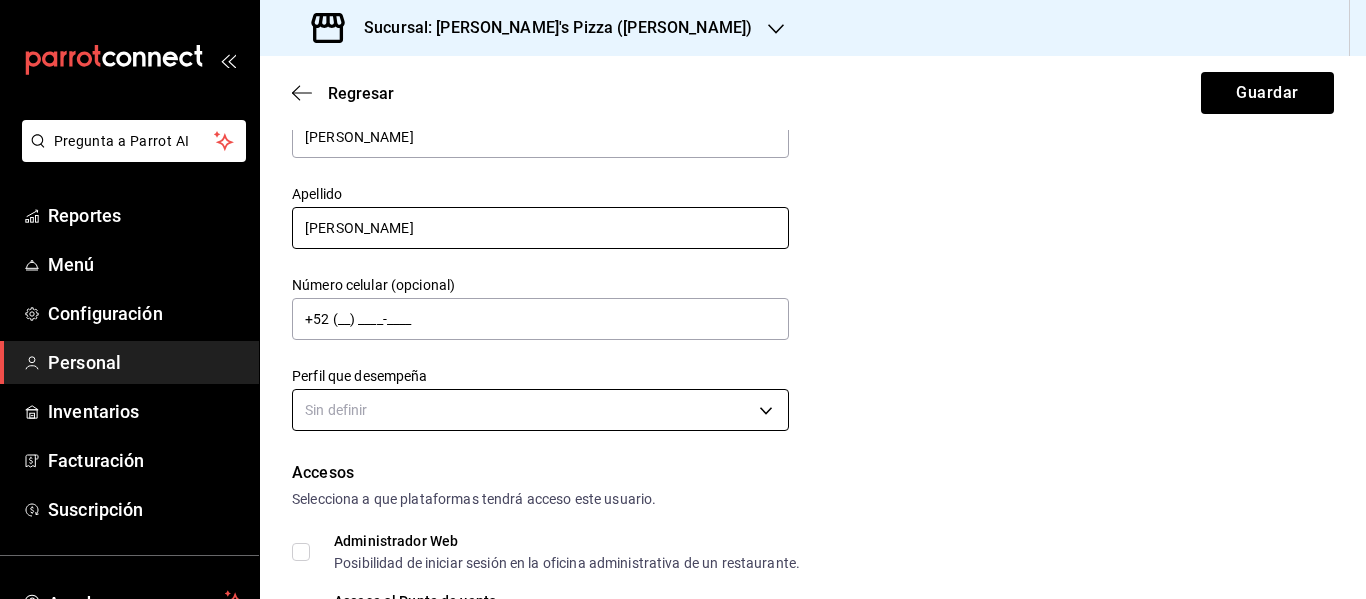 type on "[PERSON_NAME]" 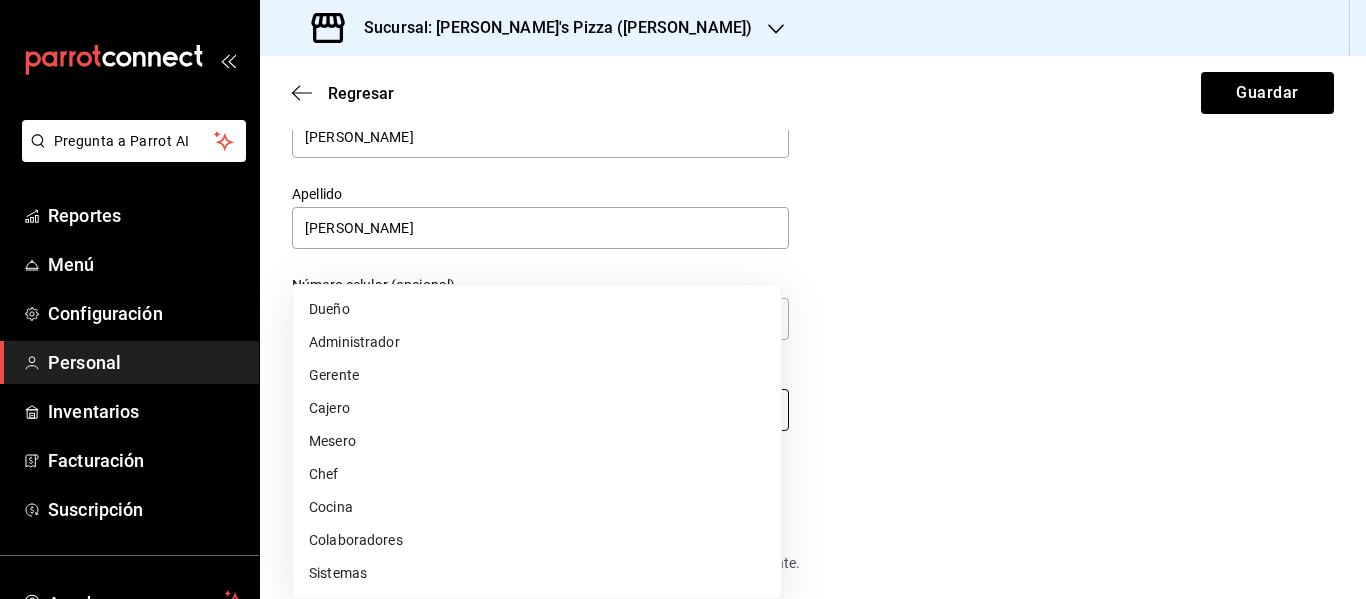 click on "Pregunta a Parrot AI Reportes   Menú   Configuración   Personal   Inventarios   Facturación   Suscripción   Ayuda Recomienda Parrot   [PERSON_NAME]   Sugerir nueva función   Sucursal: Cherry's Pizza ([PERSON_NAME]) Regresar Guardar Datos personales Nombre [PERSON_NAME] Cruces [PERSON_NAME] Número celular (opcional) +52 (__) ____-____ Perfil que desempeña Sin definir Accesos Selecciona a que plataformas tendrá acceso este usuario. Administrador Web Posibilidad de iniciar sesión en la oficina administrativa de un restaurante.  Acceso al Punto de venta Posibilidad de autenticarse en el POS mediante PIN.  Iniciar sesión en terminal (correo electrónico o QR) Los usuarios podrán iniciar sesión y aceptar términos y condiciones en la terminal. Acceso uso de terminal Los usuarios podrán acceder y utilizar la terminal para visualizar y procesar pagos de sus órdenes. Correo electrónico Se volverá obligatorio [PERSON_NAME] ciertos accesos activados. Contraseña Contraseña Repetir contraseña" at bounding box center [683, 299] 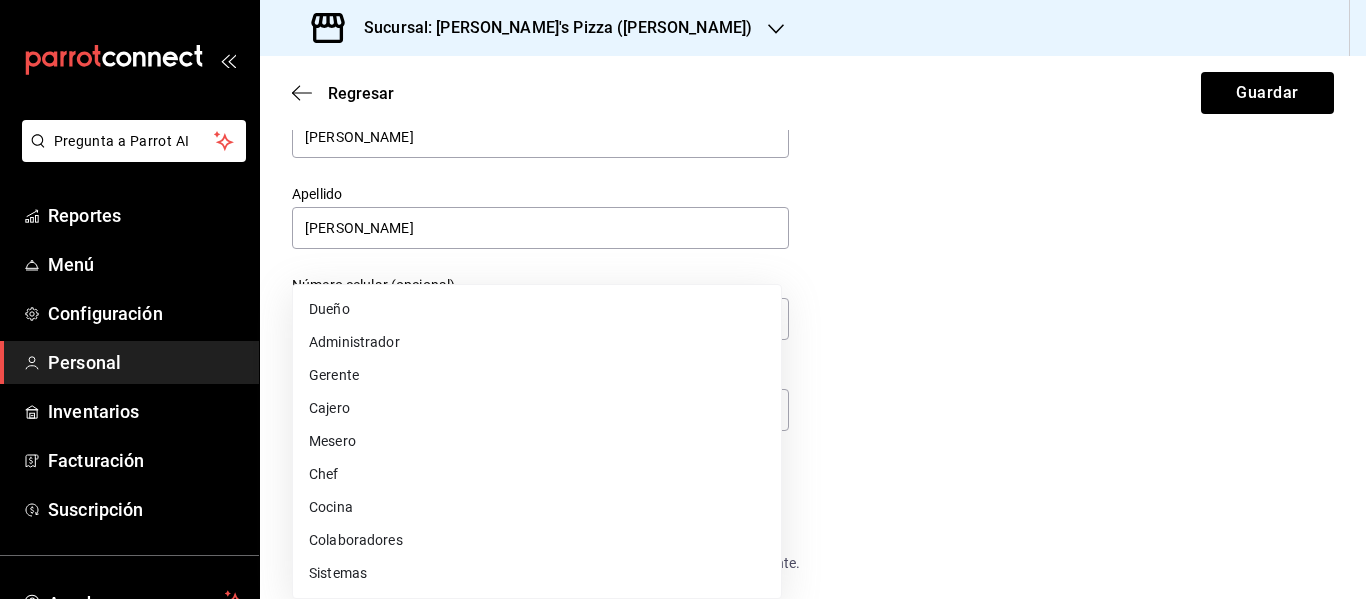 click on "Cocina" at bounding box center [537, 507] 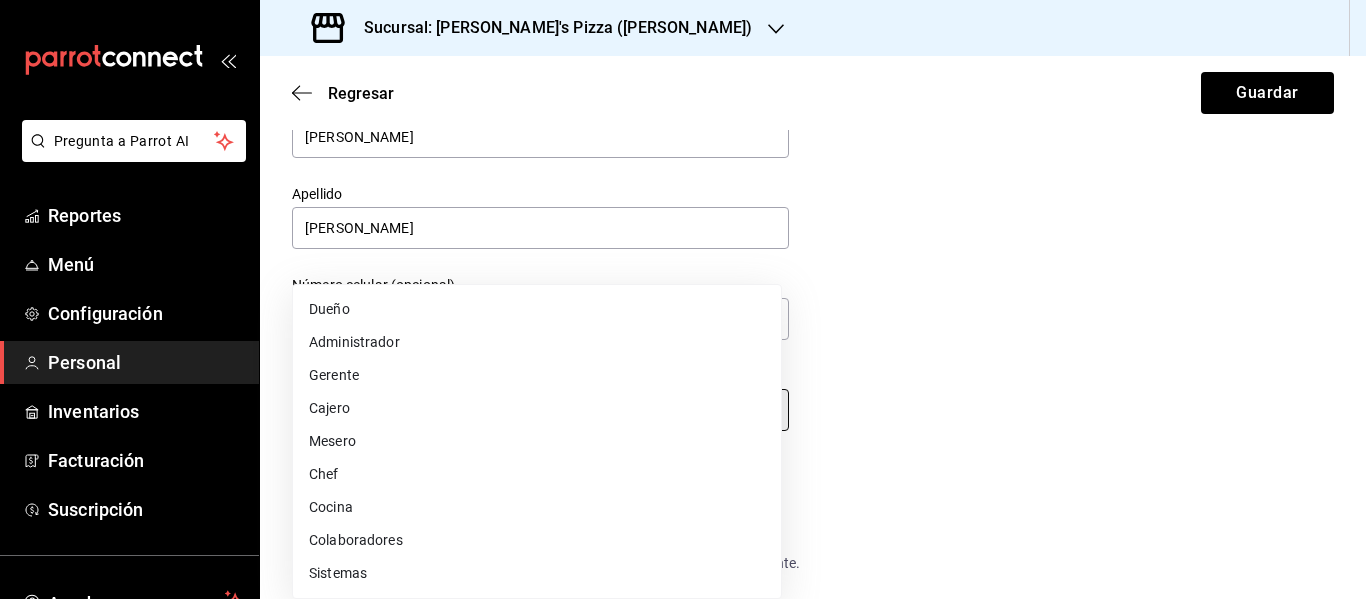 type on "KITCHEN" 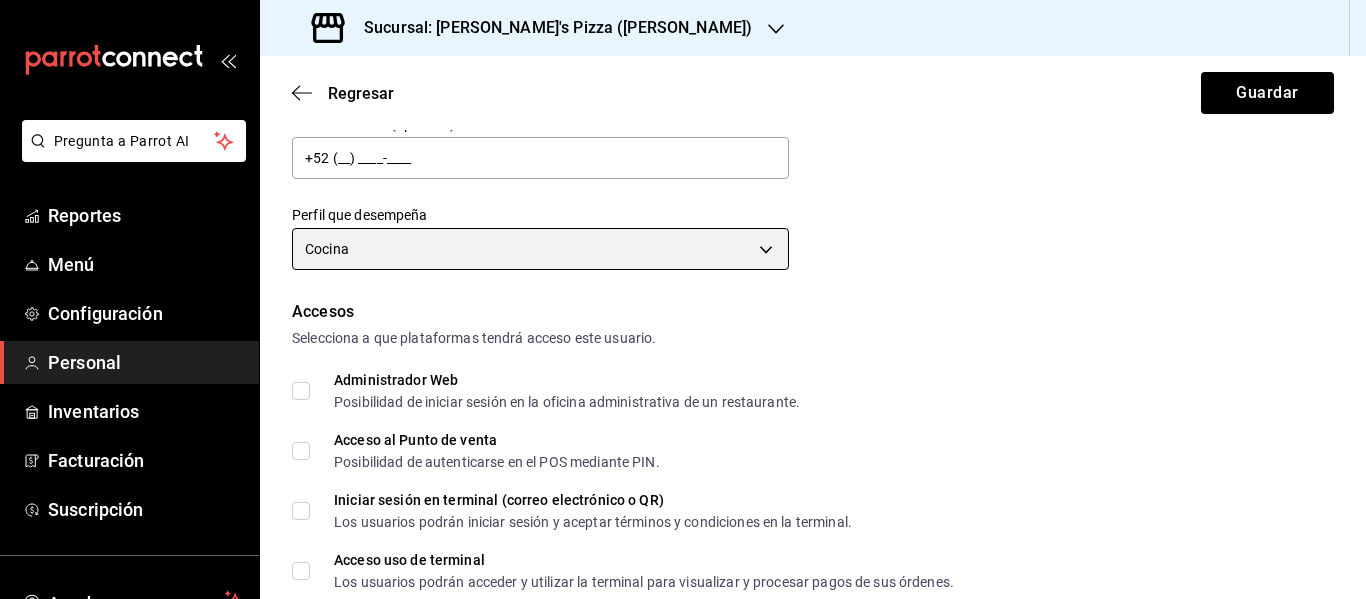 scroll, scrollTop: 300, scrollLeft: 0, axis: vertical 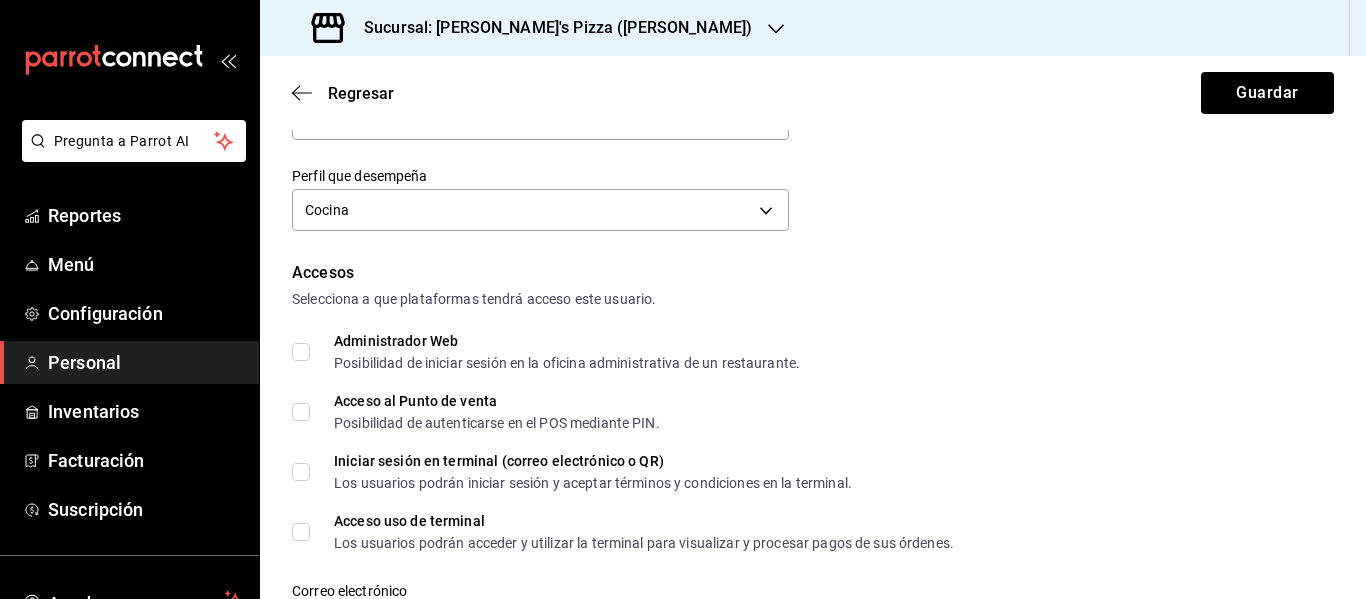 click on "Acceso al Punto de venta Posibilidad de autenticarse en el POS mediante PIN." at bounding box center (301, 412) 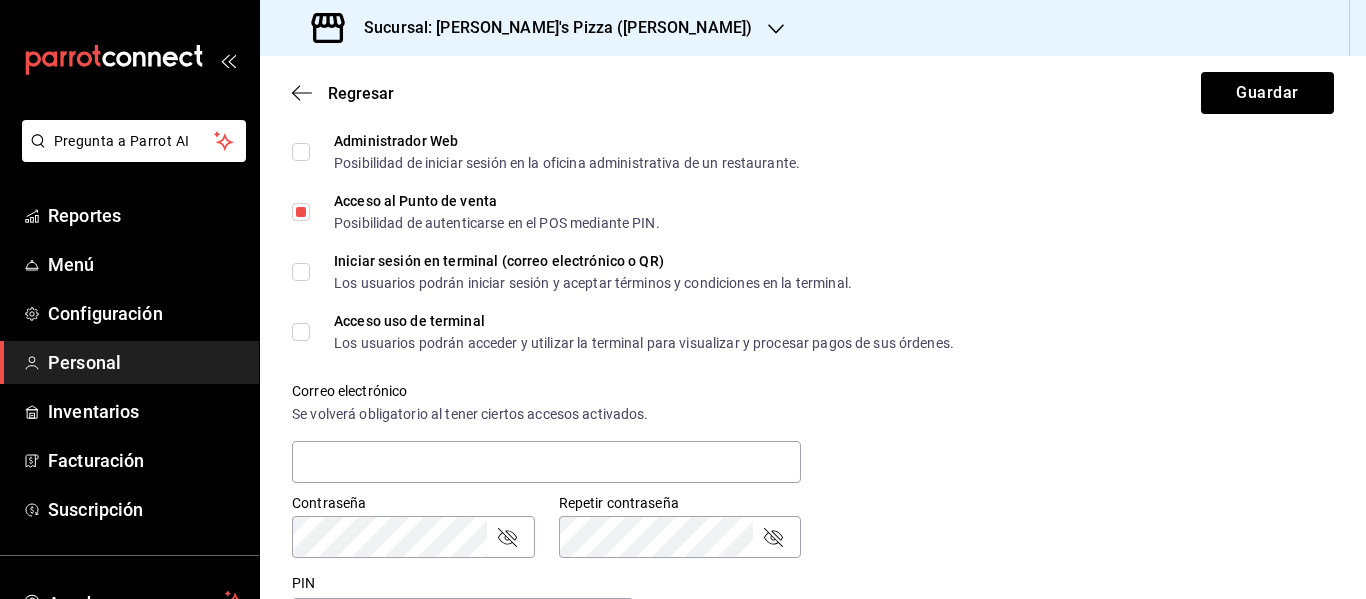scroll, scrollTop: 600, scrollLeft: 0, axis: vertical 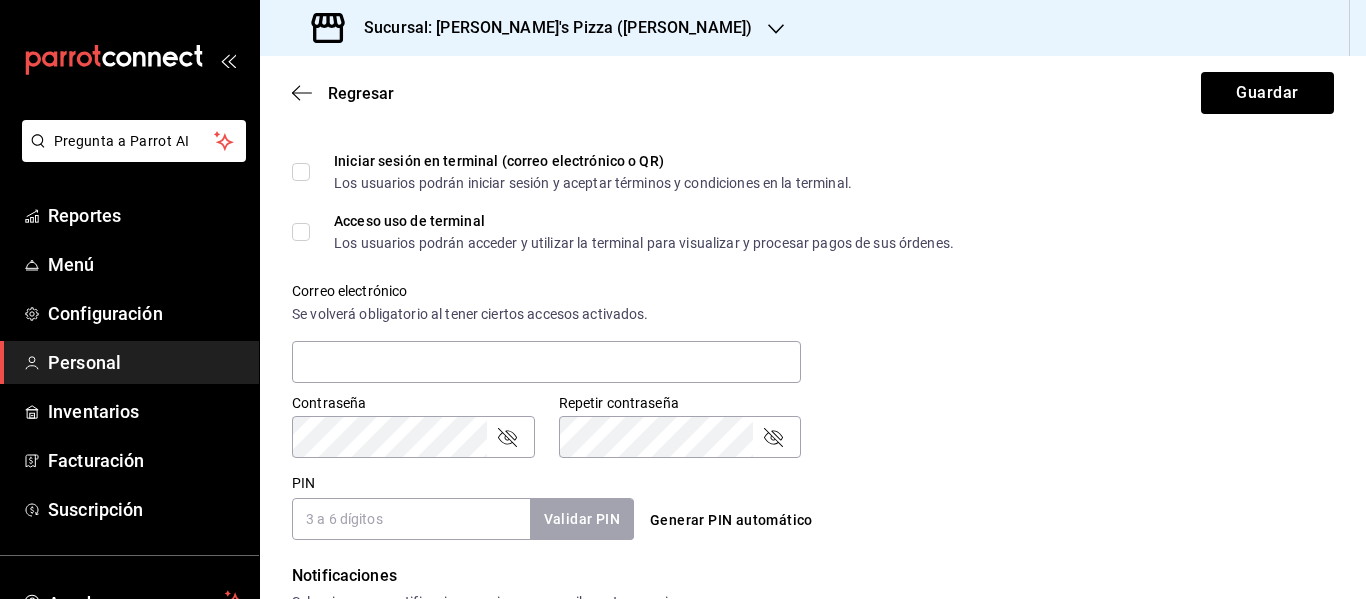 click on "Generar PIN automático" at bounding box center [731, 520] 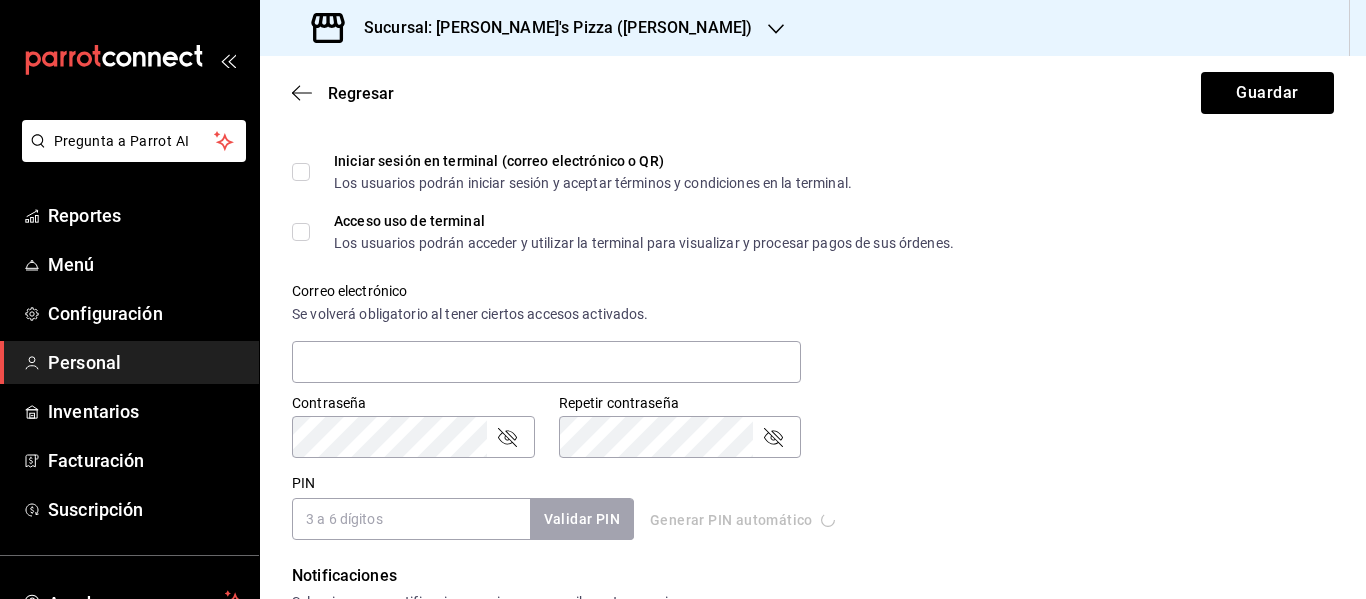 type on "7711" 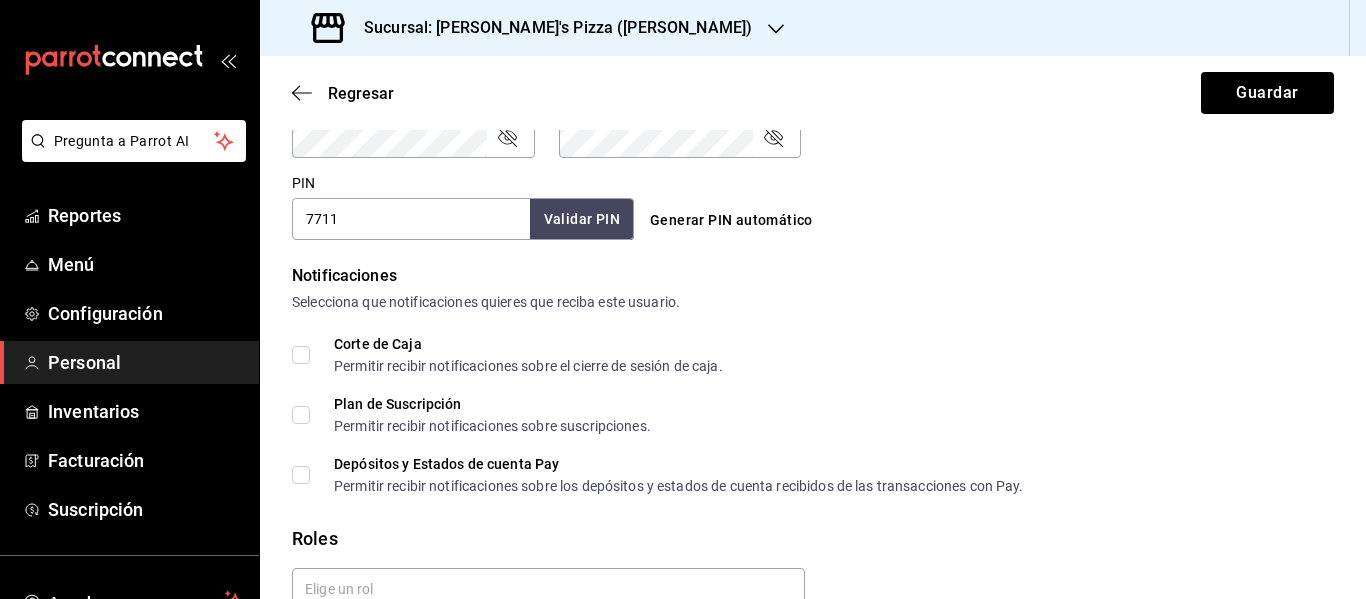 scroll, scrollTop: 999, scrollLeft: 0, axis: vertical 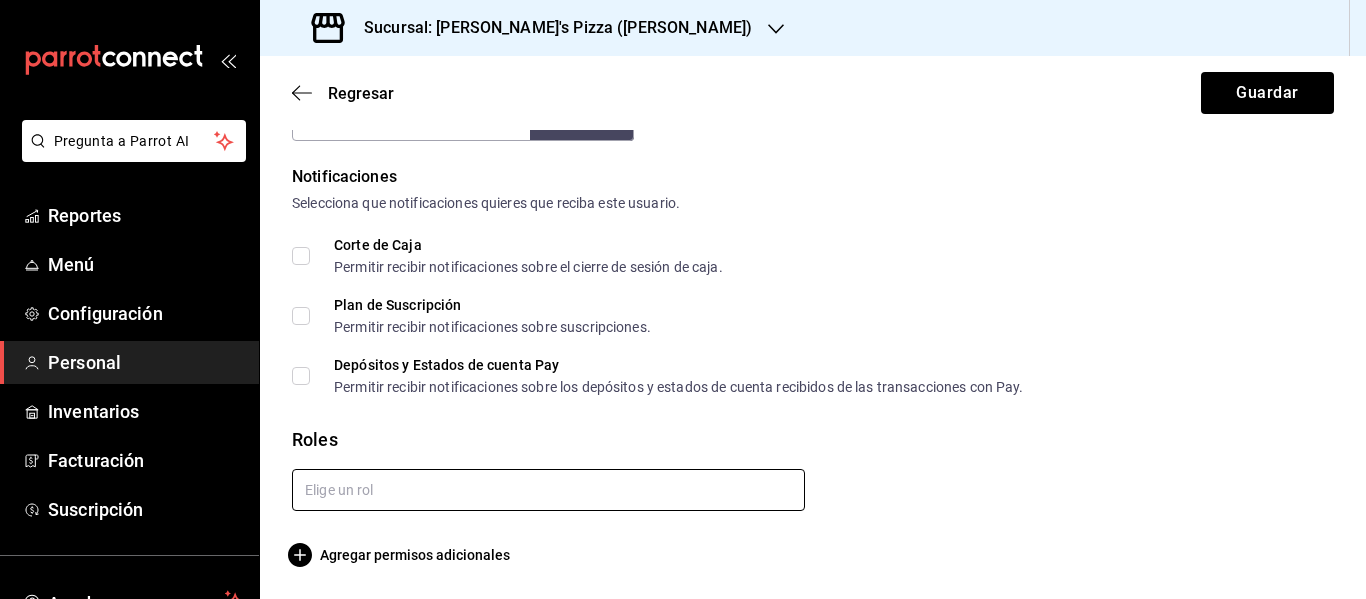 click at bounding box center [548, 490] 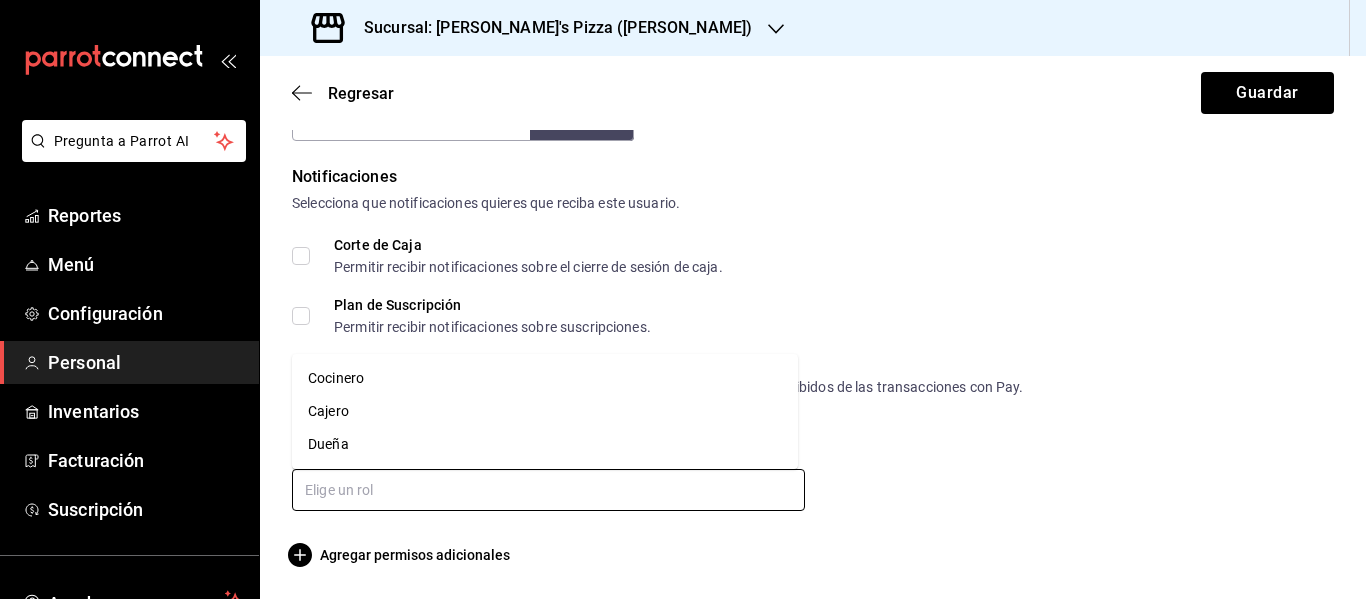 click on "Cocinero" at bounding box center [545, 378] 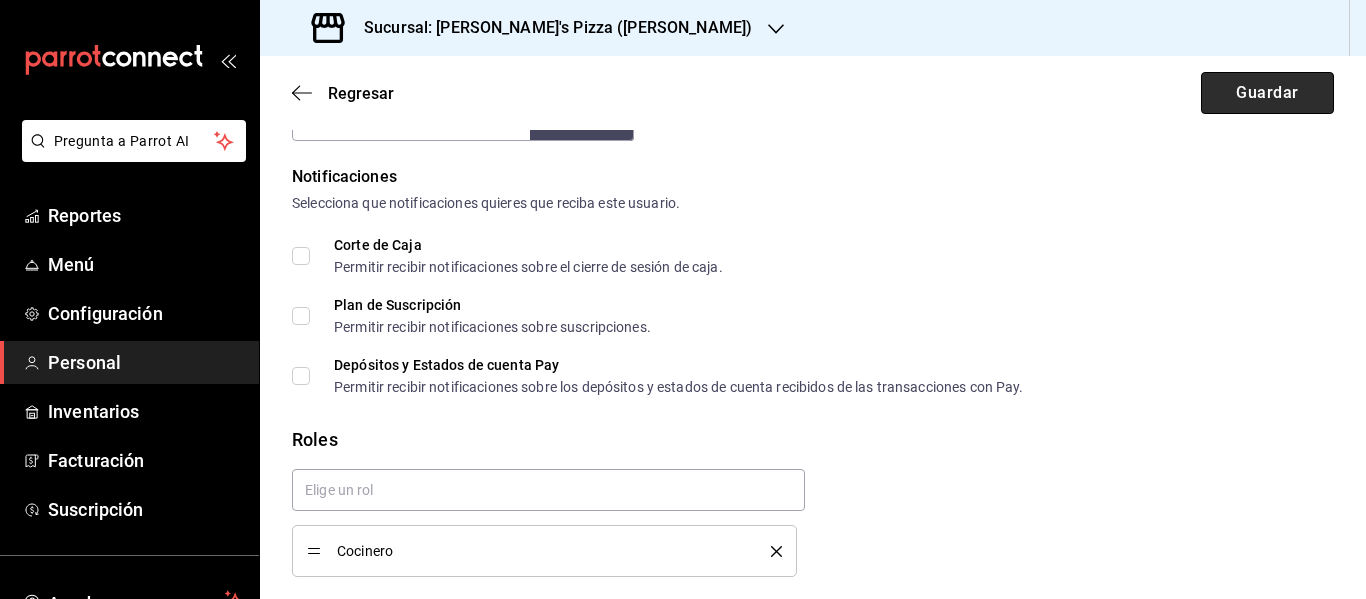 click on "Guardar" at bounding box center [1267, 93] 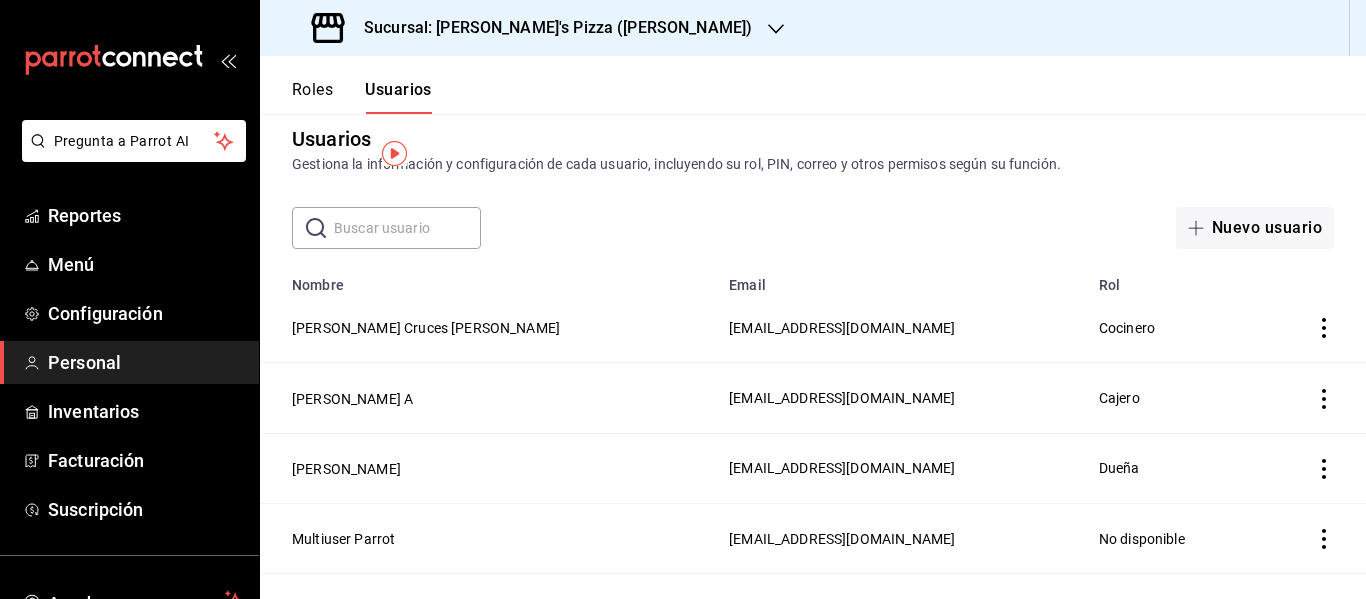 scroll, scrollTop: 0, scrollLeft: 0, axis: both 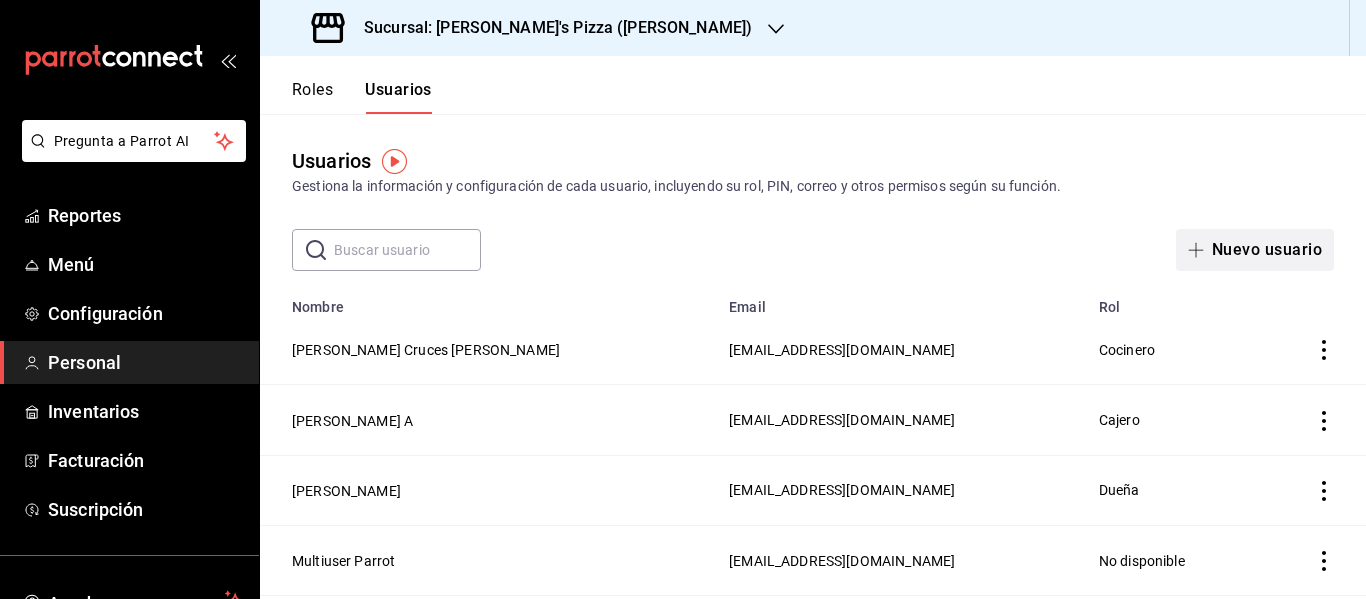 click on "Nuevo usuario" at bounding box center [1255, 250] 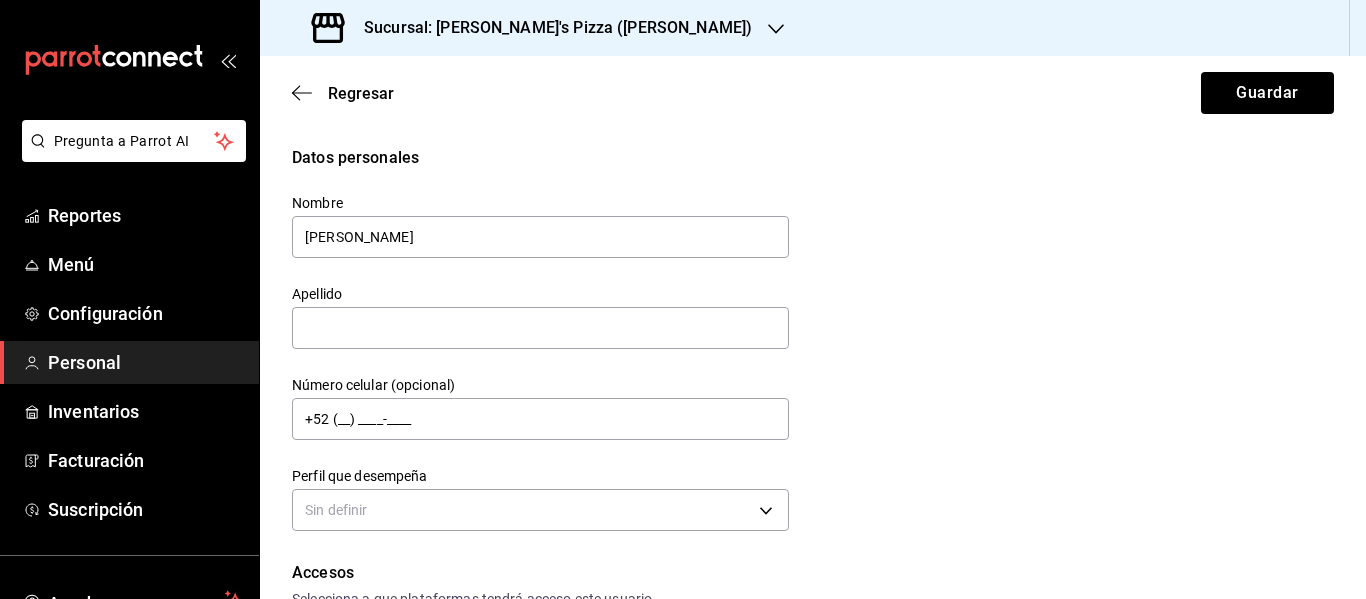 type on "[PERSON_NAME]" 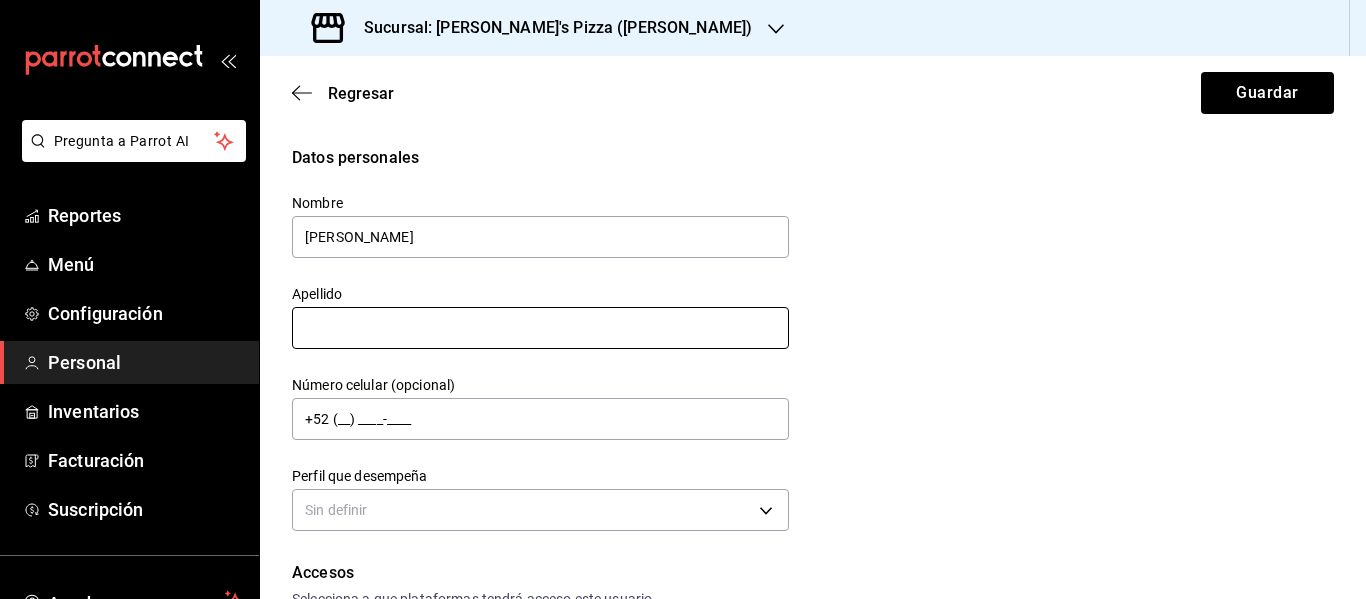 click at bounding box center (540, 328) 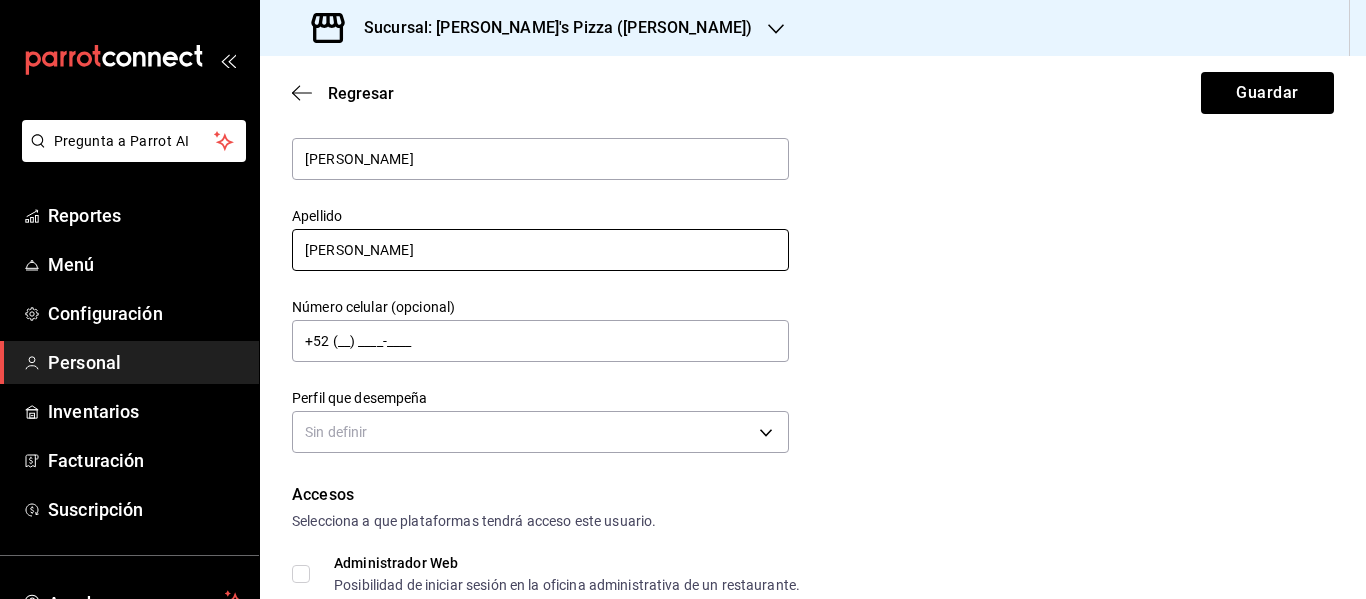 scroll, scrollTop: 100, scrollLeft: 0, axis: vertical 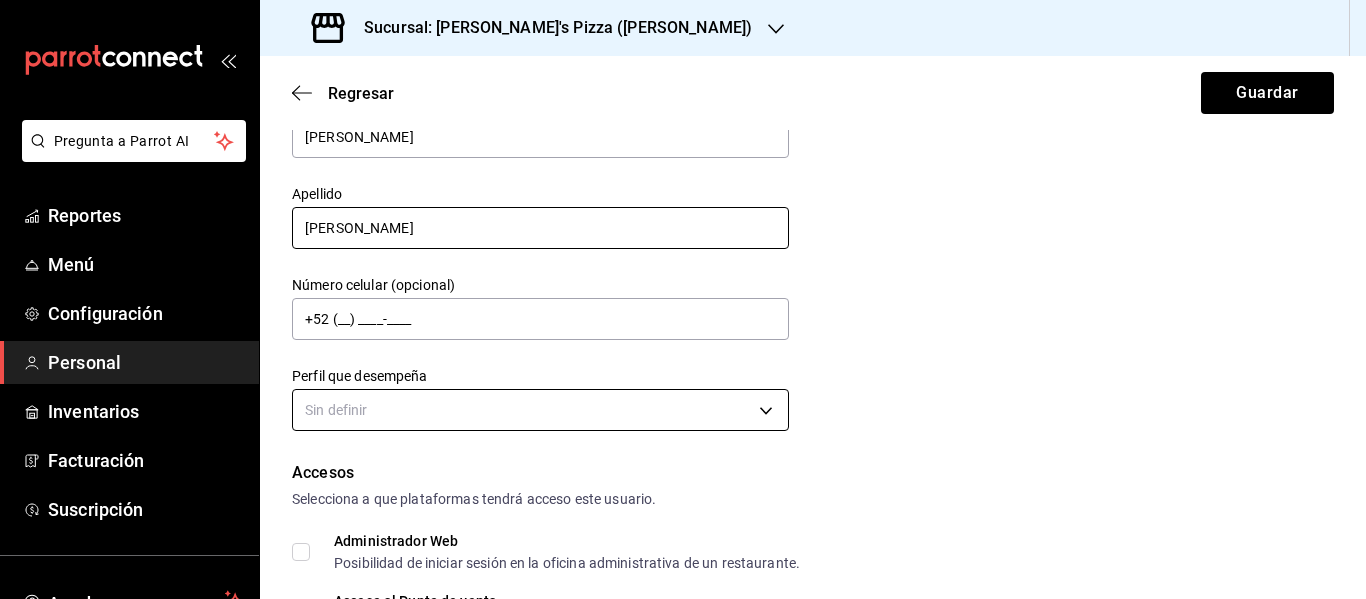 type on "[PERSON_NAME]" 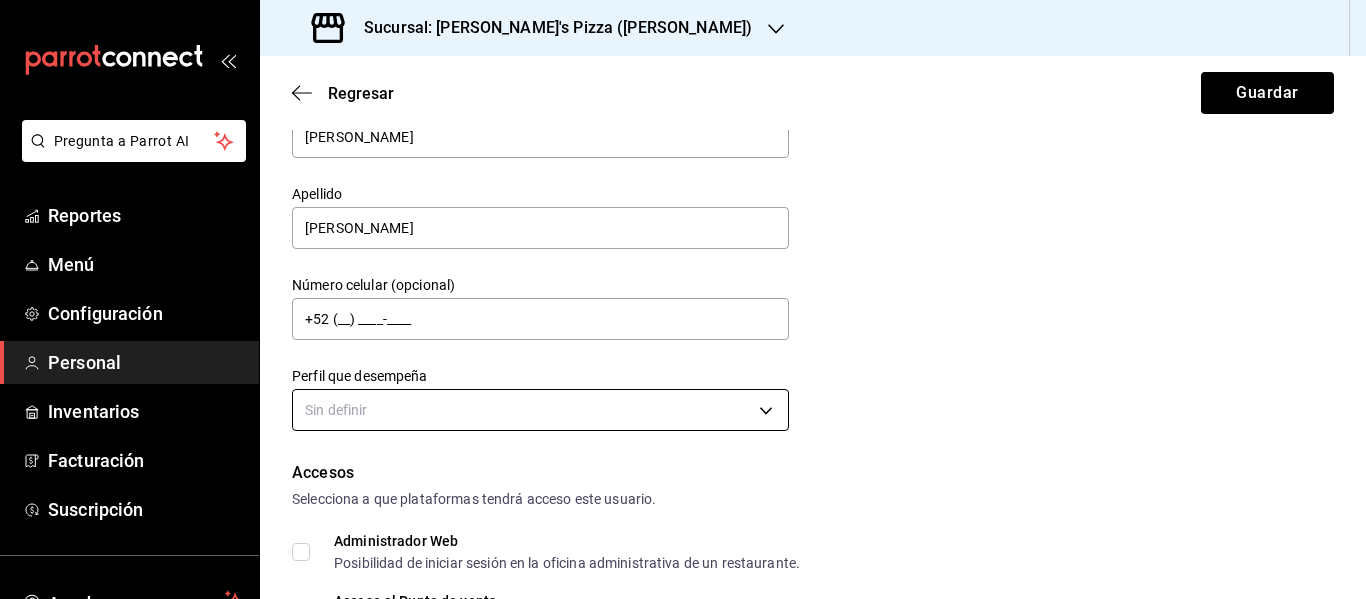 click on "Pregunta a Parrot AI Reportes   Menú   Configuración   Personal   Inventarios   Facturación   Suscripción   Ayuda Recomienda Parrot   [PERSON_NAME]   Sugerir nueva función   Sucursal: Cherry's Pizza ([PERSON_NAME]) Regresar Guardar Datos personales Nombre Selene [PERSON_NAME] [PERSON_NAME] Número celular (opcional) +52 (__) ____-____ Perfil que desempeña Sin definir Accesos Selecciona a que plataformas tendrá acceso este usuario. Administrador Web Posibilidad de iniciar sesión en la oficina administrativa de un restaurante.  Acceso al Punto de venta Posibilidad de autenticarse en el POS mediante PIN.  Iniciar sesión en terminal (correo electrónico o QR) Los usuarios podrán iniciar sesión y aceptar términos y condiciones en la terminal. Acceso uso de terminal Los usuarios podrán acceder y utilizar la terminal para visualizar y procesar pagos de sus órdenes. Correo electrónico Se volverá obligatorio [PERSON_NAME] ciertos accesos activados. Contraseña Contraseña PIN Validar PIN" at bounding box center (683, 299) 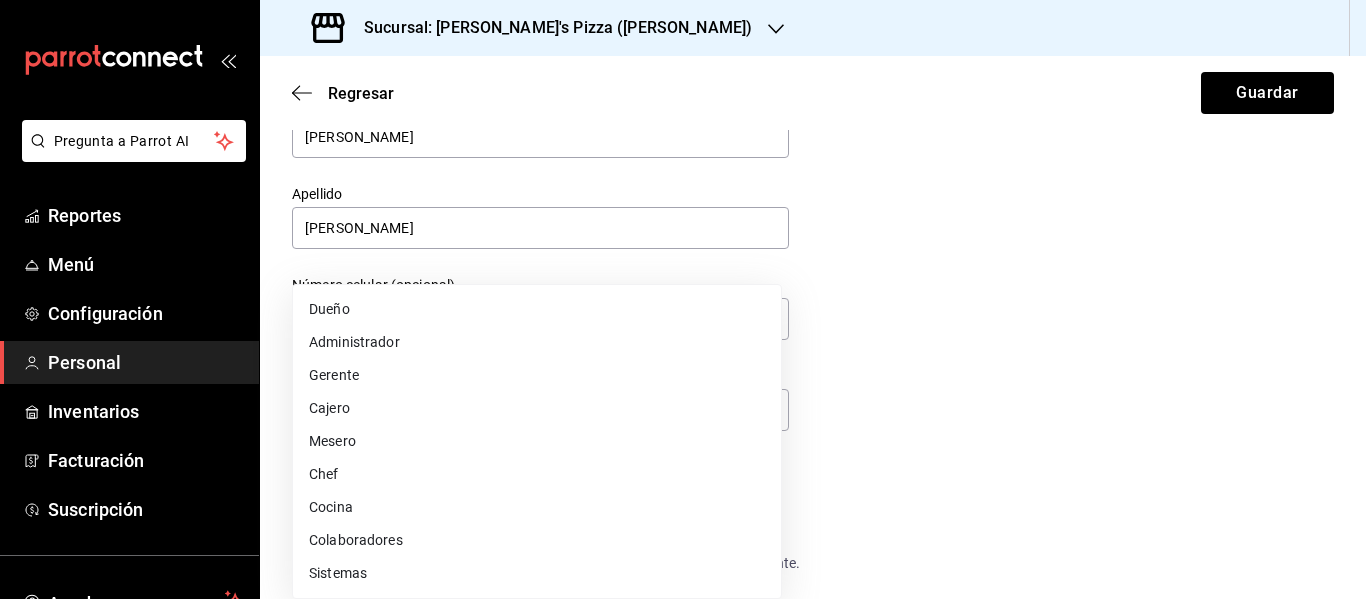 click on "Cocina" at bounding box center [537, 507] 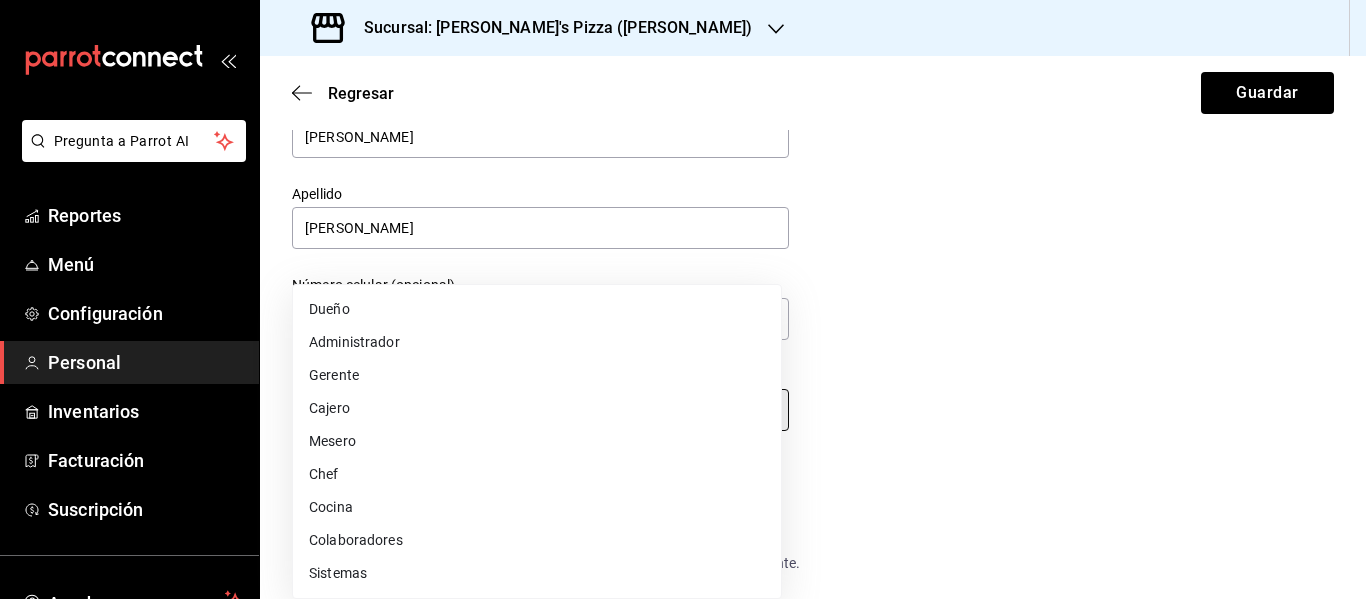 type on "KITCHEN" 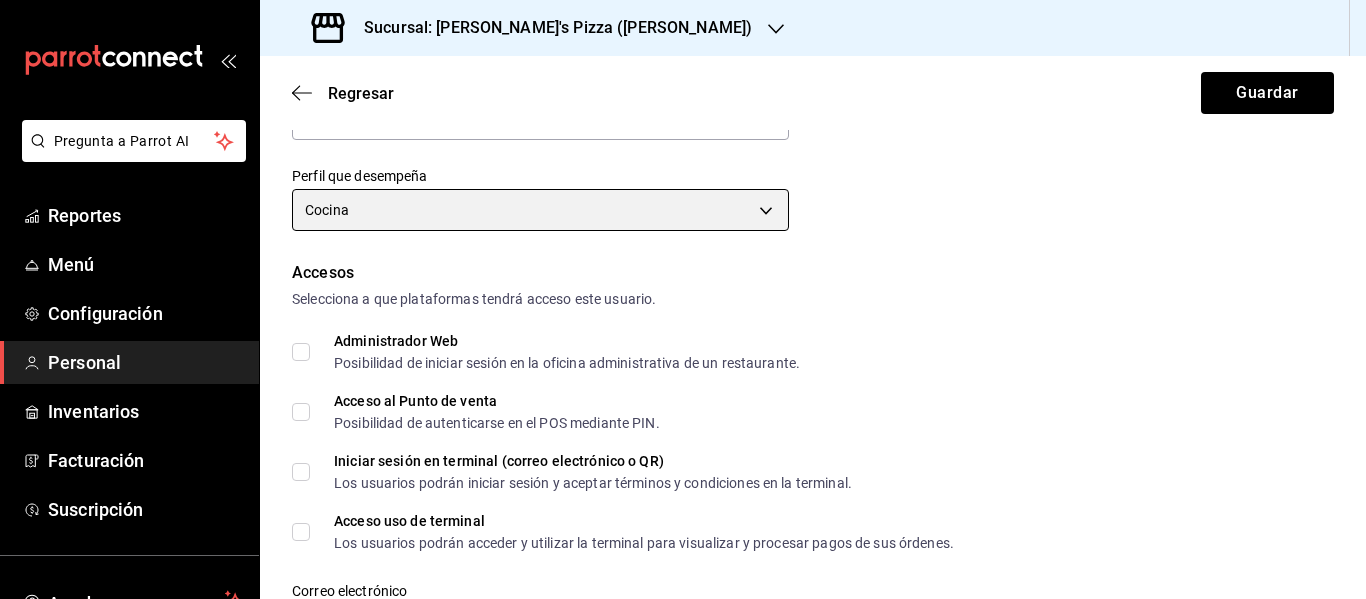 scroll, scrollTop: 400, scrollLeft: 0, axis: vertical 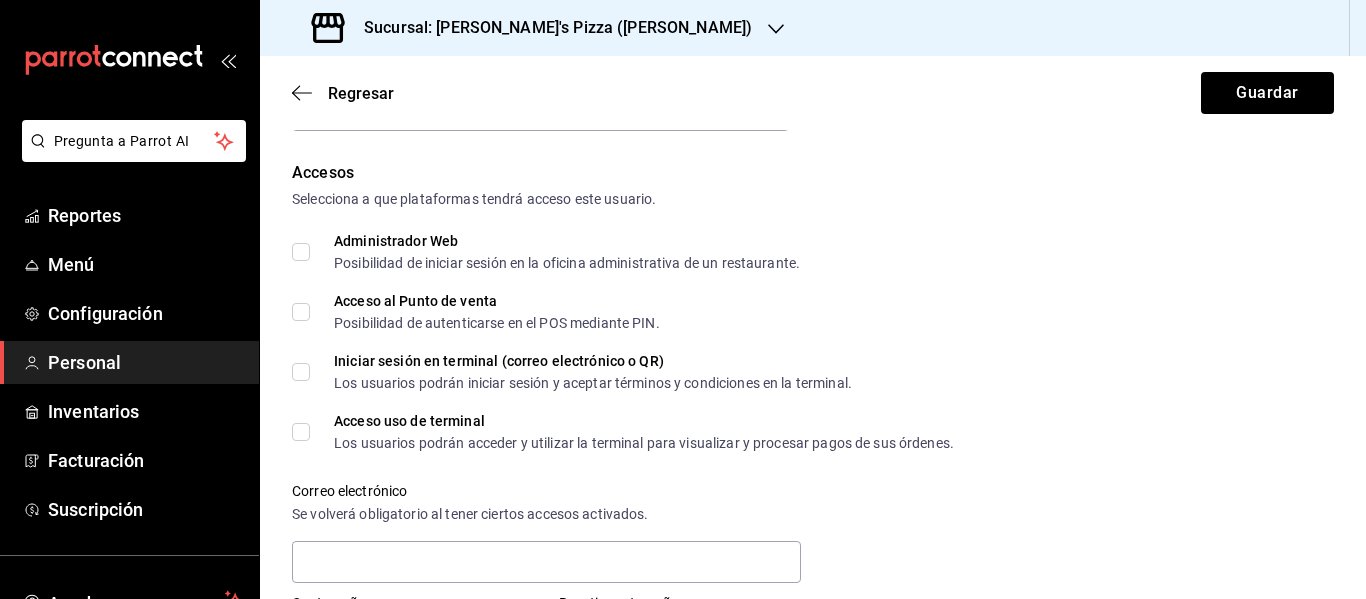 click on "Acceso al Punto de venta Posibilidad de autenticarse en el POS mediante PIN." at bounding box center [485, 312] 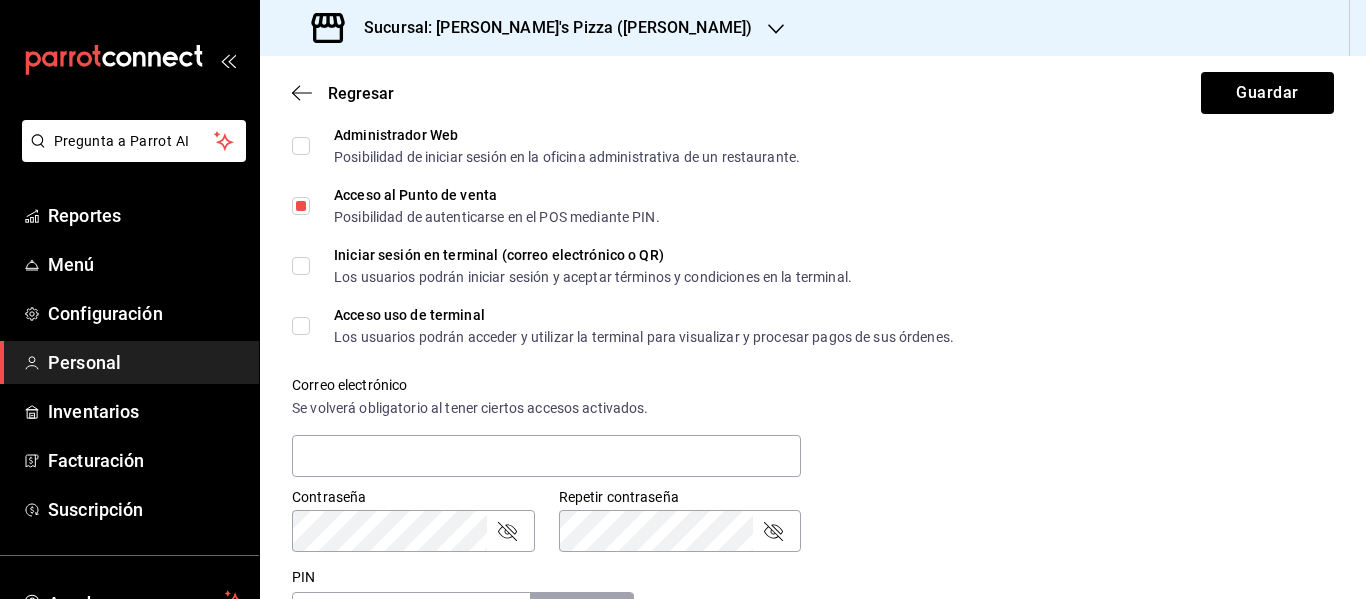 scroll, scrollTop: 600, scrollLeft: 0, axis: vertical 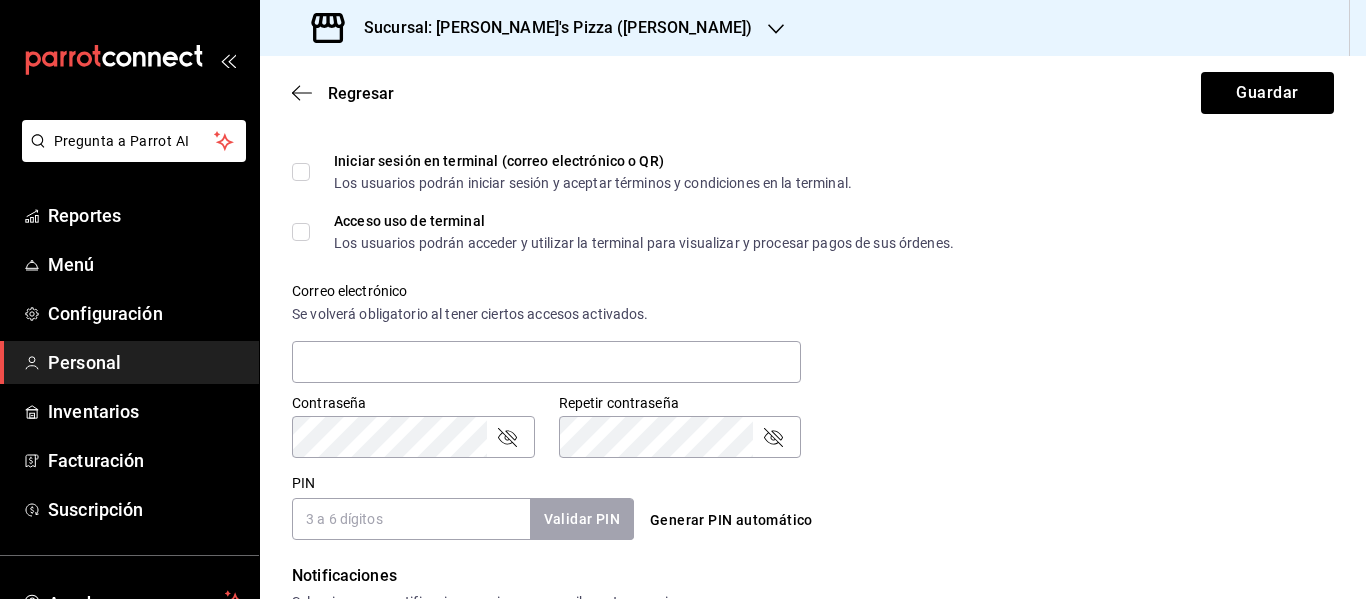click on "Generar PIN automático" at bounding box center [731, 520] 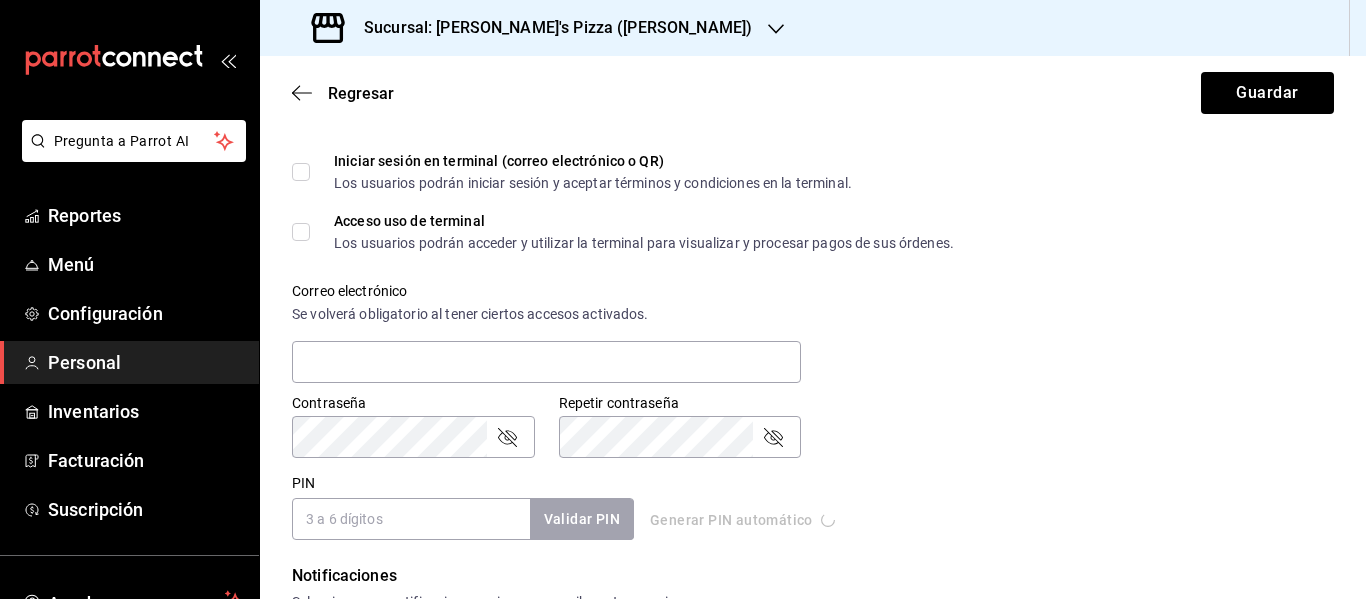 type on "3783" 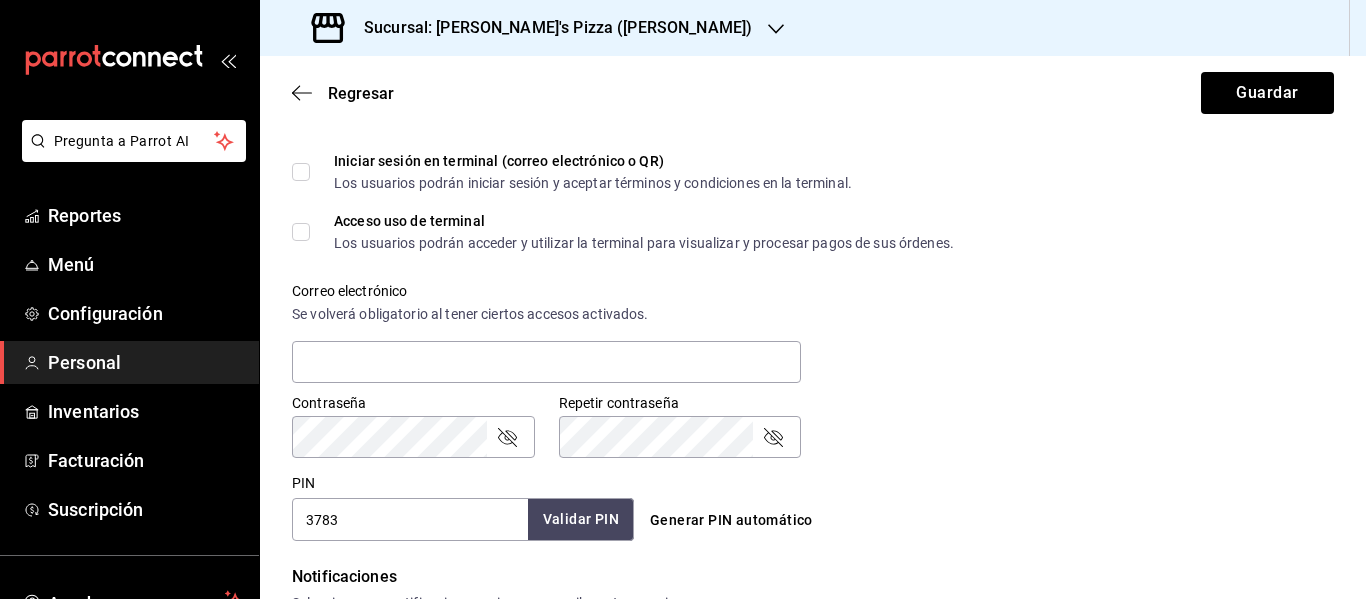 click on "Validar PIN" at bounding box center [581, 519] 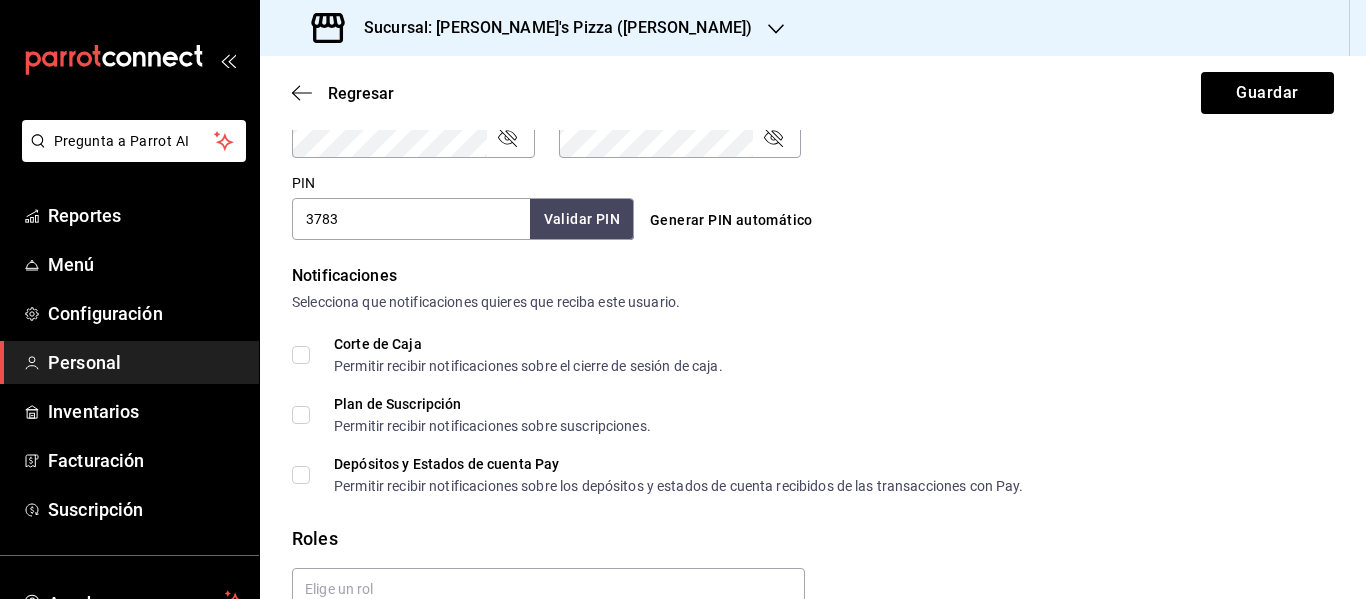 scroll, scrollTop: 999, scrollLeft: 0, axis: vertical 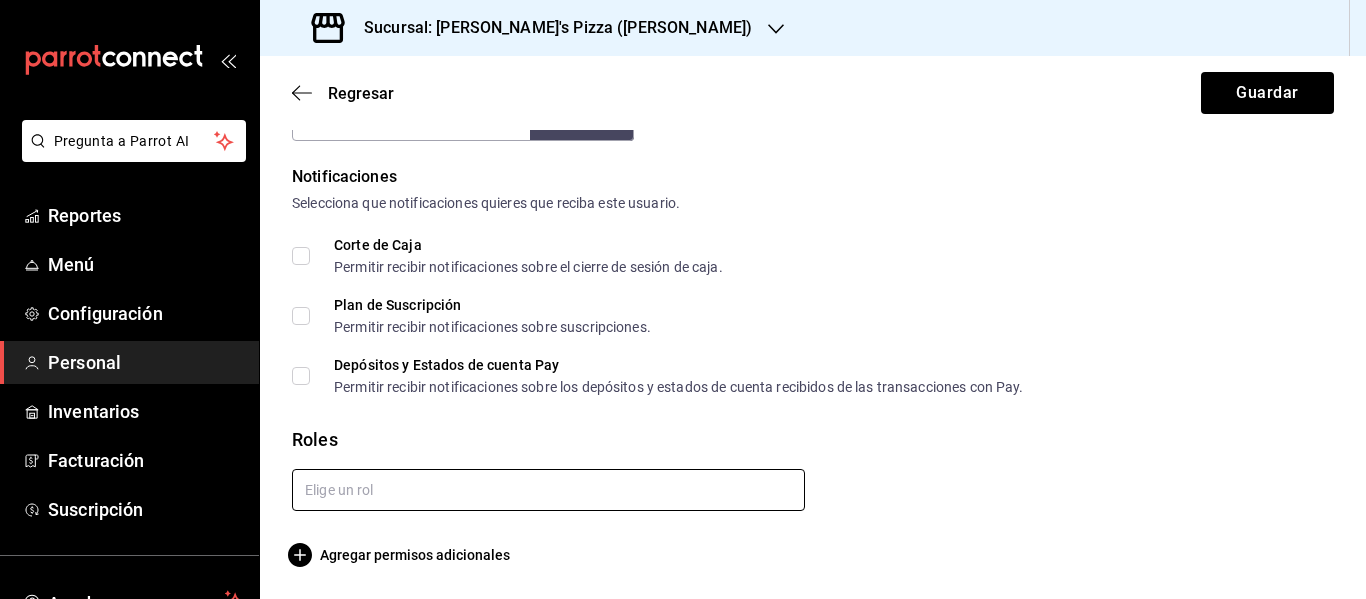 click at bounding box center [548, 490] 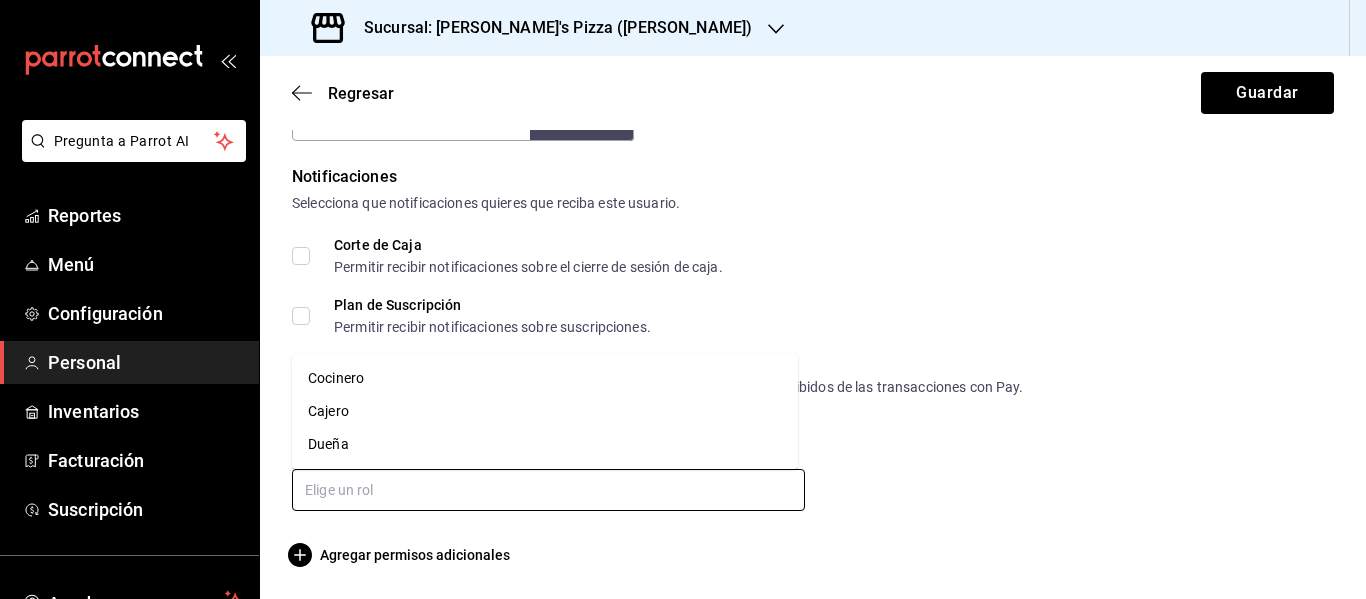 click on "Cocinero" at bounding box center (545, 378) 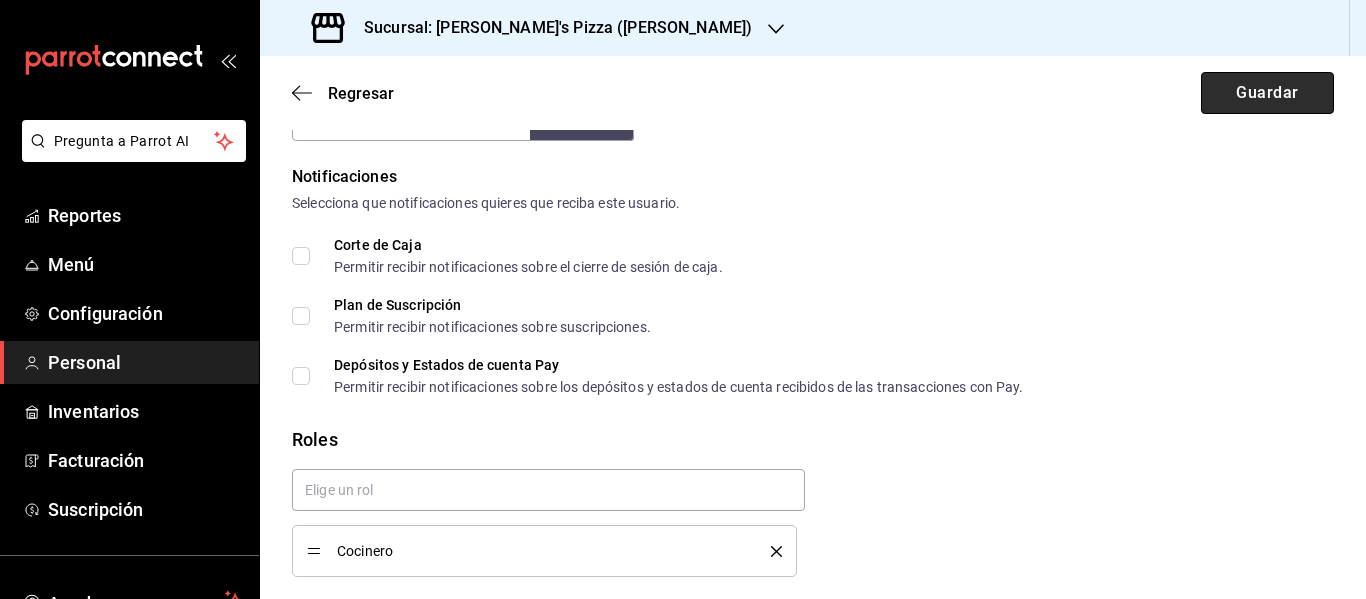 click on "Guardar" at bounding box center [1267, 93] 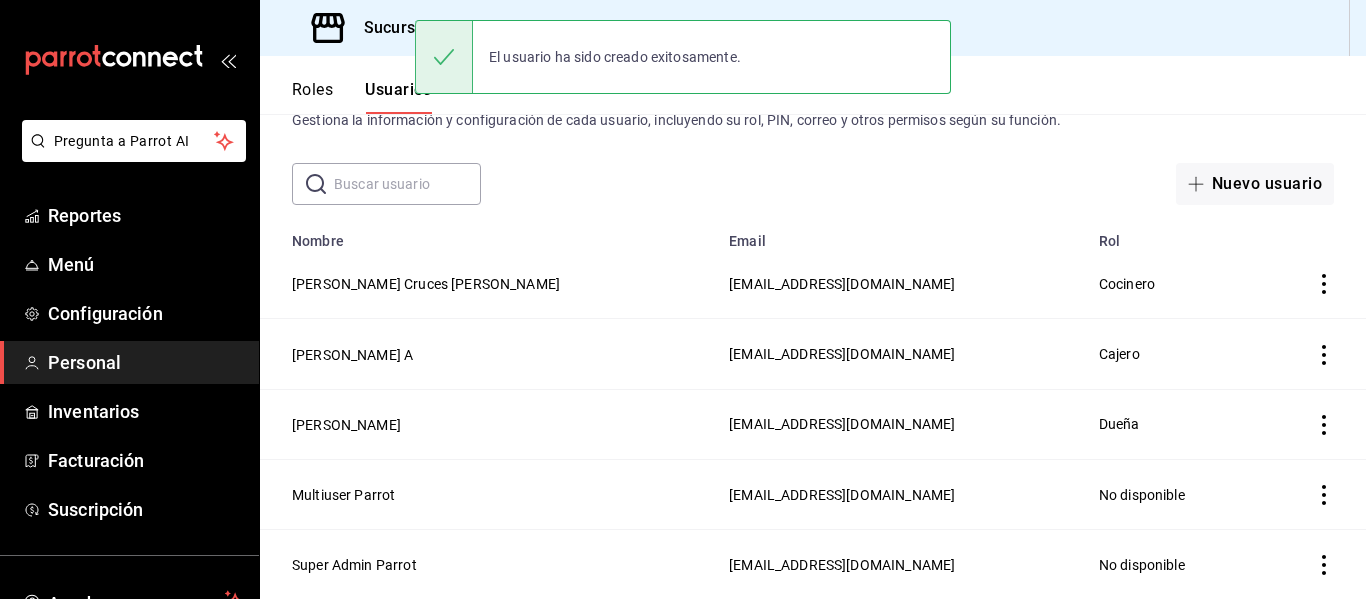 scroll, scrollTop: 62, scrollLeft: 0, axis: vertical 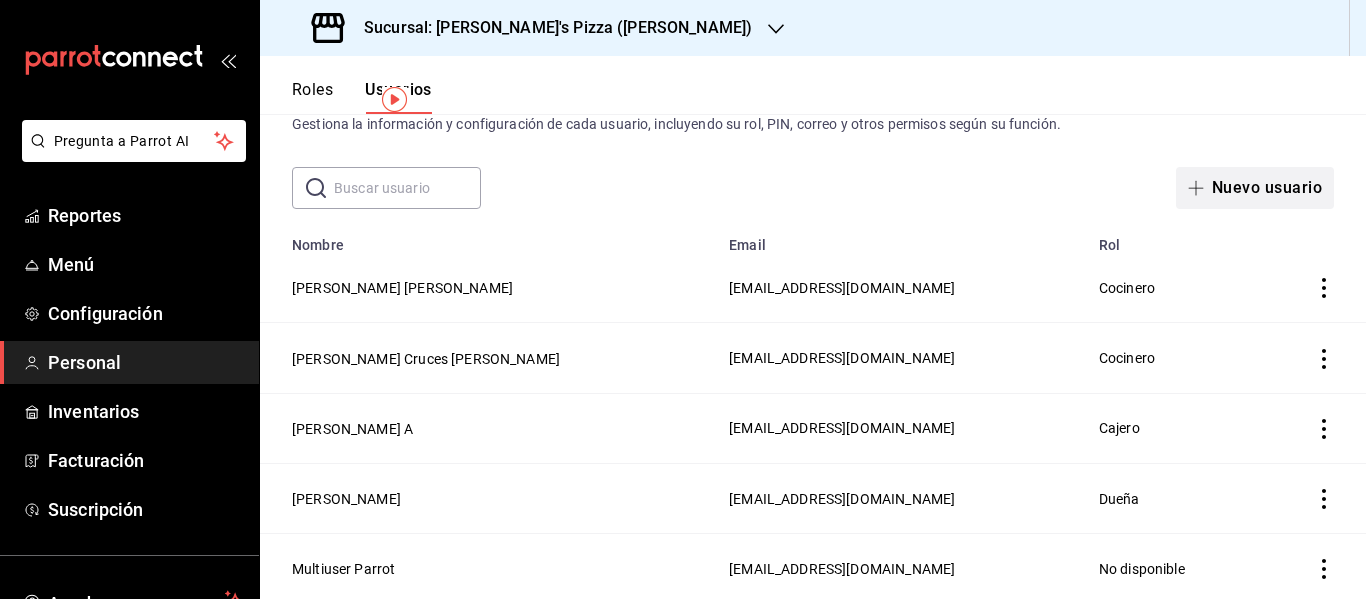 click on "Nuevo usuario" at bounding box center (1255, 188) 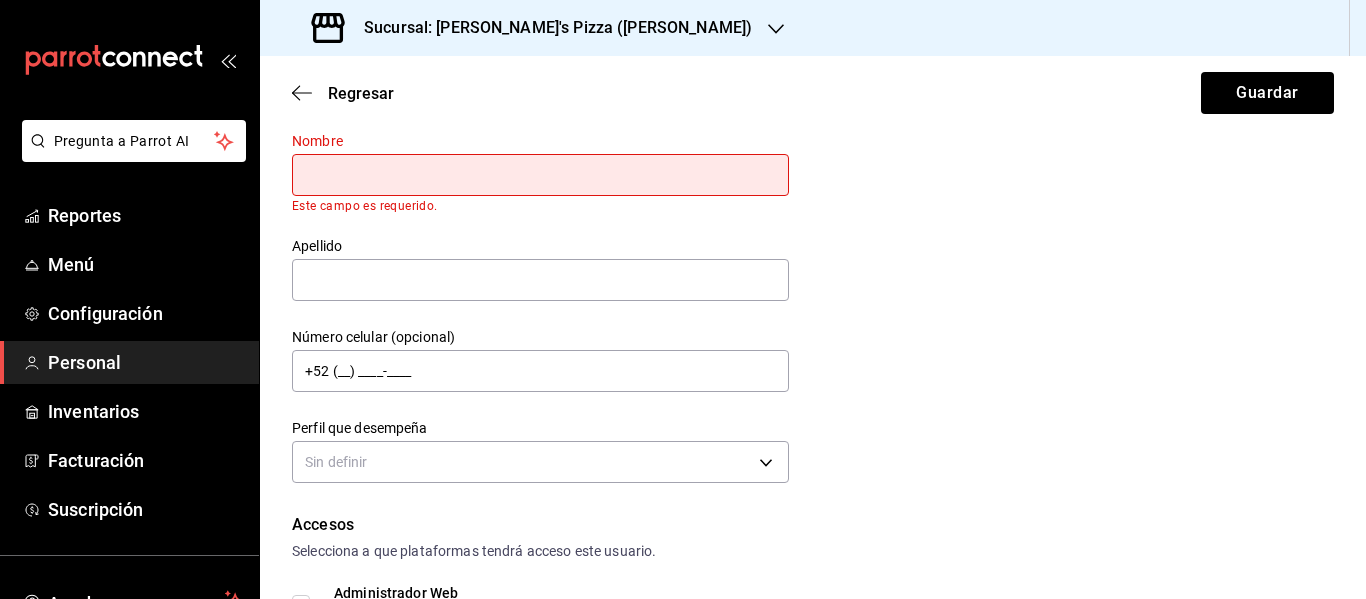 paste on "[PERSON_NAME]" 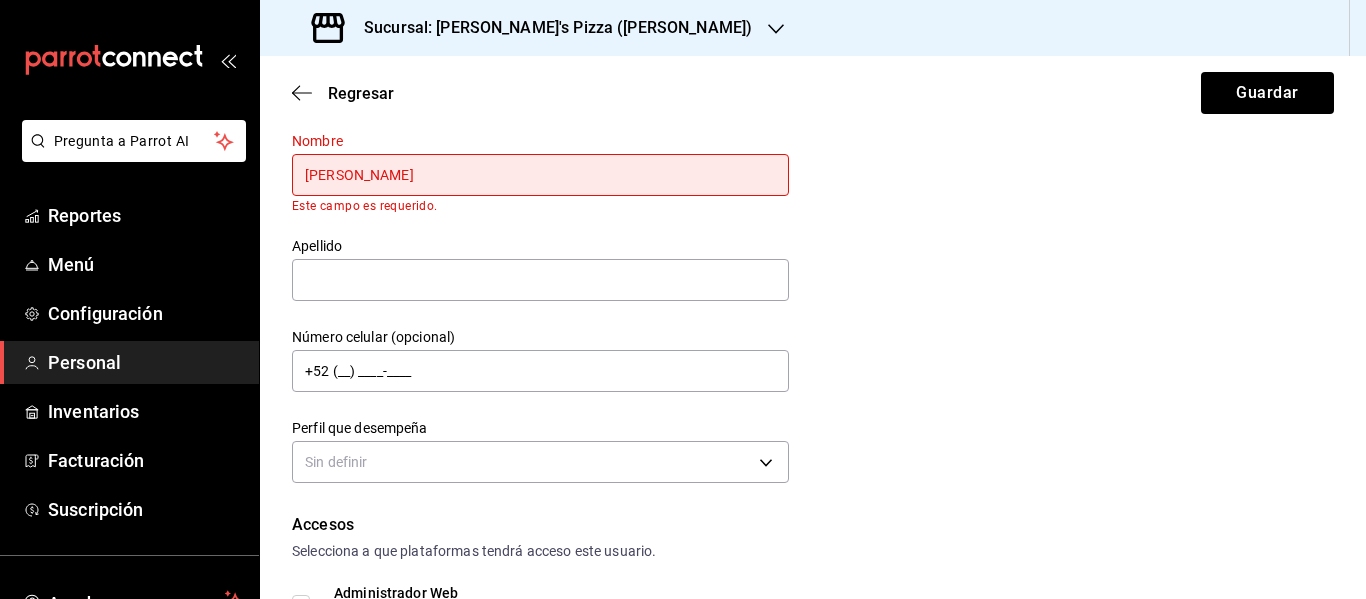 type on "[PERSON_NAME]" 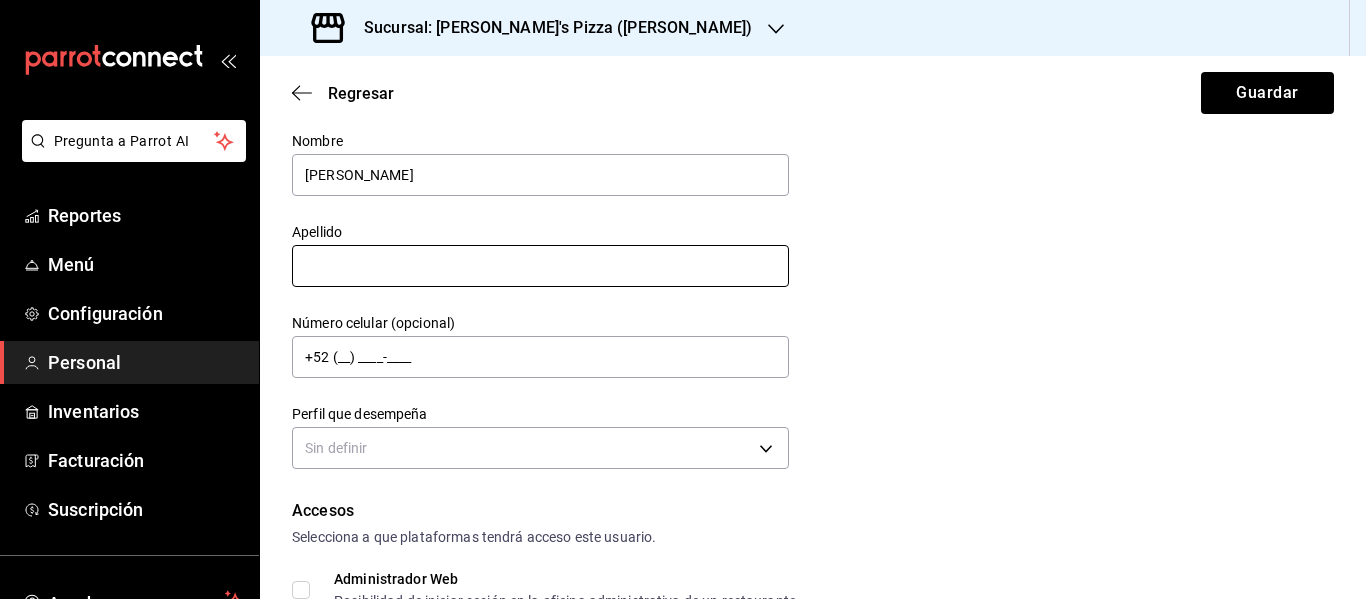 click at bounding box center (540, 266) 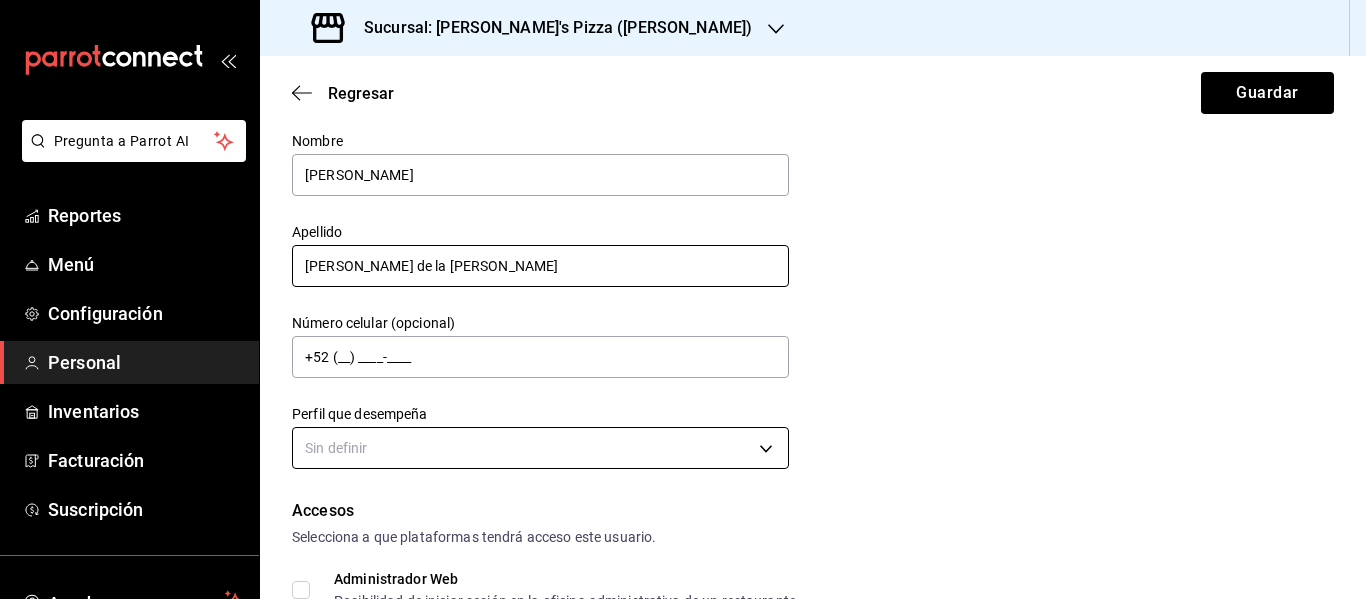 type on "[PERSON_NAME] de la [PERSON_NAME]" 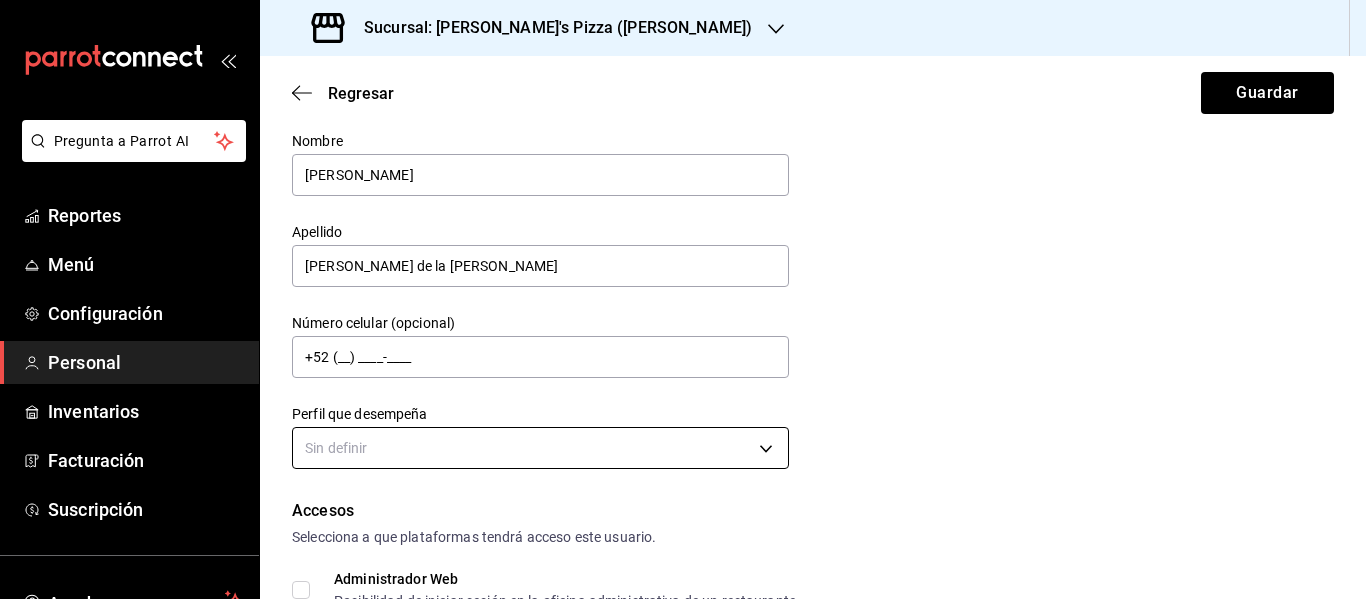 click on "Pregunta a Parrot AI Reportes   Menú   Configuración   Personal   Inventarios   Facturación   Suscripción   Ayuda Recomienda Parrot   [PERSON_NAME]   Sugerir nueva función   Sucursal: Cherry's Pizza ([PERSON_NAME]) Regresar Guardar Datos personales Nombre [PERSON_NAME] Apellido [PERSON_NAME] de la [PERSON_NAME] Número celular (opcional) +52 (__) ____-____ Perfil que desempeña Sin definir Accesos Selecciona a que plataformas tendrá acceso este usuario. Administrador Web Posibilidad de iniciar sesión en la oficina administrativa de un restaurante.  Acceso al Punto de venta Posibilidad de autenticarse en el POS mediante PIN.  Iniciar sesión en terminal (correo electrónico o QR) Los usuarios podrán iniciar sesión y aceptar términos y condiciones en la terminal. Acceso uso de terminal Los usuarios podrán acceder y utilizar la terminal para visualizar y procesar pagos de sus órdenes. Correo electrónico Se volverá obligatorio [PERSON_NAME] ciertos accesos activados. Contraseña Contraseña PIN Validar PIN" at bounding box center [683, 299] 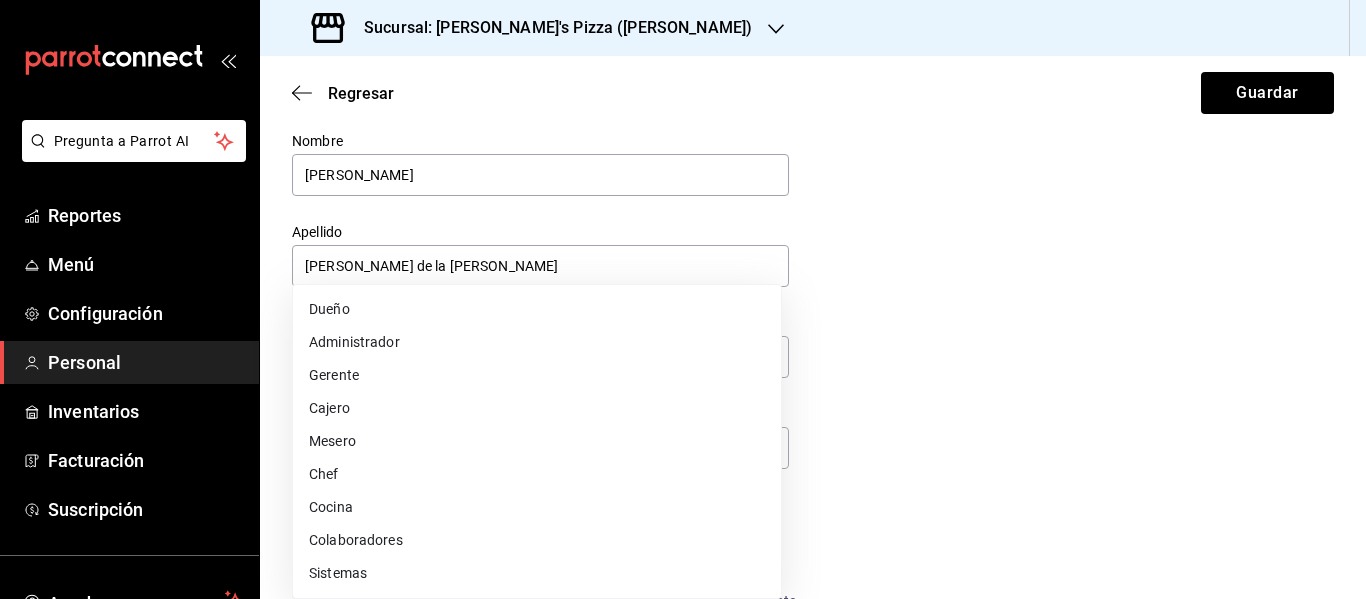 click on "Cocina" at bounding box center (537, 507) 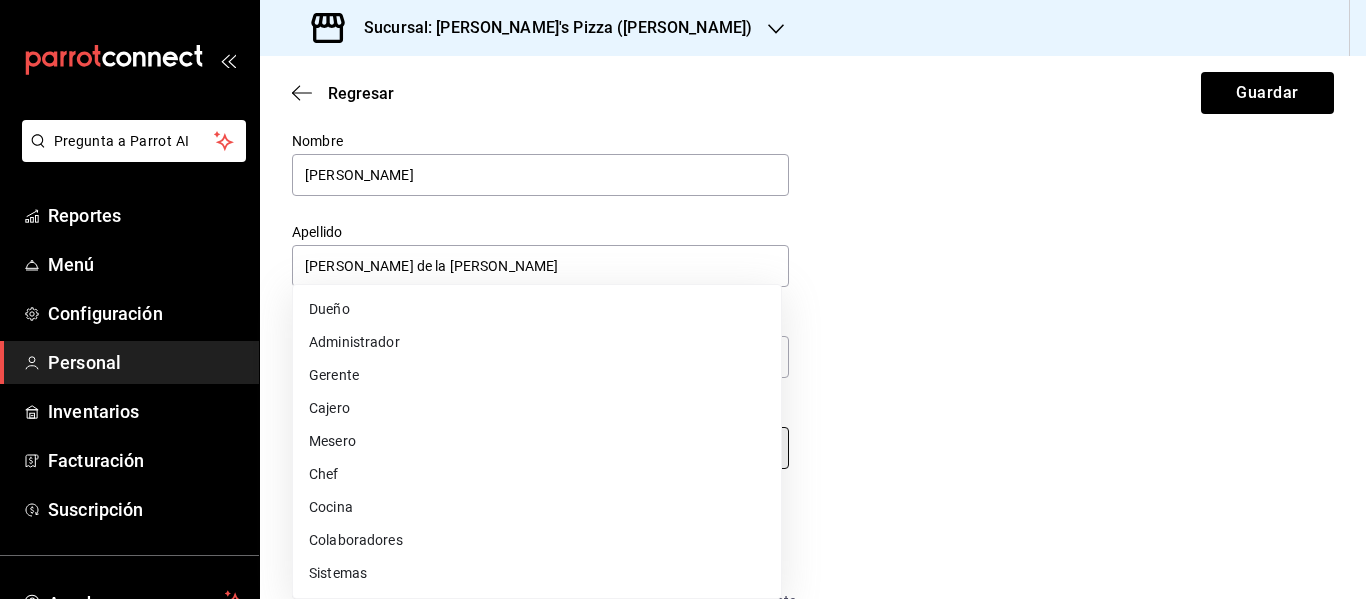 type on "KITCHEN" 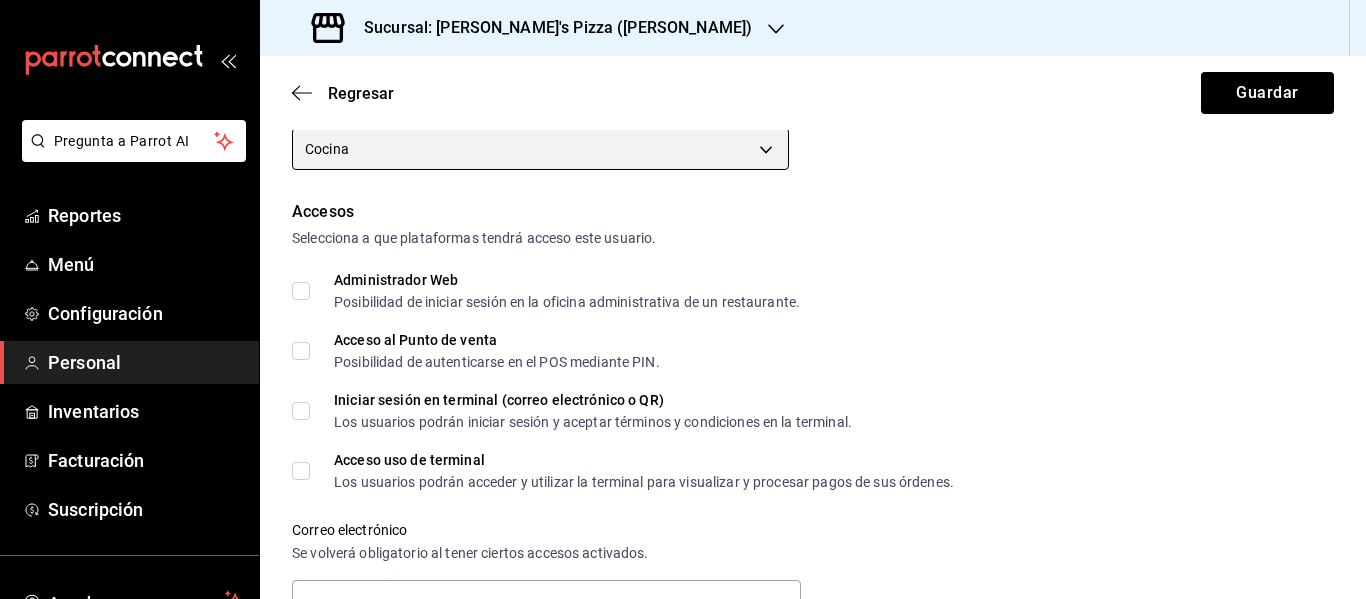 scroll, scrollTop: 362, scrollLeft: 0, axis: vertical 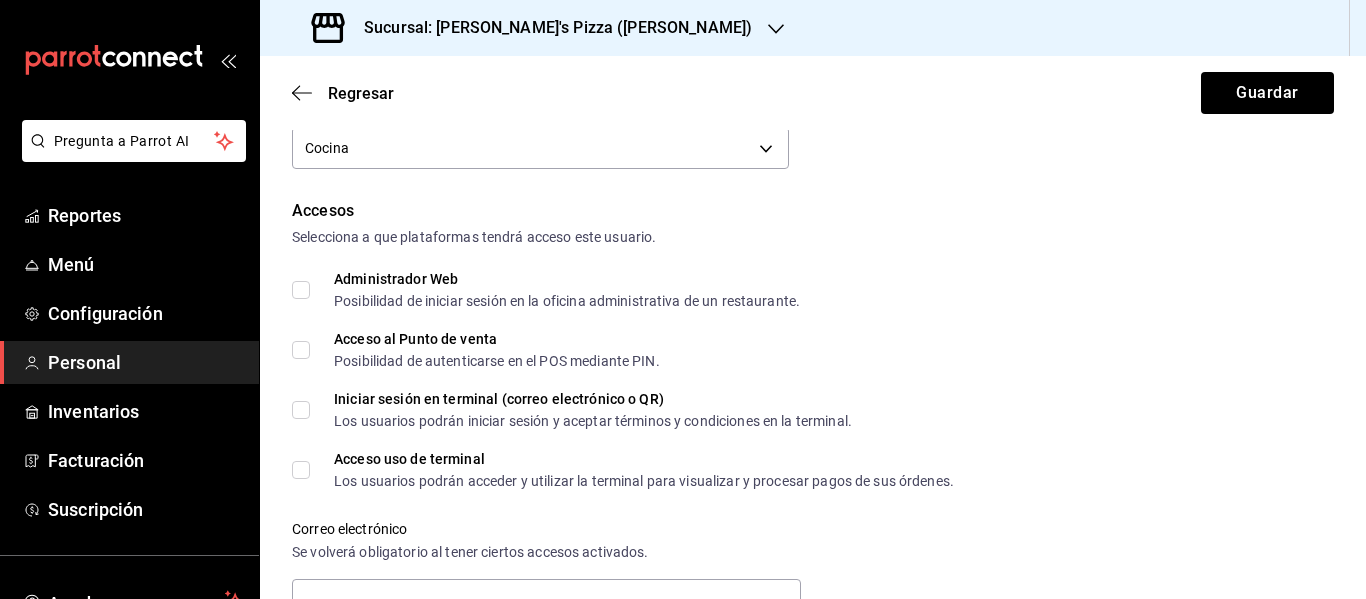 click on "Acceso al Punto de venta Posibilidad de autenticarse en el POS mediante PIN." at bounding box center (301, 350) 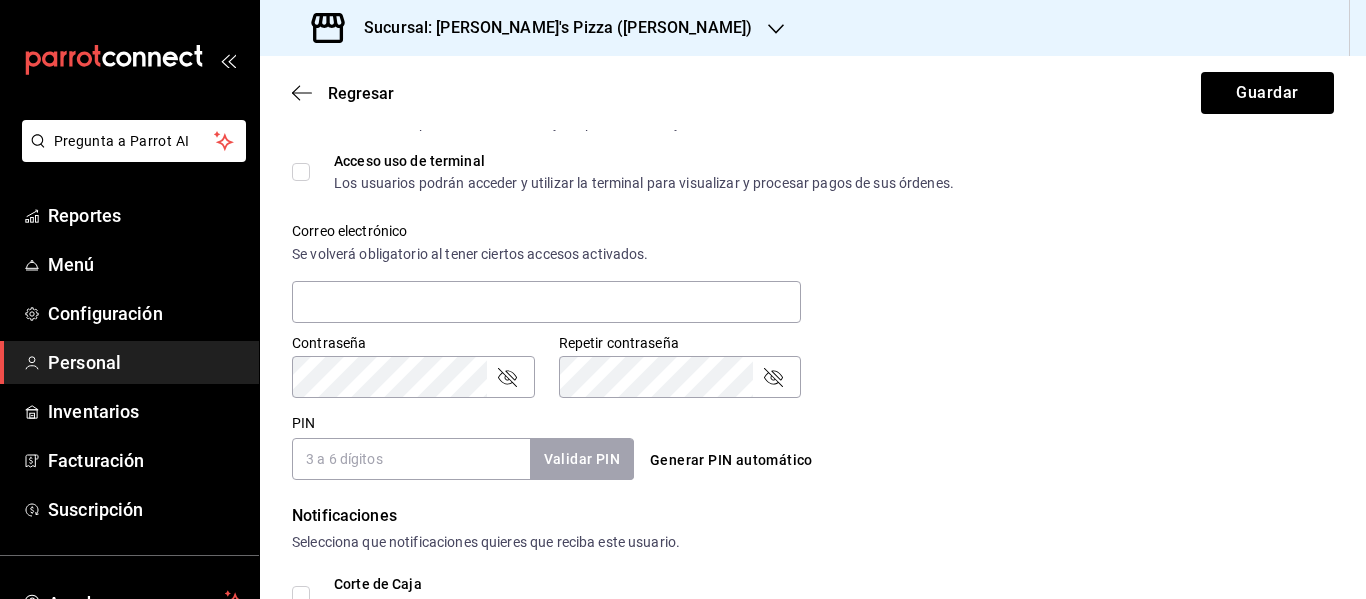 scroll, scrollTop: 662, scrollLeft: 0, axis: vertical 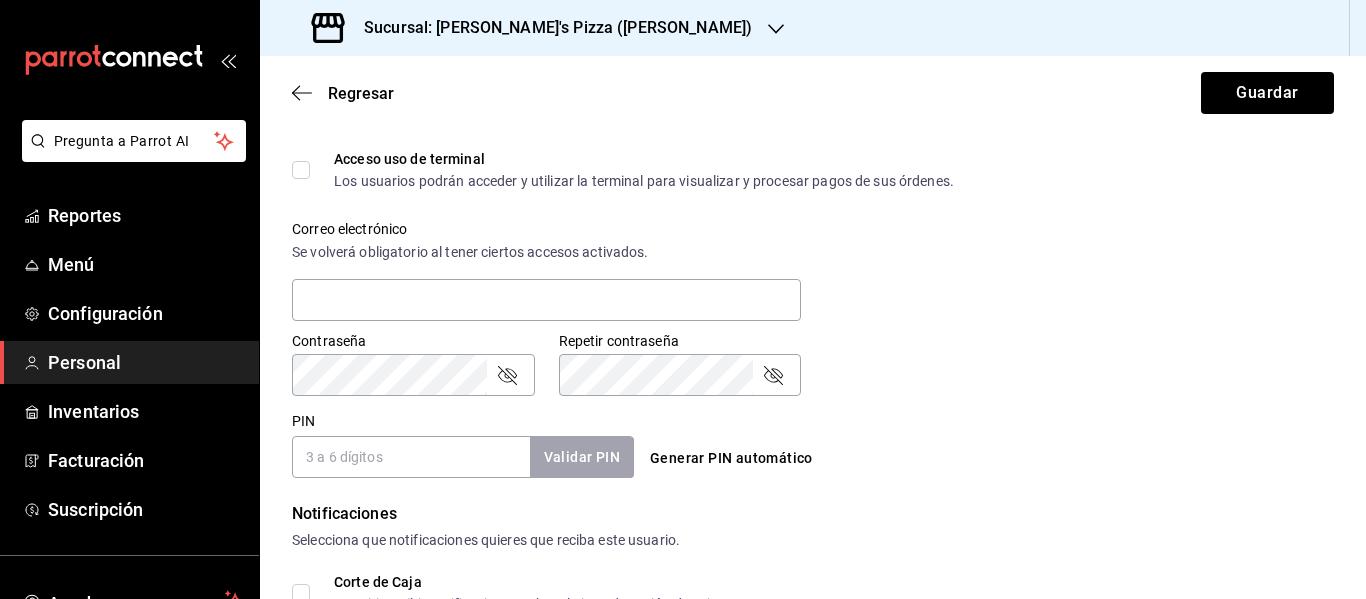 click on "Generar PIN automático" at bounding box center [731, 458] 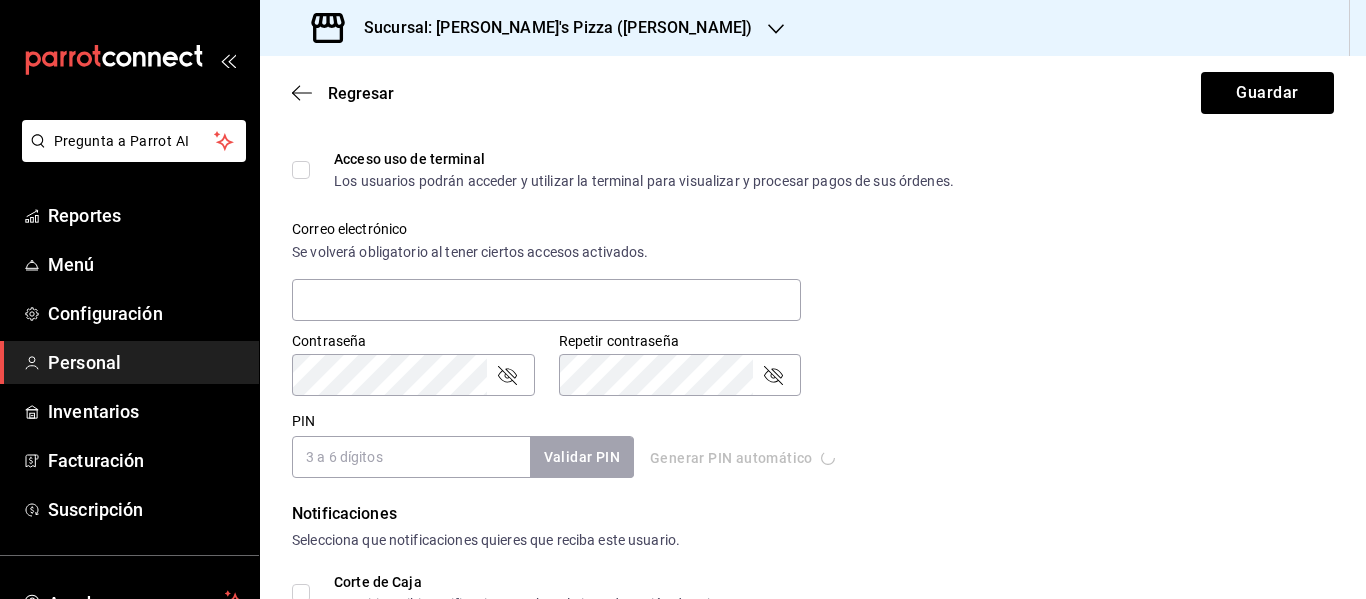 type on "1506" 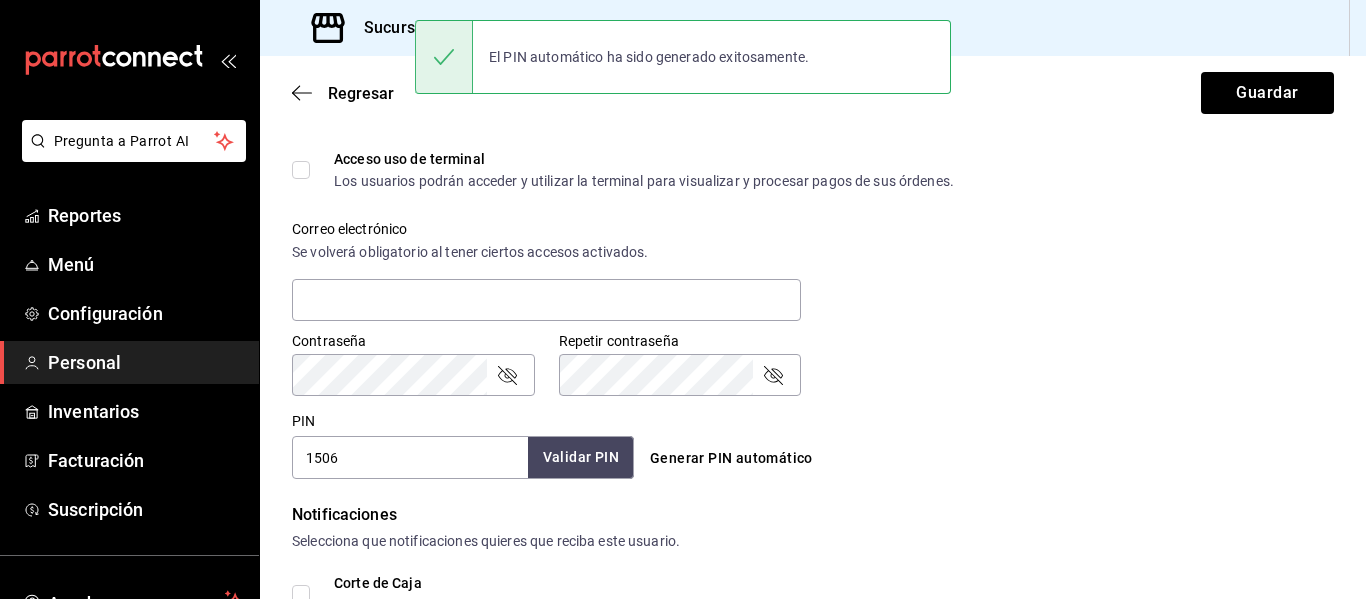 click on "Validar PIN" at bounding box center [581, 457] 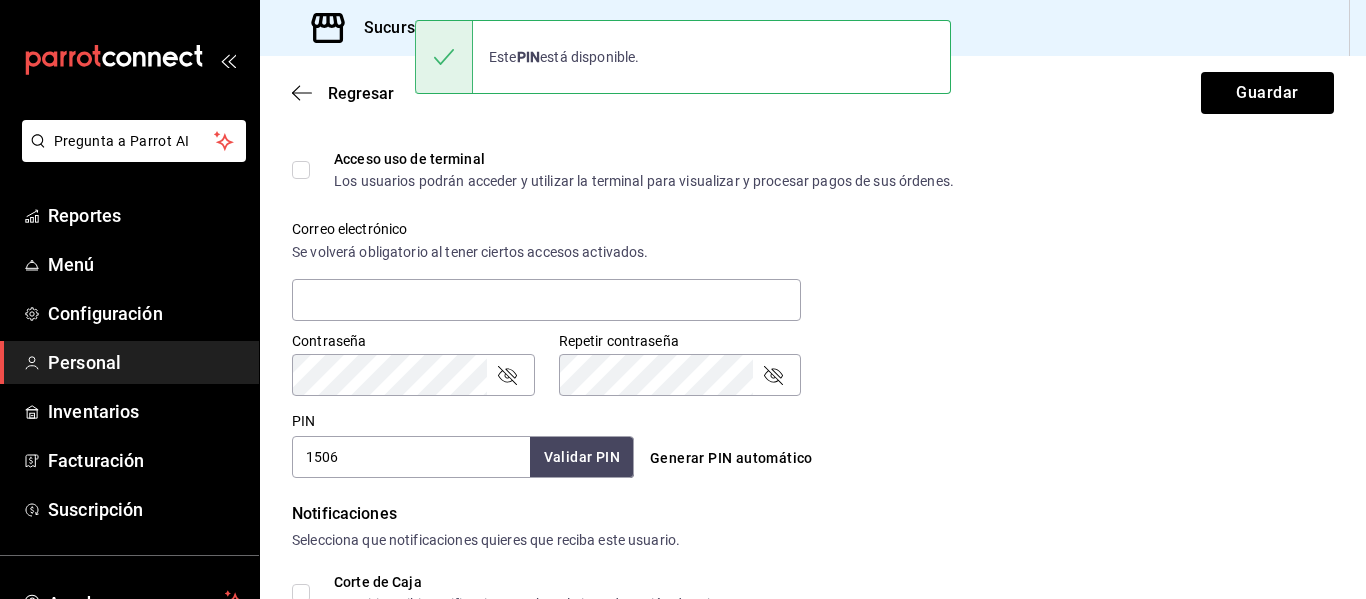 click on "Selecciona que notificaciones quieres que reciba este usuario." at bounding box center [813, 540] 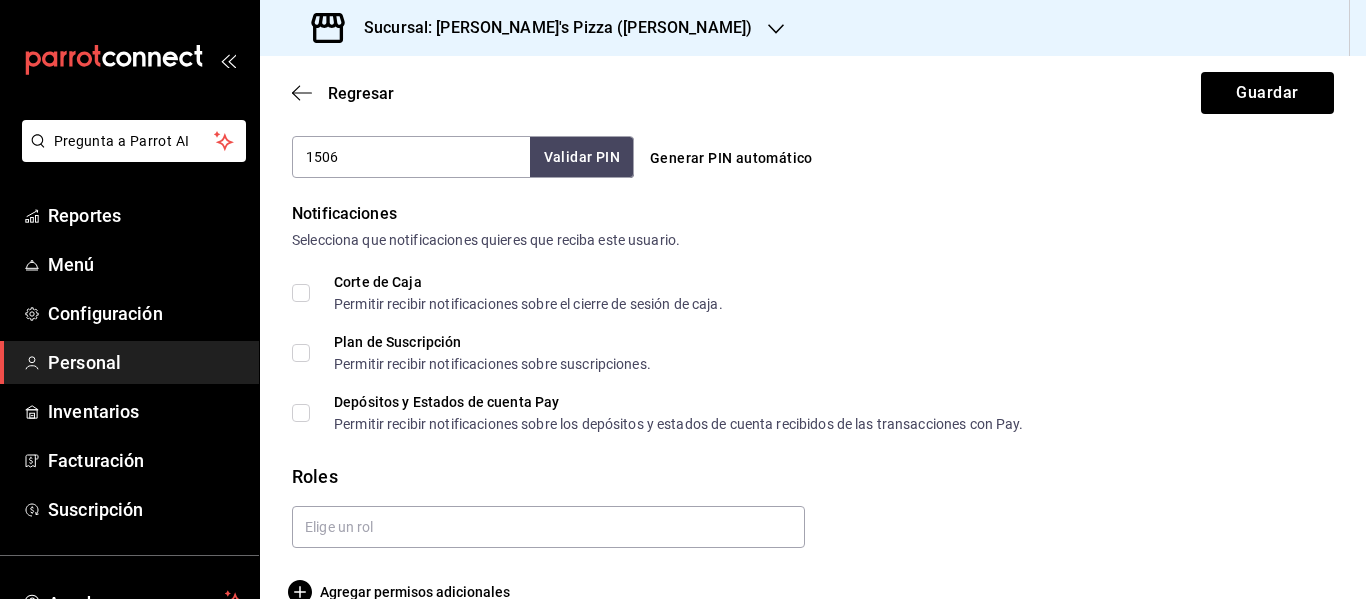scroll, scrollTop: 999, scrollLeft: 0, axis: vertical 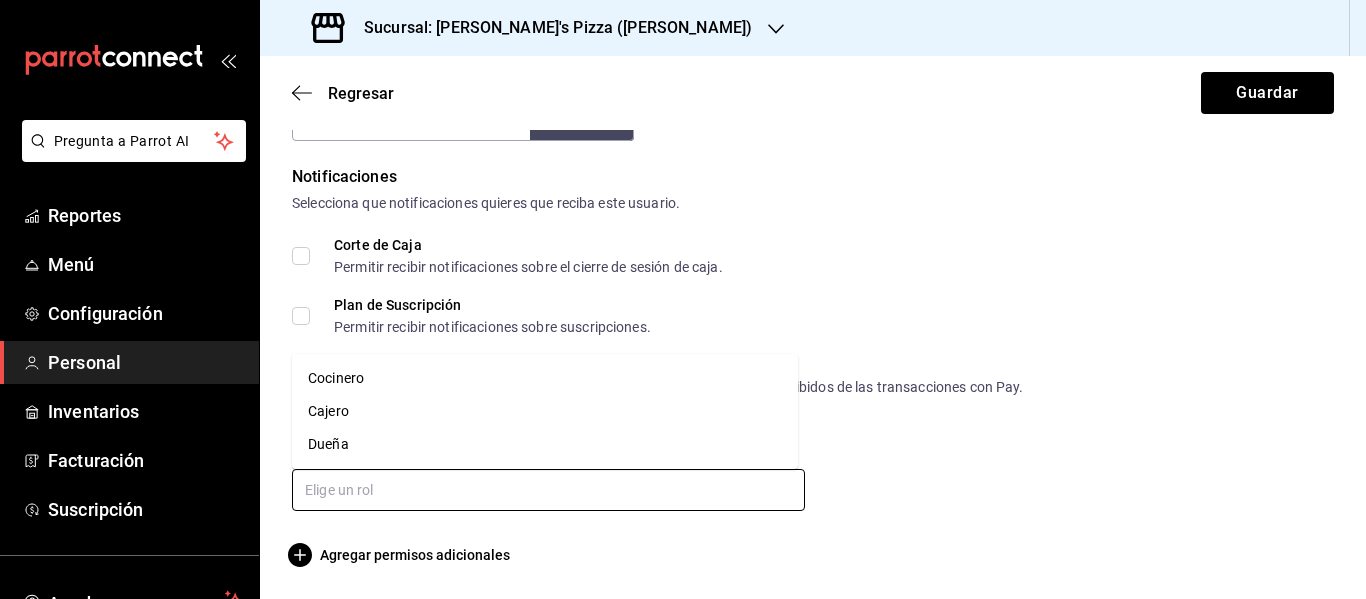 click at bounding box center [548, 490] 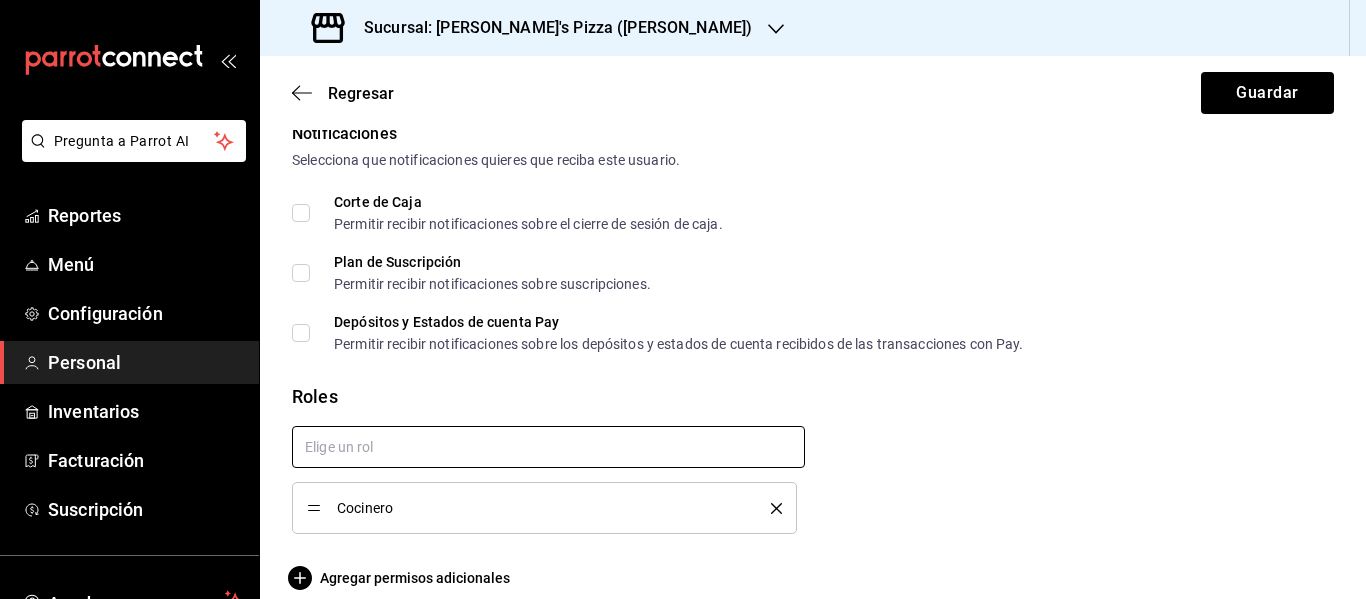 scroll, scrollTop: 1065, scrollLeft: 0, axis: vertical 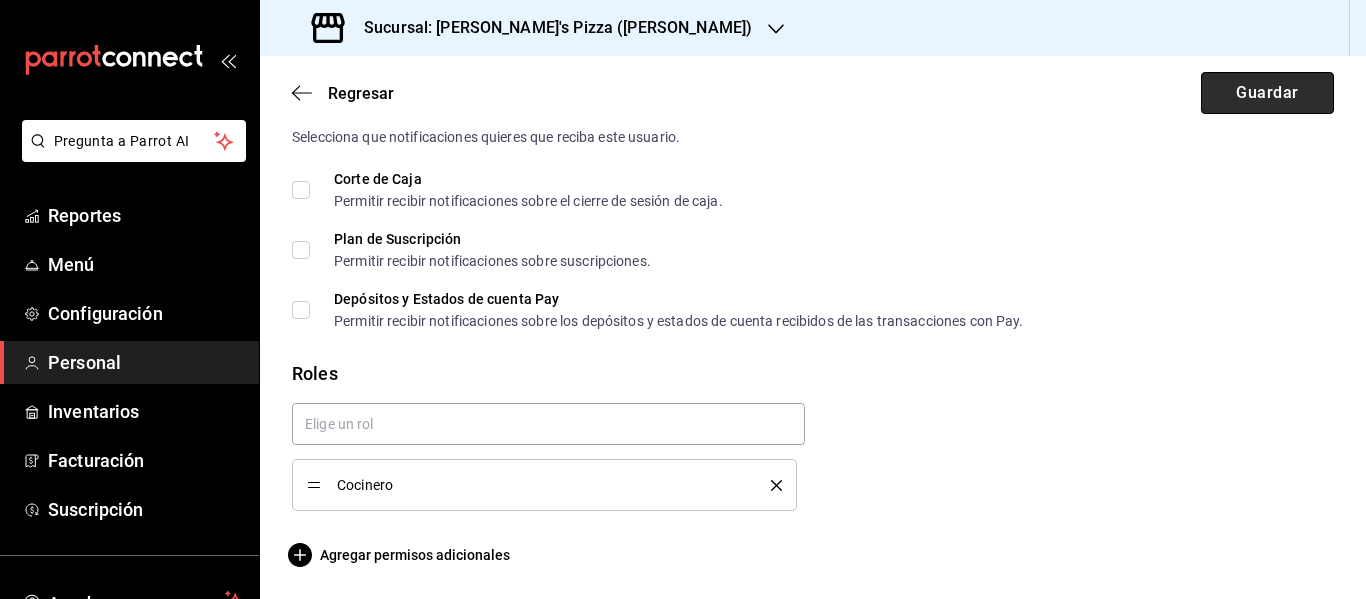 click on "Guardar" at bounding box center [1267, 93] 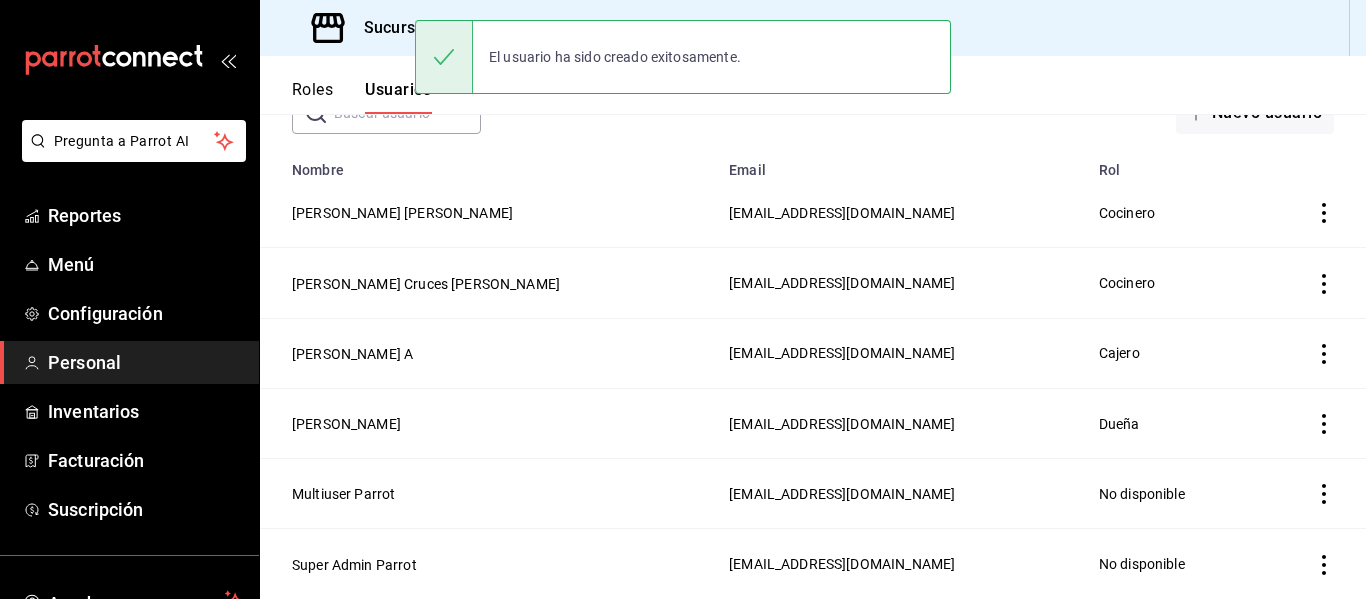 scroll, scrollTop: 132, scrollLeft: 0, axis: vertical 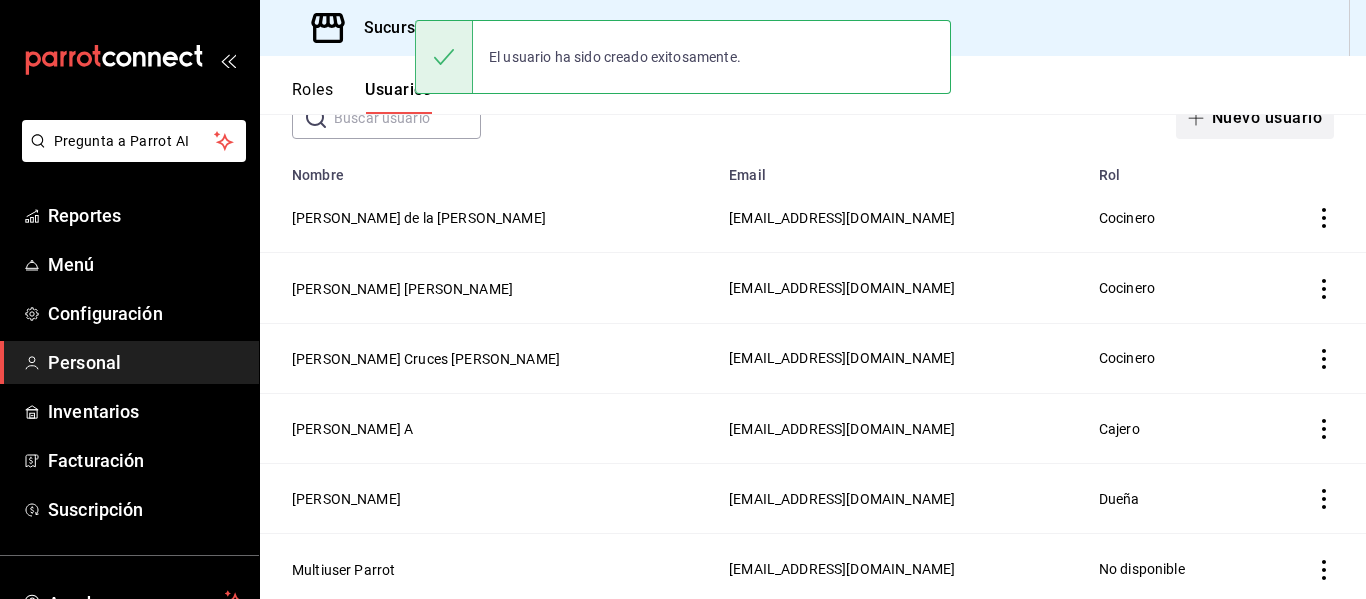 click on "Nuevo usuario" at bounding box center [1255, 118] 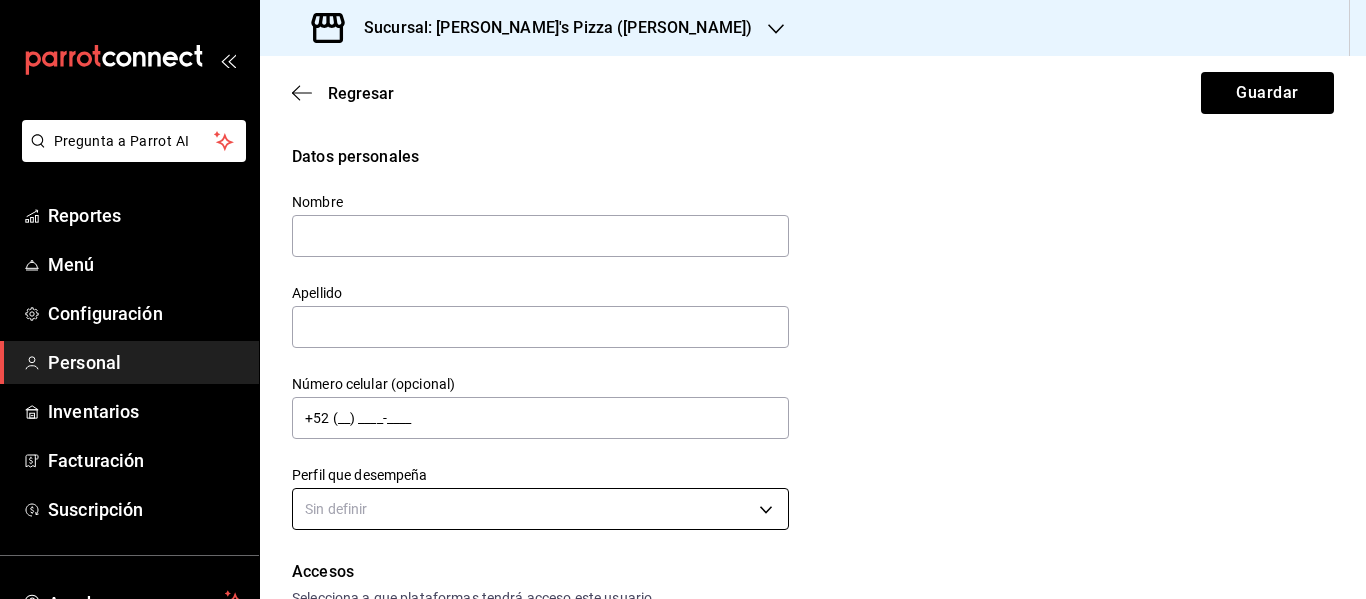 scroll, scrollTop: 0, scrollLeft: 0, axis: both 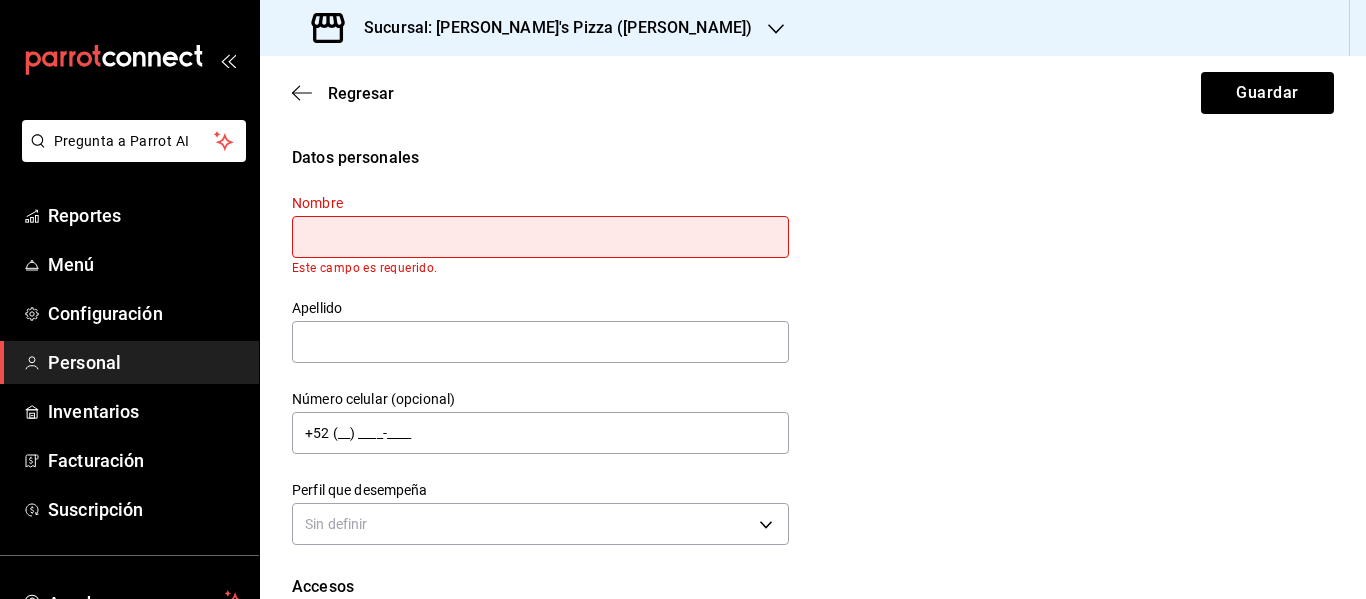 paste on "[PERSON_NAME]" 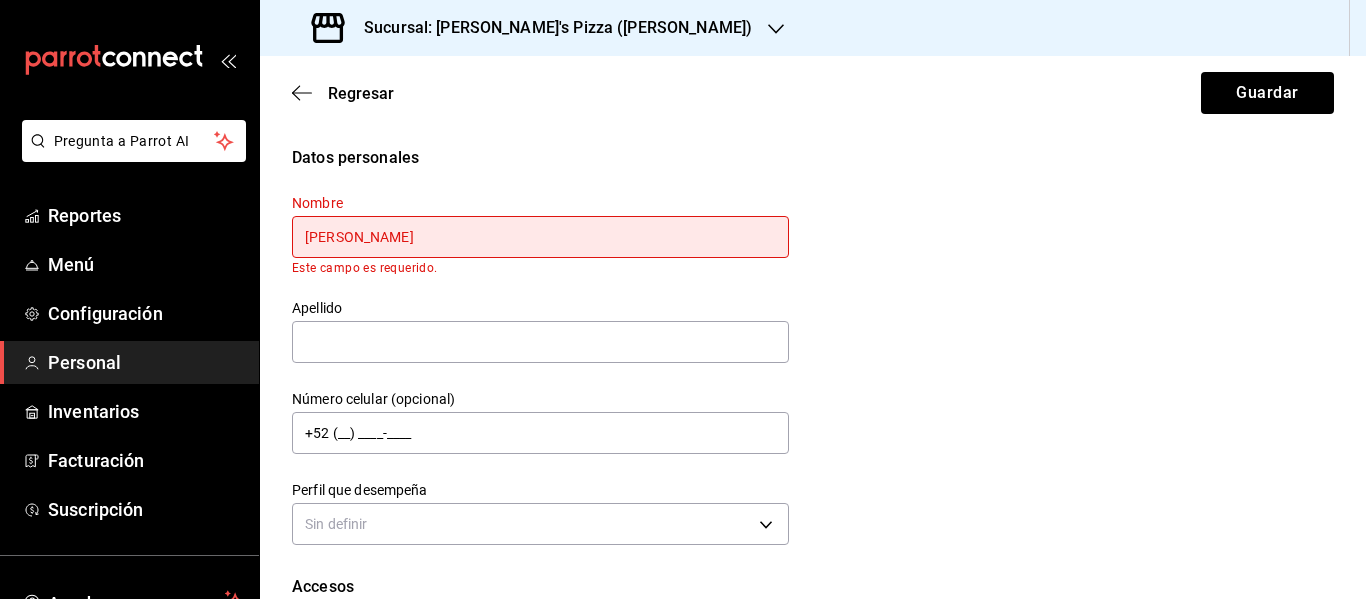 type on "[PERSON_NAME]" 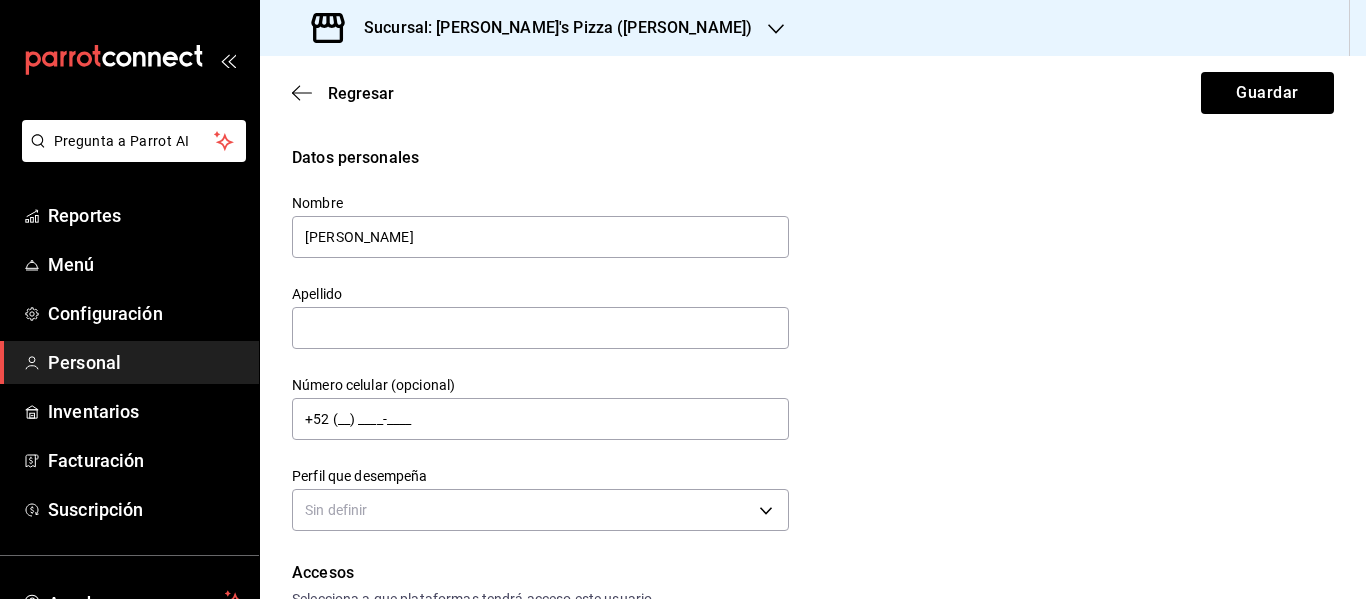 click on "Apellido" at bounding box center [540, 318] 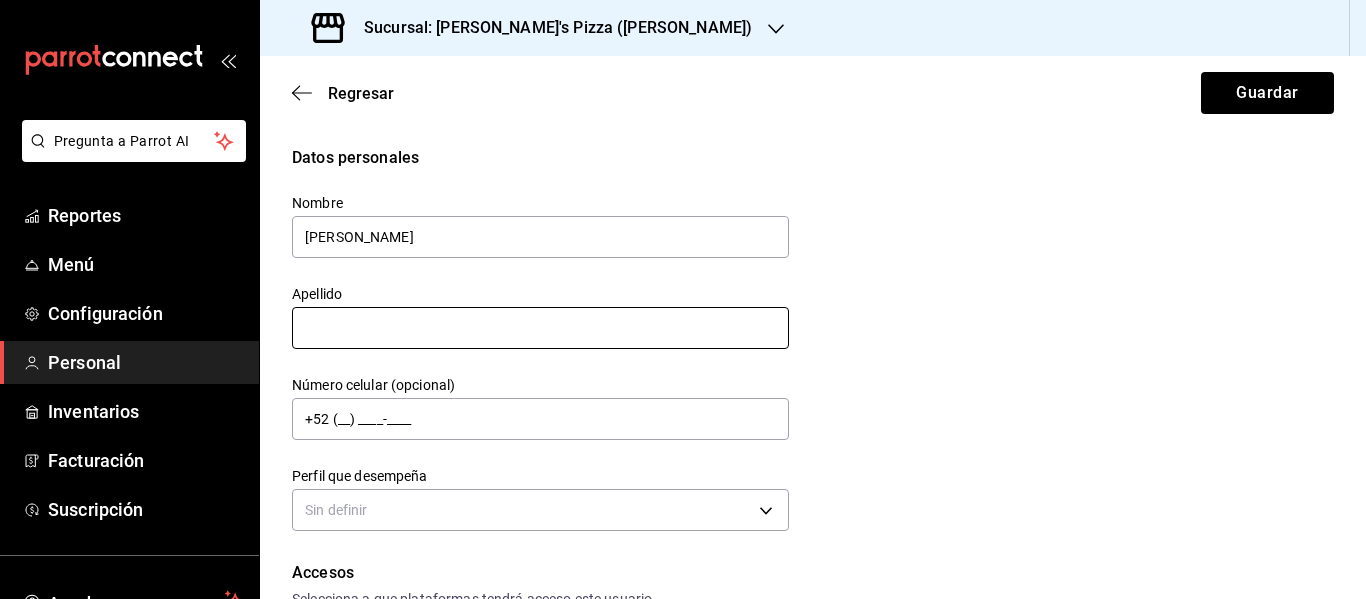click at bounding box center (540, 328) 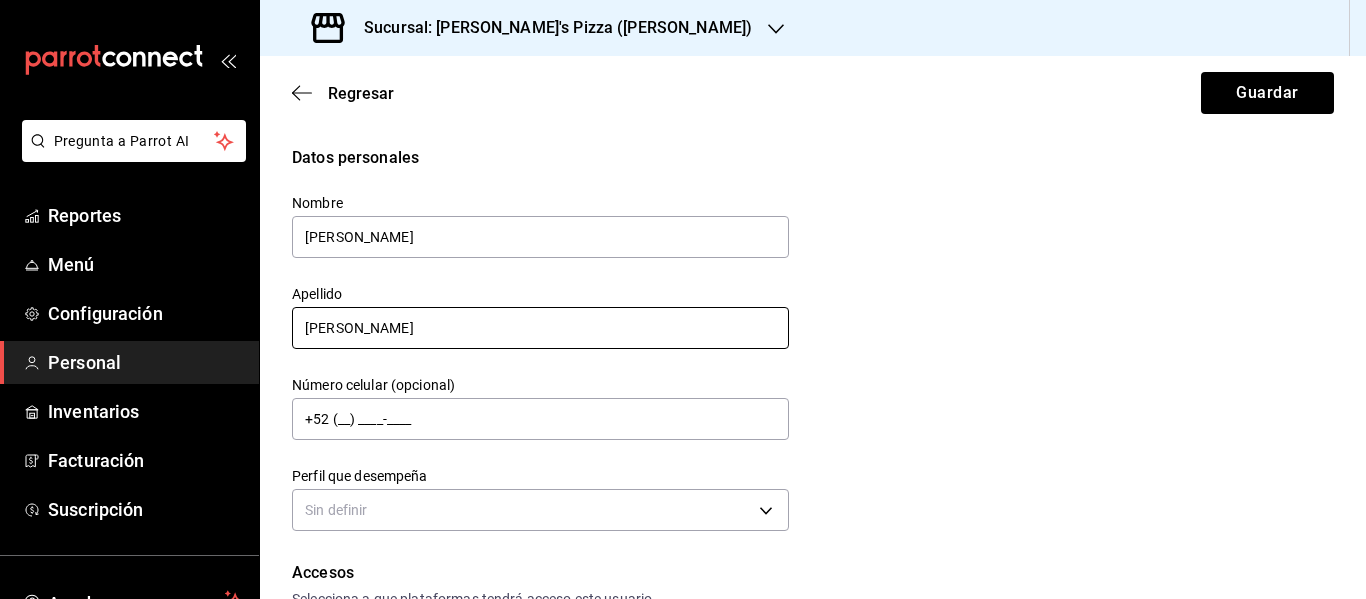 scroll, scrollTop: 100, scrollLeft: 0, axis: vertical 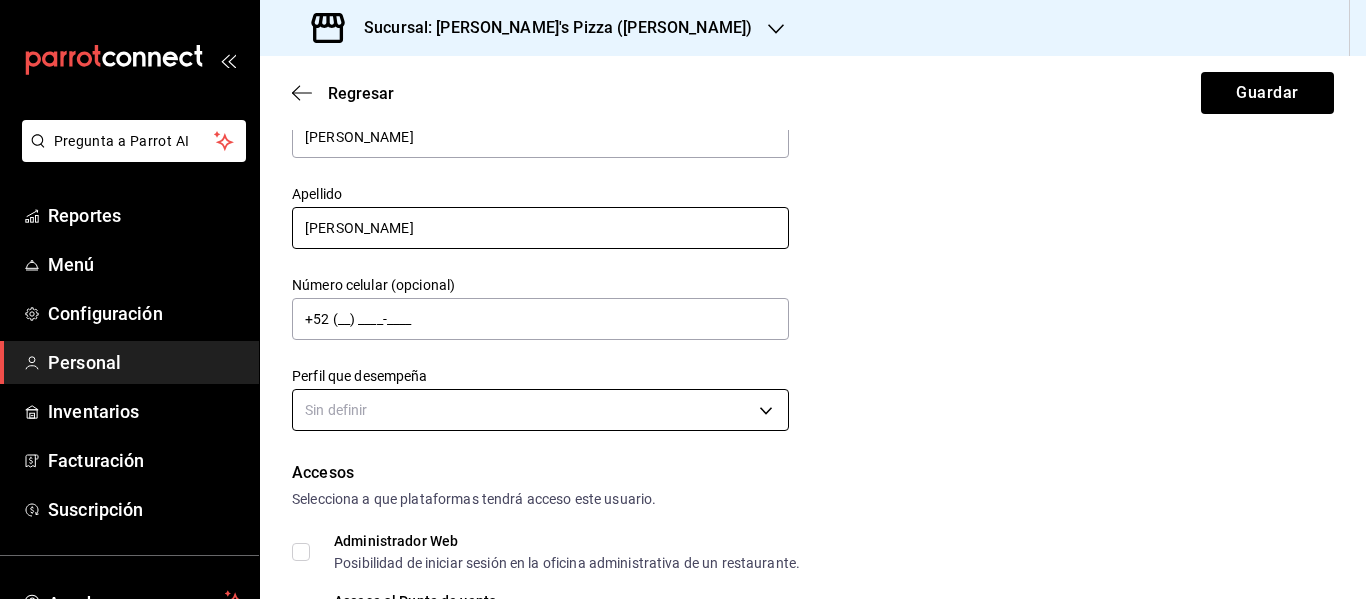 type on "[PERSON_NAME]" 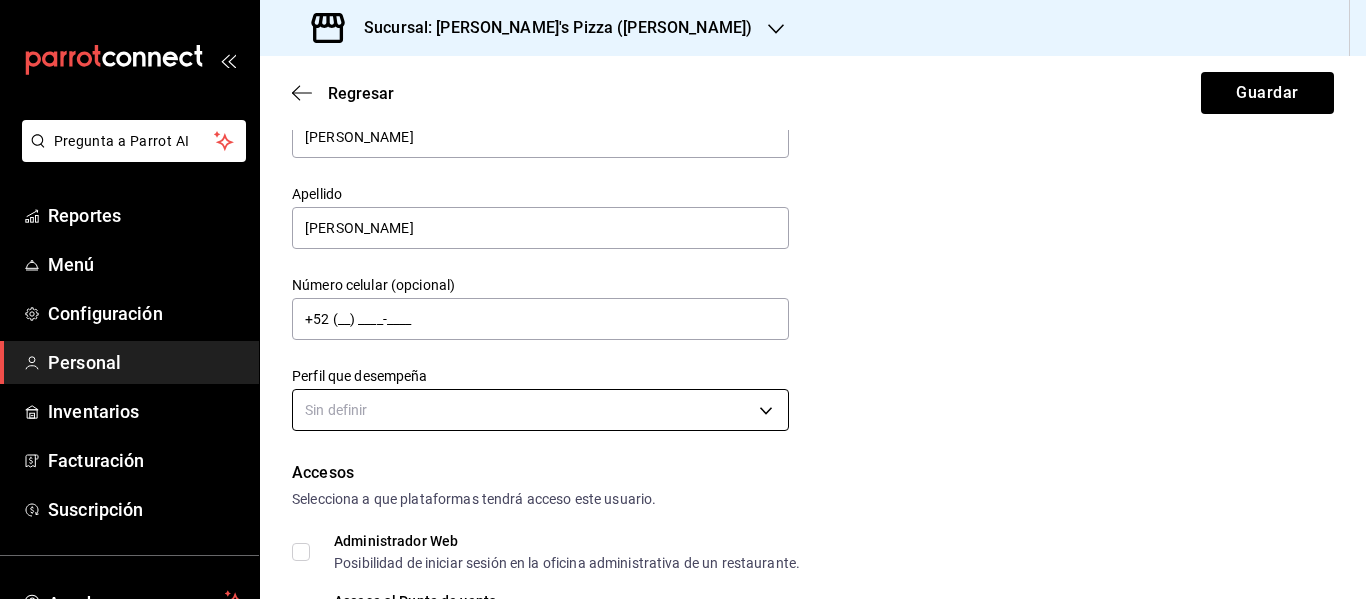 click on "Pregunta a Parrot AI Reportes   Menú   Configuración   Personal   Inventarios   Facturación   Suscripción   Ayuda Recomienda Parrot   [PERSON_NAME]   Sugerir nueva función   Sucursal: Cherry's Pizza ([PERSON_NAME]) Regresar Guardar Datos personales Nombre [PERSON_NAME] [PERSON_NAME] Número celular (opcional) +52 (__) ____-____ Perfil que desempeña Sin definir Accesos Selecciona a que plataformas tendrá acceso este usuario. Administrador Web Posibilidad de iniciar sesión en la oficina administrativa de un restaurante.  Acceso al Punto de venta Posibilidad de autenticarse en el POS mediante PIN.  Iniciar sesión en terminal (correo electrónico o QR) Los usuarios podrán iniciar sesión y aceptar términos y condiciones en la terminal. Acceso uso de terminal Los usuarios podrán acceder y utilizar la terminal para visualizar y procesar pagos de sus órdenes. Correo electrónico Se volverá obligatorio [PERSON_NAME] ciertos accesos activados. Contraseña Contraseña PIN Validar PIN" at bounding box center [683, 299] 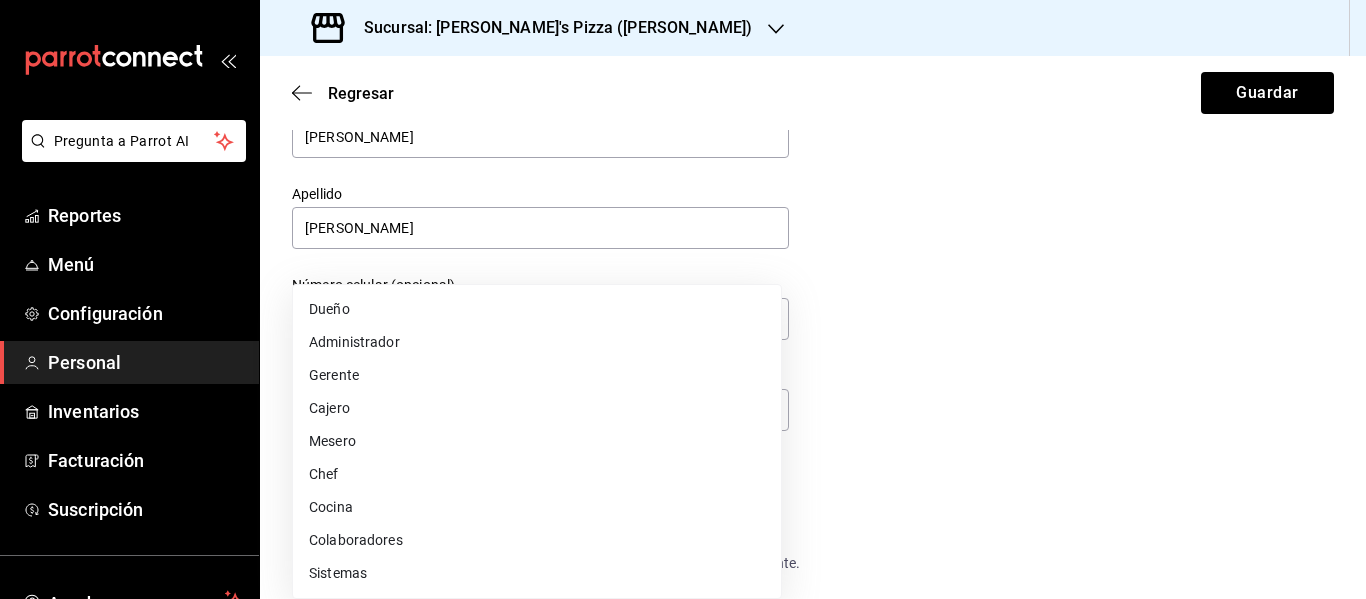 click on "Cocina" at bounding box center [537, 507] 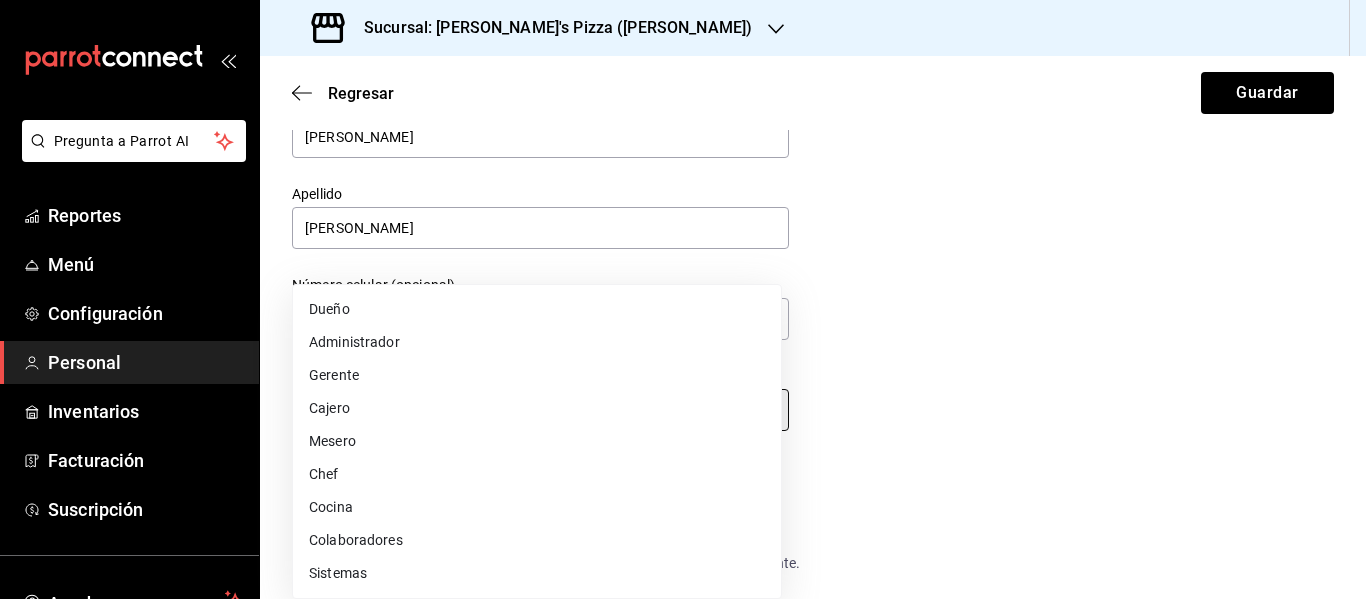 type on "KITCHEN" 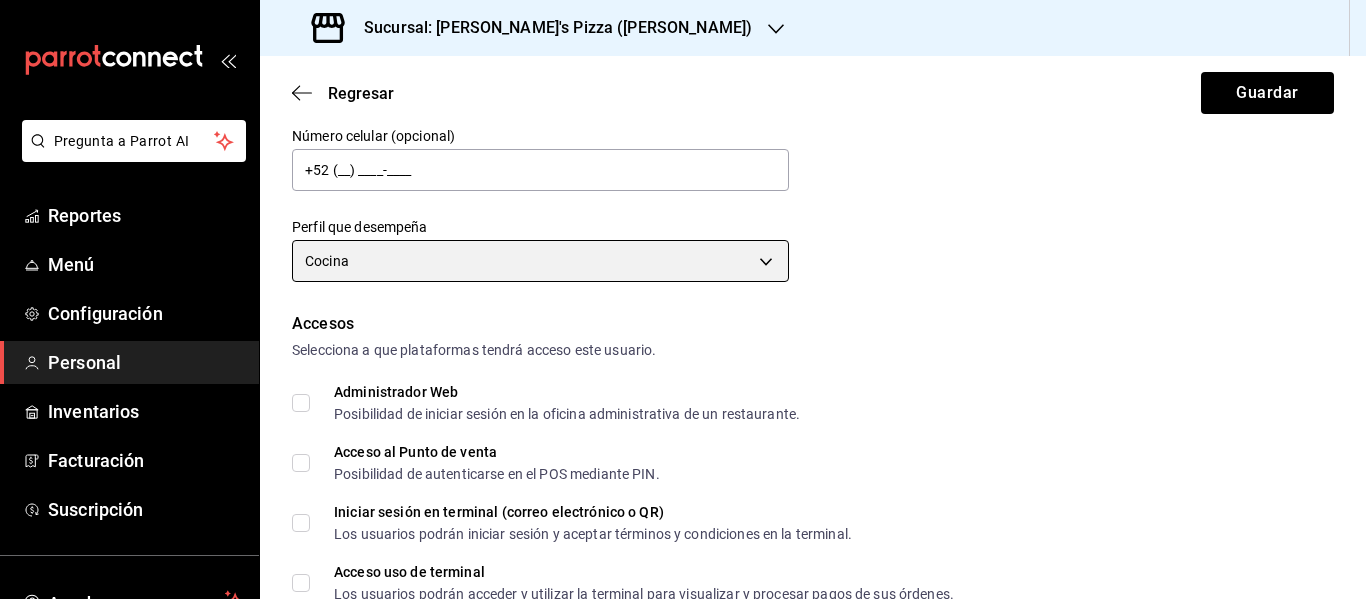 scroll, scrollTop: 300, scrollLeft: 0, axis: vertical 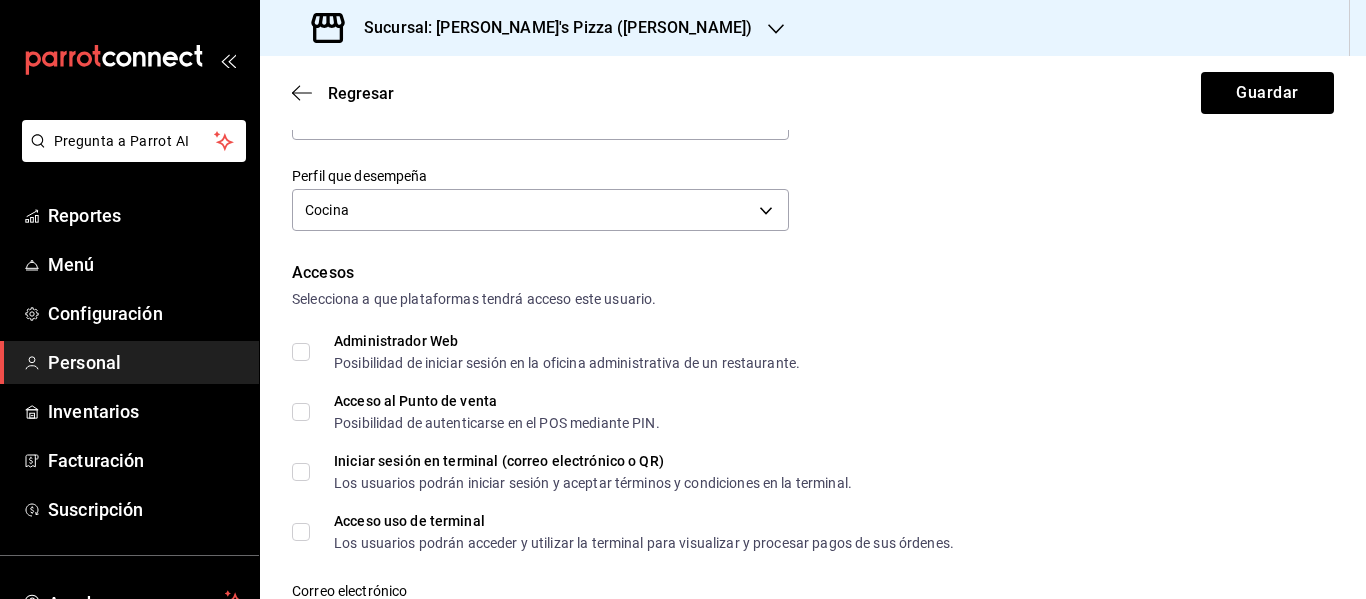 click on "Acceso al Punto de venta Posibilidad de autenticarse en el POS mediante PIN." at bounding box center [301, 412] 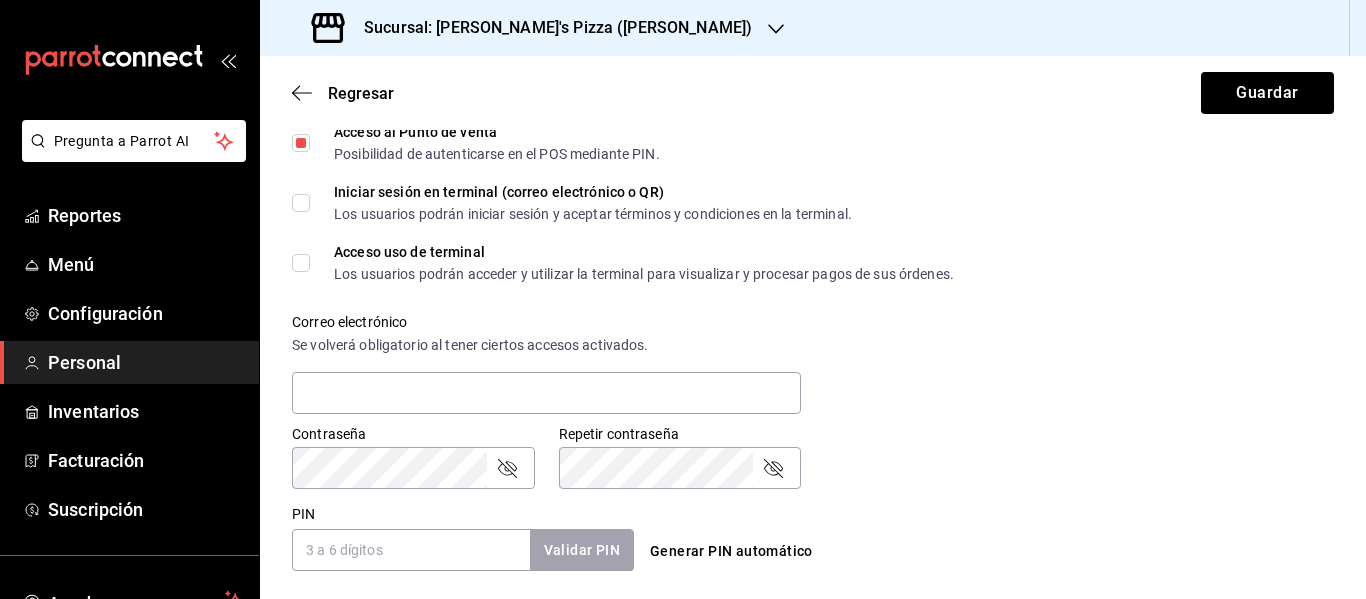 scroll, scrollTop: 600, scrollLeft: 0, axis: vertical 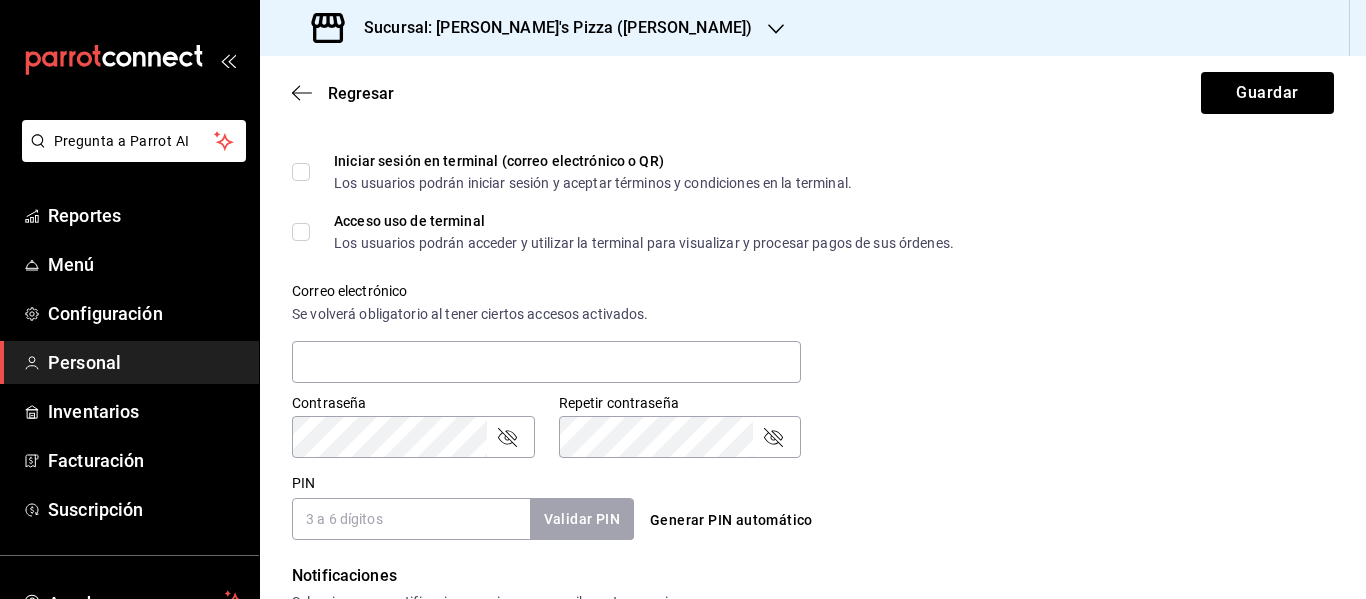 click on "Generar PIN automático" at bounding box center [731, 520] 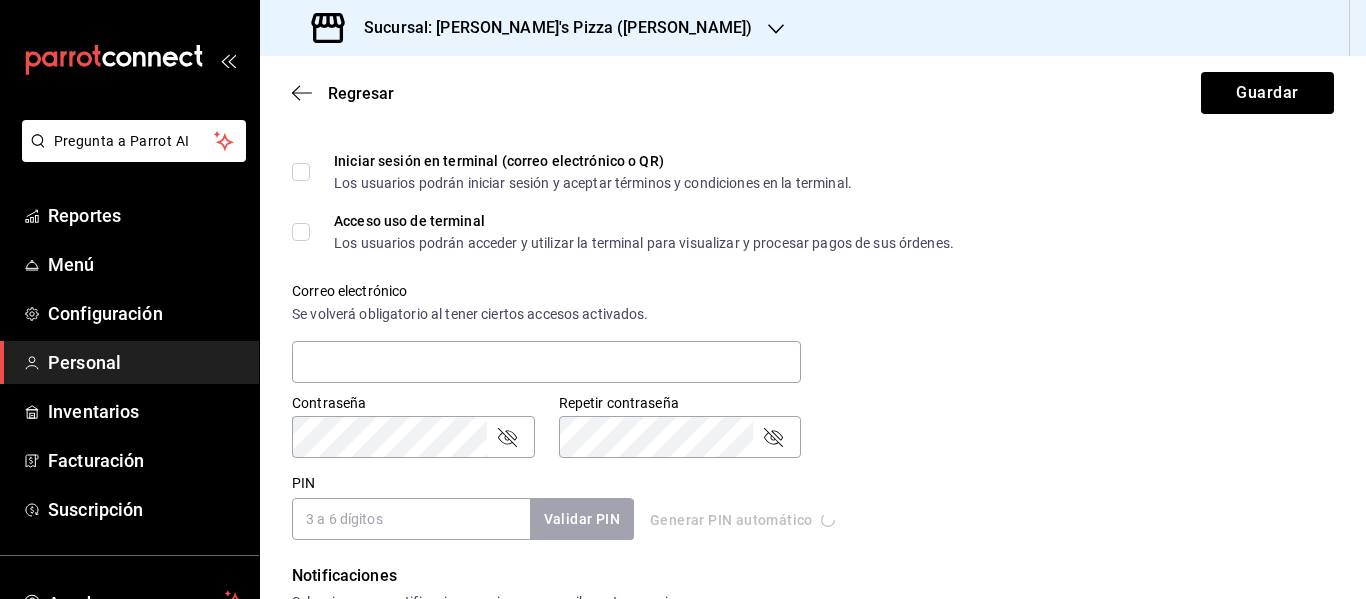 type on "0477" 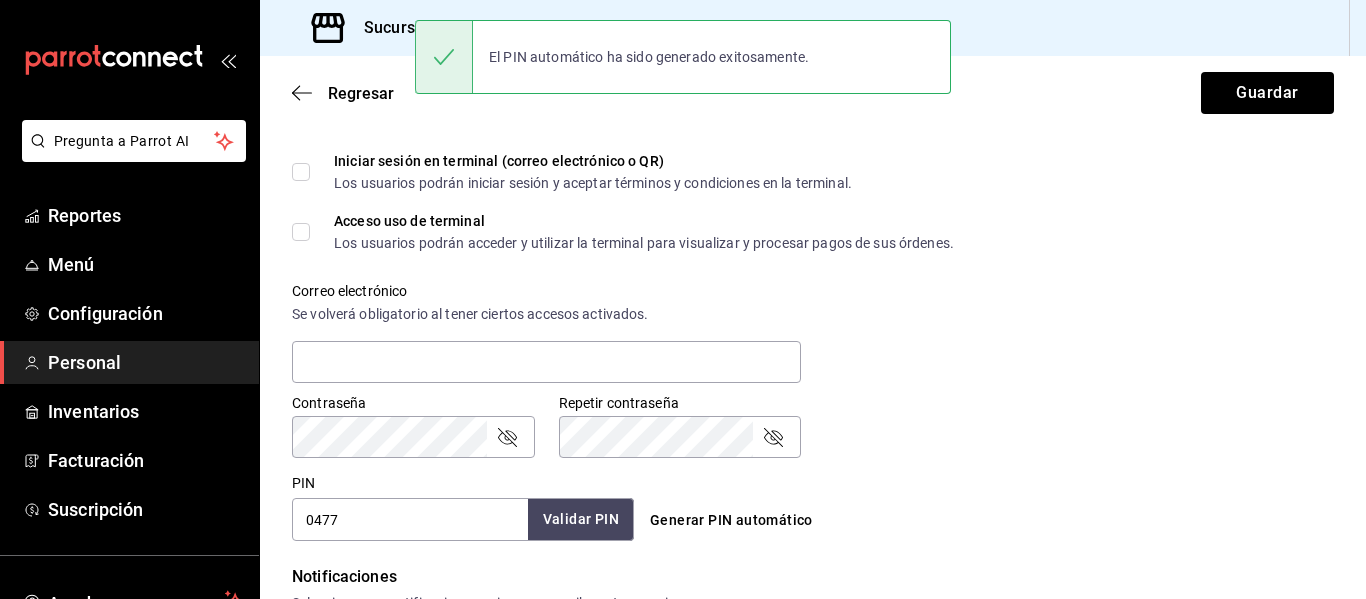 click on "Validar PIN" at bounding box center [581, 519] 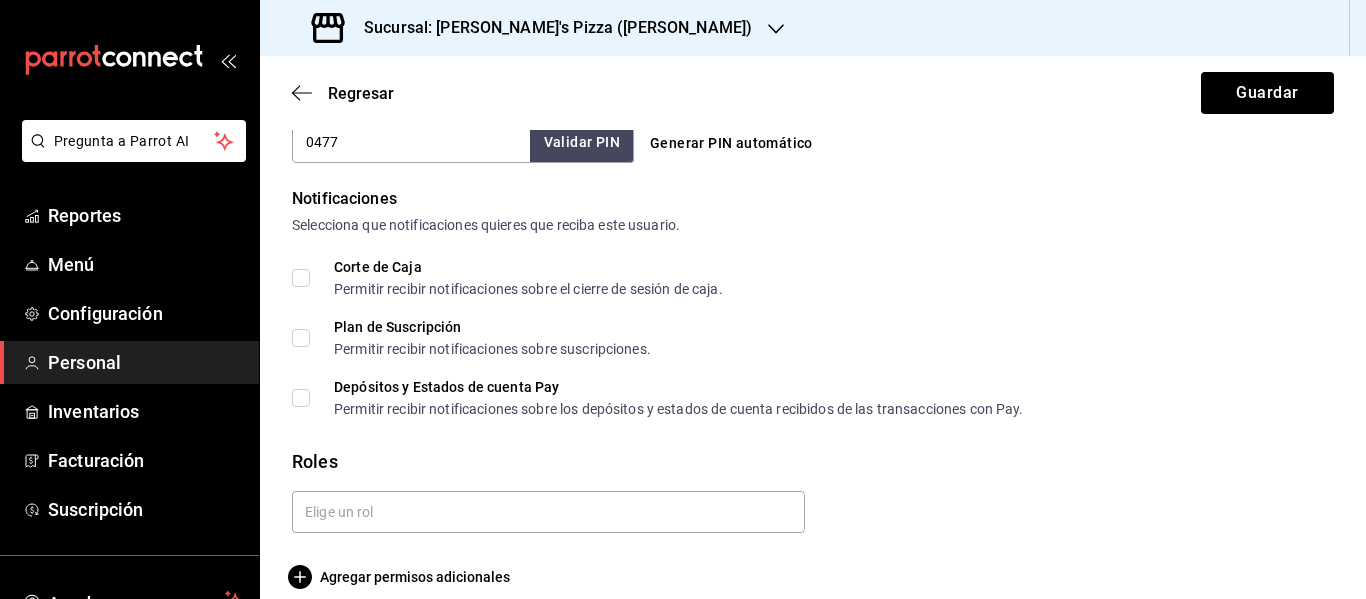 scroll, scrollTop: 999, scrollLeft: 0, axis: vertical 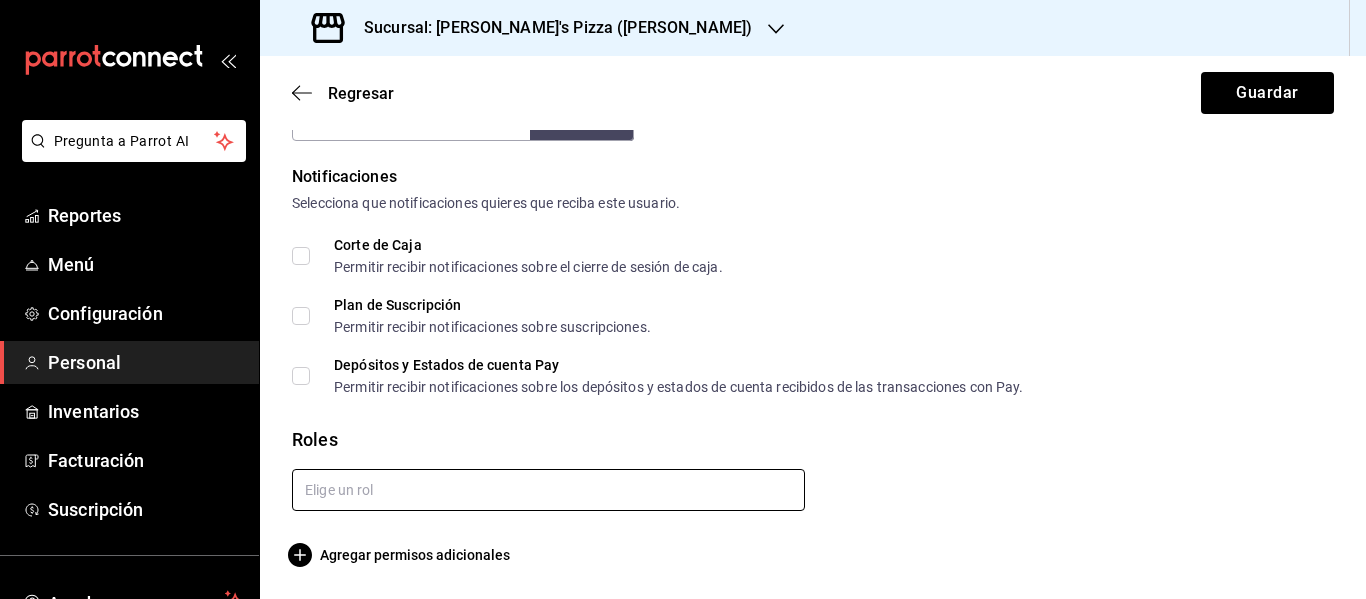 click at bounding box center (548, 490) 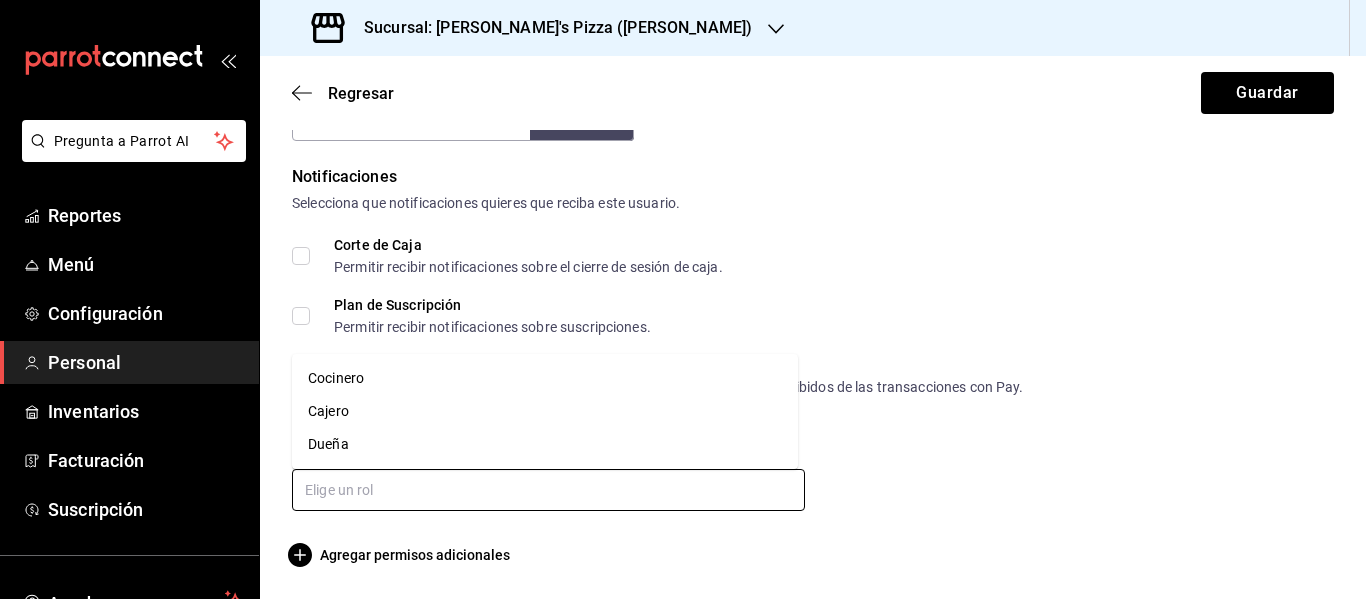click on "Cocinero" at bounding box center (545, 378) 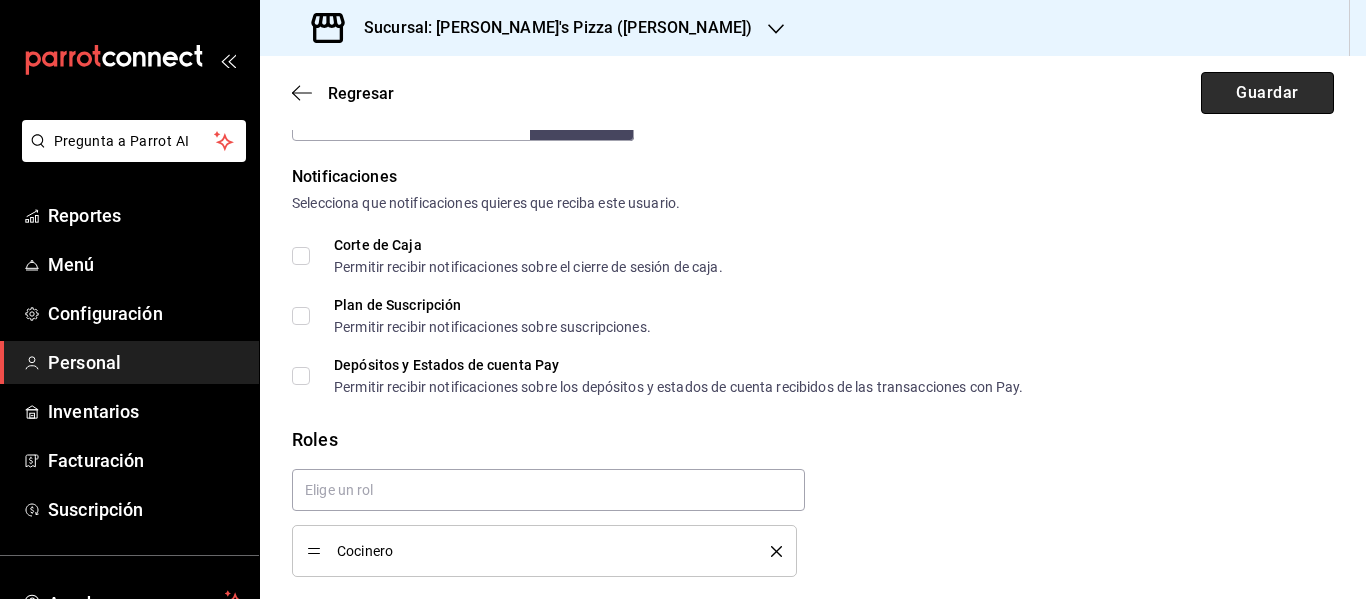 click on "Guardar" at bounding box center [1267, 93] 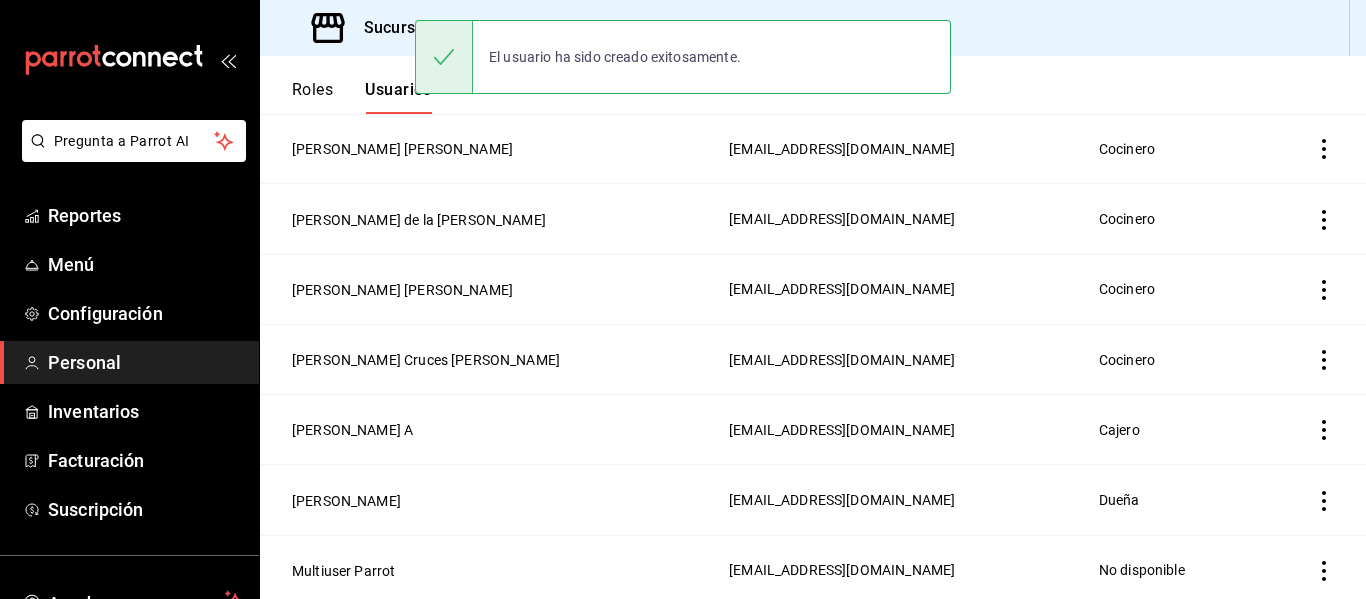 scroll, scrollTop: 101, scrollLeft: 0, axis: vertical 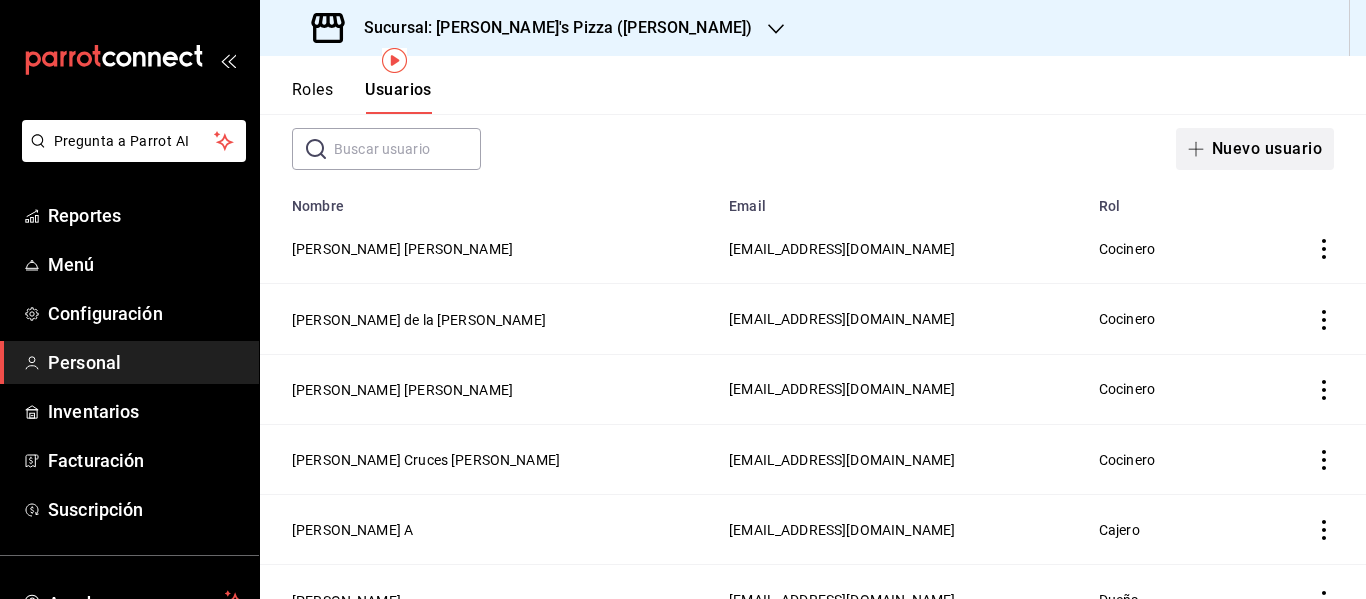 click on "Nuevo usuario" at bounding box center [1255, 149] 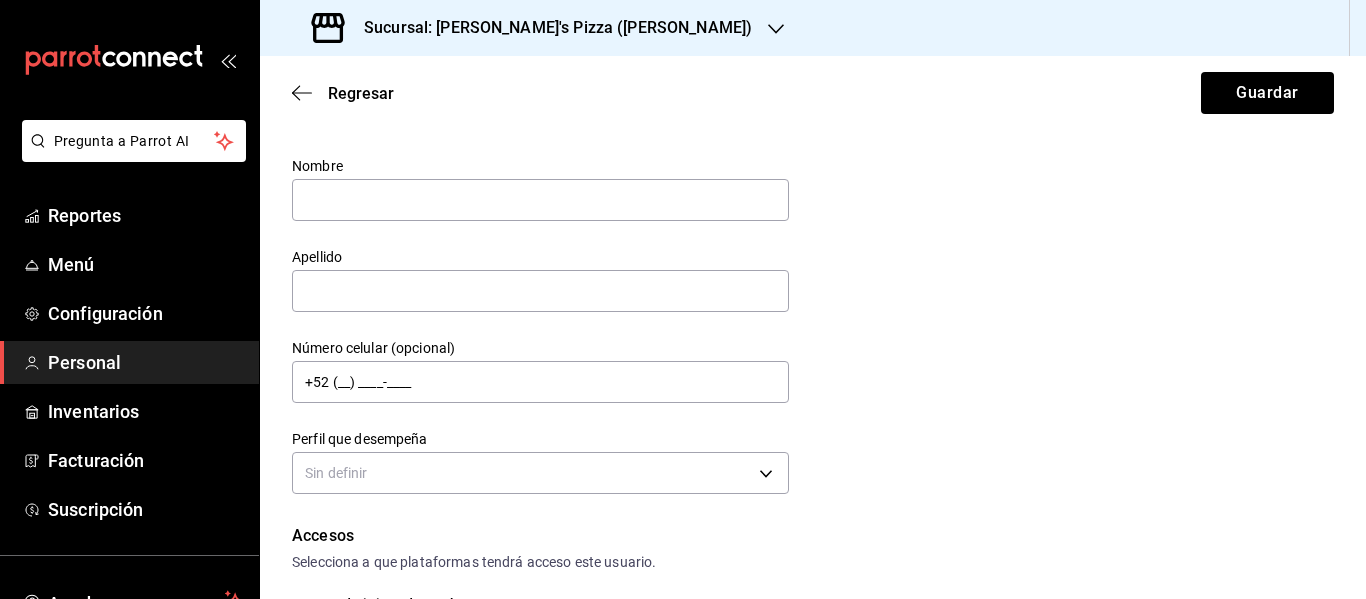 scroll, scrollTop: 0, scrollLeft: 0, axis: both 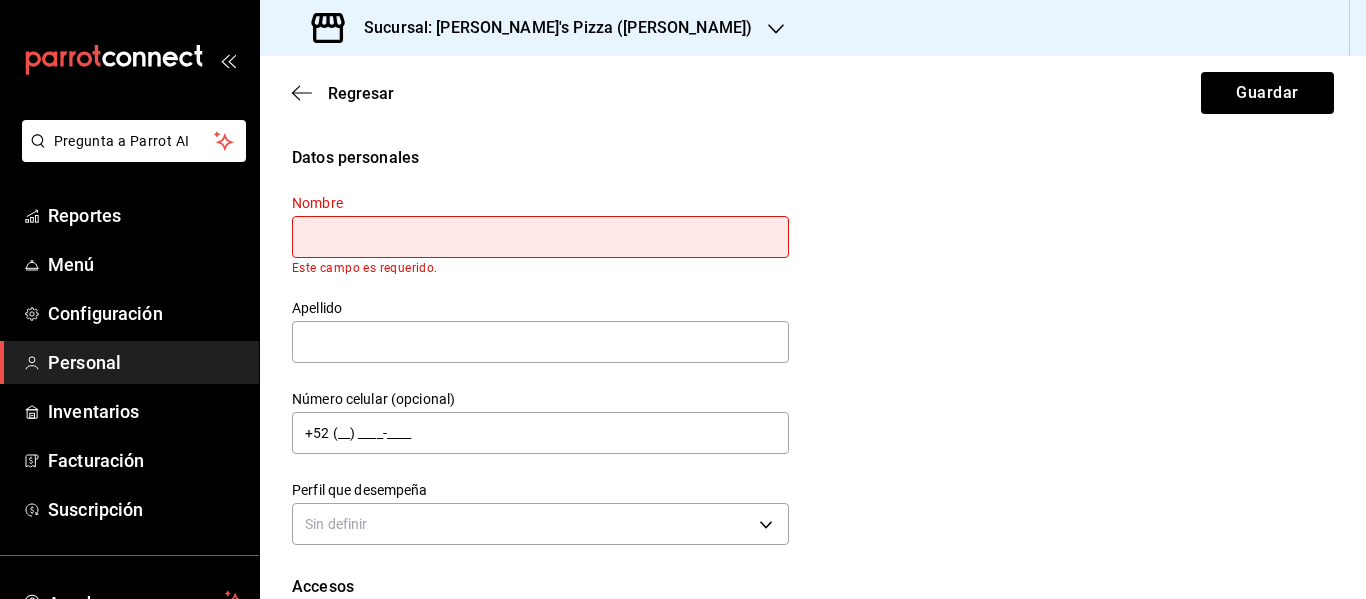 paste on "[PERSON_NAME] de [PERSON_NAME]" 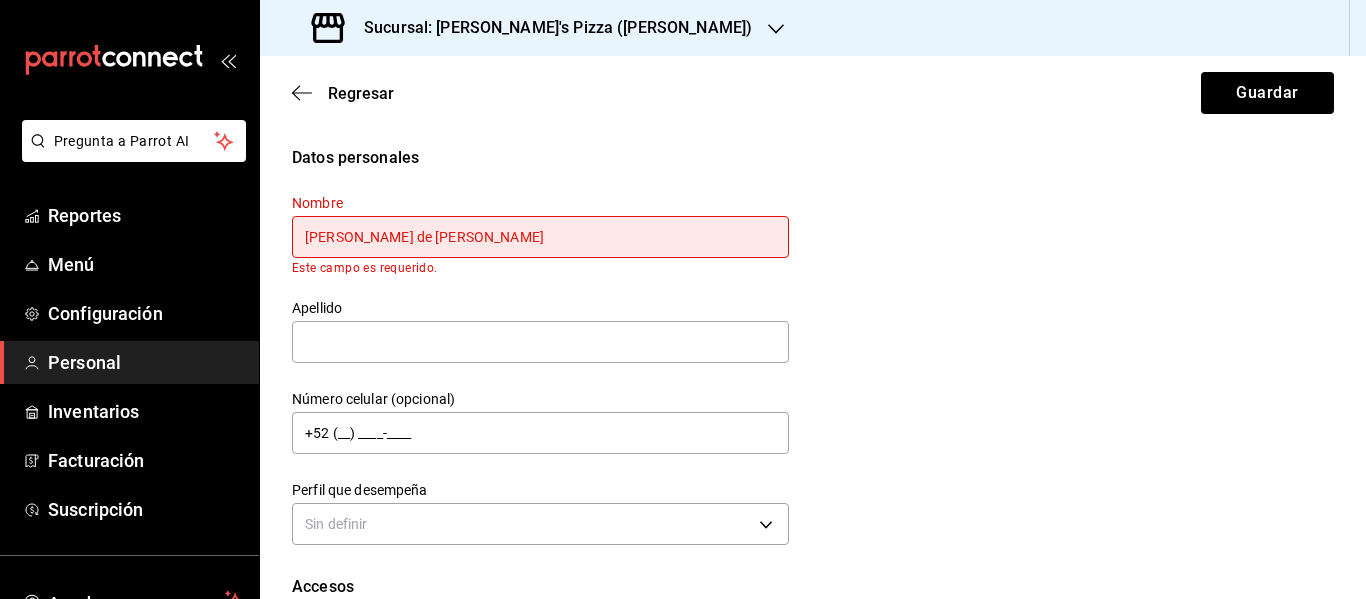 type on "[PERSON_NAME] de [PERSON_NAME]" 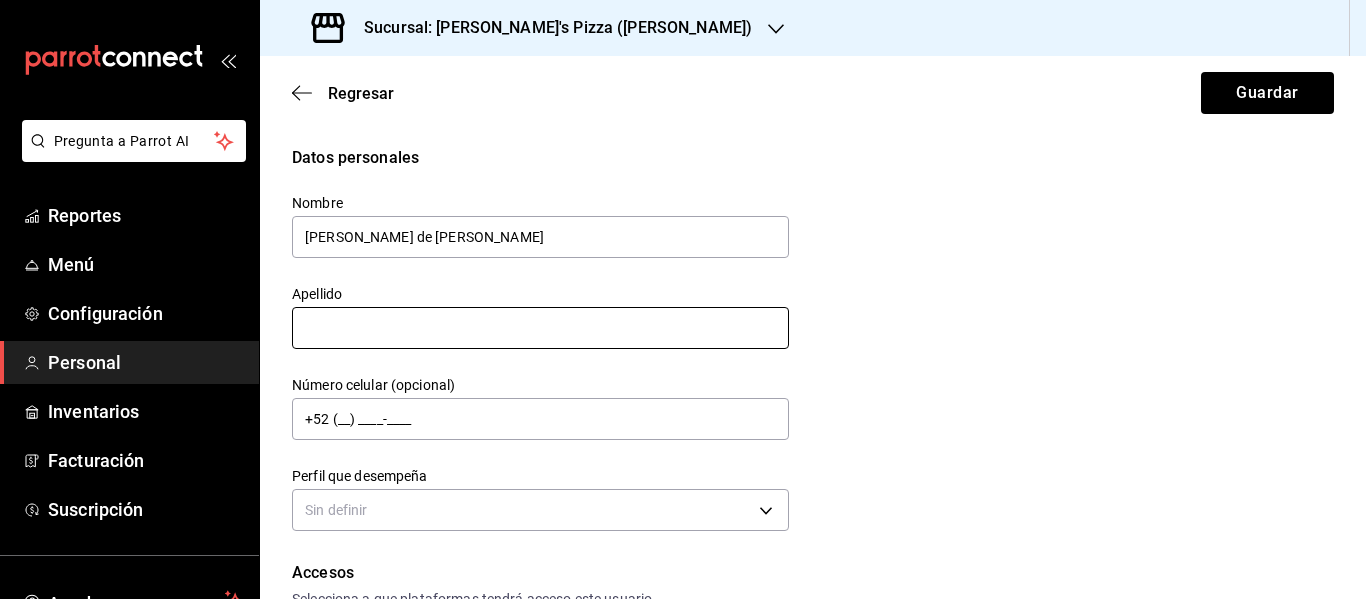click at bounding box center [540, 328] 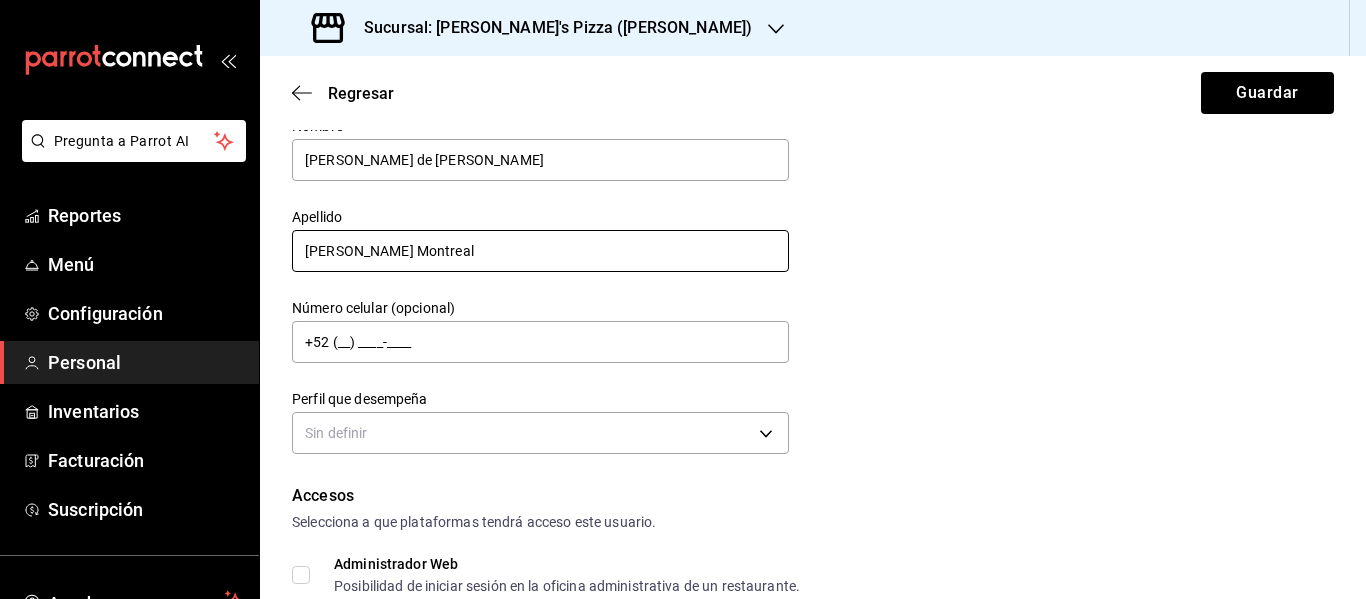 scroll, scrollTop: 100, scrollLeft: 0, axis: vertical 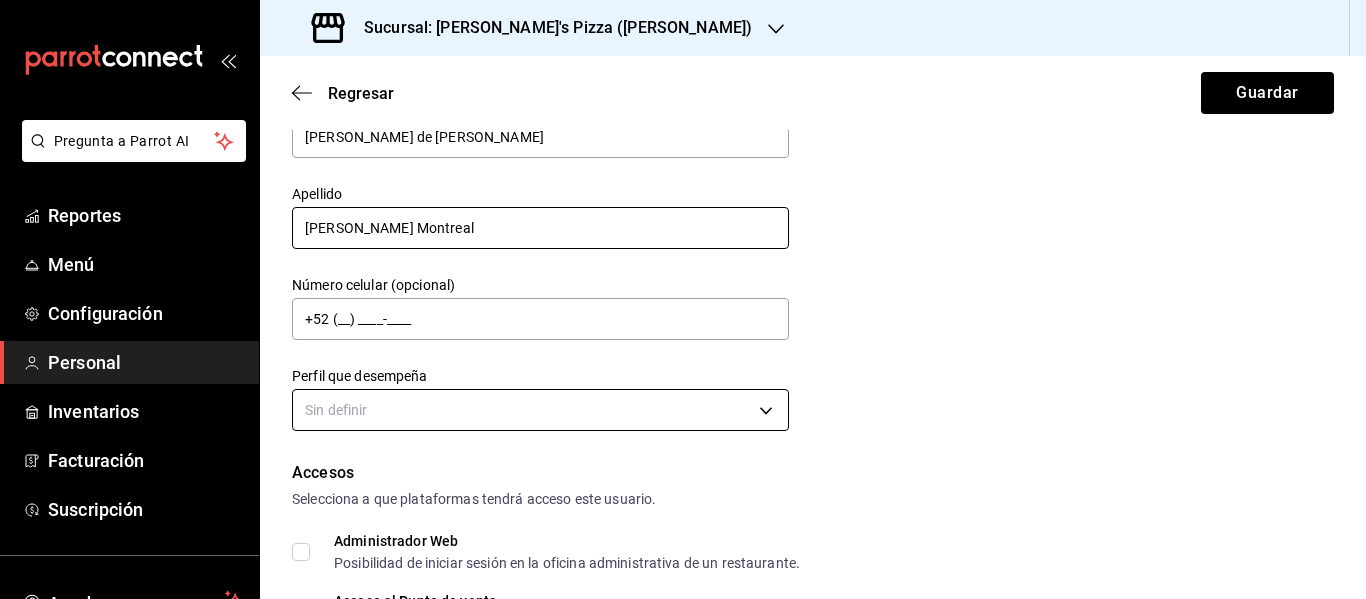 type on "[PERSON_NAME] Montreal" 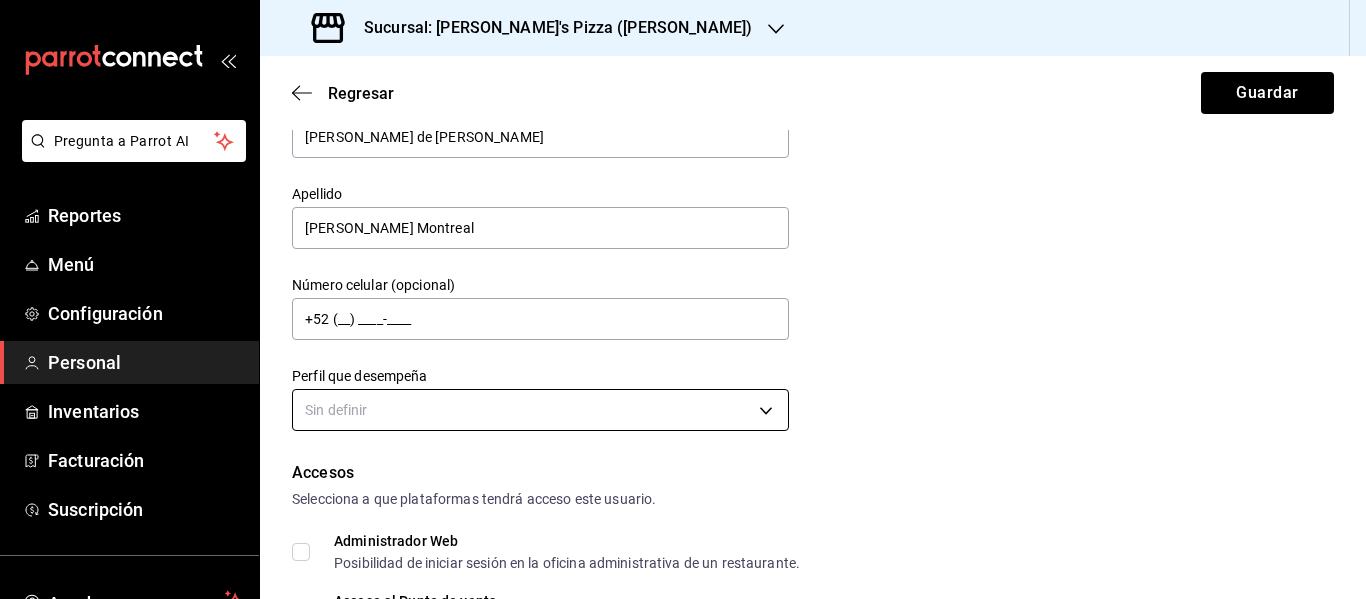 click on "Pregunta a Parrot AI Reportes   Menú   Configuración   Personal   Inventarios   Facturación   Suscripción   Ayuda Recomienda Parrot   [PERSON_NAME]   Sugerir nueva función   Sucursal: Cherry's Pizza ([PERSON_NAME]) Regresar Guardar Datos personales Nombre [PERSON_NAME] de [PERSON_NAME] [PERSON_NAME] Montreal Número celular (opcional) +52 (__) ____-____ Perfil que desempeña Sin definir Accesos Selecciona a que plataformas tendrá acceso este usuario. Administrador Web Posibilidad de iniciar sesión en la oficina administrativa de un restaurante.  Acceso al Punto de venta Posibilidad de autenticarse en el POS mediante PIN.  Iniciar sesión en terminal (correo electrónico o QR) Los usuarios podrán iniciar sesión y aceptar términos y condiciones en la terminal. Acceso uso de terminal Los usuarios podrán acceder y utilizar la terminal para visualizar y procesar pagos de sus órdenes. Correo electrónico Se volverá obligatorio [PERSON_NAME] ciertos accesos activados. Contraseña Contraseña PIN Validar PIN" at bounding box center [683, 299] 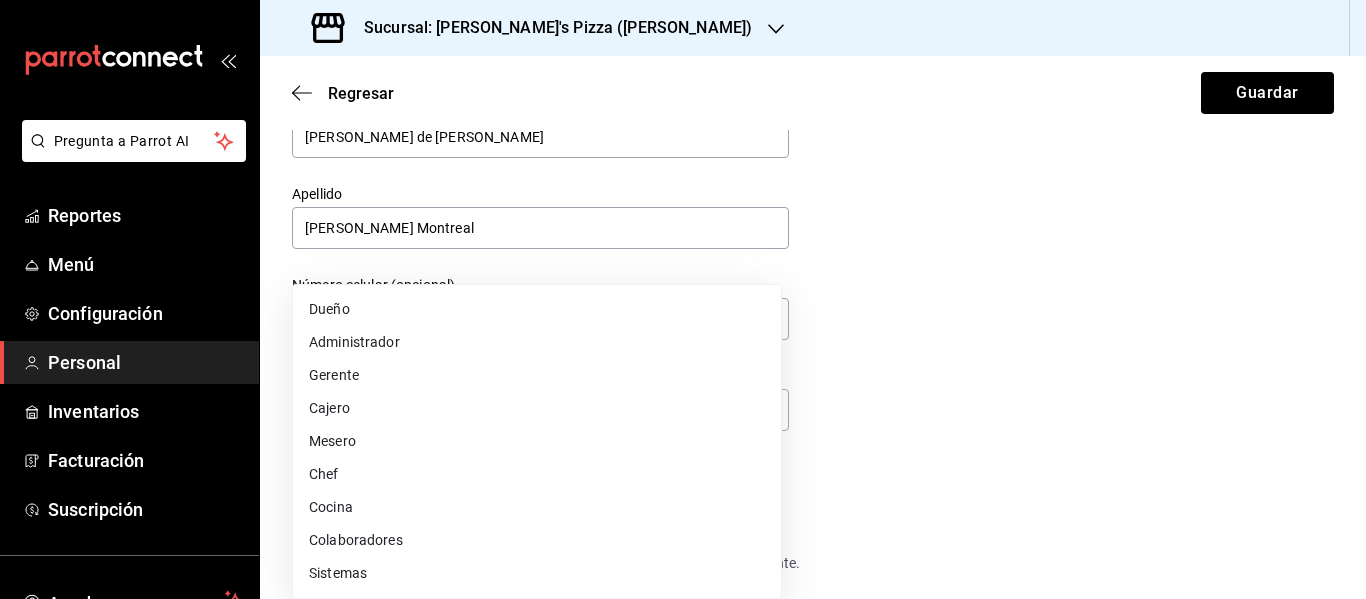 click on "Cocina" at bounding box center [537, 507] 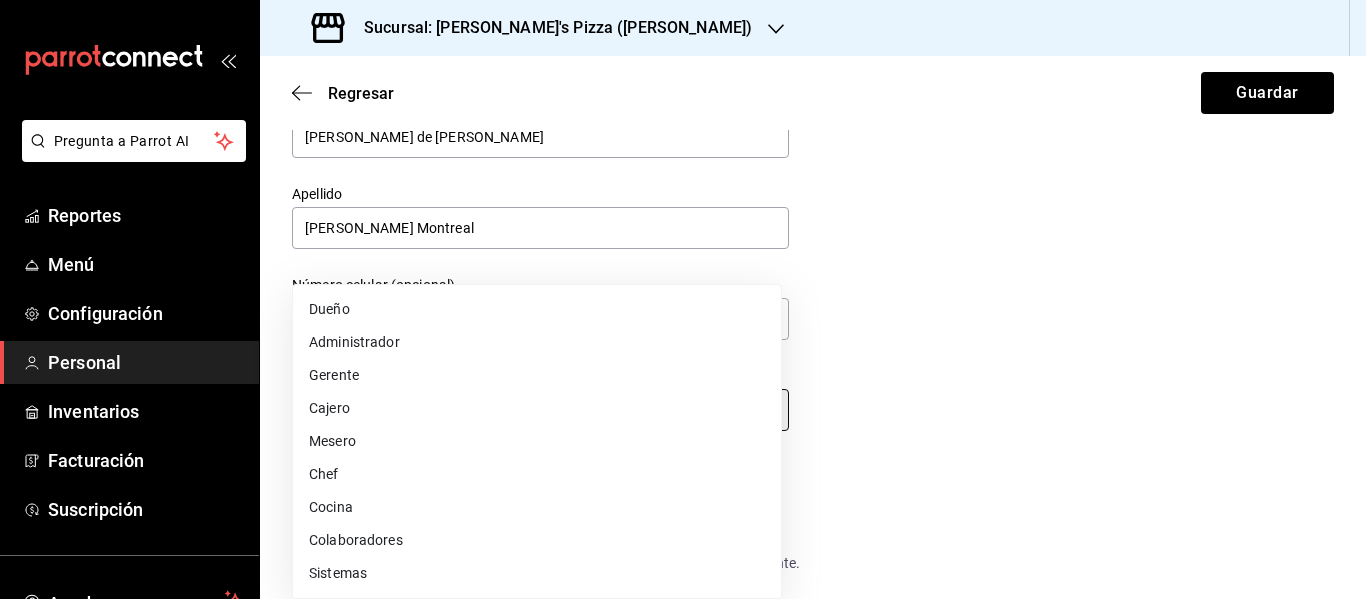 type on "KITCHEN" 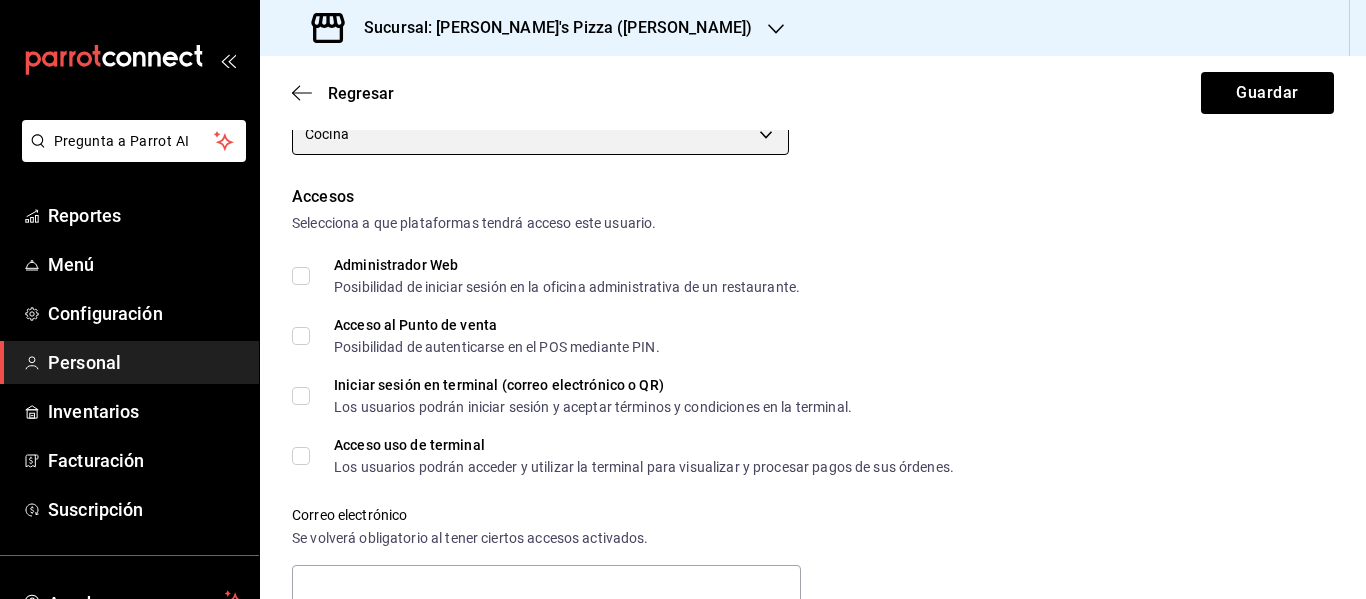 scroll, scrollTop: 400, scrollLeft: 0, axis: vertical 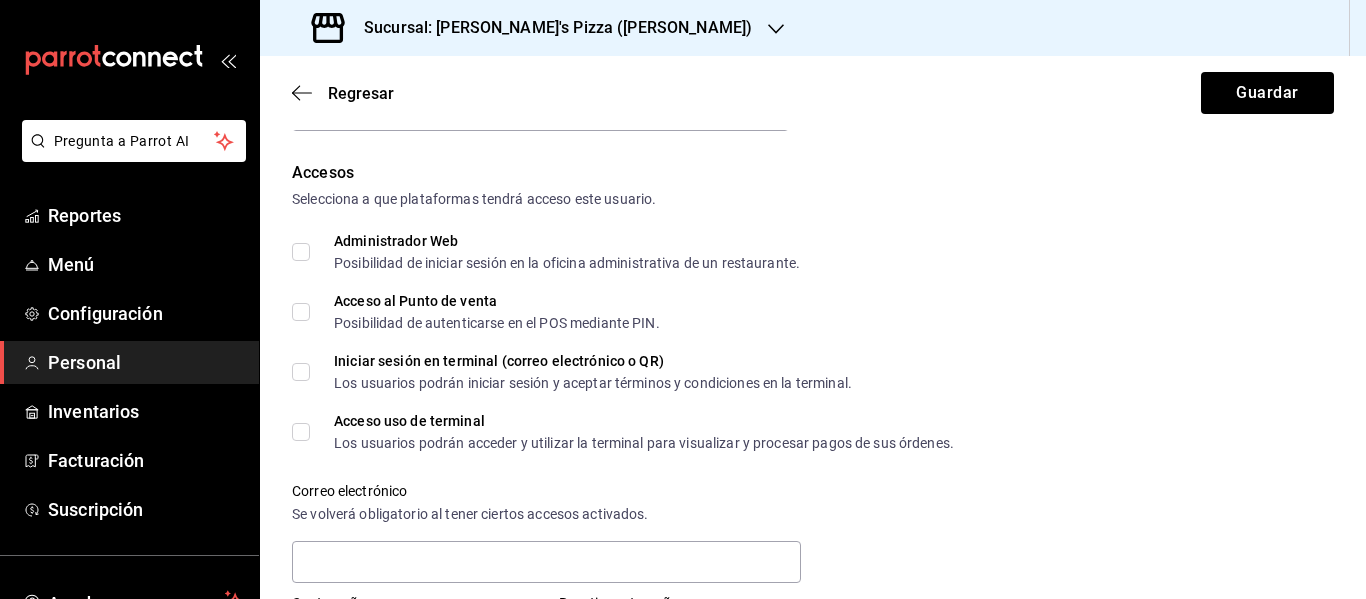 click on "Acceso al Punto de venta Posibilidad de autenticarse en el POS mediante PIN." at bounding box center (301, 312) 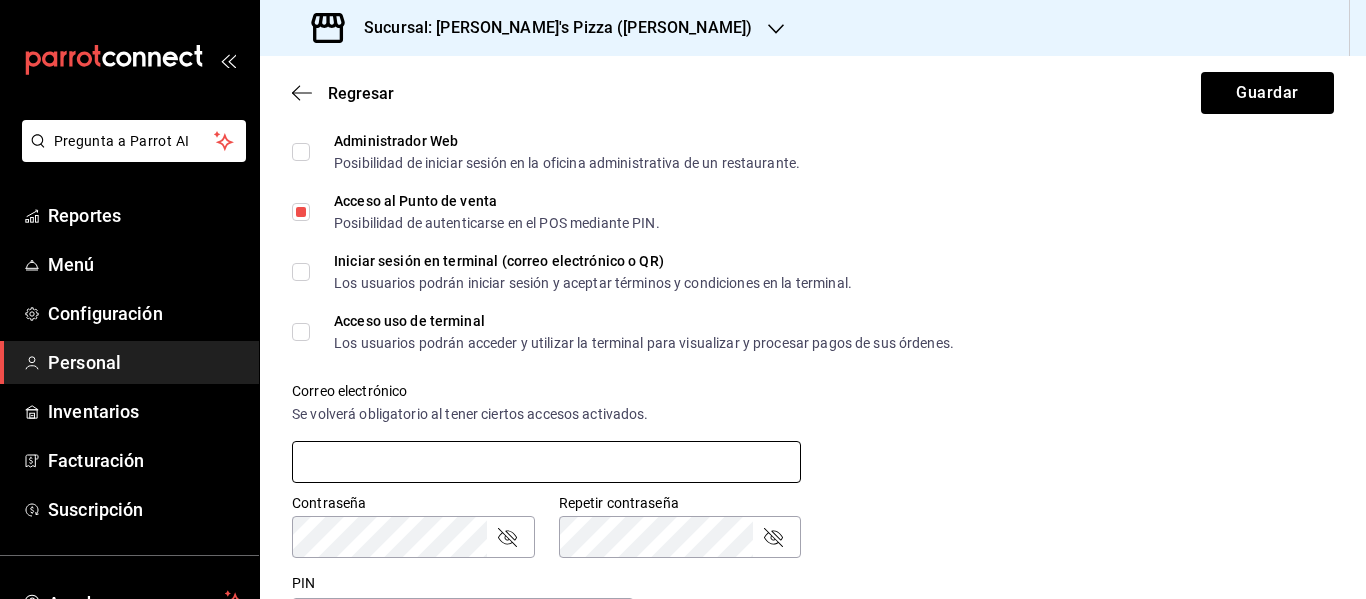 scroll, scrollTop: 600, scrollLeft: 0, axis: vertical 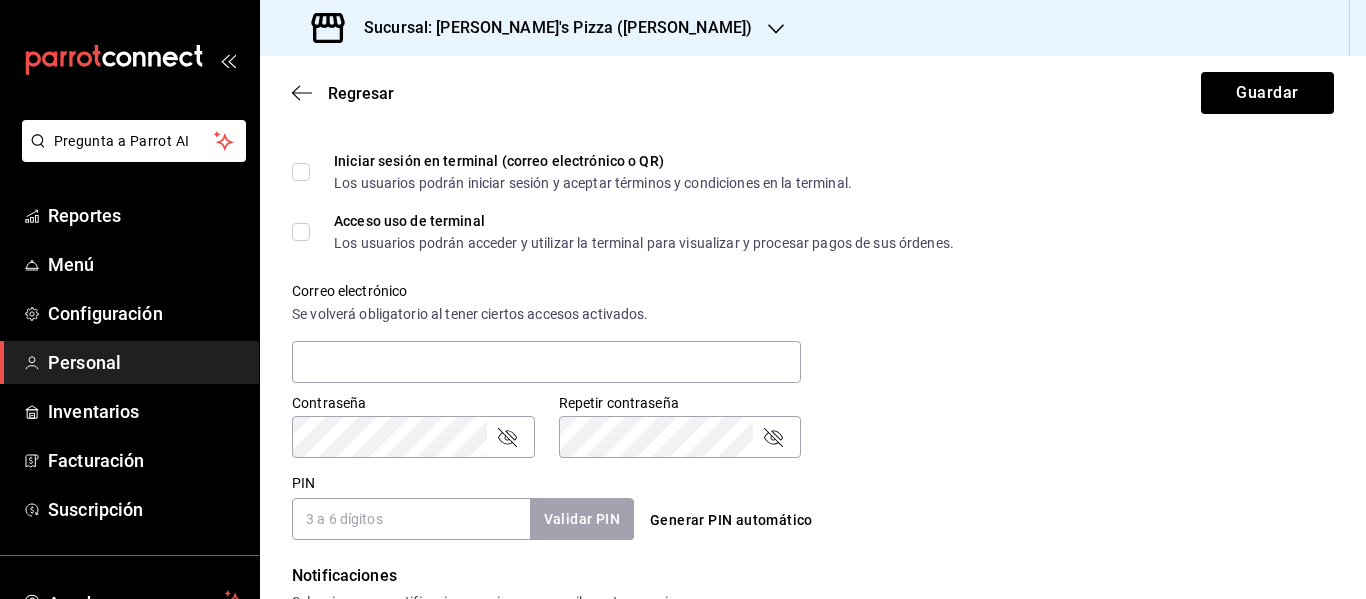 click on "Generar PIN automático" at bounding box center [731, 520] 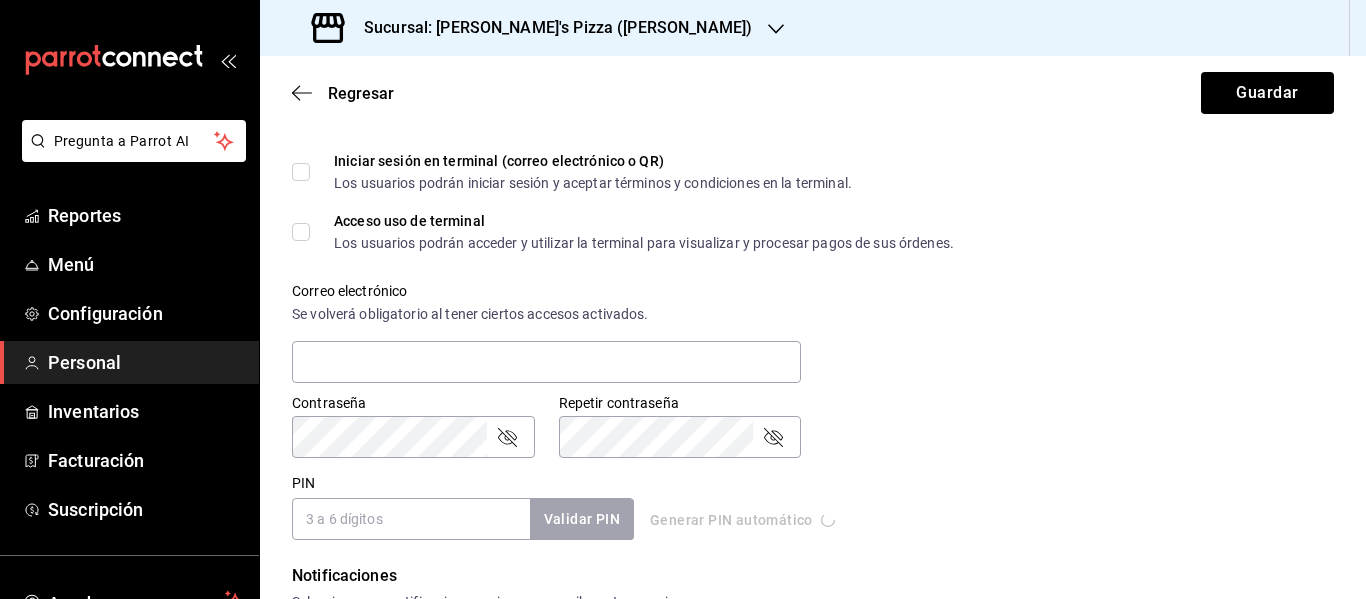 type on "9572" 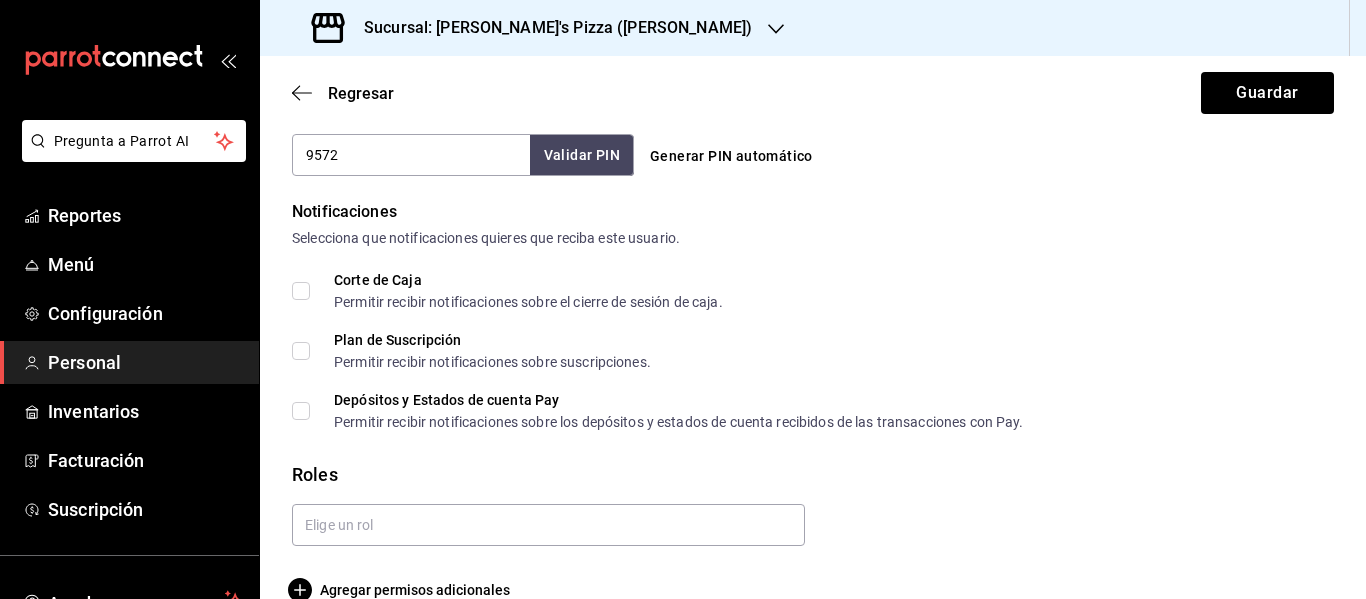 scroll, scrollTop: 999, scrollLeft: 0, axis: vertical 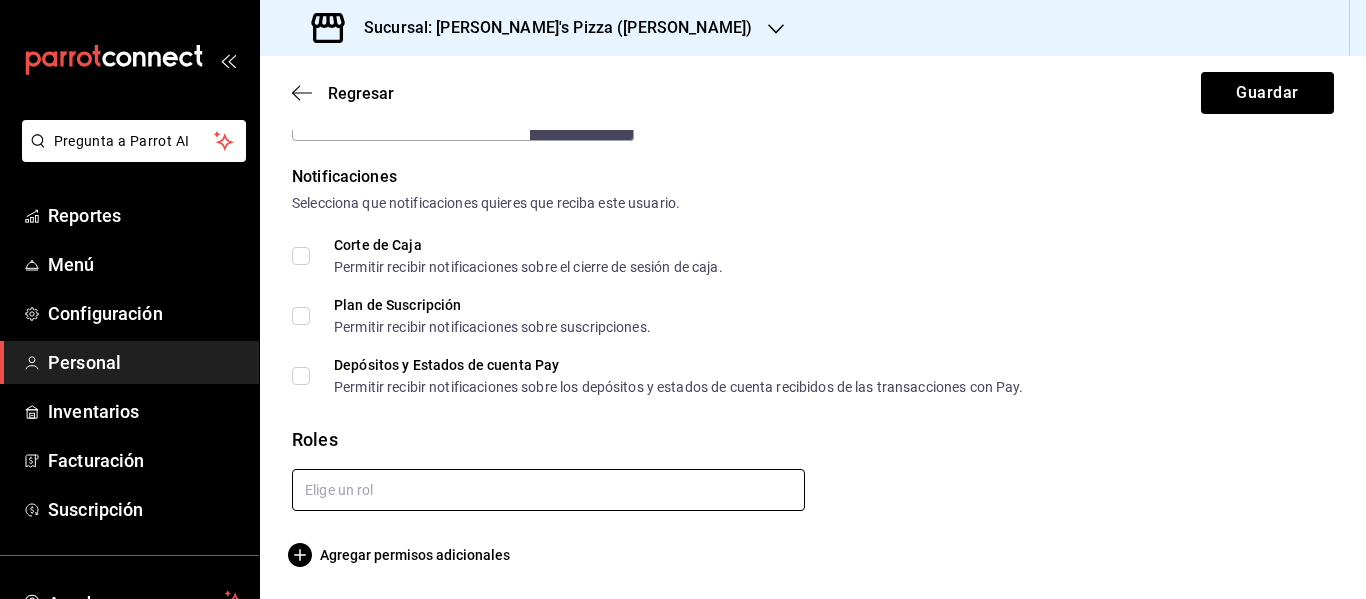 click at bounding box center [548, 490] 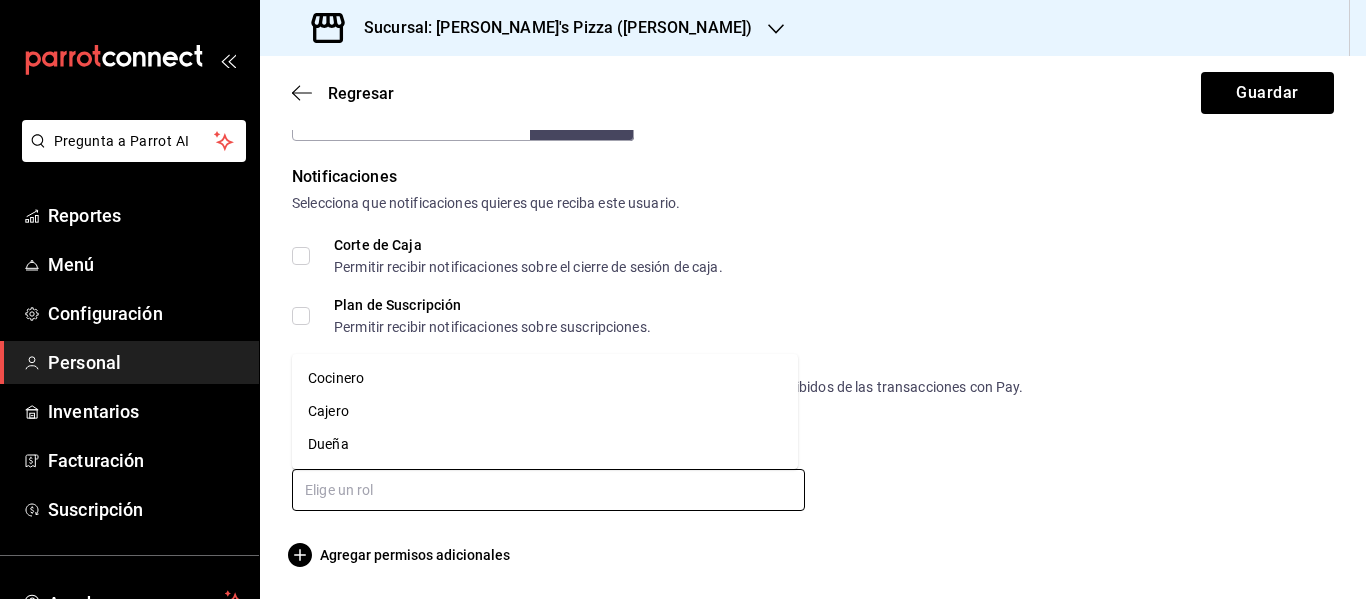 click on "Cocinero" at bounding box center [545, 378] 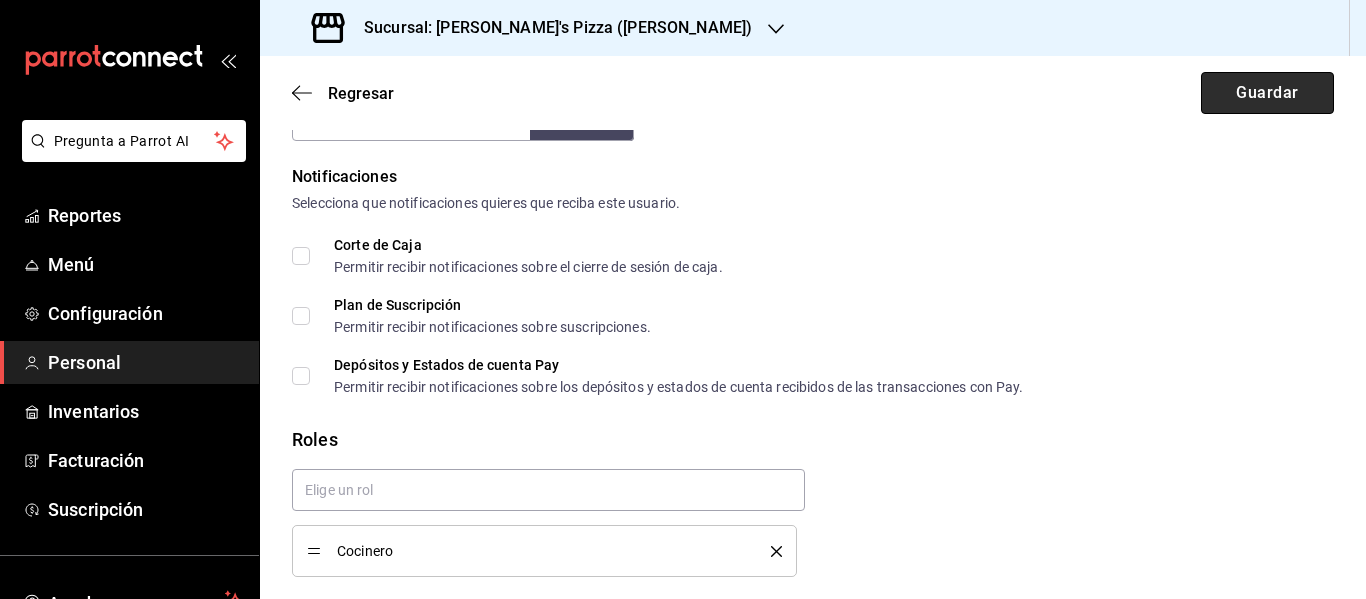 click on "Guardar" at bounding box center [1267, 93] 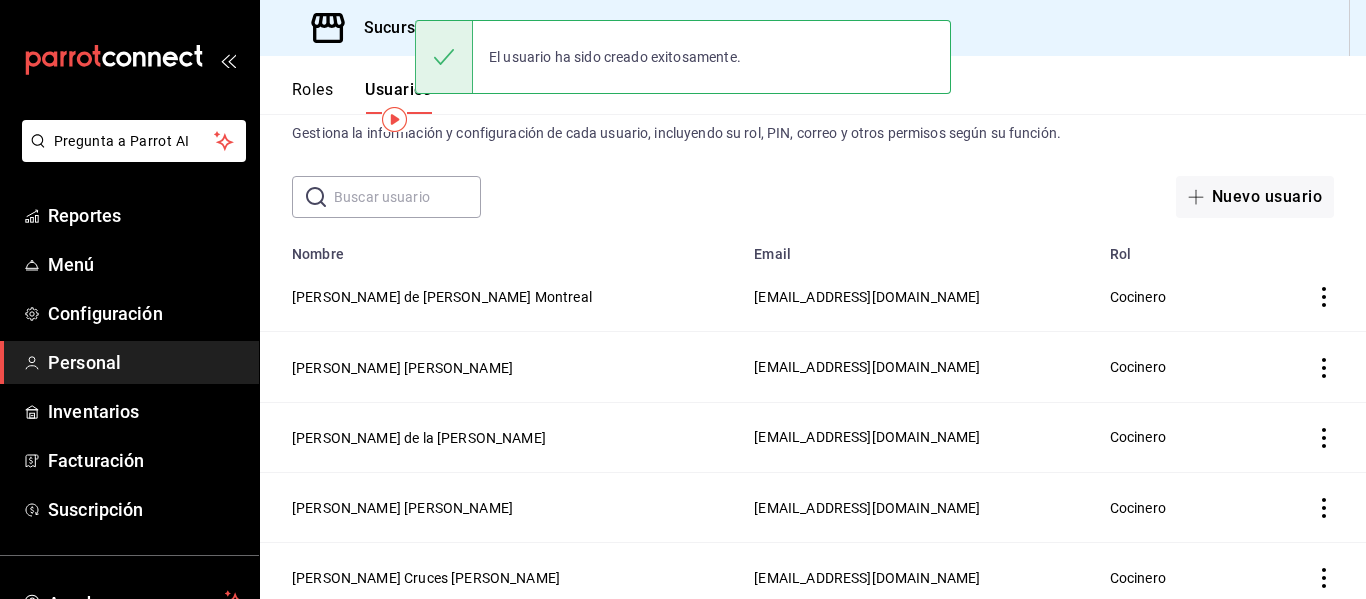 scroll, scrollTop: 40, scrollLeft: 0, axis: vertical 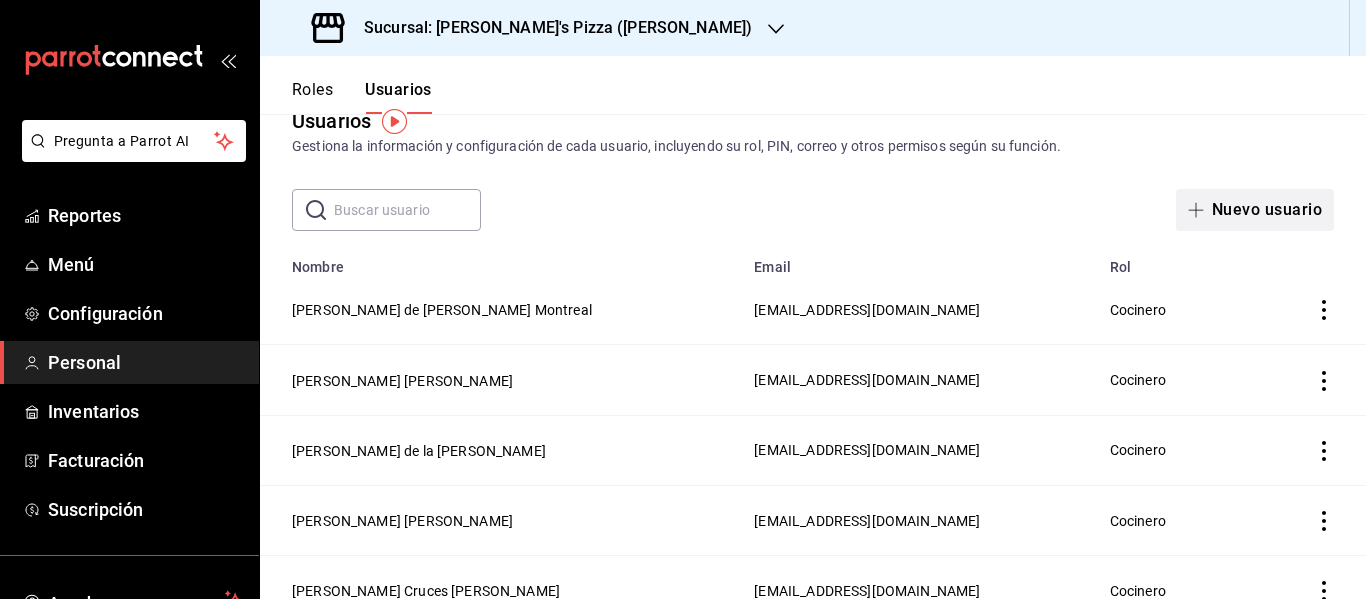 click on "Nuevo usuario" at bounding box center (1255, 210) 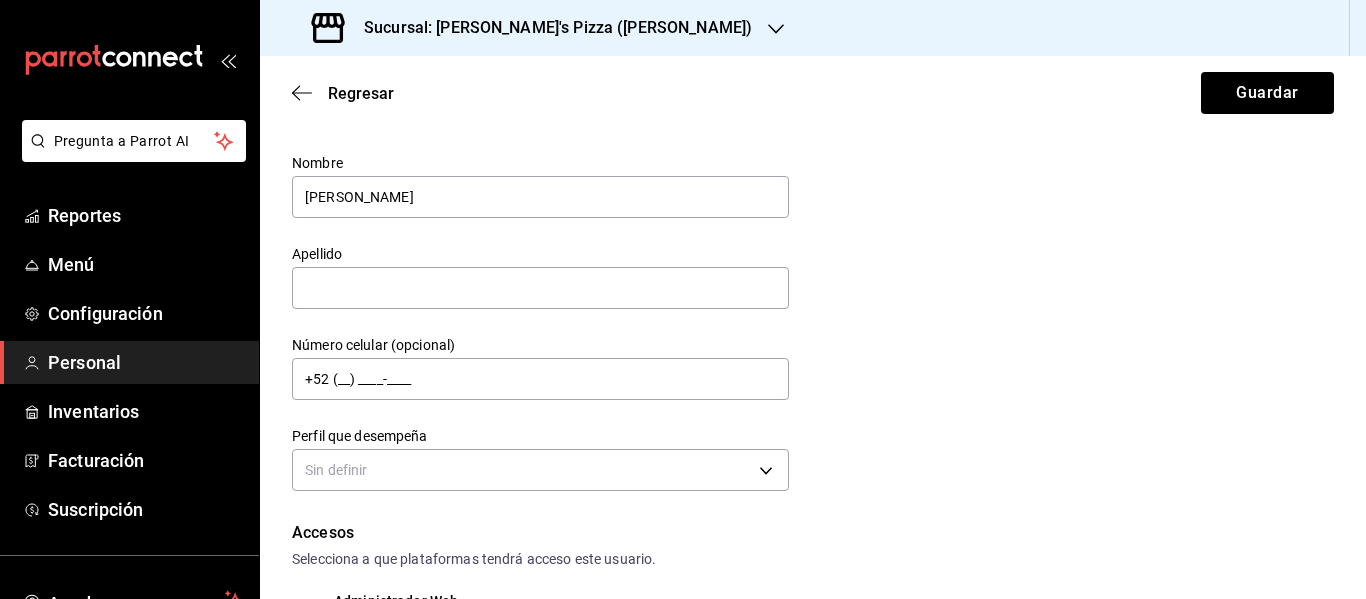 type on "[PERSON_NAME]" 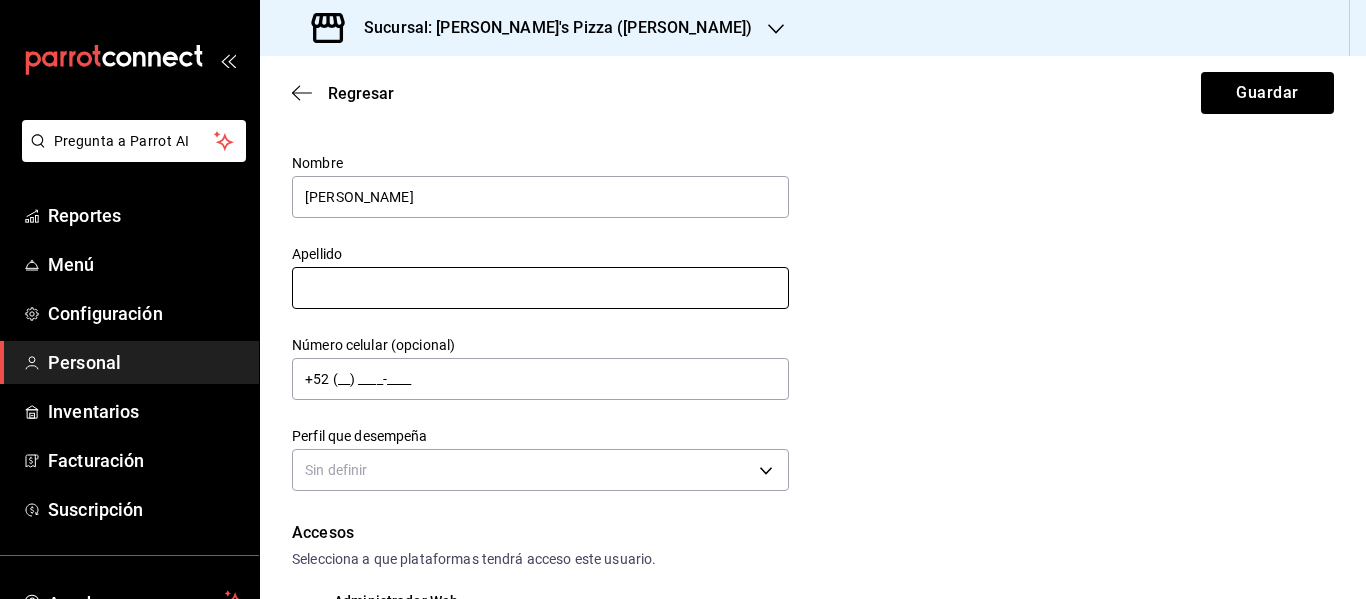 click at bounding box center (540, 288) 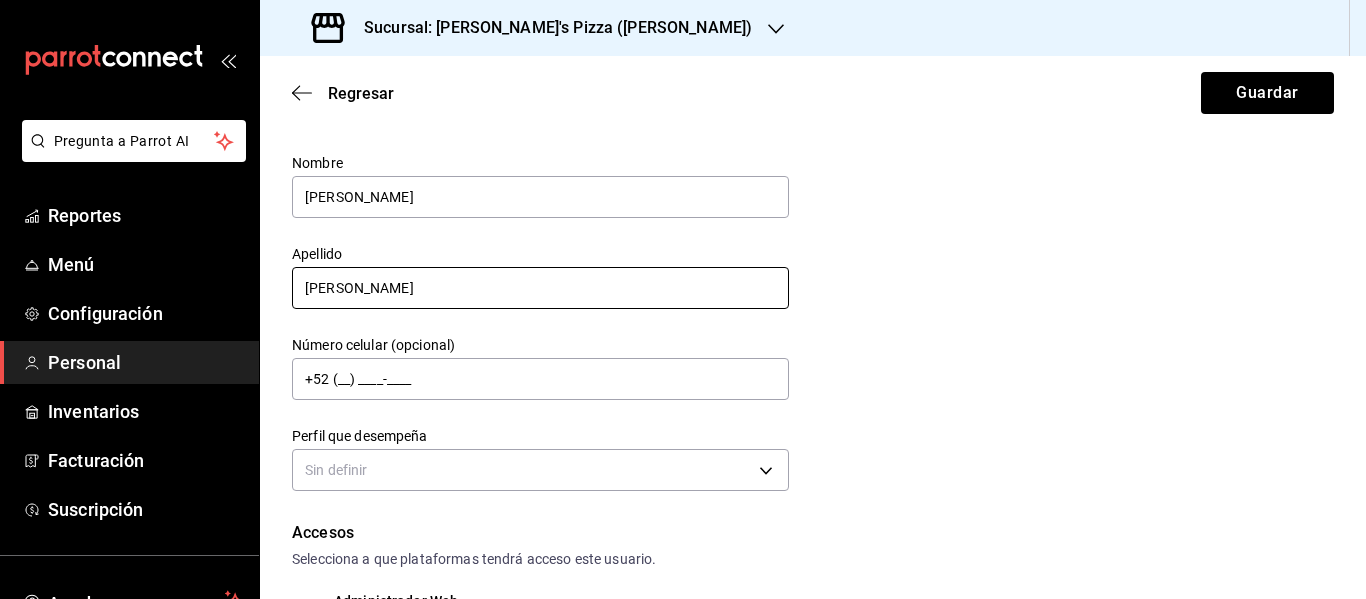type on "[PERSON_NAME]" 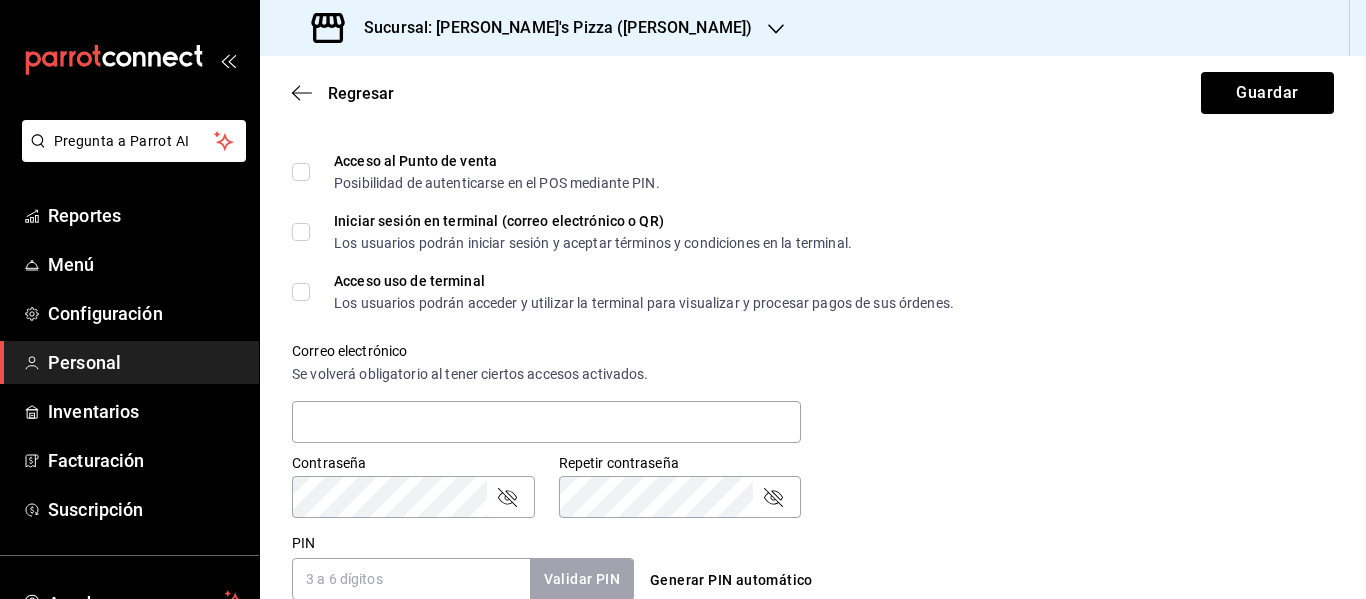 scroll, scrollTop: 640, scrollLeft: 0, axis: vertical 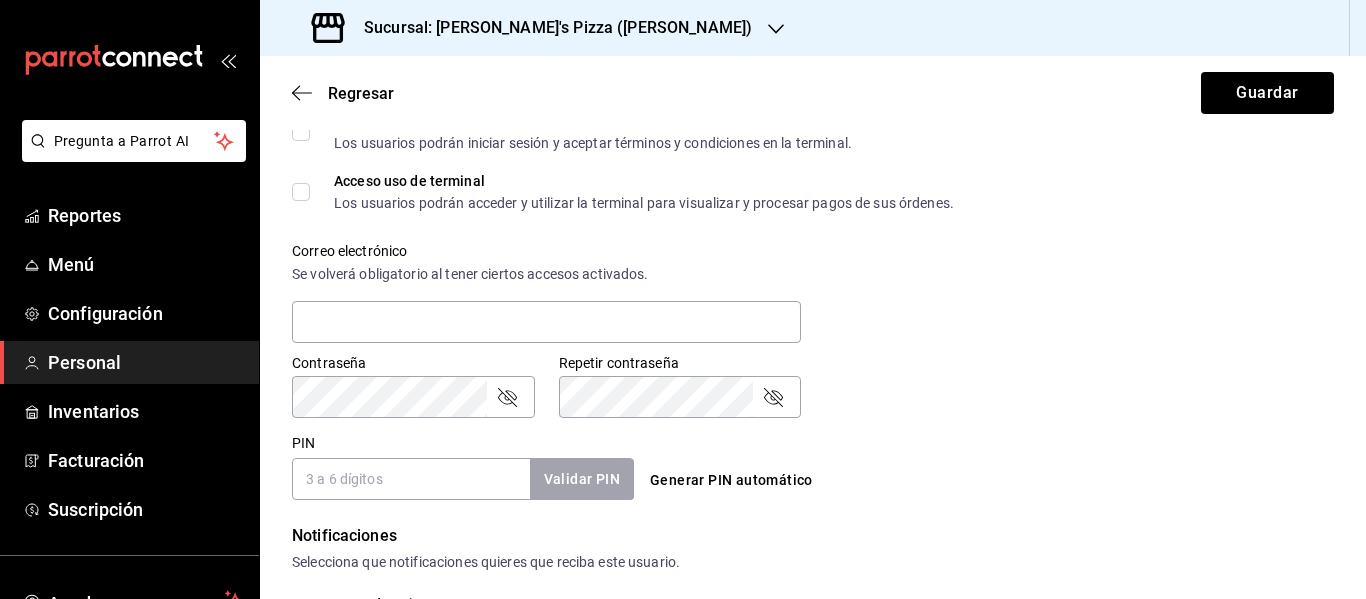 click on "Generar PIN automático" at bounding box center [731, 480] 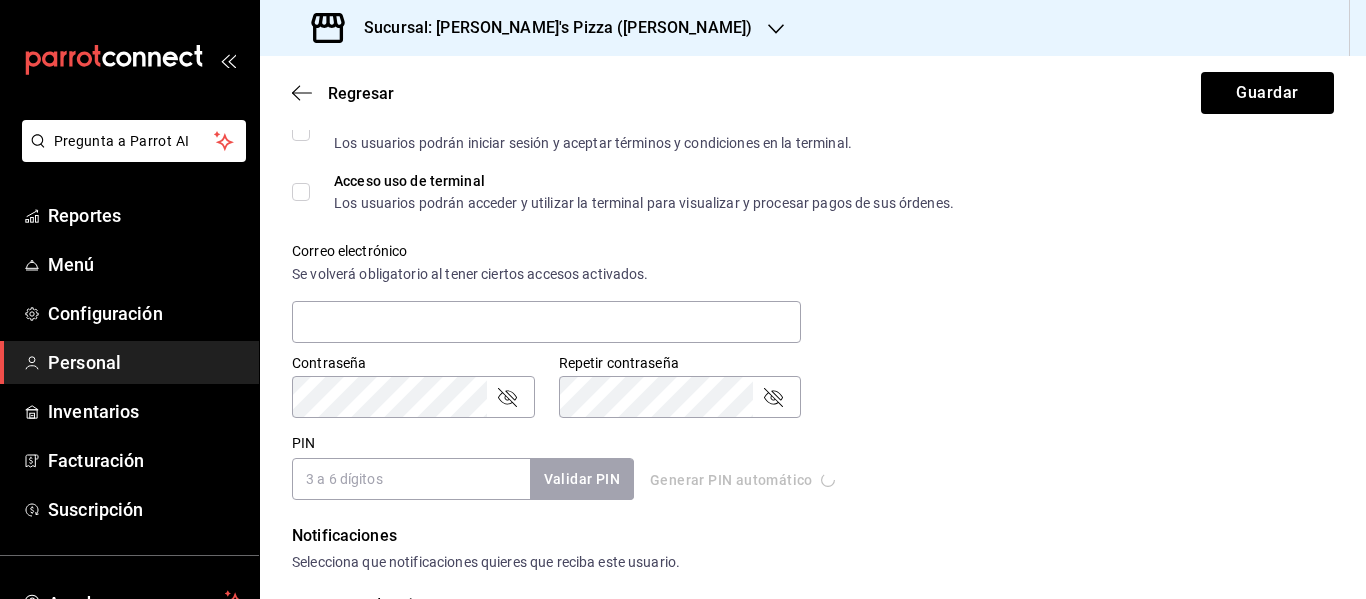type on "5061" 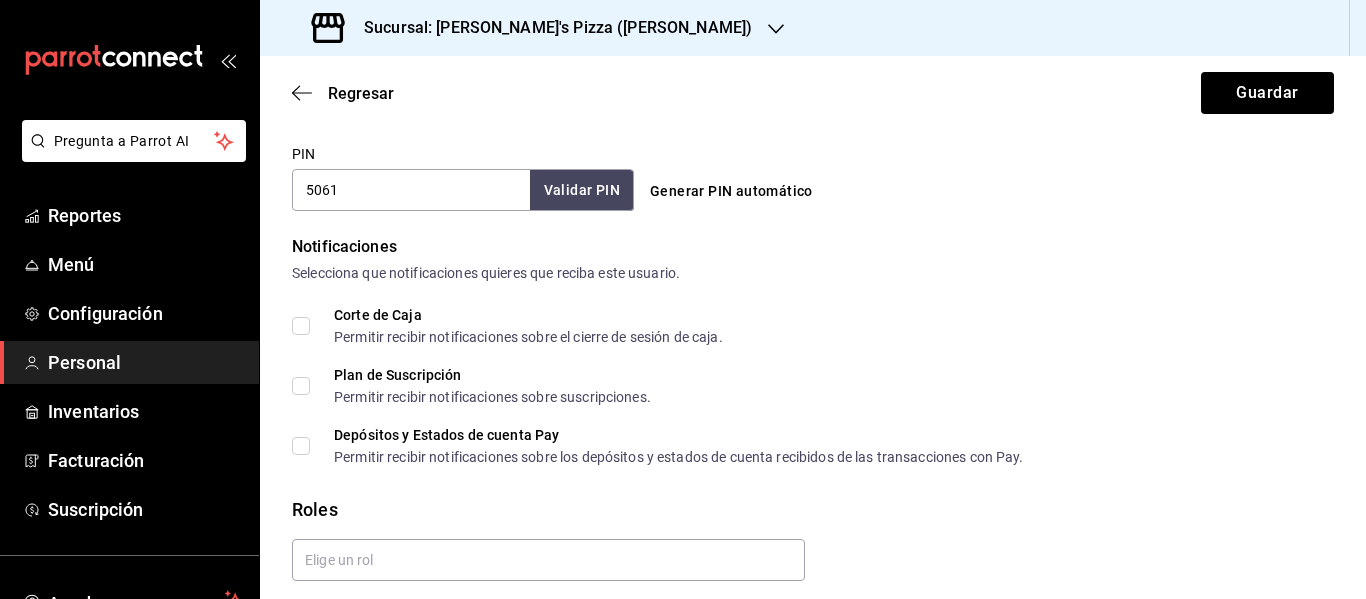 scroll, scrollTop: 940, scrollLeft: 0, axis: vertical 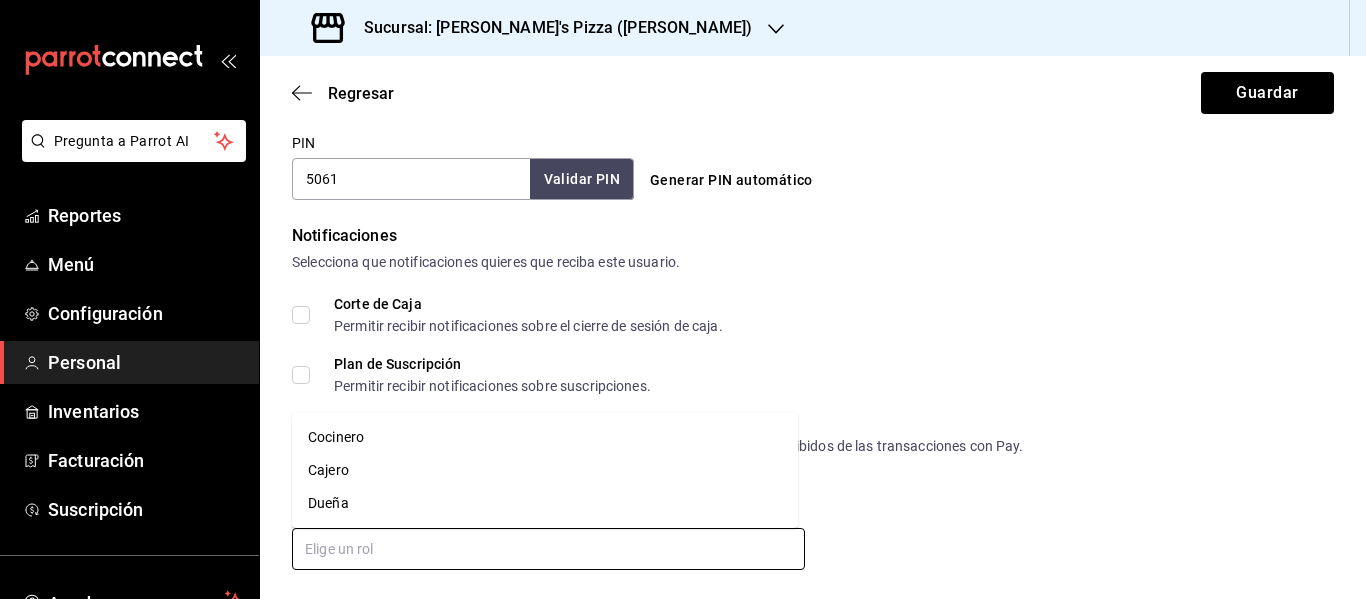 click at bounding box center (548, 549) 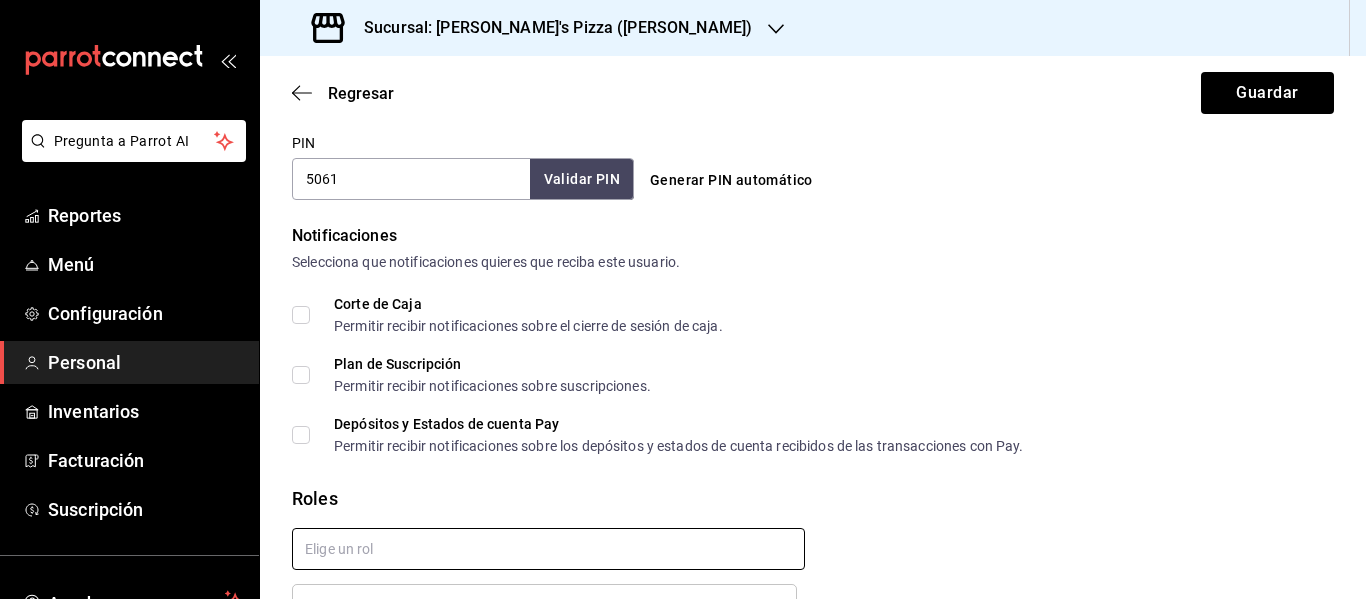 checkbox on "true" 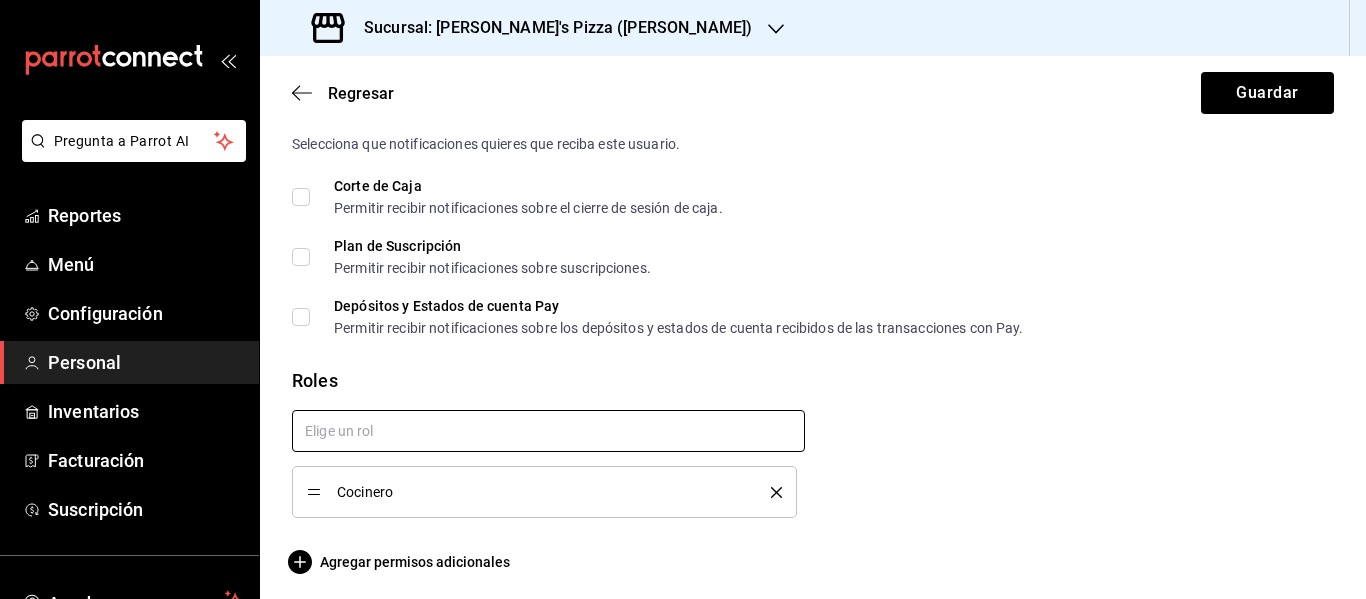 scroll, scrollTop: 1065, scrollLeft: 0, axis: vertical 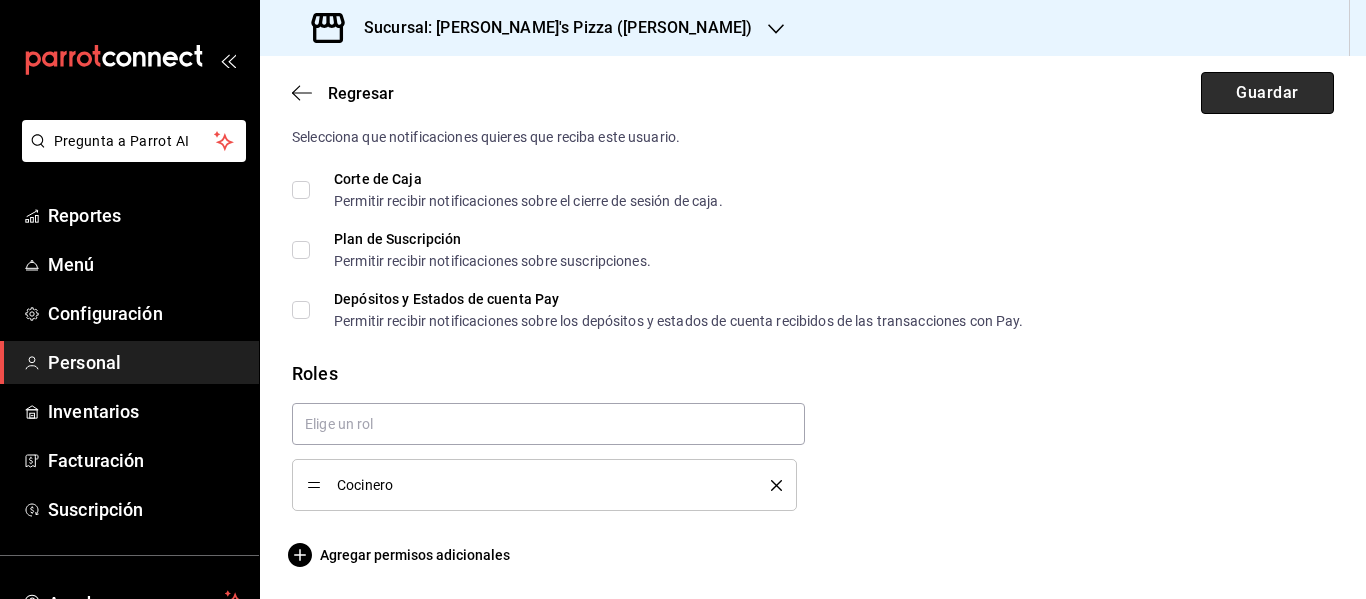 click on "Guardar" at bounding box center [1267, 93] 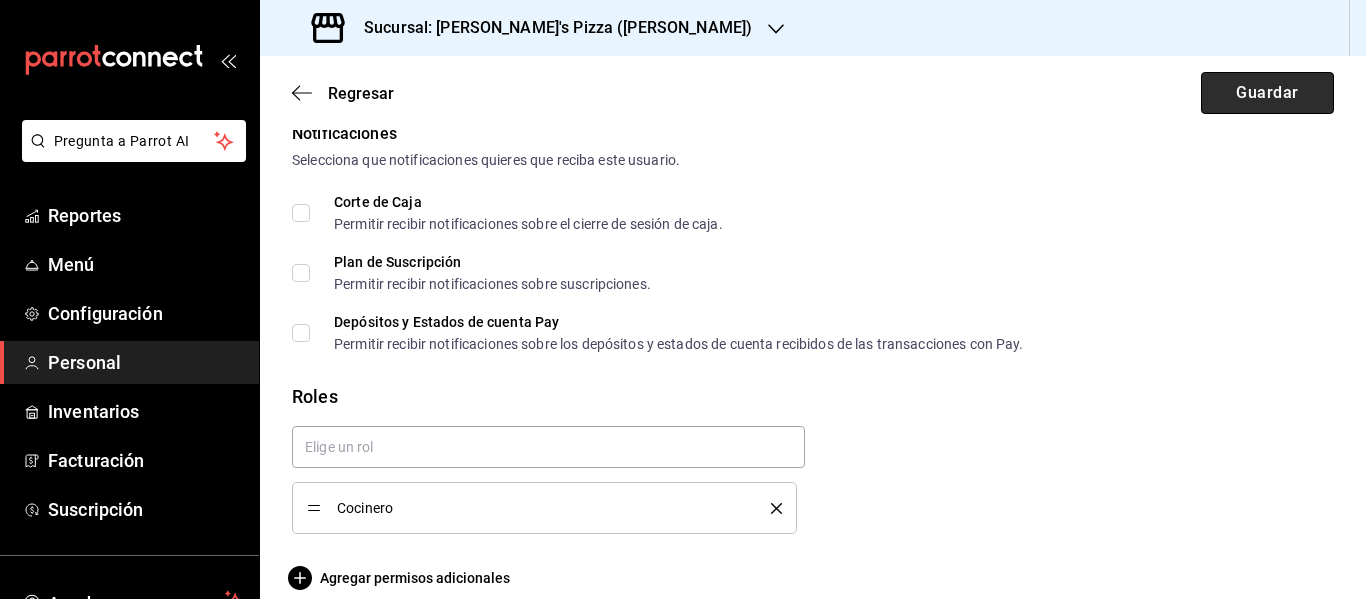 scroll, scrollTop: 1088, scrollLeft: 0, axis: vertical 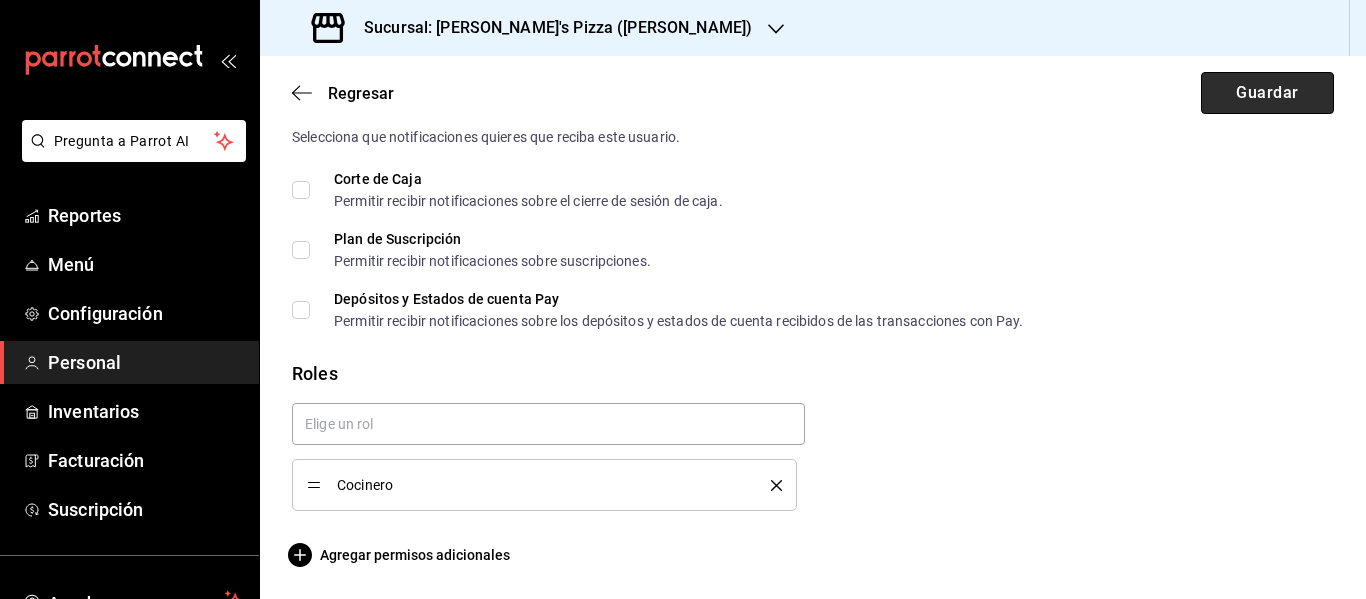 click on "Guardar" at bounding box center [1267, 93] 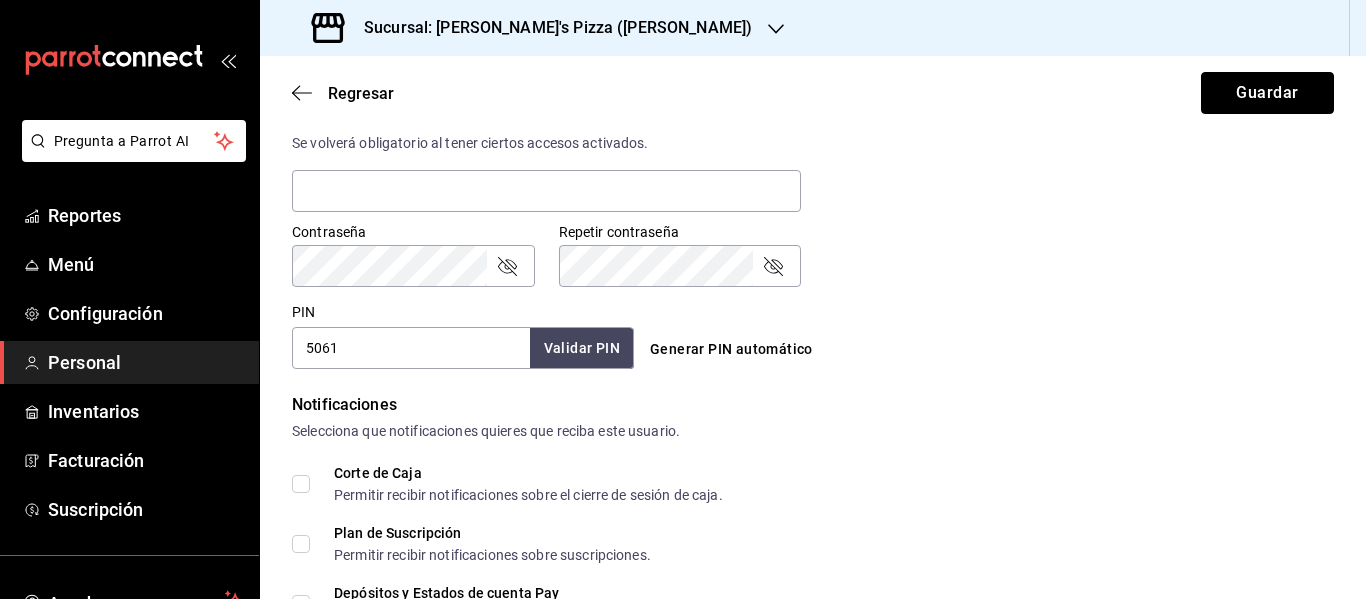 scroll, scrollTop: 788, scrollLeft: 0, axis: vertical 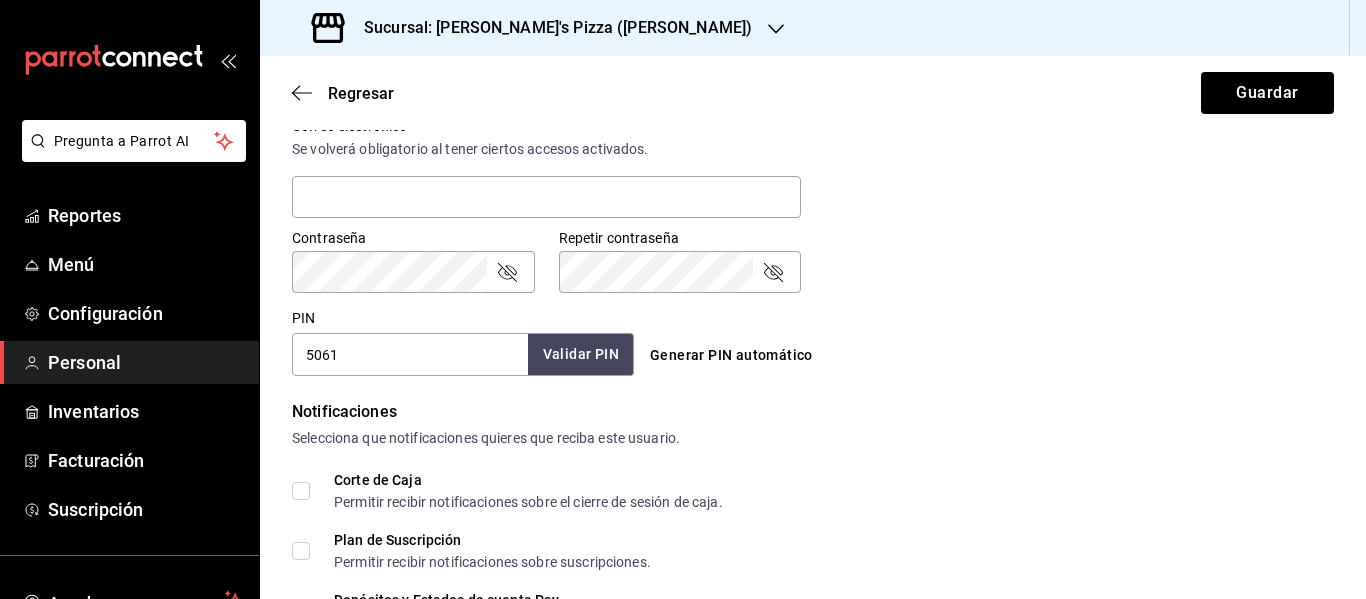 click on "Validar PIN" at bounding box center [581, 354] 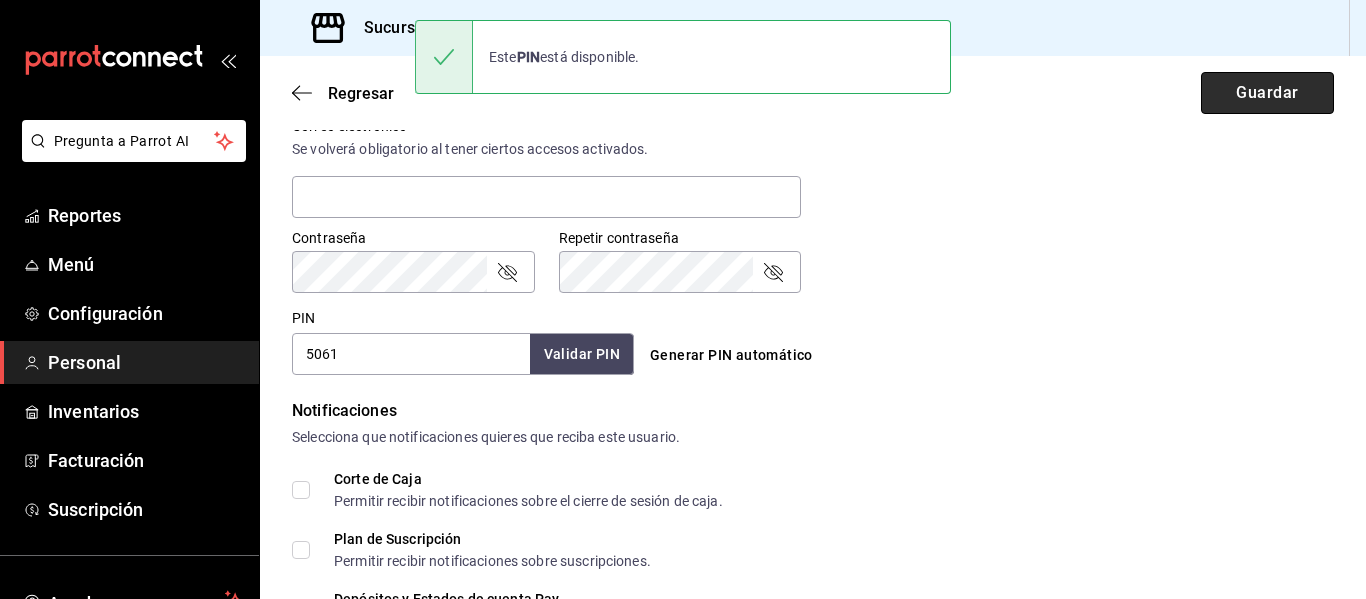 click on "Guardar" at bounding box center [1267, 93] 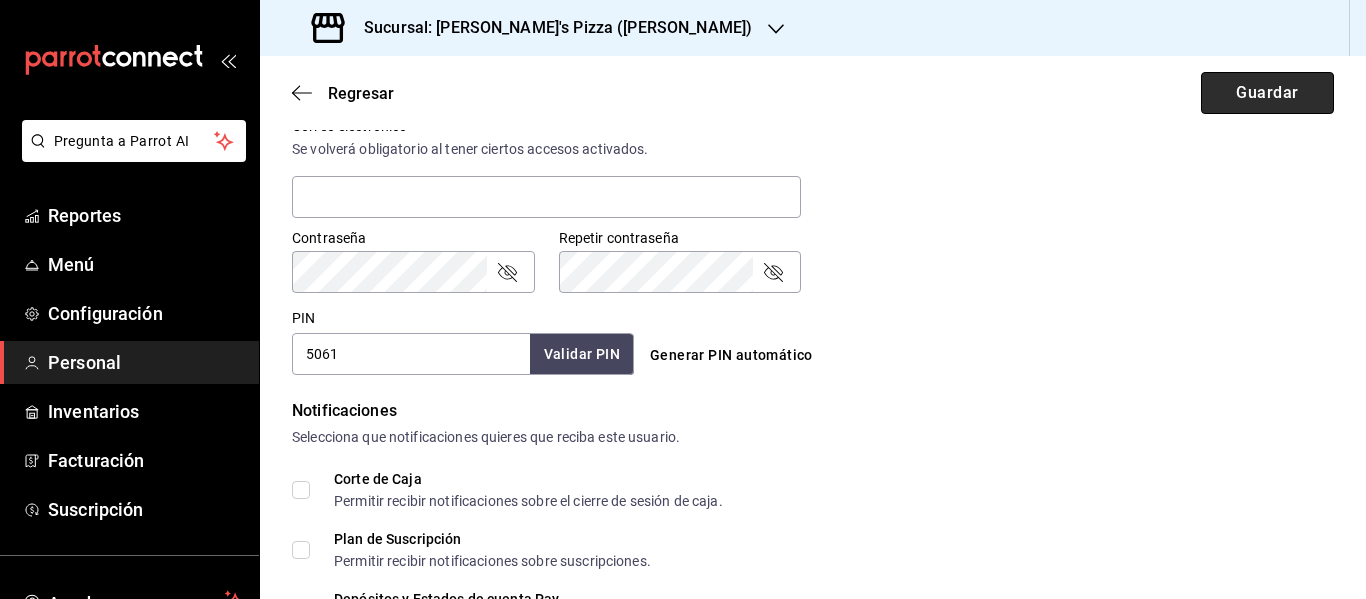 click on "Guardar" at bounding box center [1267, 93] 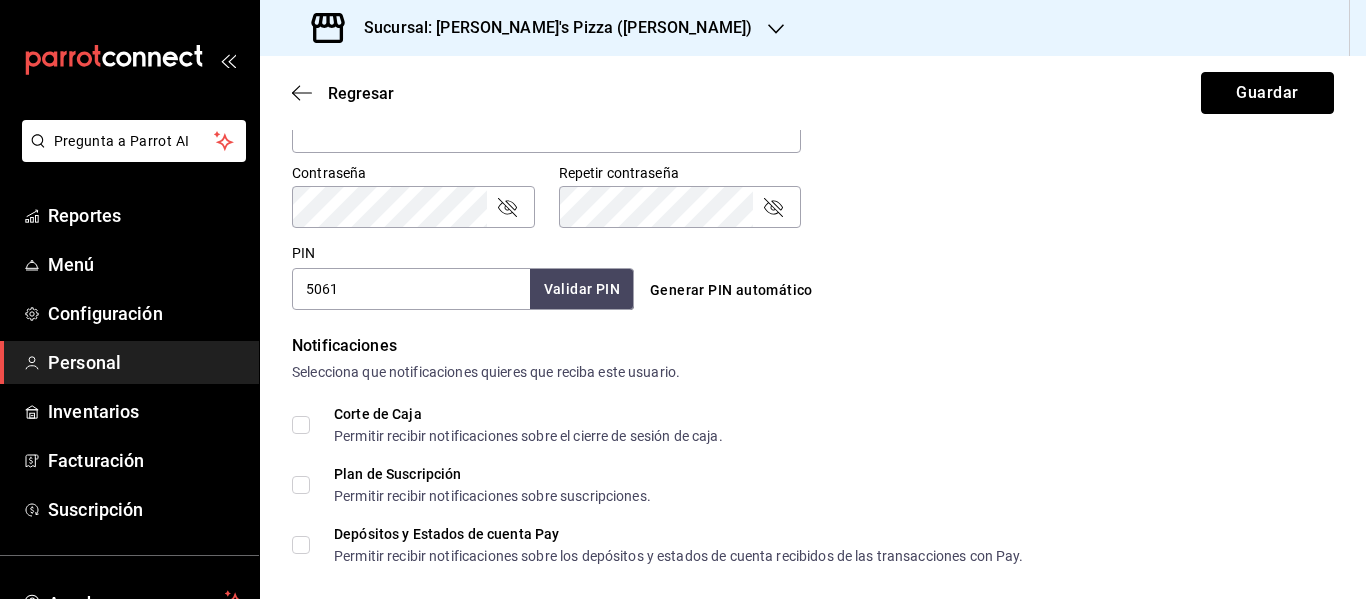 scroll, scrollTop: 888, scrollLeft: 0, axis: vertical 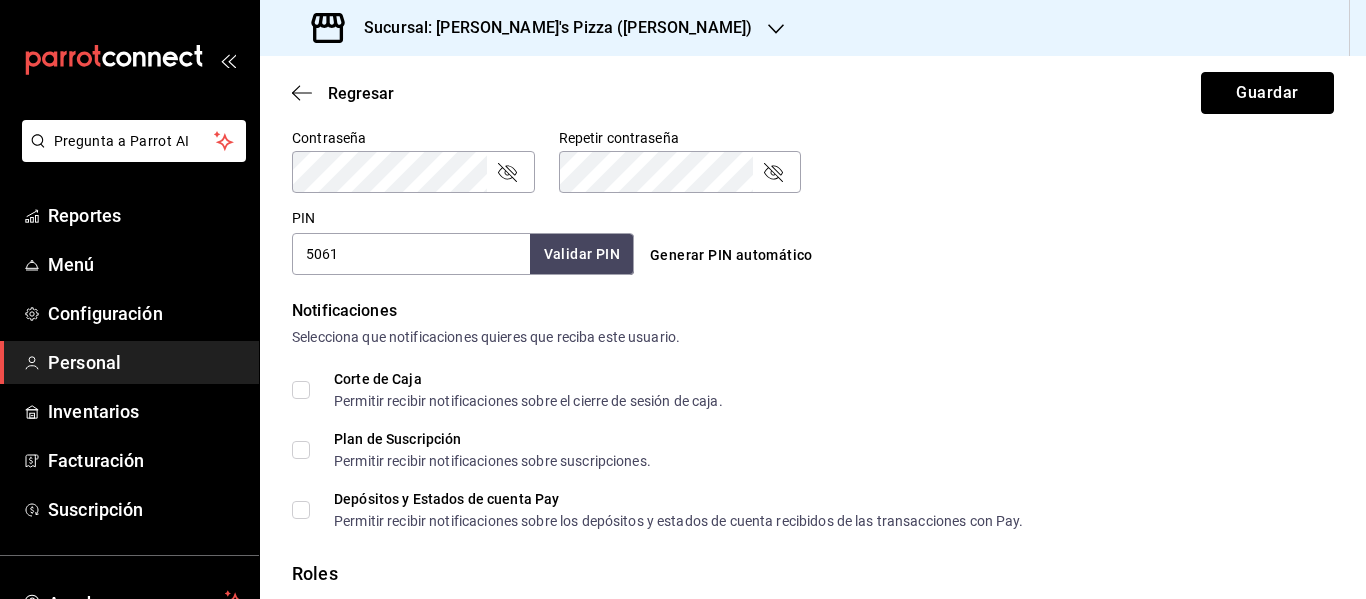 type 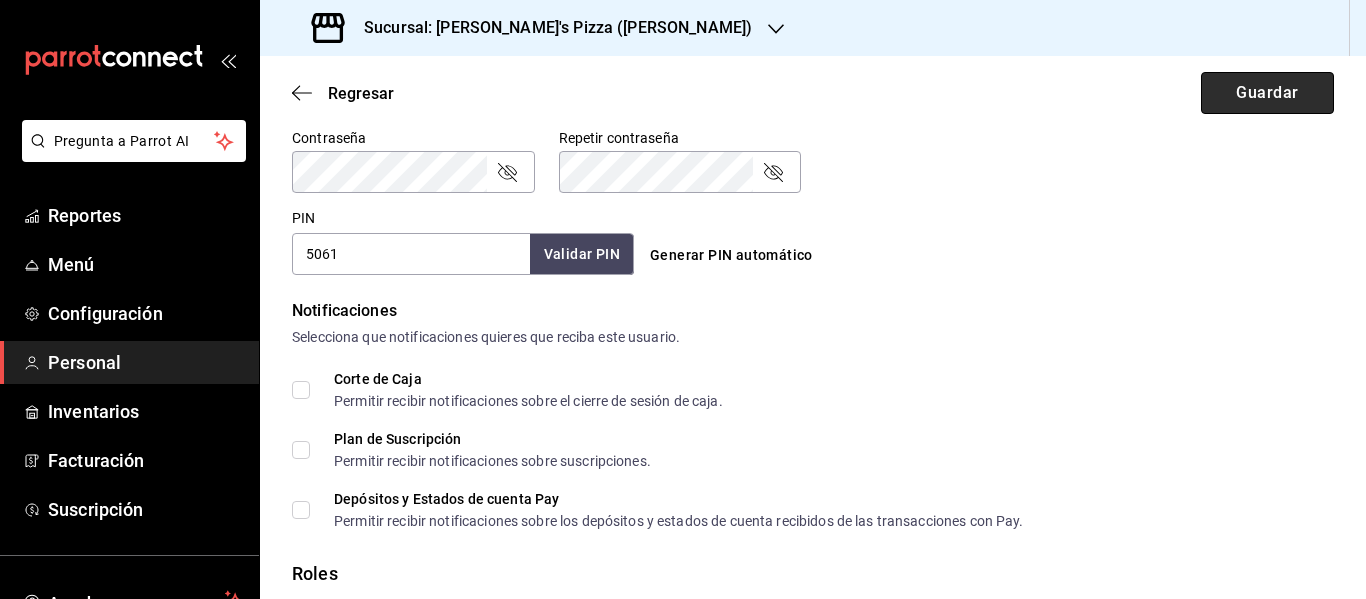 click on "Guardar" at bounding box center [1267, 93] 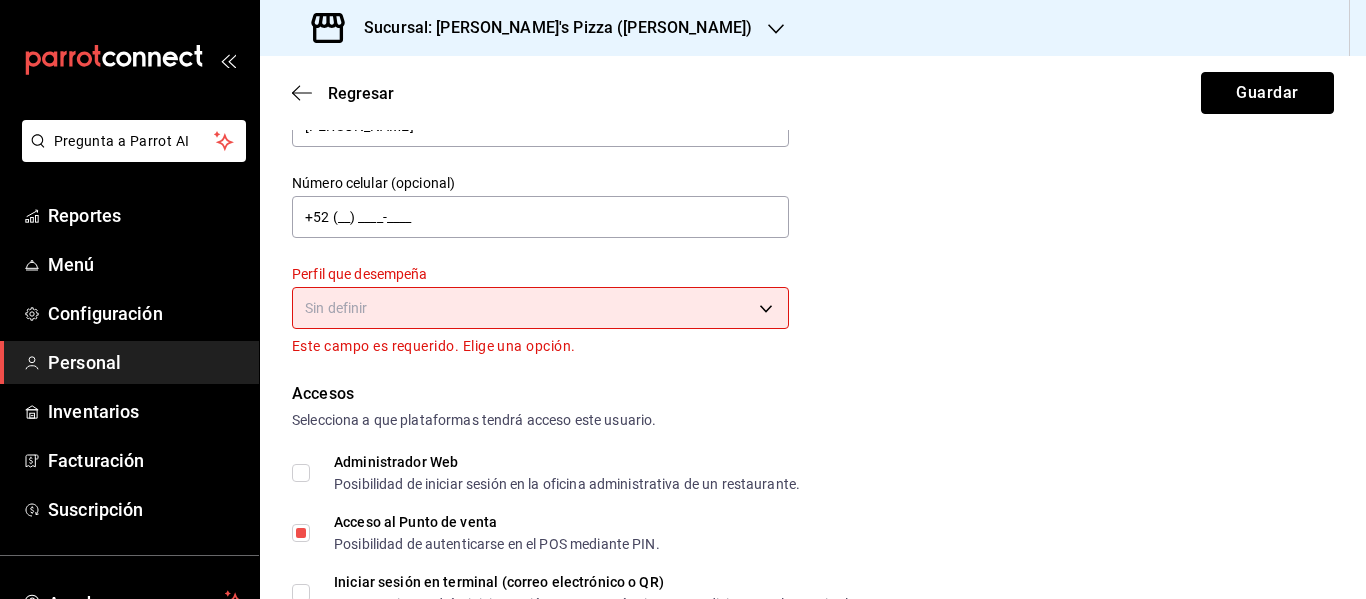 scroll, scrollTop: 88, scrollLeft: 0, axis: vertical 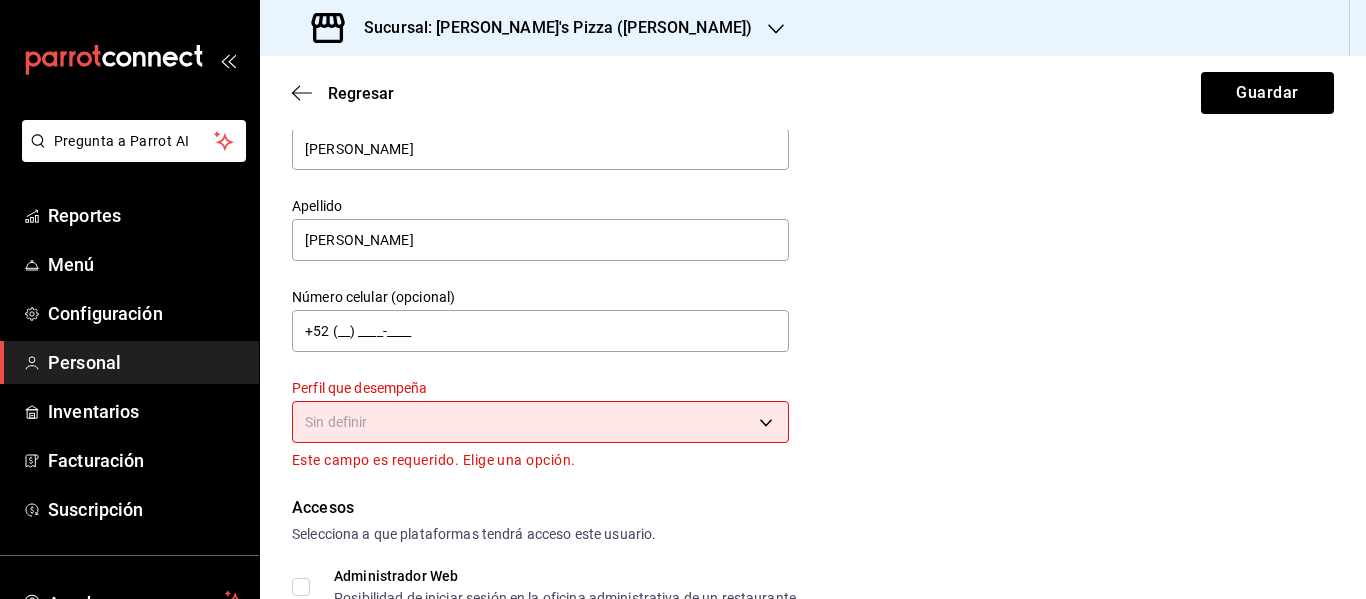 click on "Pregunta a Parrot AI Reportes   Menú   Configuración   Personal   Inventarios   Facturación   Suscripción   Ayuda Recomienda Parrot   [PERSON_NAME]   Sugerir nueva función   Sucursal: Cherry's Pizza ([PERSON_NAME]) Regresar Guardar Datos personales Nombre [PERSON_NAME] [PERSON_NAME] Número celular (opcional) +52 (__) ____-____ Perfil que desempeña Sin definir Este campo es requerido. Elige una opción. Accesos Selecciona a que plataformas tendrá acceso este usuario. Administrador Web Posibilidad de iniciar sesión en la oficina administrativa de un restaurante.  Acceso al Punto de venta Posibilidad de autenticarse en el POS mediante PIN.  Iniciar sesión en terminal (correo electrónico o QR) Los usuarios podrán iniciar sesión y aceptar términos y condiciones en la terminal. Acceso uso de terminal Los usuarios podrán acceder y utilizar la terminal para visualizar y procesar pagos de sus órdenes. Correo electrónico Se volverá obligatorio [PERSON_NAME] ciertos accesos activados." at bounding box center [683, 299] 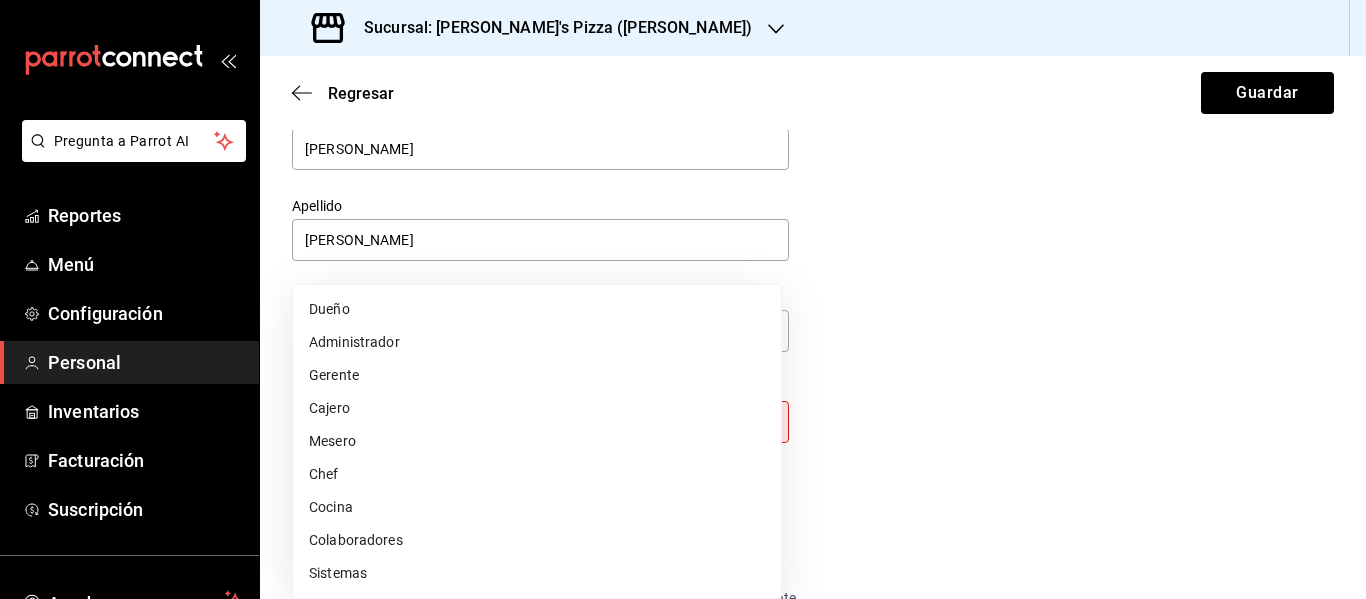 click on "Cocina" at bounding box center (537, 507) 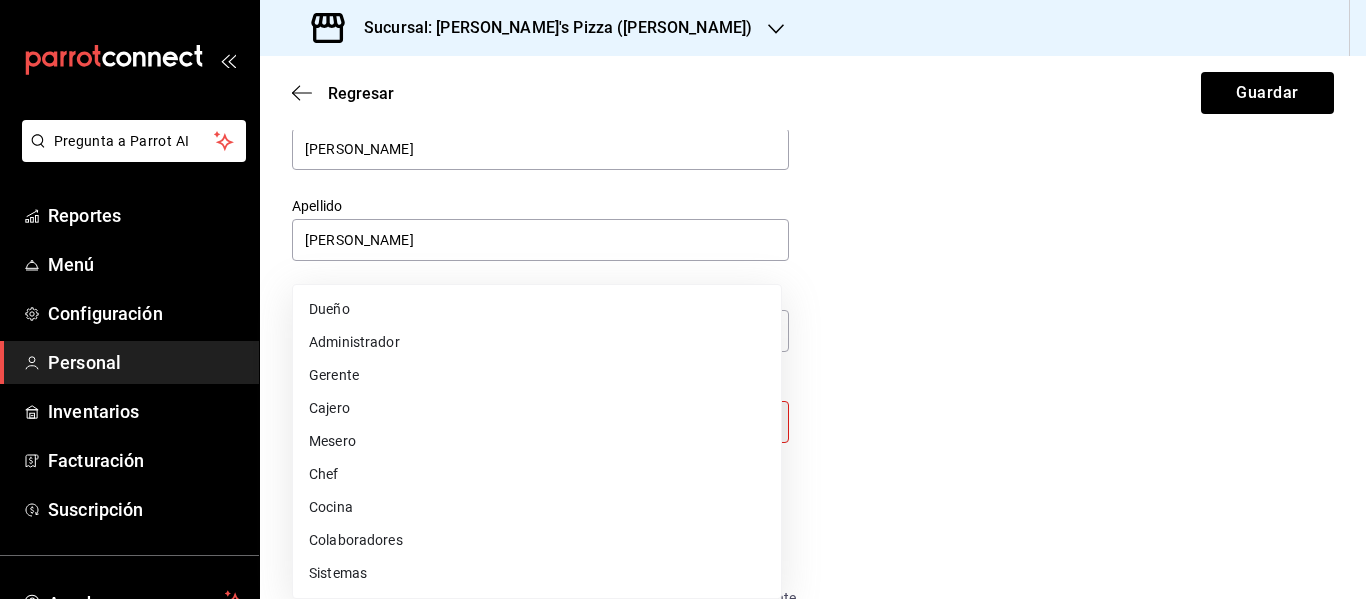 type on "KITCHEN" 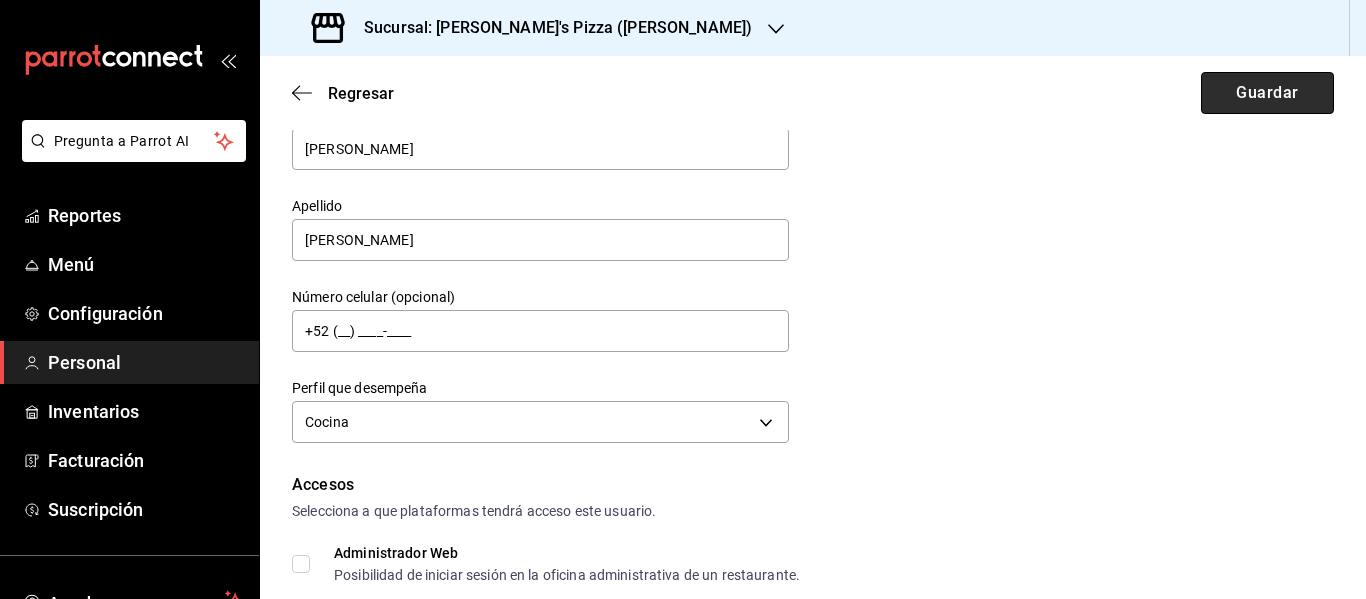 click on "Guardar" at bounding box center [1267, 93] 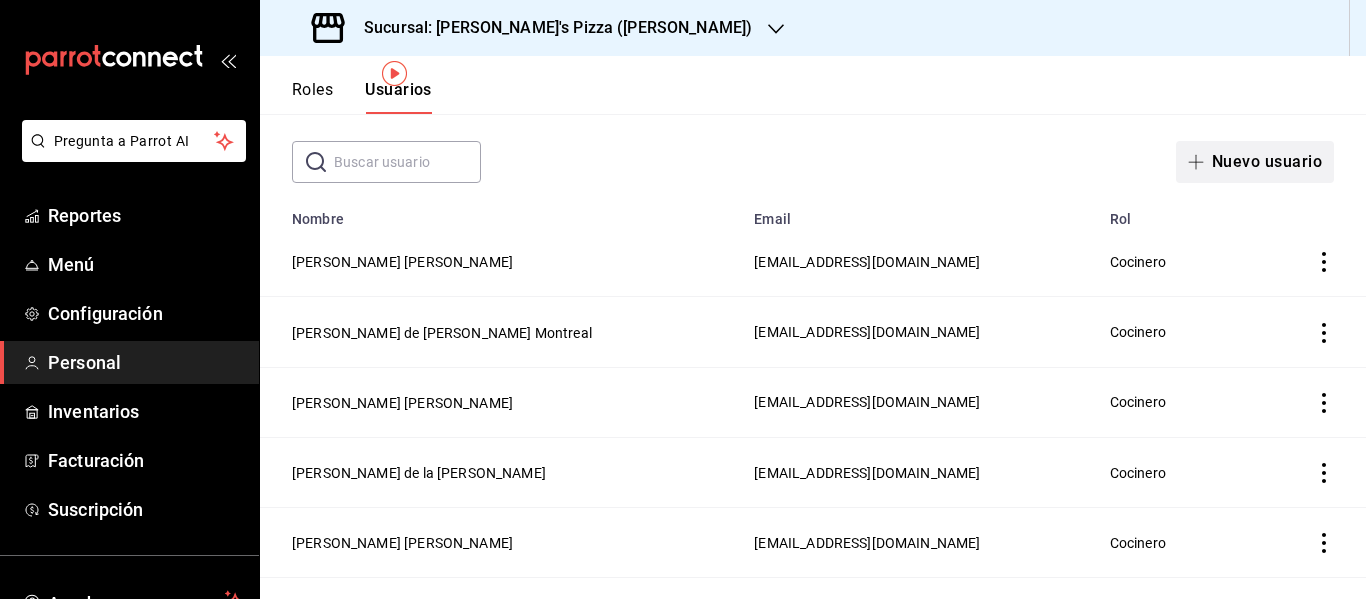 click on "Nuevo usuario" at bounding box center [1255, 162] 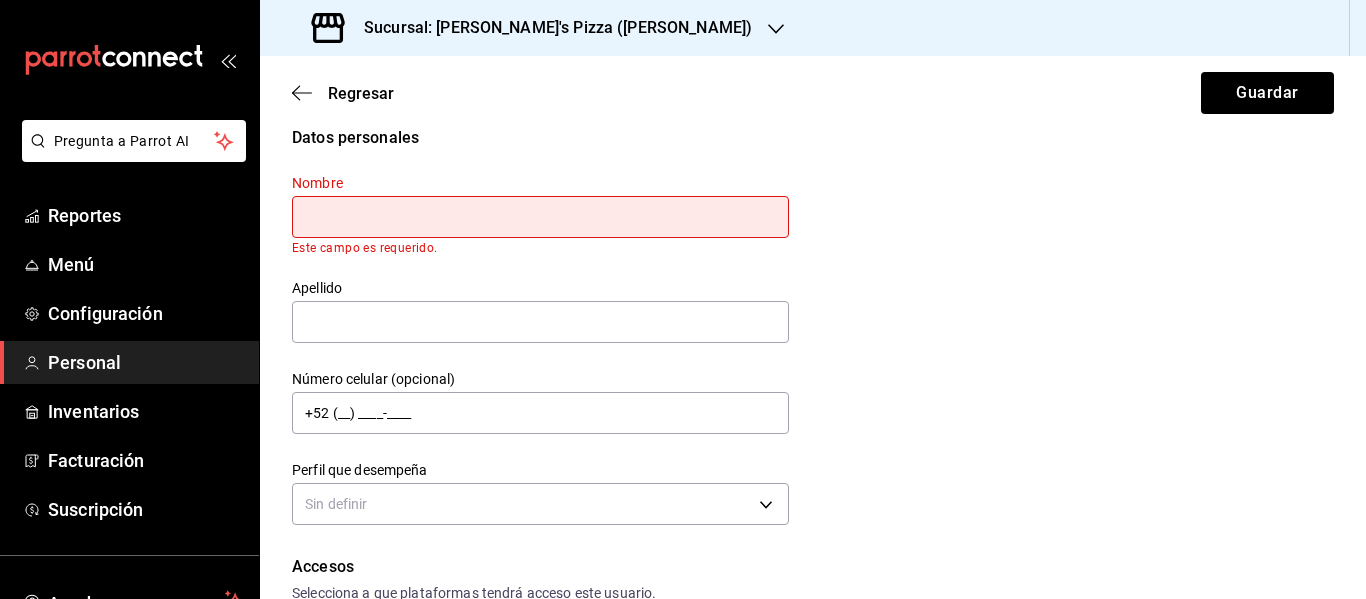 scroll, scrollTop: 0, scrollLeft: 0, axis: both 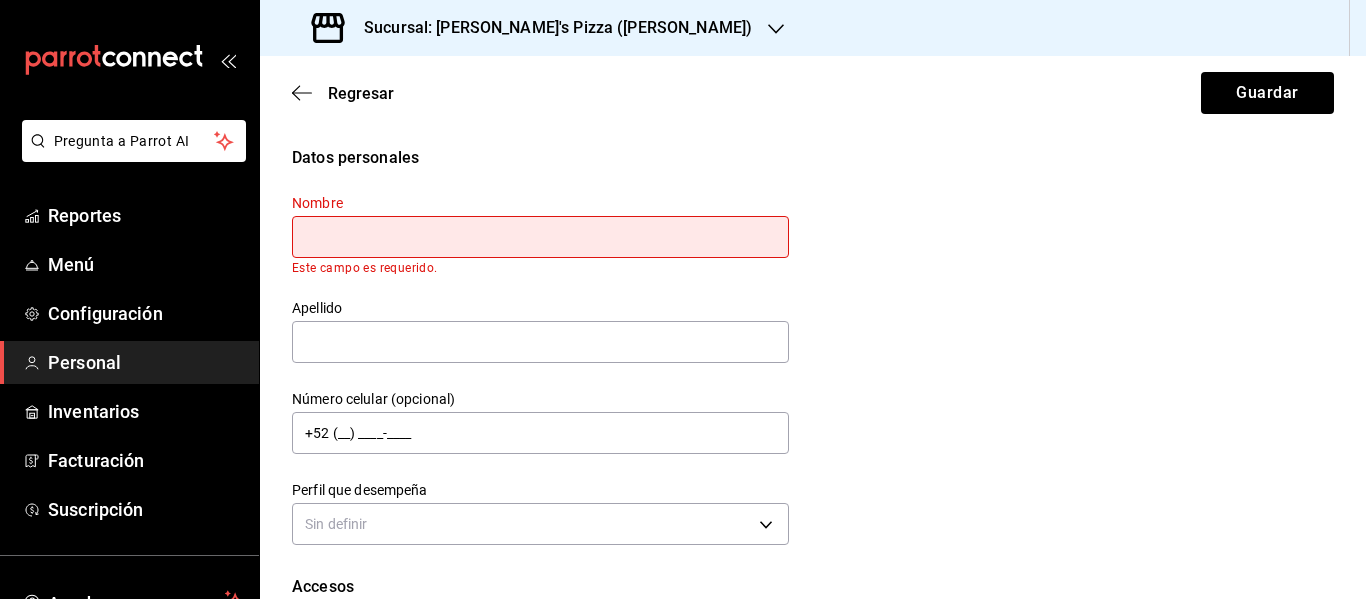 click at bounding box center (540, 237) 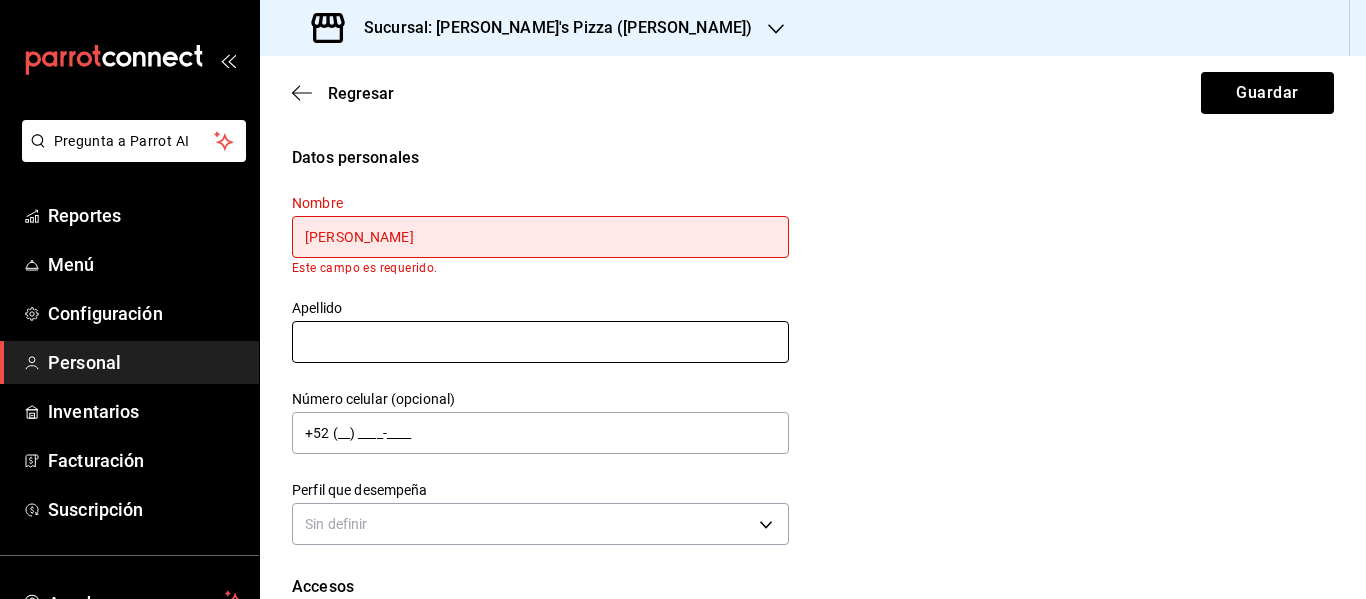 type on "[PERSON_NAME]" 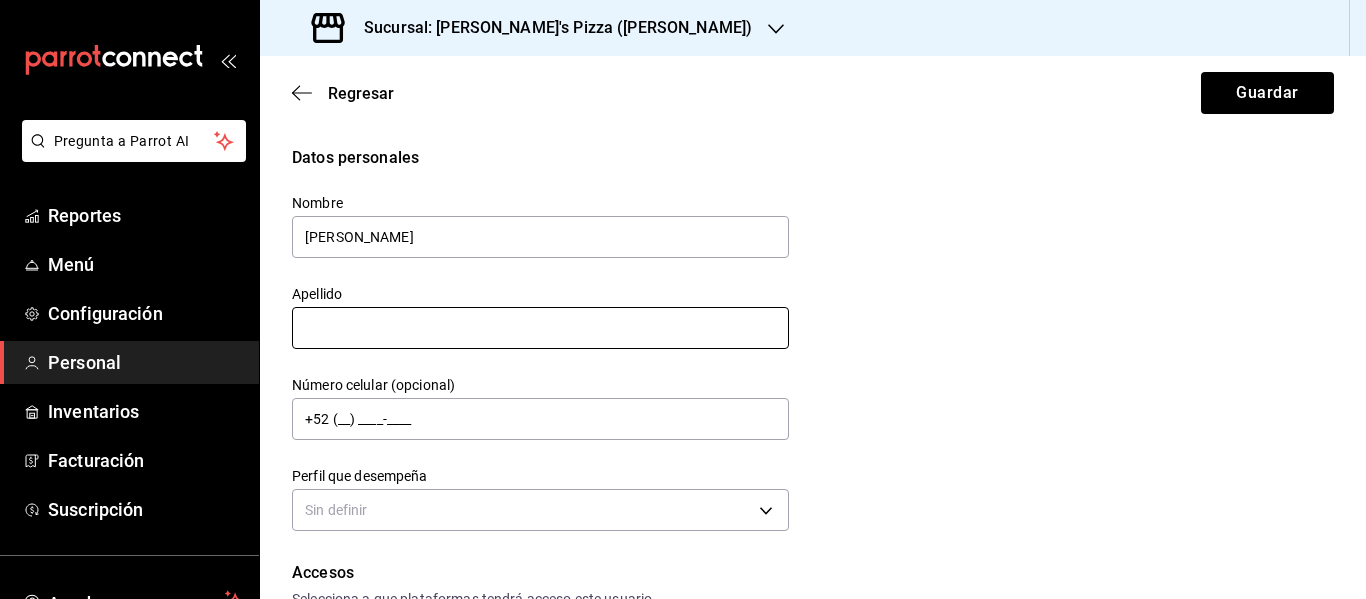 click at bounding box center (540, 328) 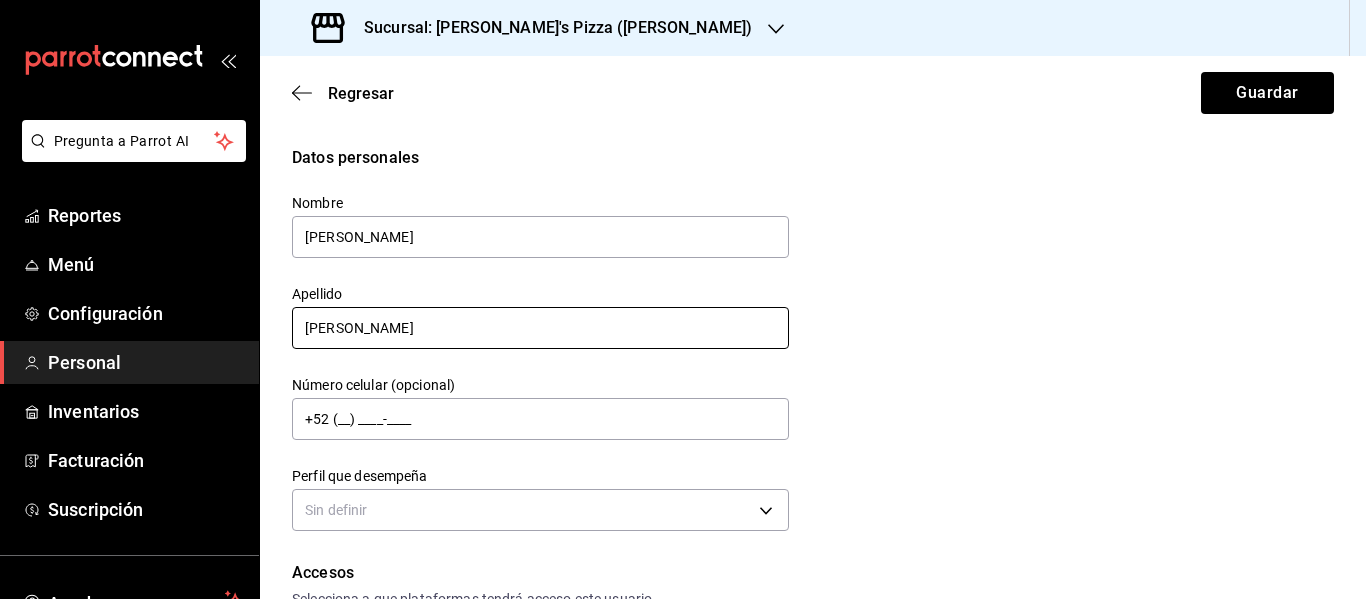 scroll, scrollTop: 100, scrollLeft: 0, axis: vertical 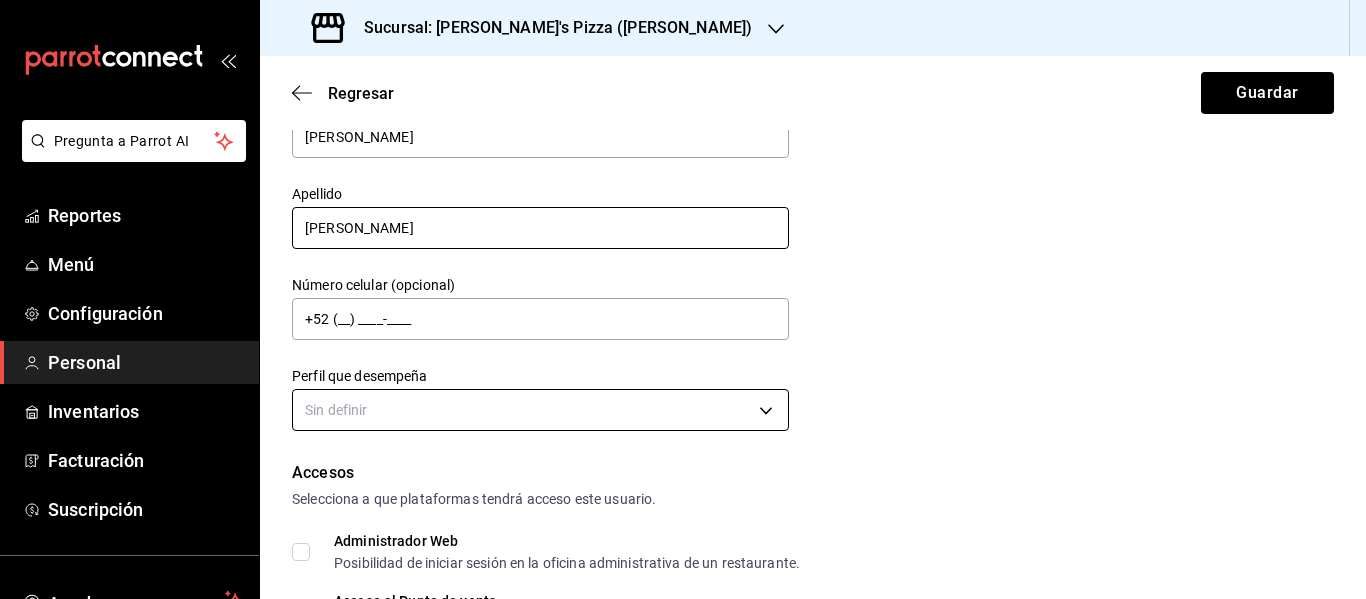 type on "[PERSON_NAME]" 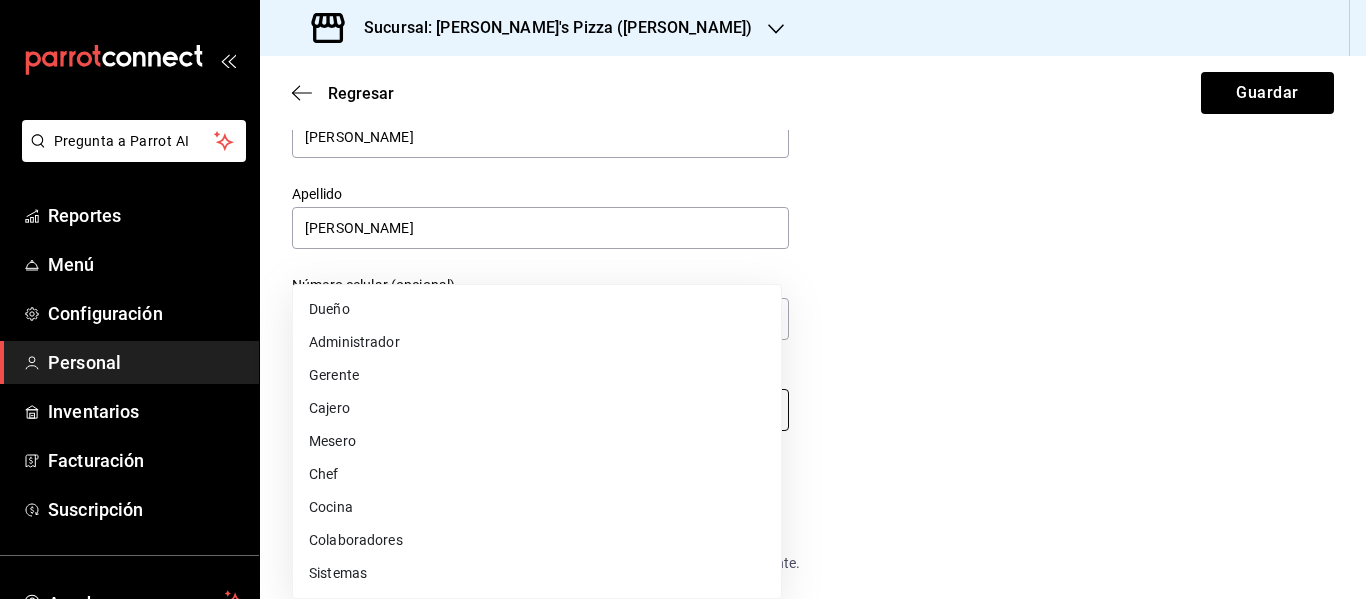 click on "Pregunta a Parrot AI Reportes   Menú   Configuración   Personal   Inventarios   Facturación   Suscripción   Ayuda Recomienda Parrot   [PERSON_NAME]   Sugerir nueva función   Sucursal: Cherry's Pizza ([PERSON_NAME]) Regresar Guardar Datos personales Nombre [PERSON_NAME] Cristrina Apellido [PERSON_NAME] Número celular (opcional) +52 (__) ____-____ Perfil que desempeña Sin definir Accesos Selecciona a que plataformas tendrá acceso este usuario. Administrador Web Posibilidad de iniciar sesión en la oficina administrativa de un restaurante.  Acceso al Punto de venta Posibilidad de autenticarse en el POS mediante PIN.  Iniciar sesión en terminal (correo electrónico o QR) Los usuarios podrán iniciar sesión y aceptar términos y condiciones en la terminal. Acceso uso de terminal Los usuarios podrán acceder y utilizar la terminal para visualizar y procesar pagos de sus órdenes. Correo electrónico Se volverá obligatorio [PERSON_NAME] ciertos accesos activados. Contraseña Contraseña PIN Validar PIN" at bounding box center (683, 299) 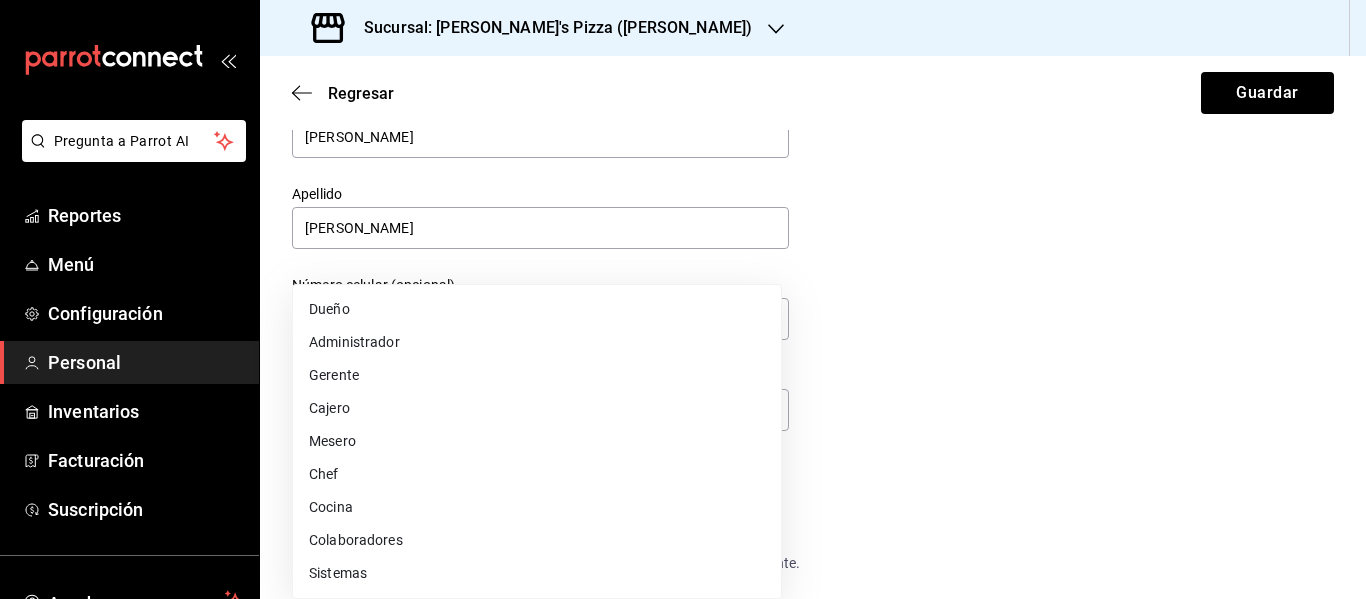 click on "Cajero" at bounding box center (537, 408) 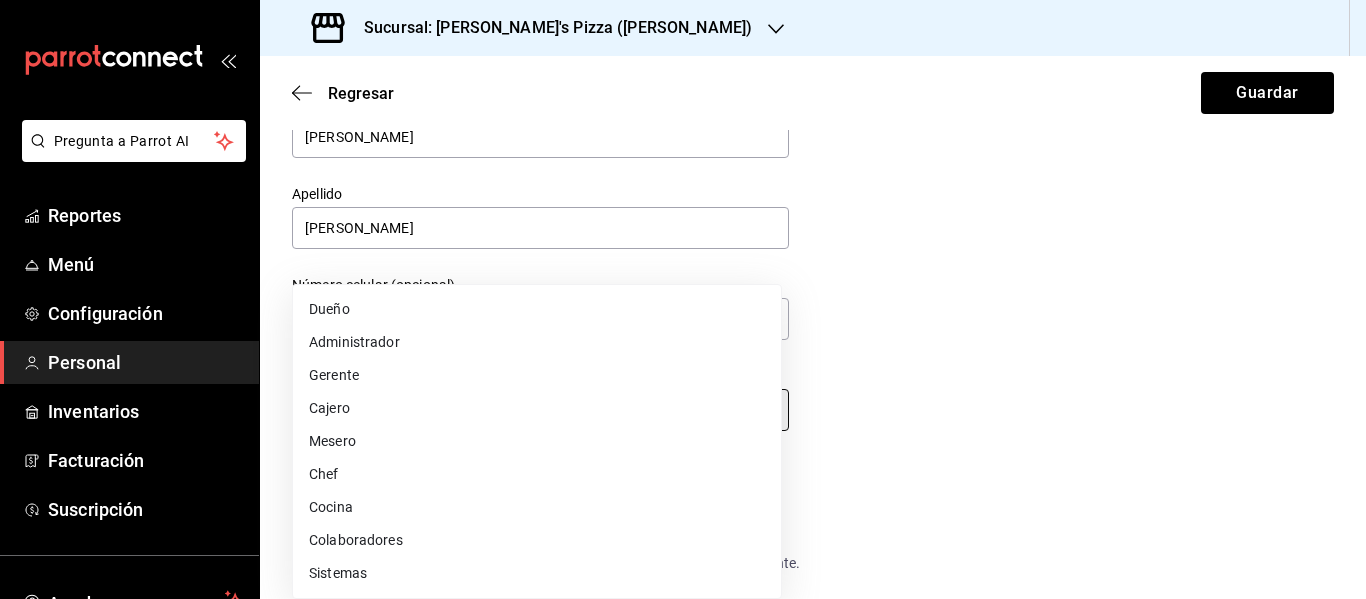 type on "CASHIER" 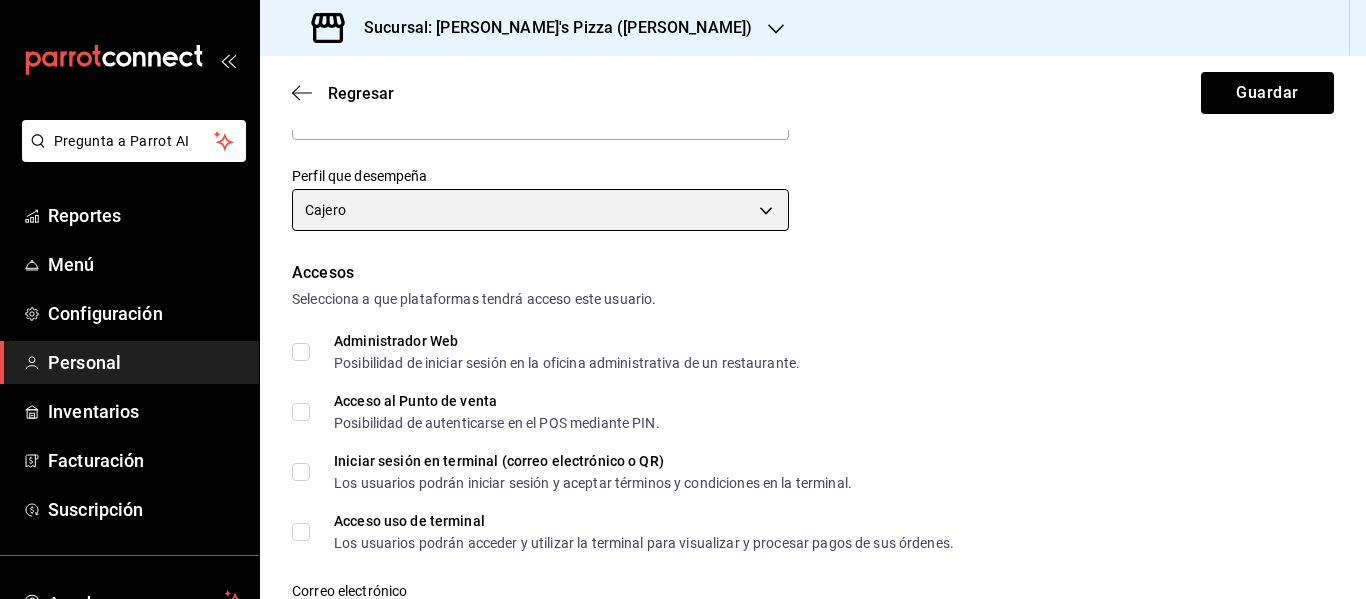 scroll, scrollTop: 400, scrollLeft: 0, axis: vertical 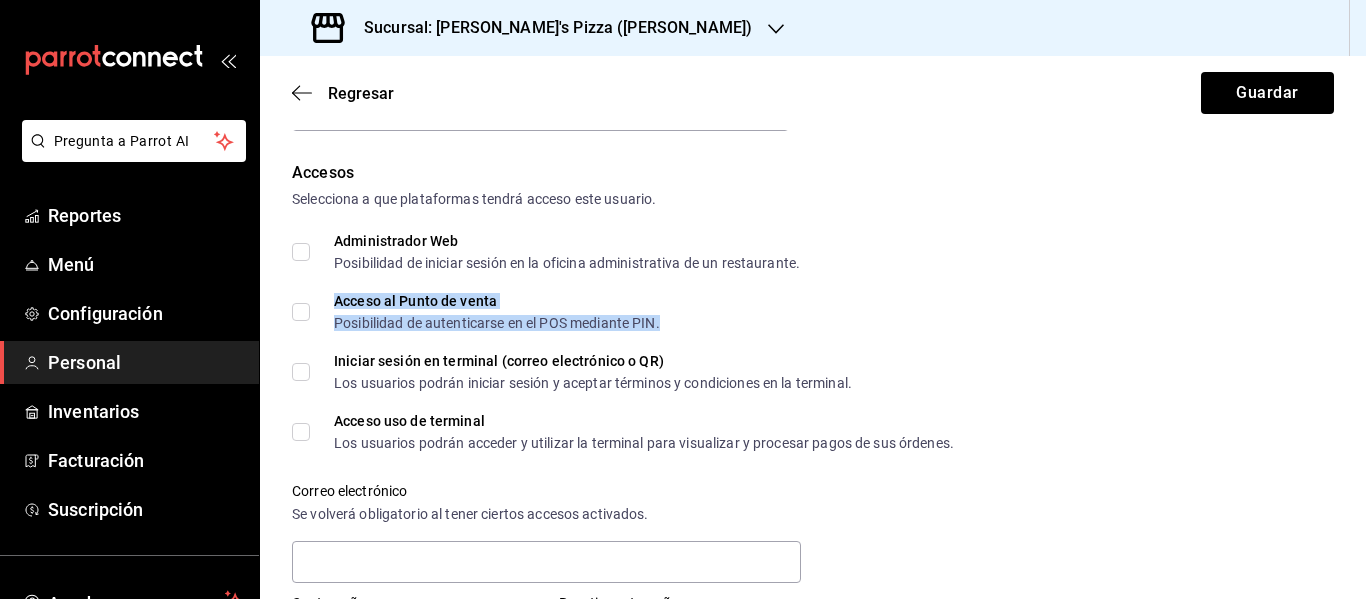 click on "Acceso al Punto de venta" at bounding box center (497, 301) 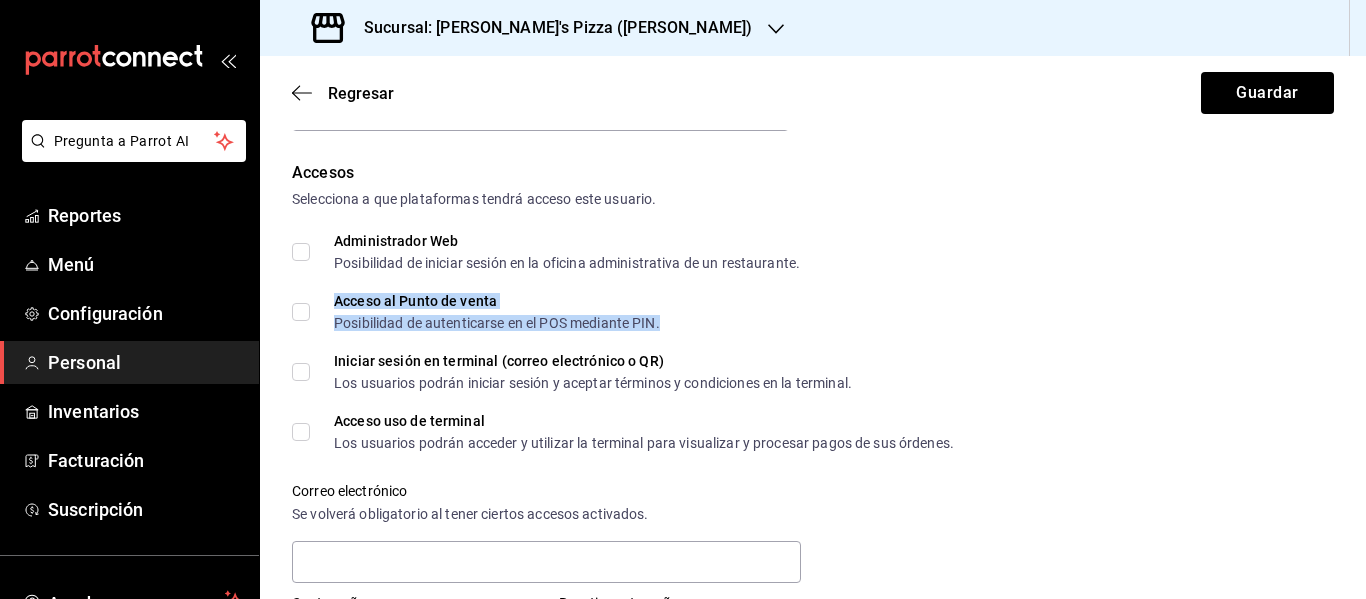 click on "Acceso al Punto de venta Posibilidad de autenticarse en el POS mediante PIN." at bounding box center [485, 312] 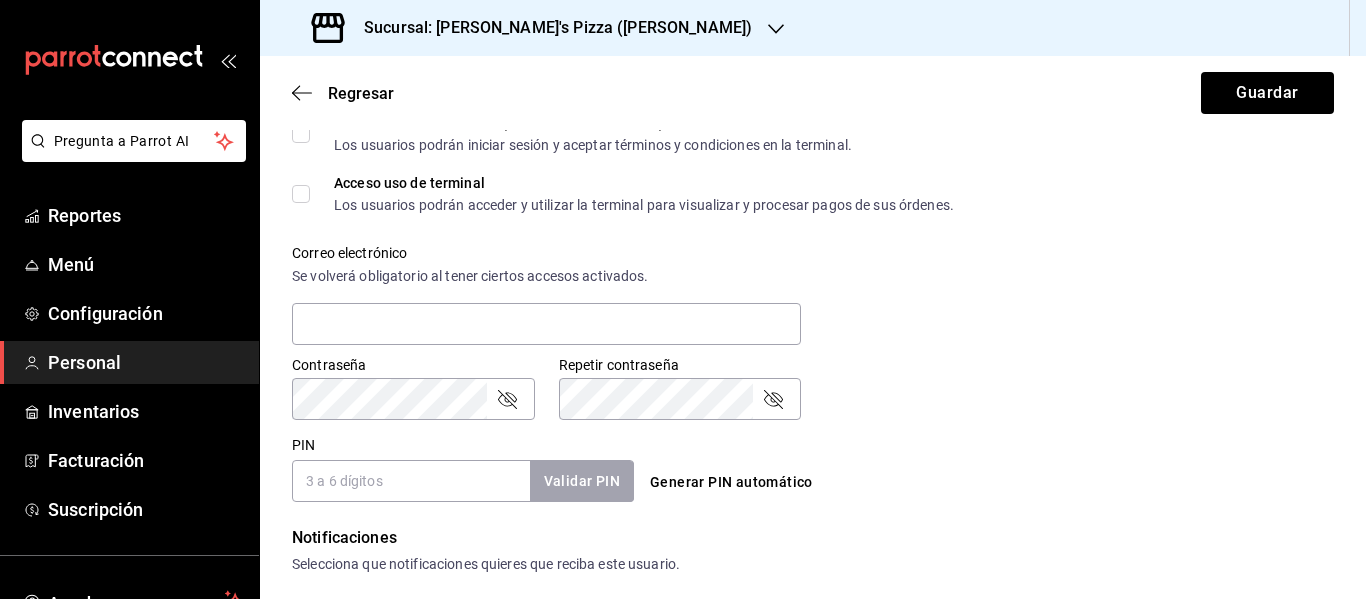 scroll, scrollTop: 700, scrollLeft: 0, axis: vertical 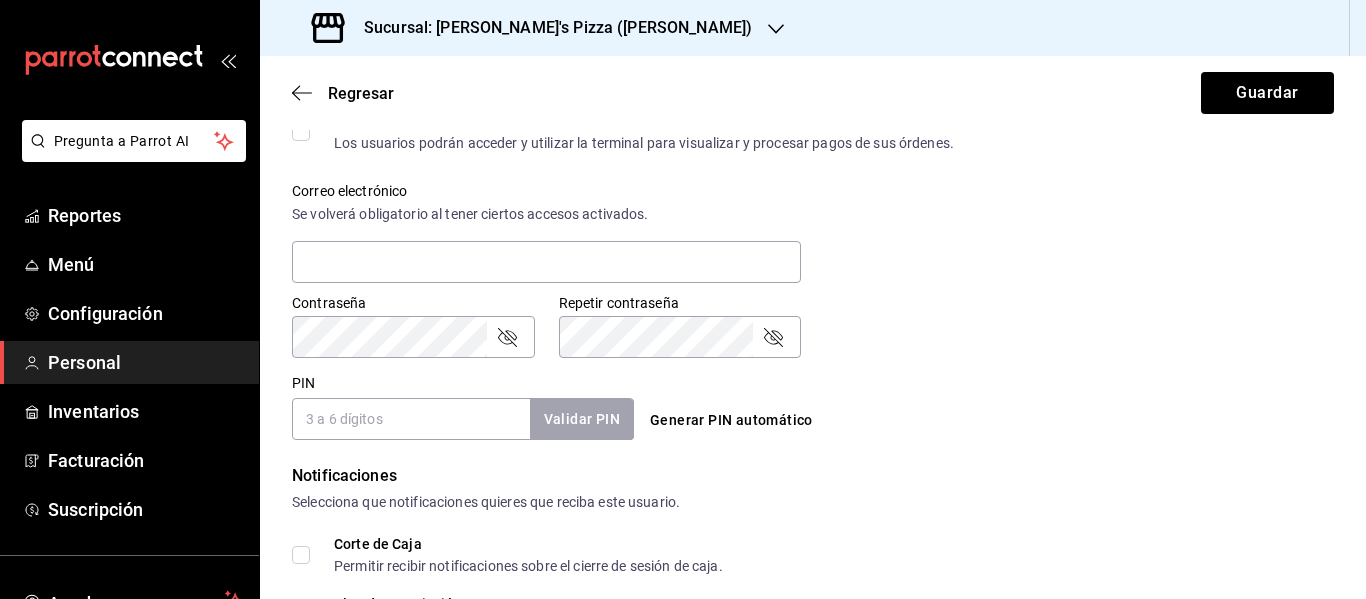 click on "Generar PIN automático" at bounding box center [731, 420] 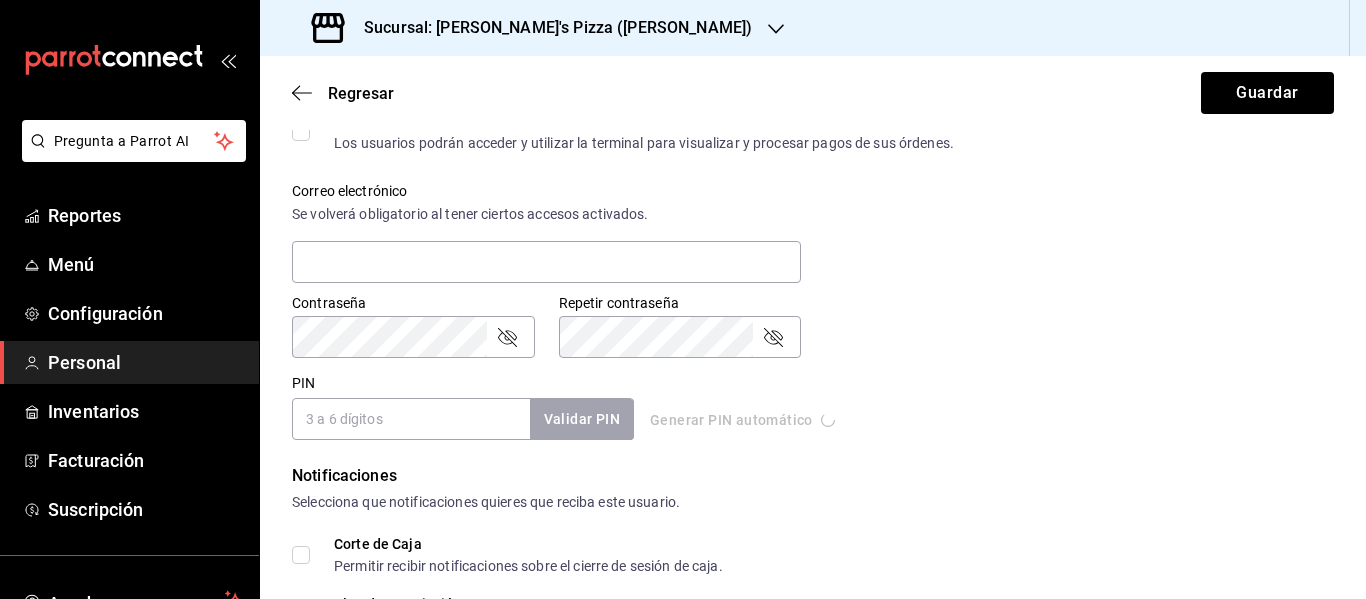 type on "3807" 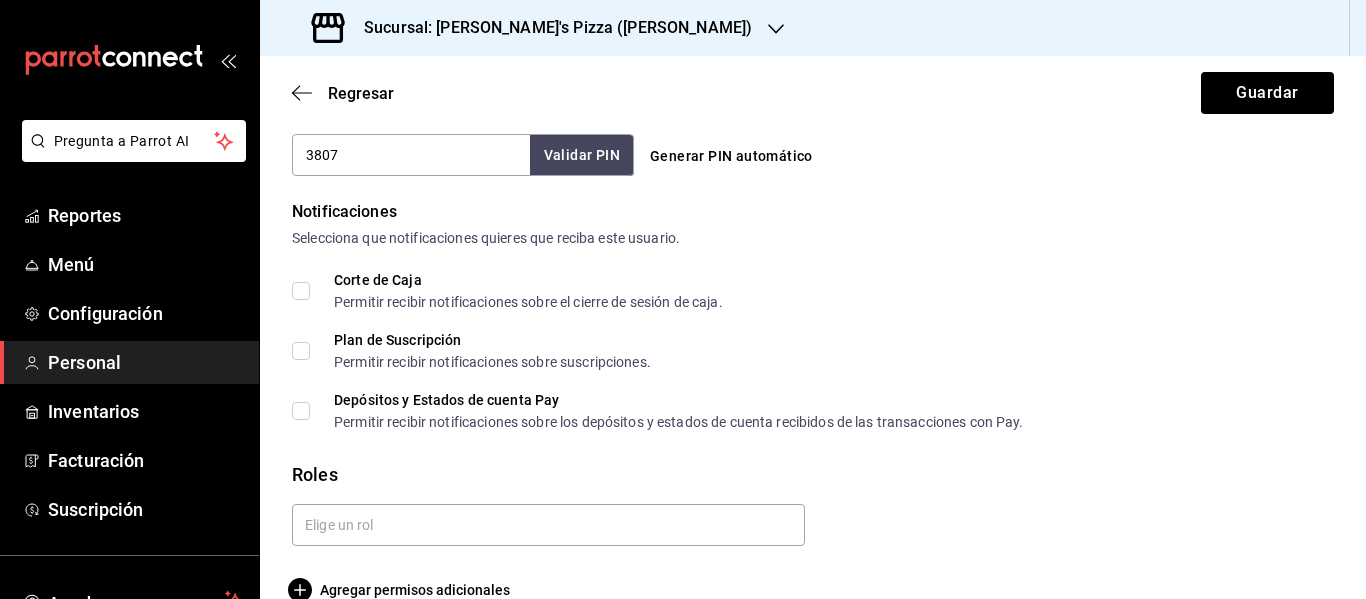 scroll, scrollTop: 999, scrollLeft: 0, axis: vertical 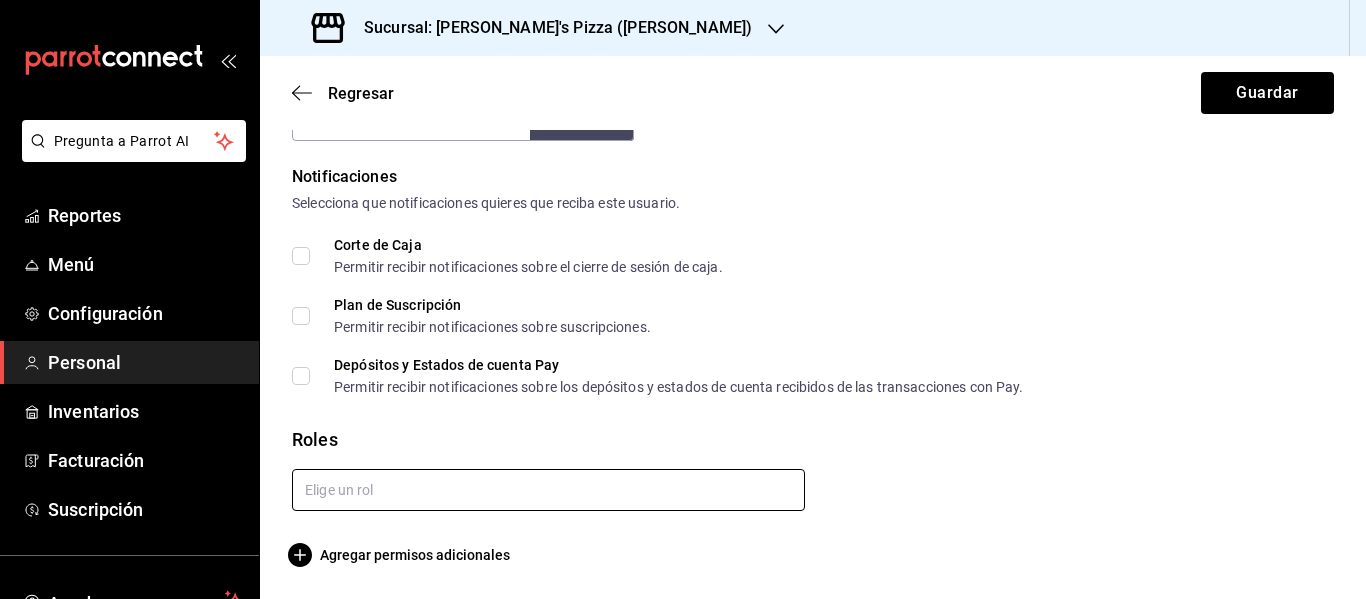 click at bounding box center (548, 490) 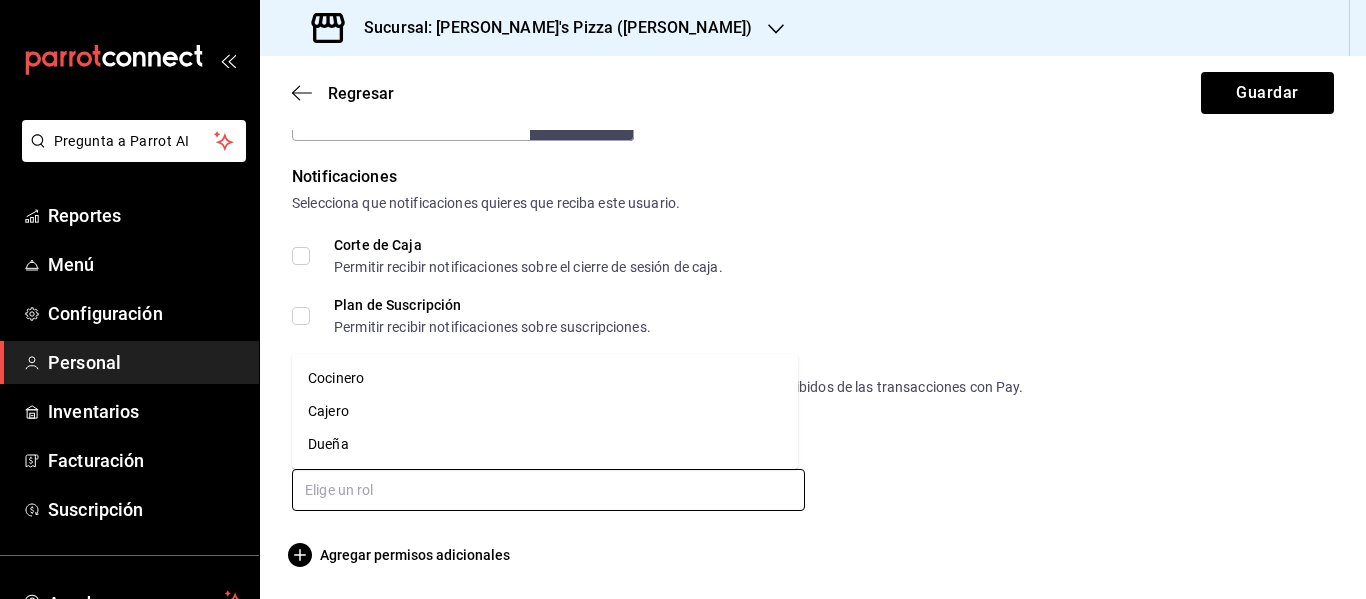 click on "Cajero" at bounding box center [545, 411] 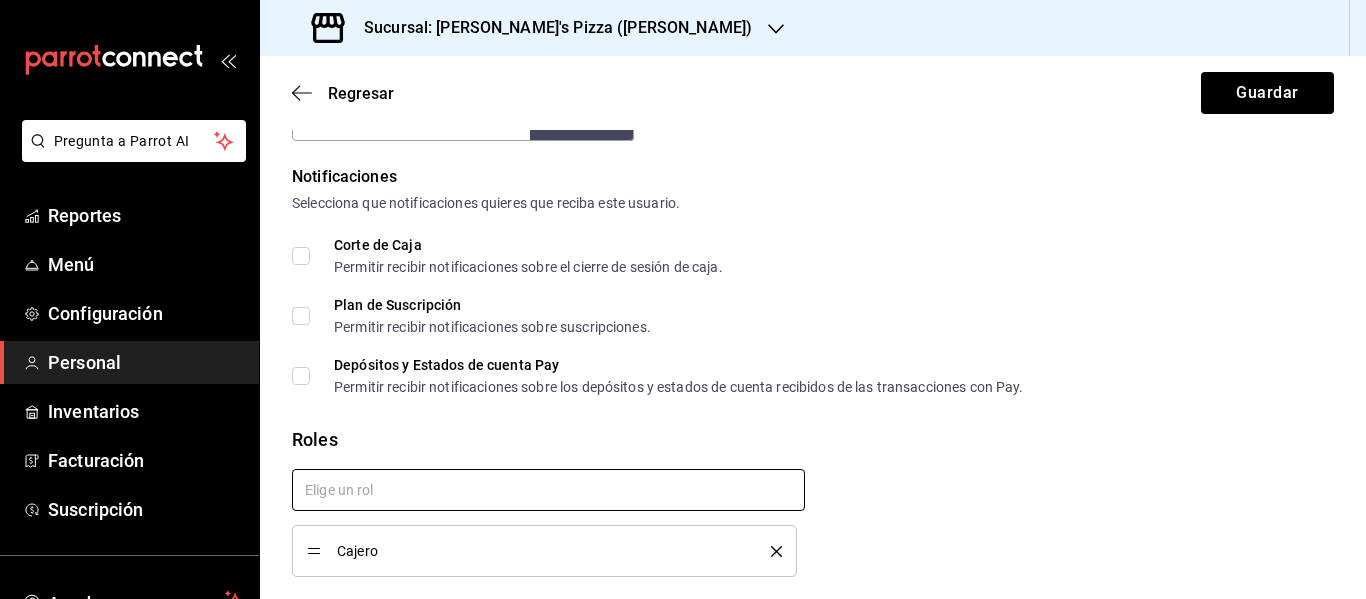 checkbox on "true" 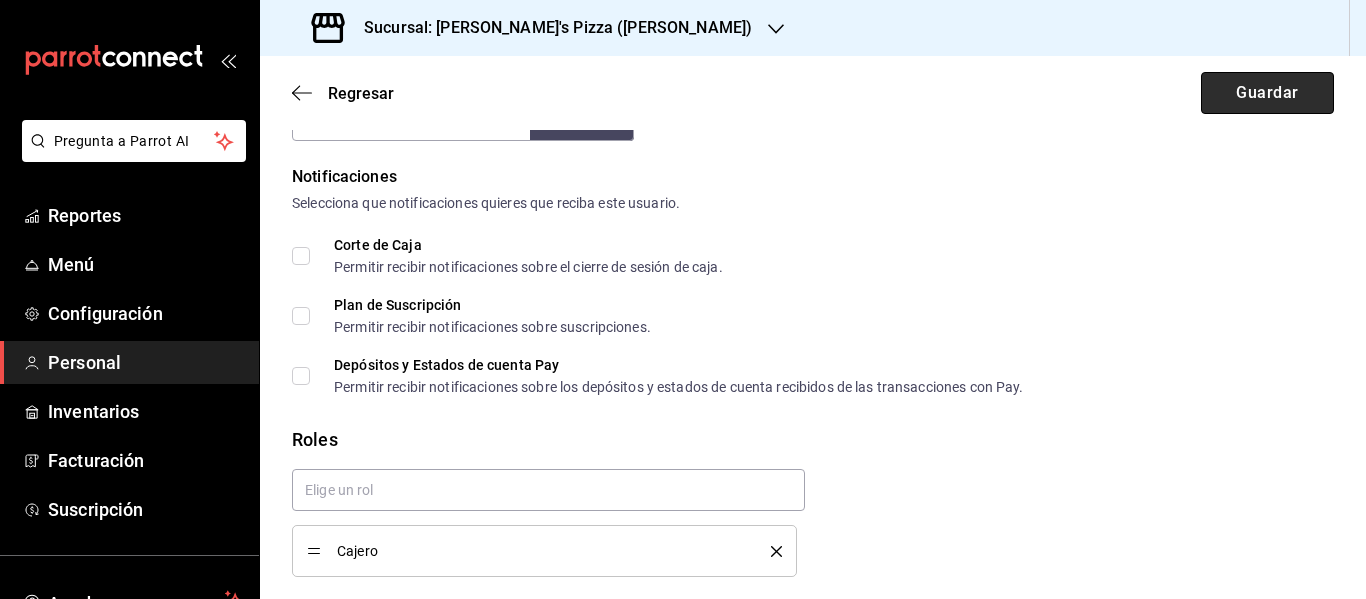 click on "Guardar" at bounding box center (1267, 93) 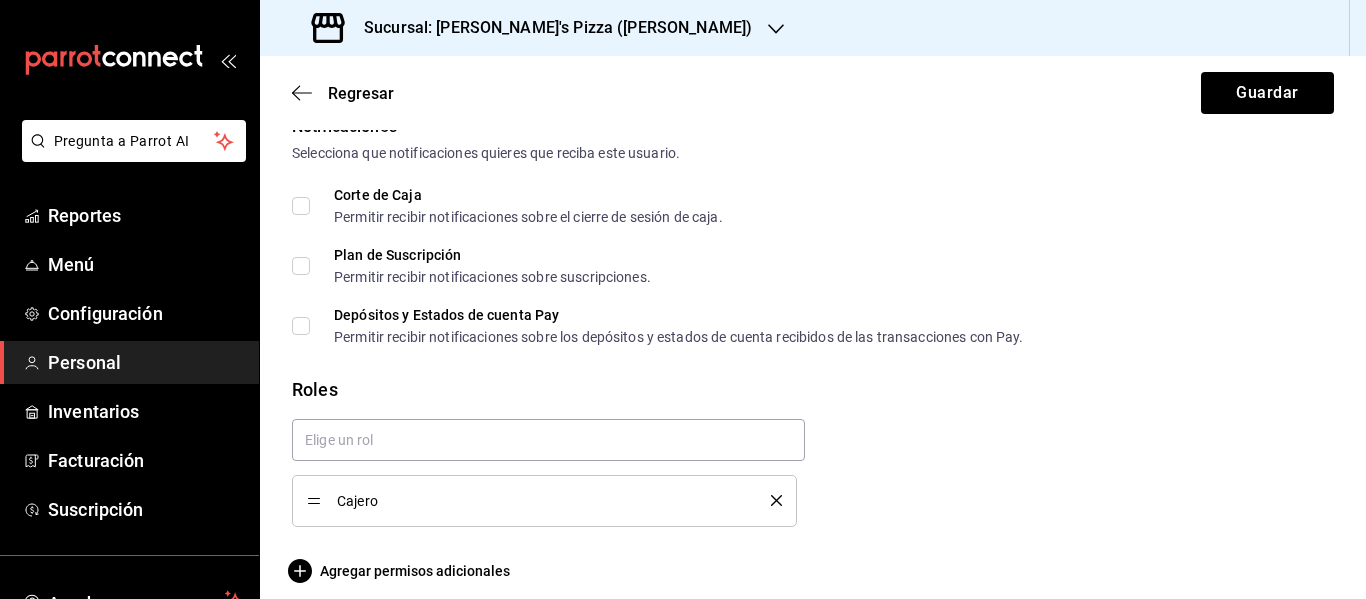 scroll, scrollTop: 1097, scrollLeft: 0, axis: vertical 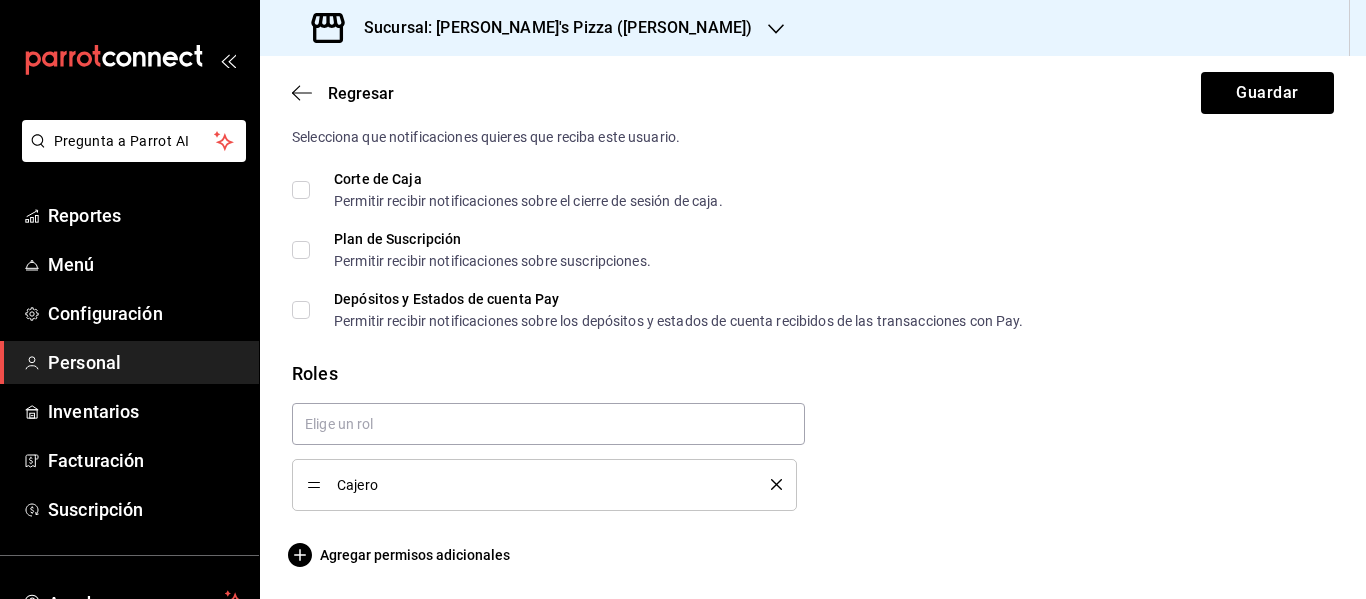 click 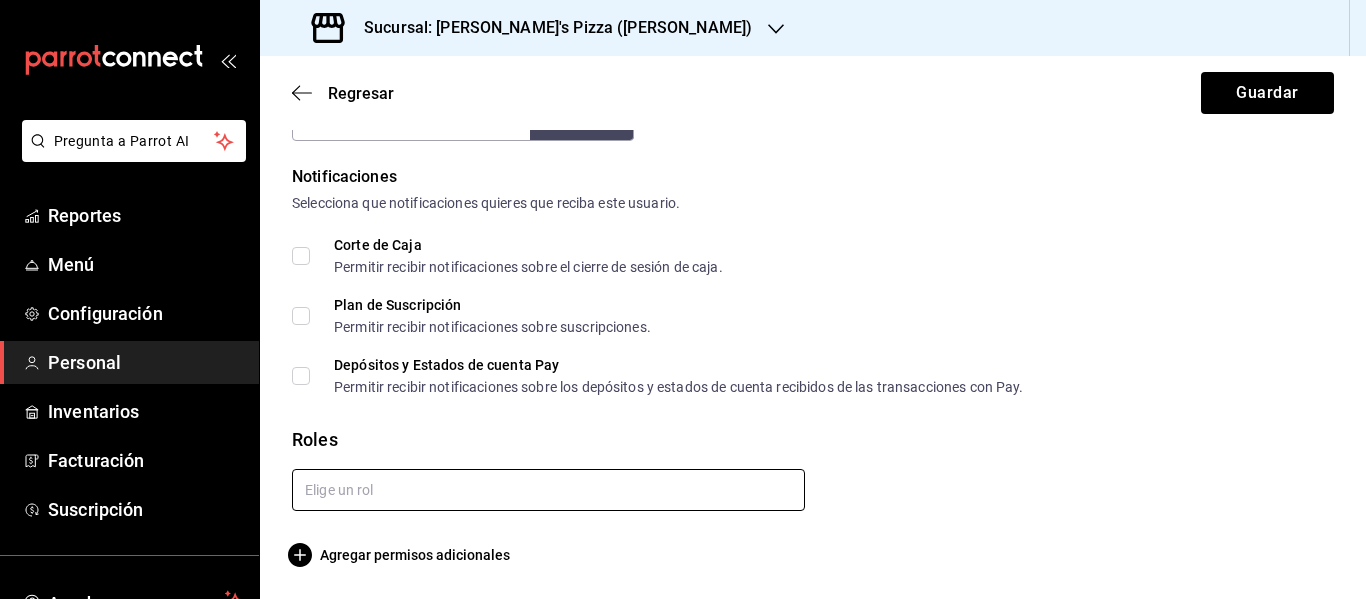 click at bounding box center [548, 490] 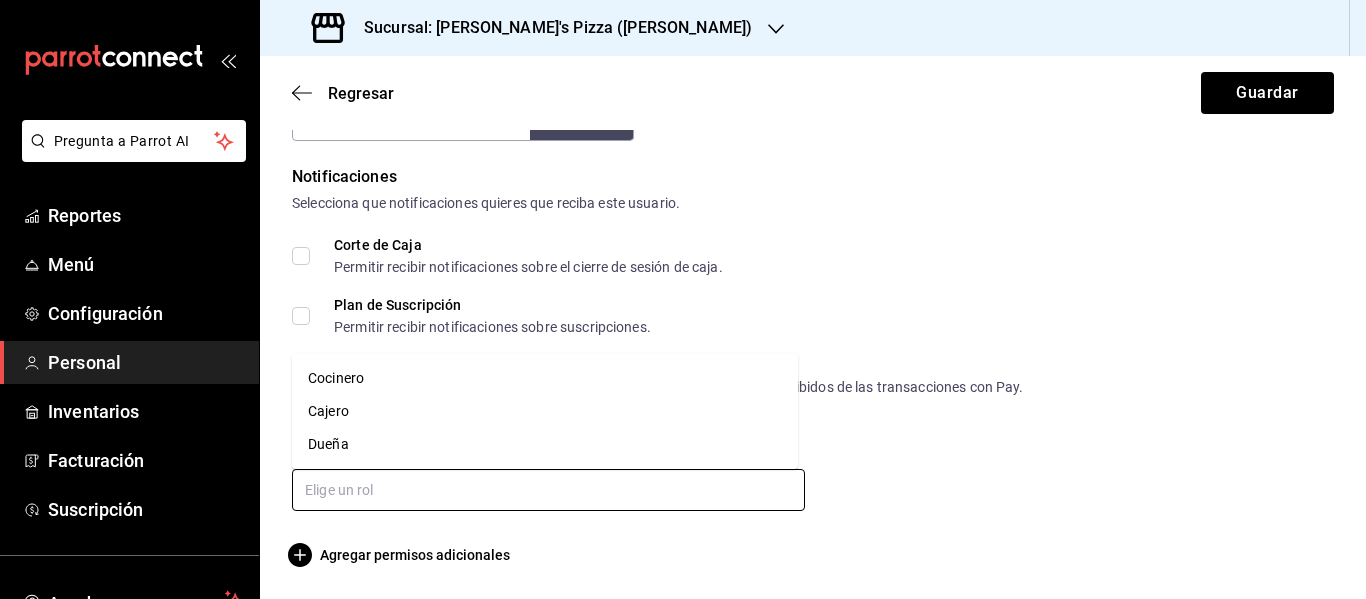 click on "Cocinero" at bounding box center (545, 378) 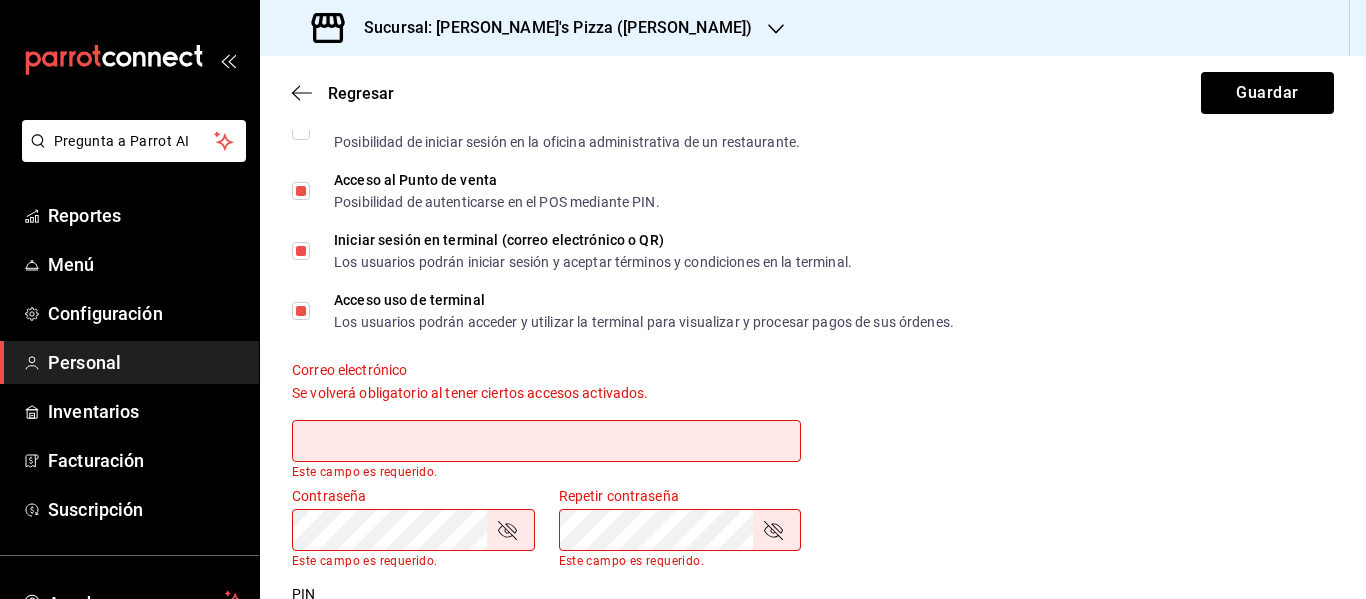 scroll, scrollTop: 331, scrollLeft: 0, axis: vertical 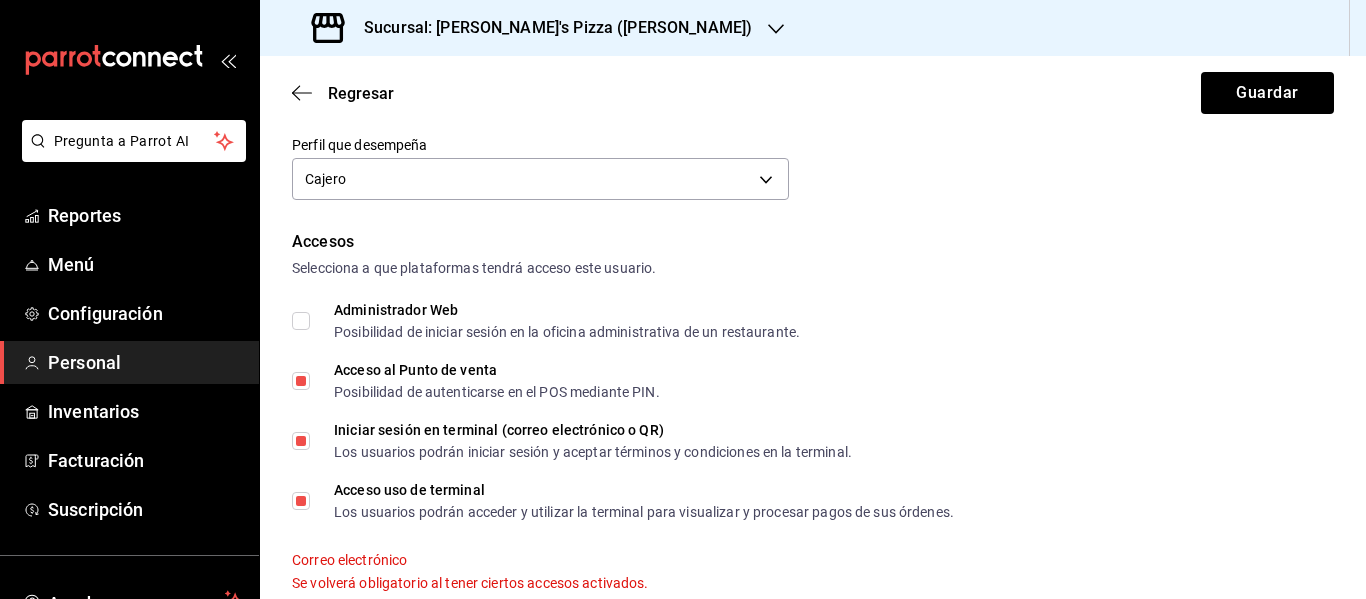 click on "Iniciar sesión en terminal (correo electrónico o QR) Los usuarios podrán iniciar sesión y aceptar términos y condiciones en la terminal." at bounding box center [301, 441] 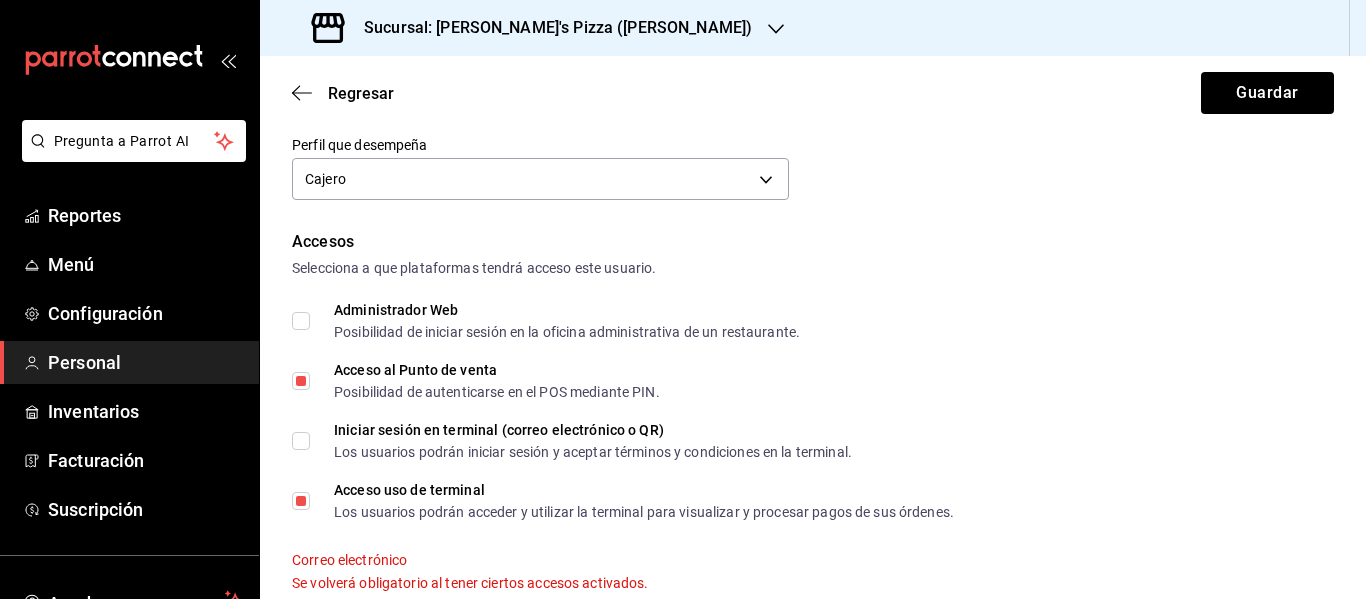 click on "Acceso uso de terminal Los usuarios podrán acceder y utilizar la terminal para visualizar y procesar pagos de sus órdenes." at bounding box center (623, 501) 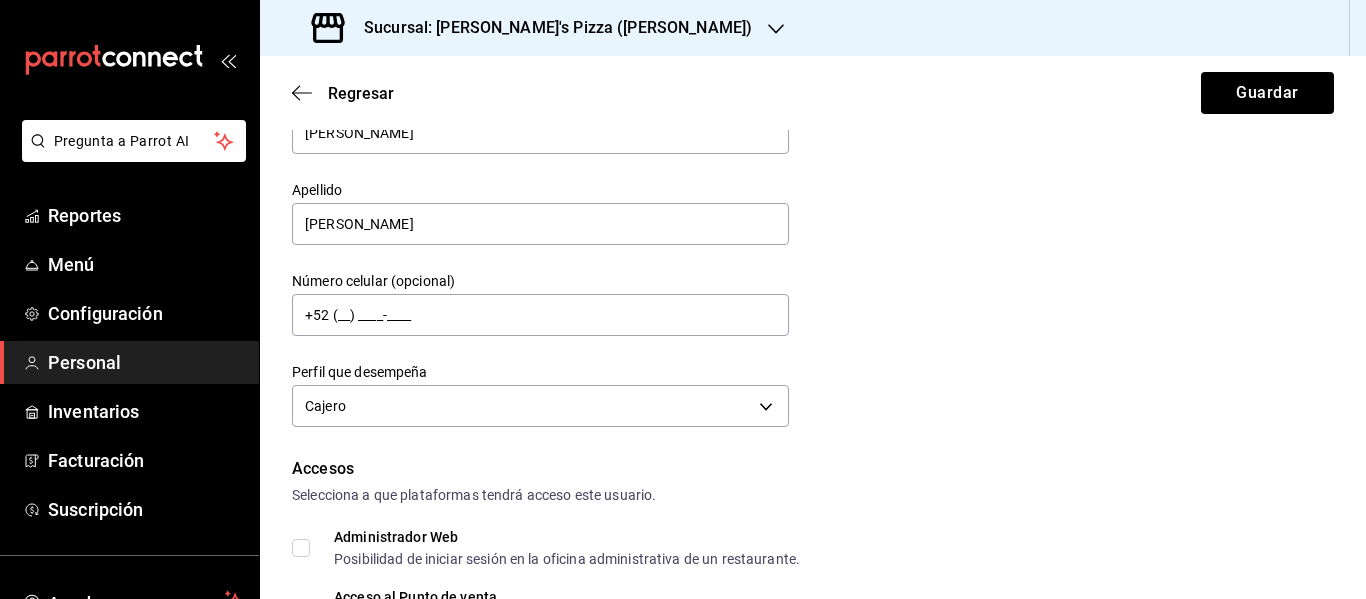 scroll, scrollTop: 97, scrollLeft: 0, axis: vertical 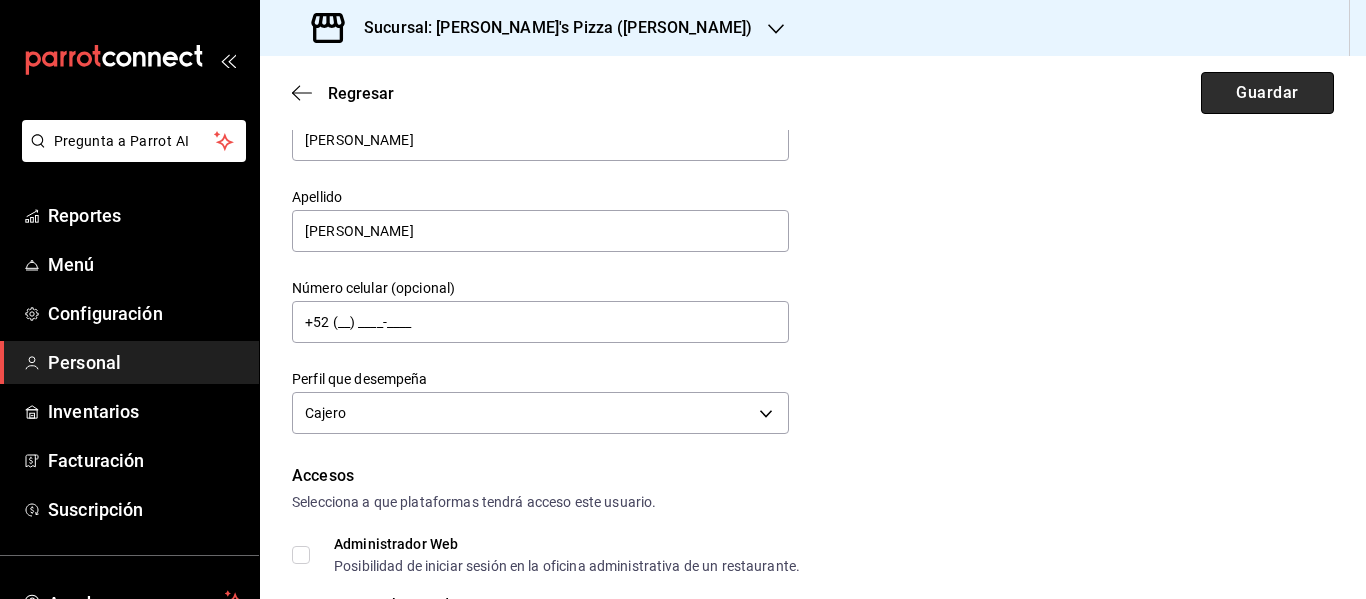 click on "Guardar" at bounding box center (1267, 93) 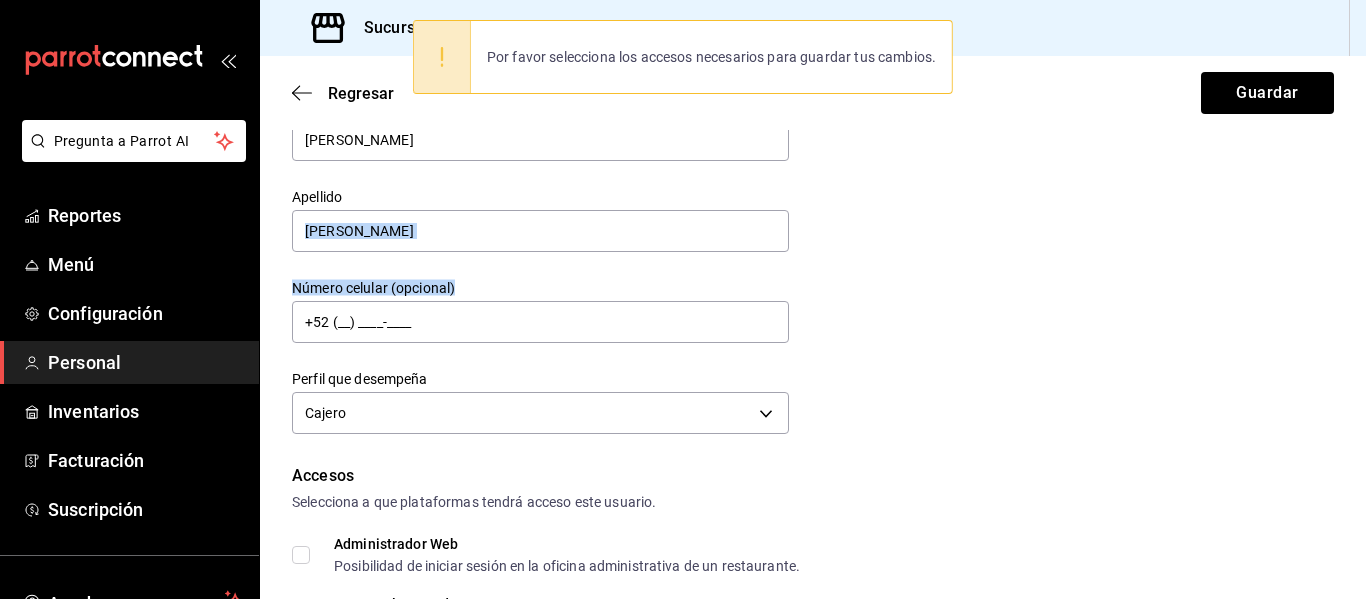 click on "Datos personales Nombre [PERSON_NAME] Cristrina Apellido [PERSON_NAME] Número celular (opcional) +52 (__) ____-____ Perfil que desempeña [PERSON_NAME] CASHIER" at bounding box center [813, 244] 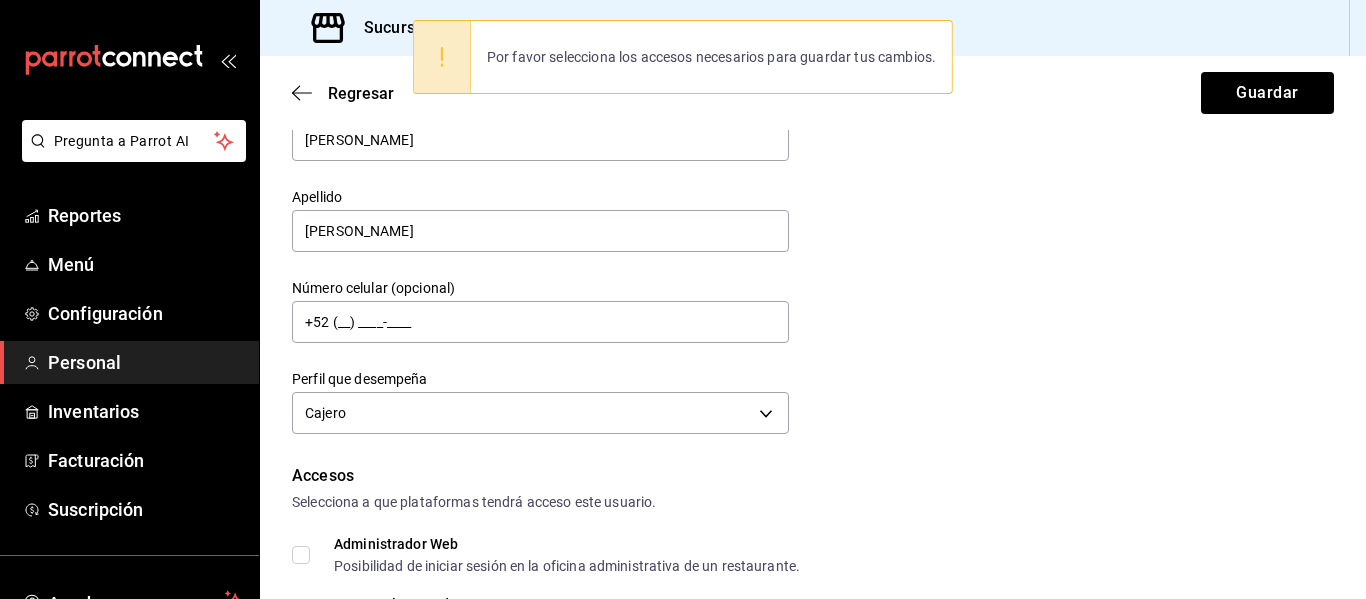 click on "Regresar Guardar" at bounding box center (813, 93) 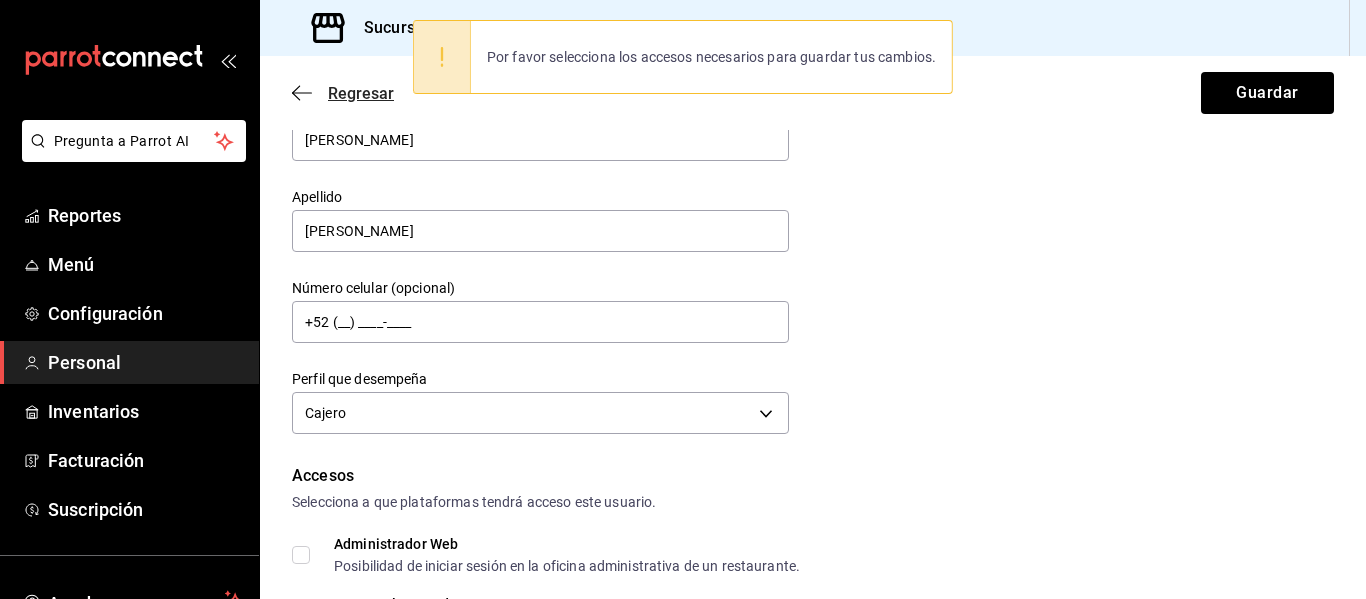 click 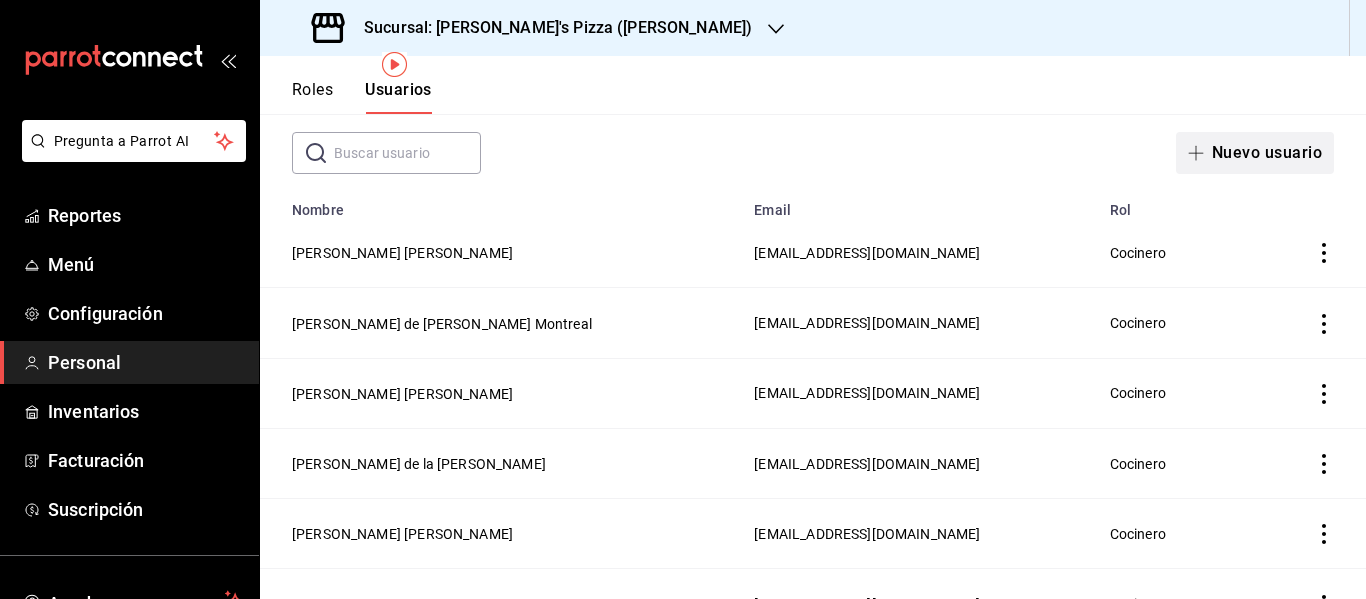 click on "Nuevo usuario" at bounding box center [1255, 153] 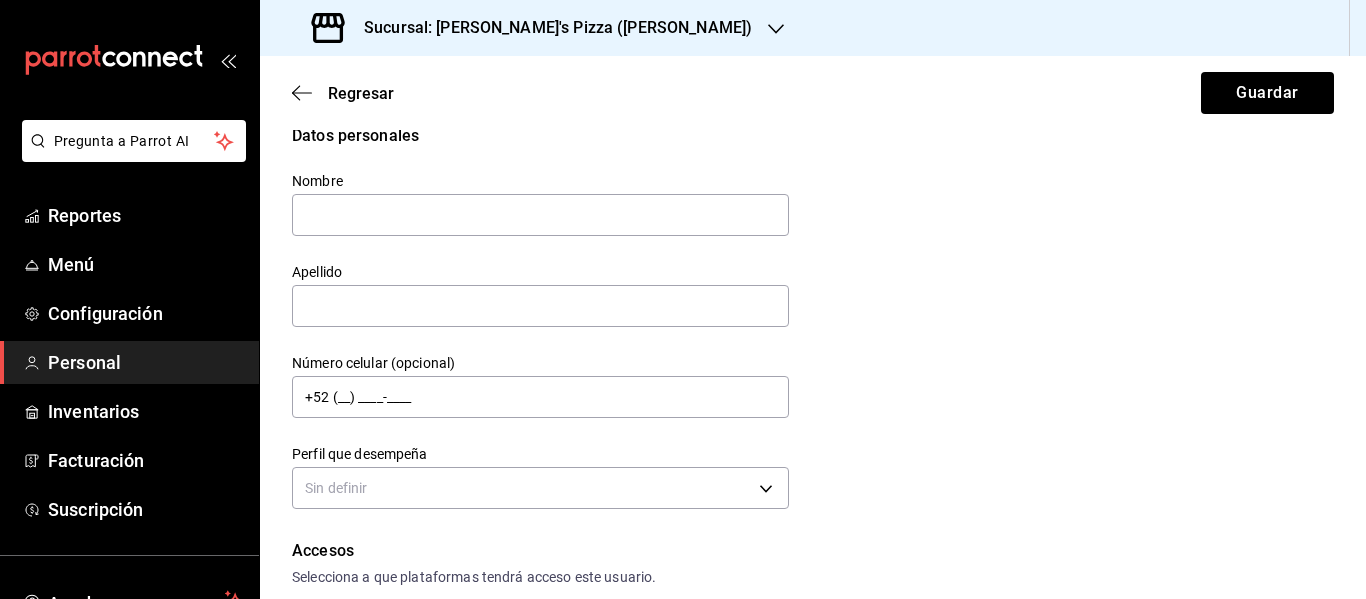scroll, scrollTop: 0, scrollLeft: 0, axis: both 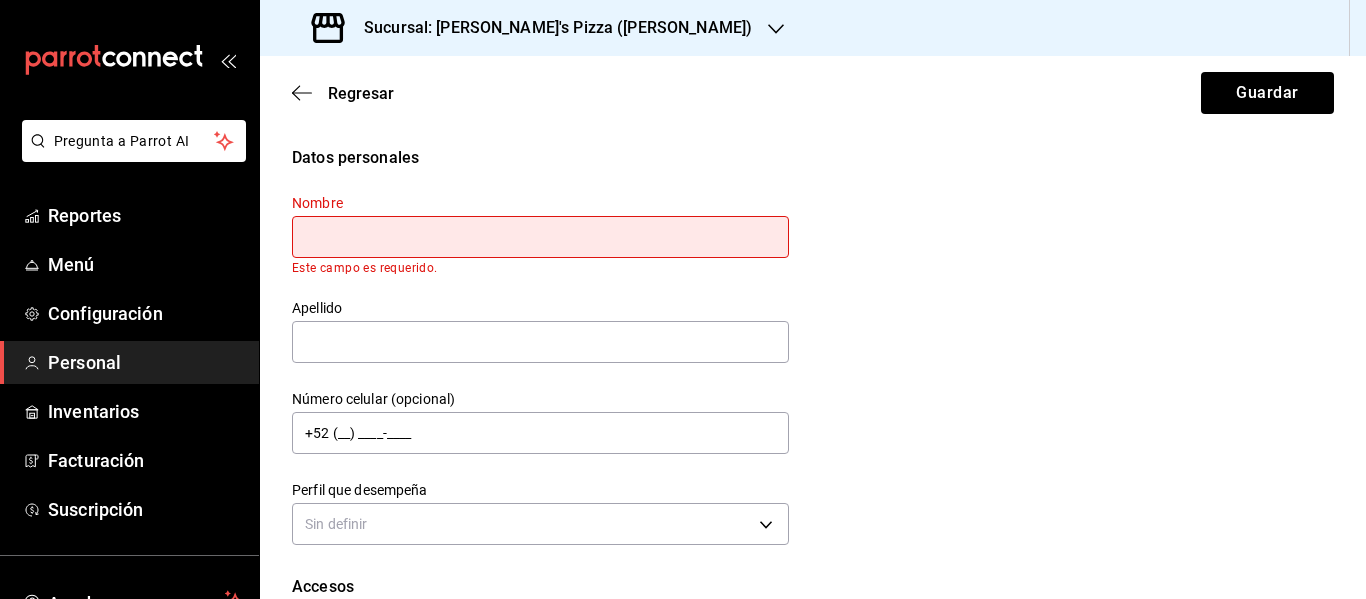 paste on "[PERSON_NAME]" 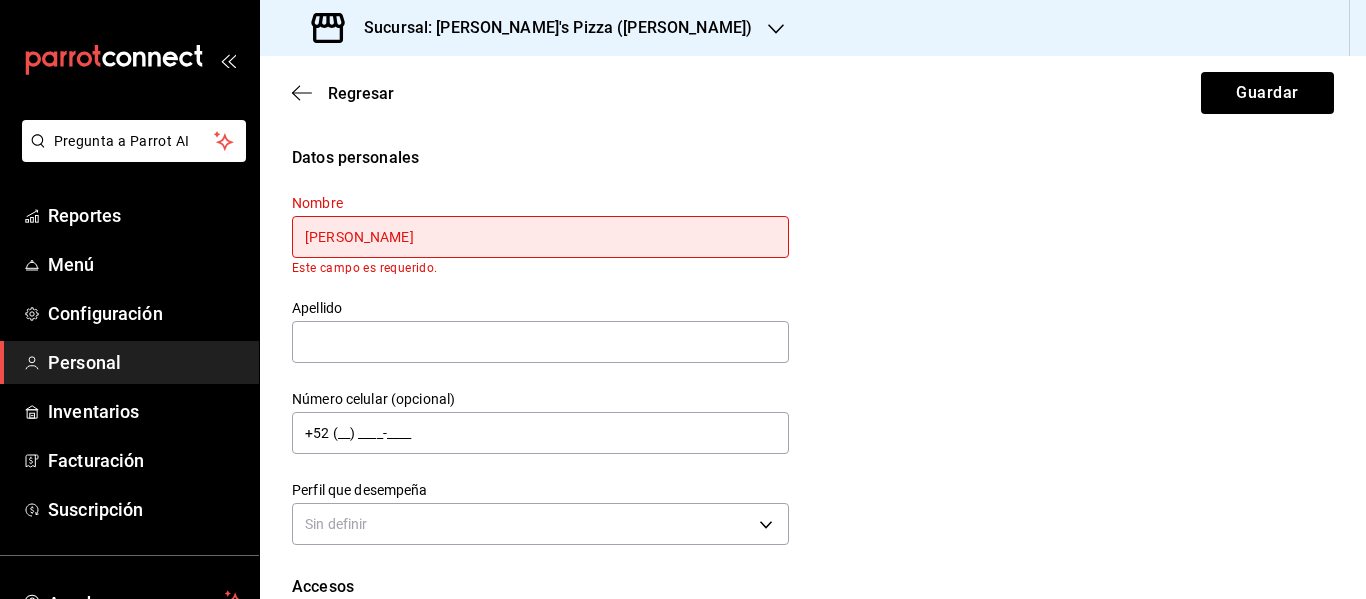 type on "[PERSON_NAME]" 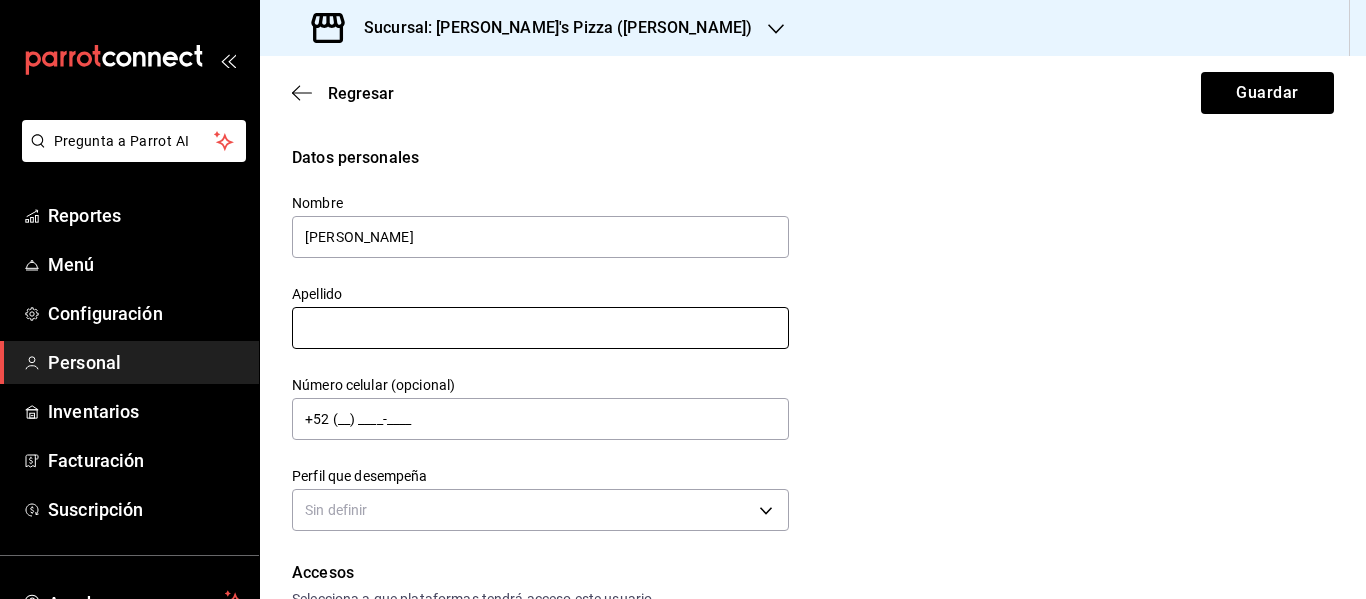 click at bounding box center [540, 328] 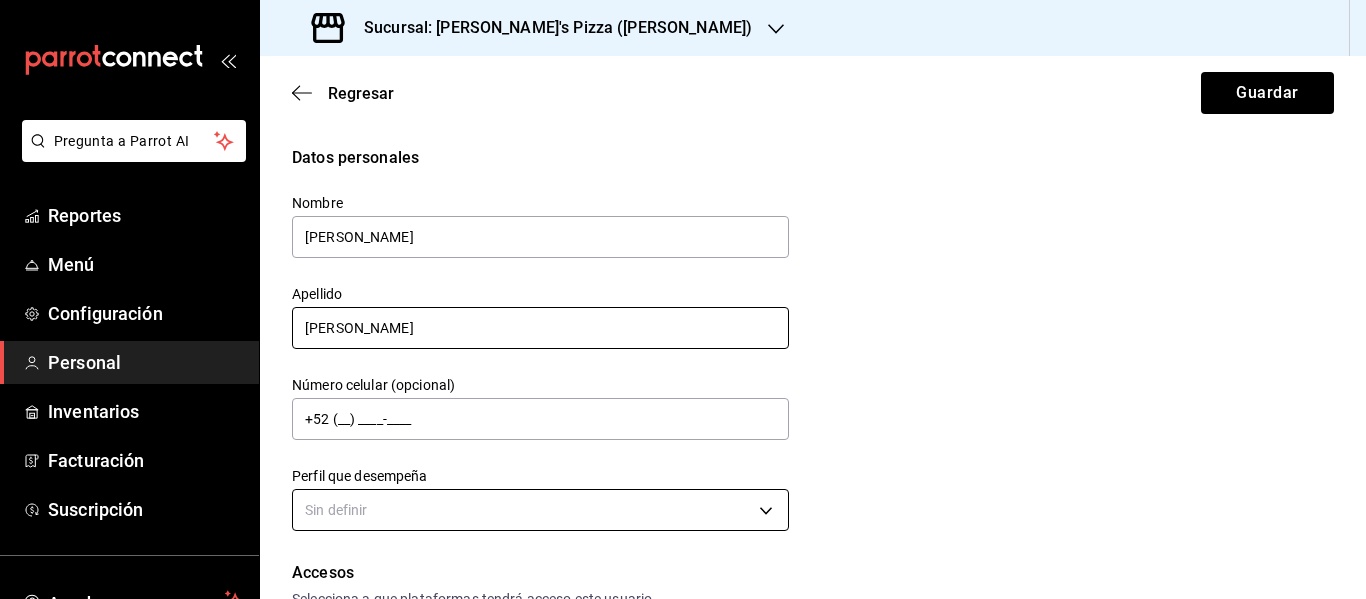 type on "[PERSON_NAME]" 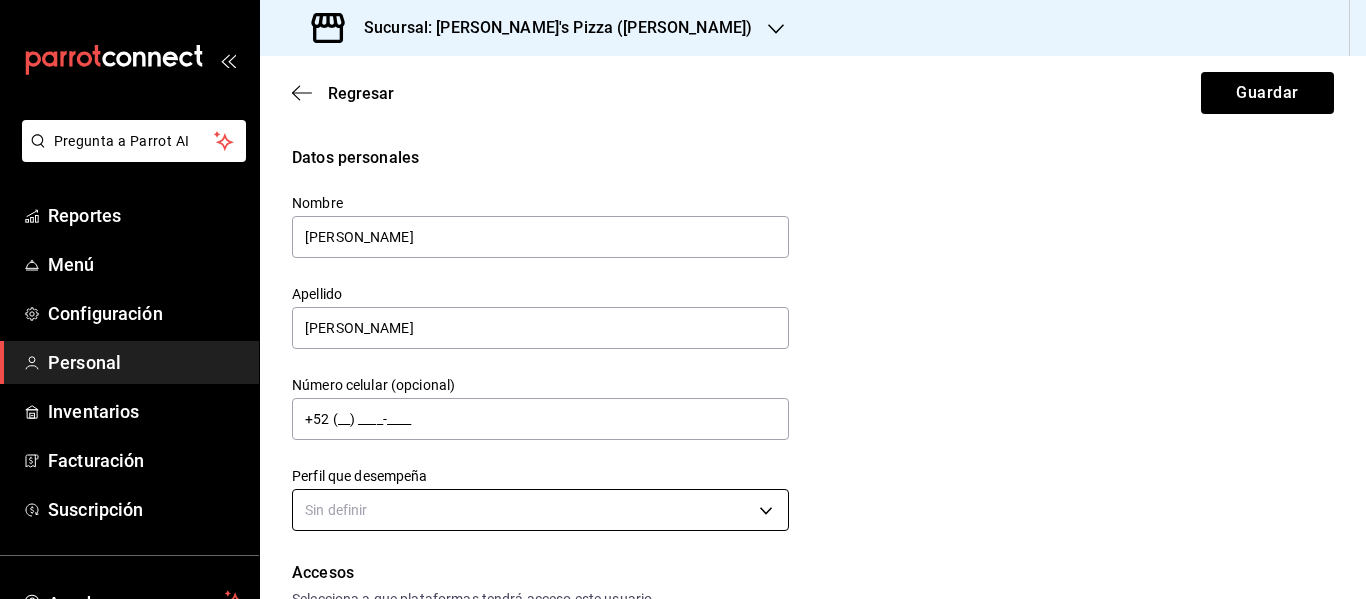 click on "Pregunta a Parrot AI Reportes   Menú   Configuración   Personal   Inventarios   Facturación   Suscripción   Ayuda Recomienda Parrot   [PERSON_NAME]   Sugerir nueva función   Sucursal: Cherry's Pizza ([PERSON_NAME]) Regresar Guardar Datos personales Nombre [PERSON_NAME] Cristrina Apellido [PERSON_NAME] Número celular (opcional) +52 (__) ____-____ Perfil que desempeña Sin definir Accesos Selecciona a que plataformas tendrá acceso este usuario. Administrador Web Posibilidad de iniciar sesión en la oficina administrativa de un restaurante.  Acceso al Punto de venta Posibilidad de autenticarse en el POS mediante PIN.  Iniciar sesión en terminal (correo electrónico o QR) Los usuarios podrán iniciar sesión y aceptar términos y condiciones en la terminal. Acceso uso de terminal Los usuarios podrán acceder y utilizar la terminal para visualizar y procesar pagos de sus órdenes. Correo electrónico Se volverá obligatorio [PERSON_NAME] ciertos accesos activados. Contraseña Contraseña PIN Validar PIN" at bounding box center (683, 299) 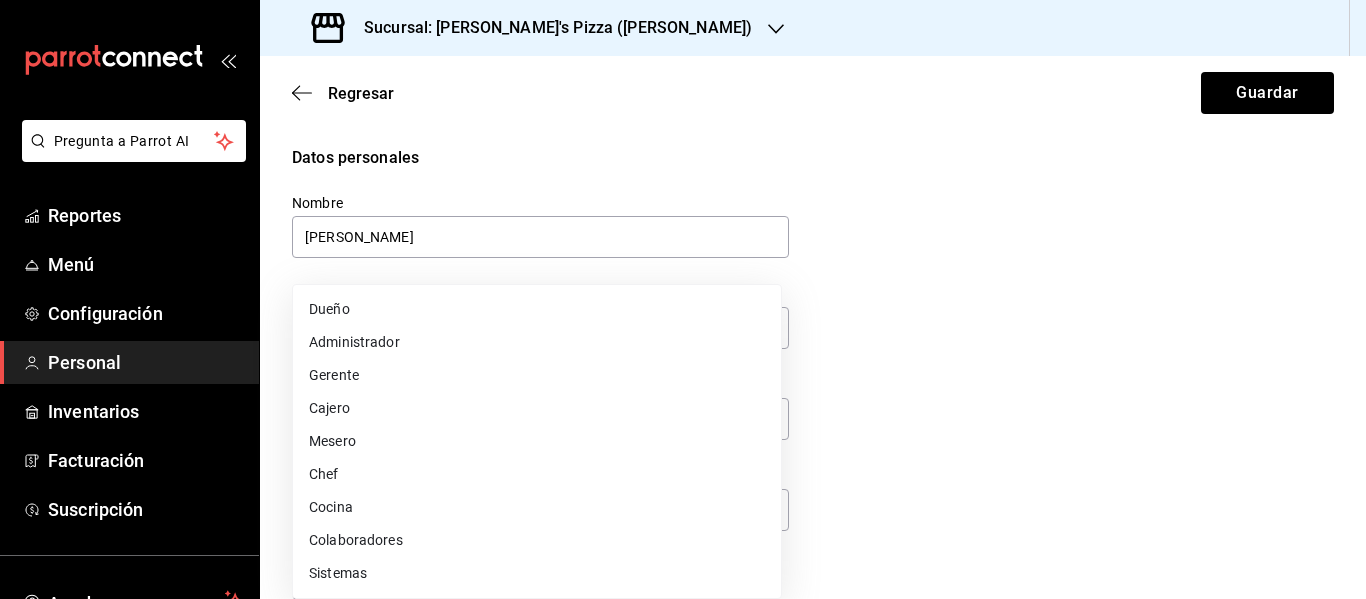 click on "Cajero" at bounding box center [537, 408] 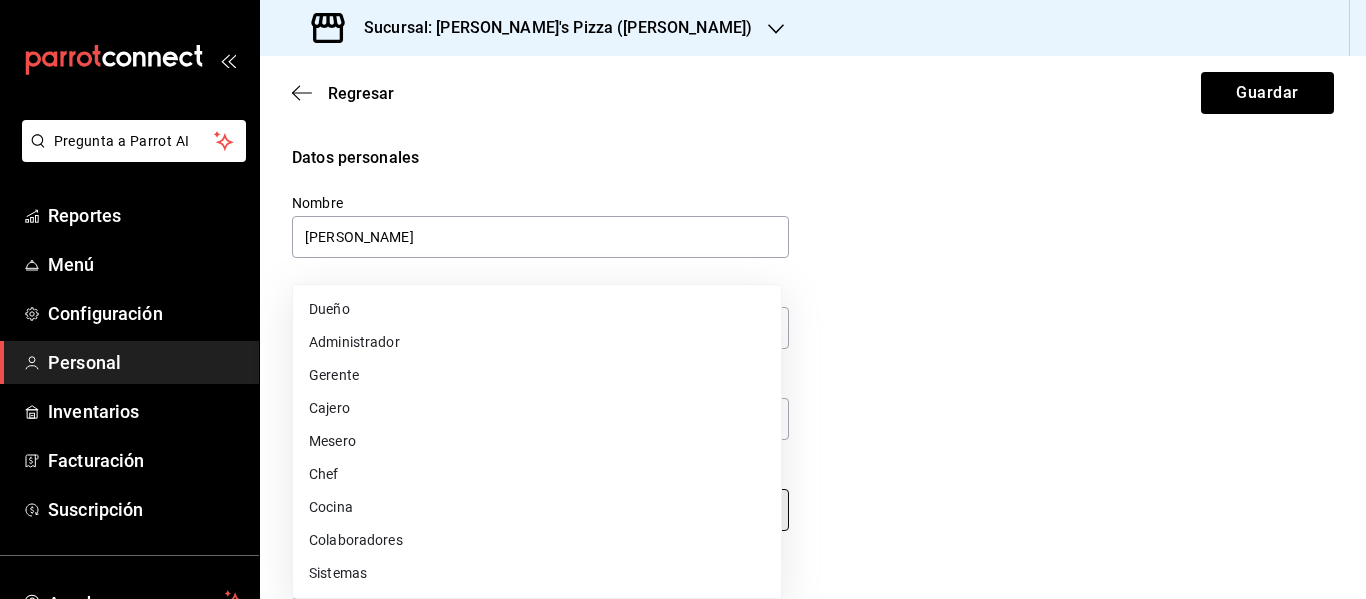 type on "CASHIER" 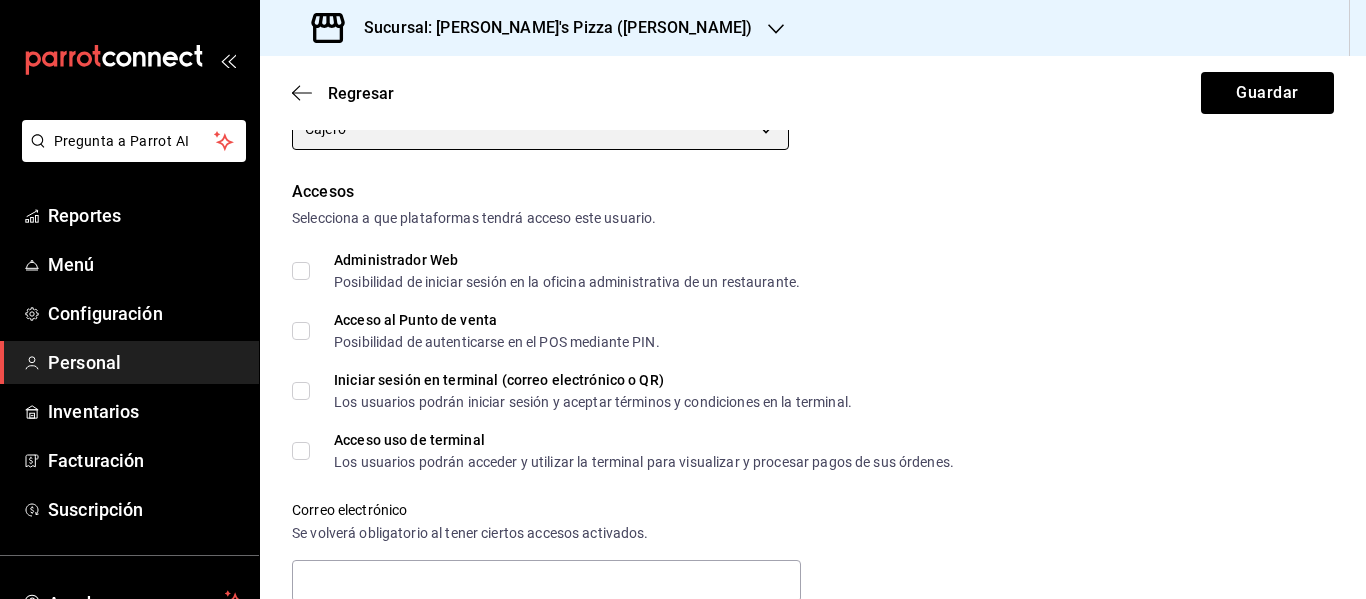 scroll, scrollTop: 400, scrollLeft: 0, axis: vertical 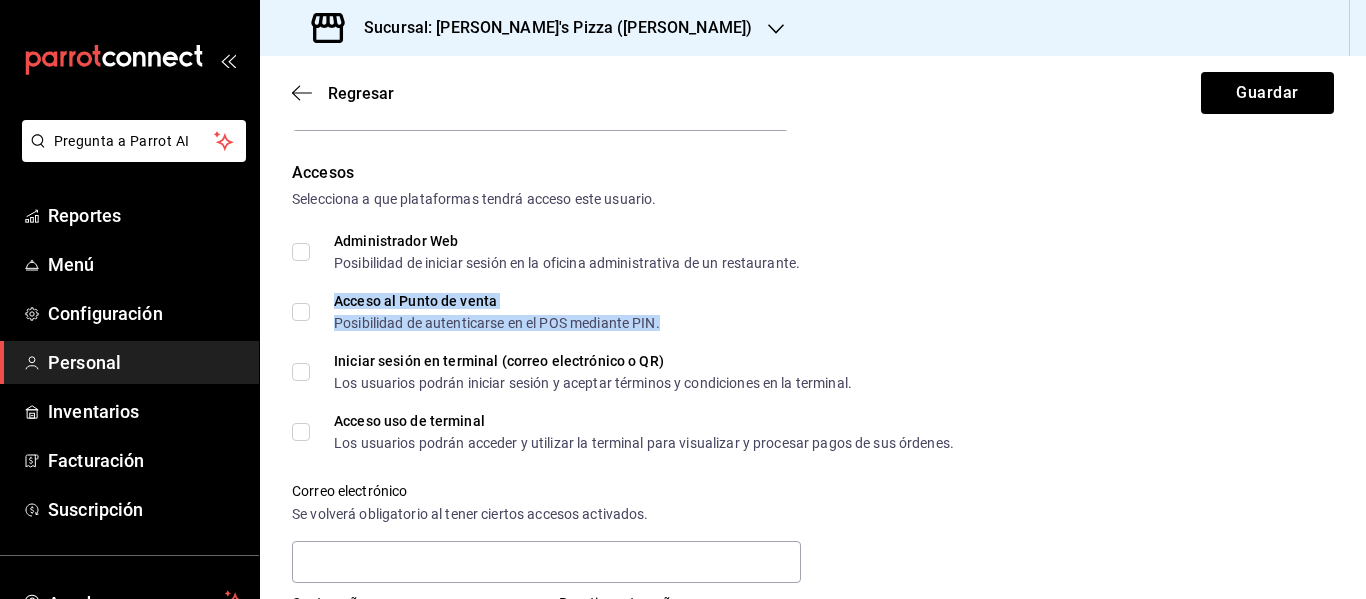 click on "Acceso al Punto de venta" at bounding box center (497, 301) 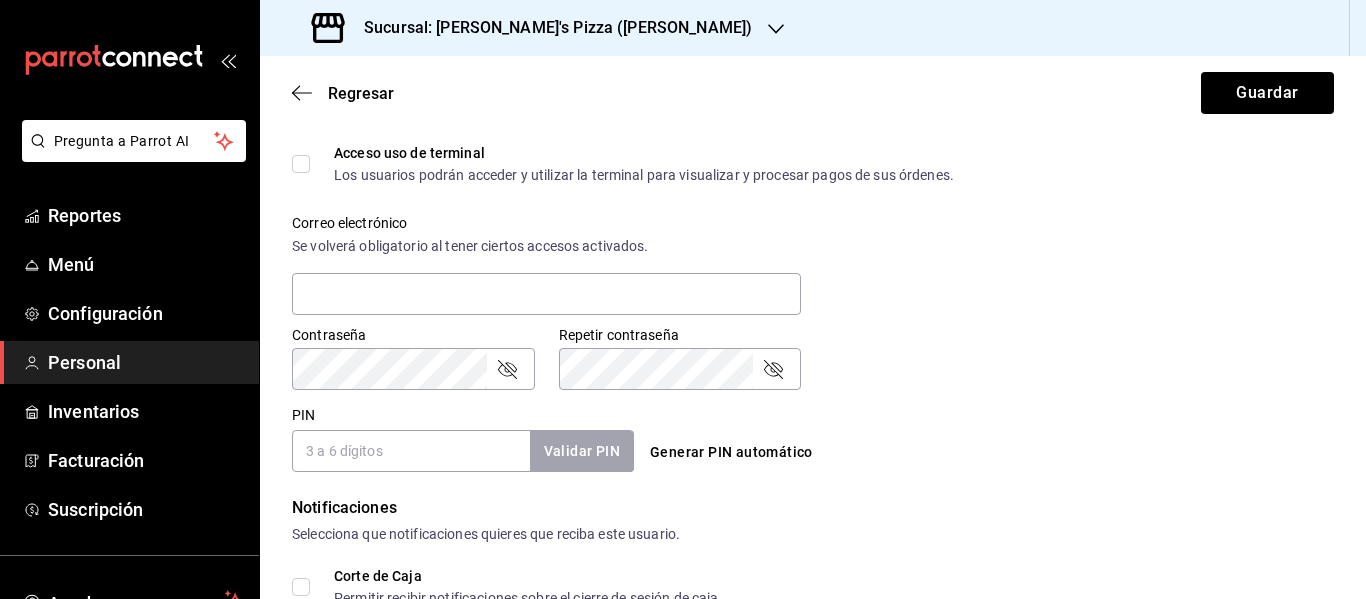 scroll, scrollTop: 700, scrollLeft: 0, axis: vertical 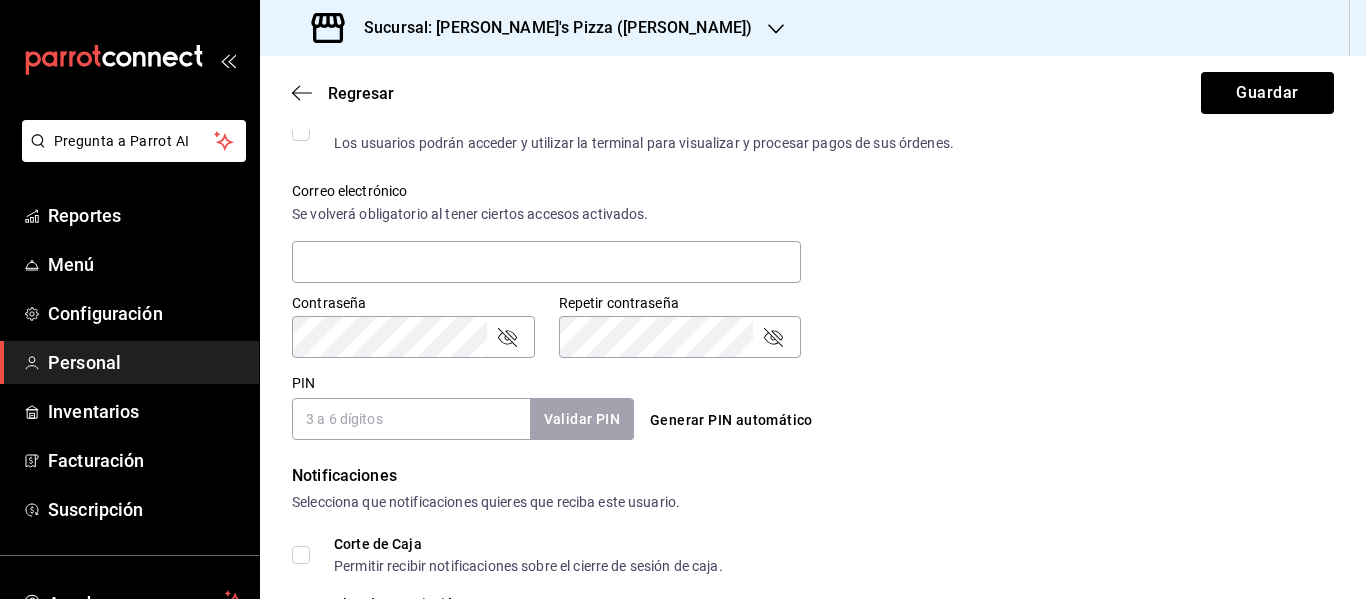 click on "Generar PIN automático" at bounding box center (731, 420) 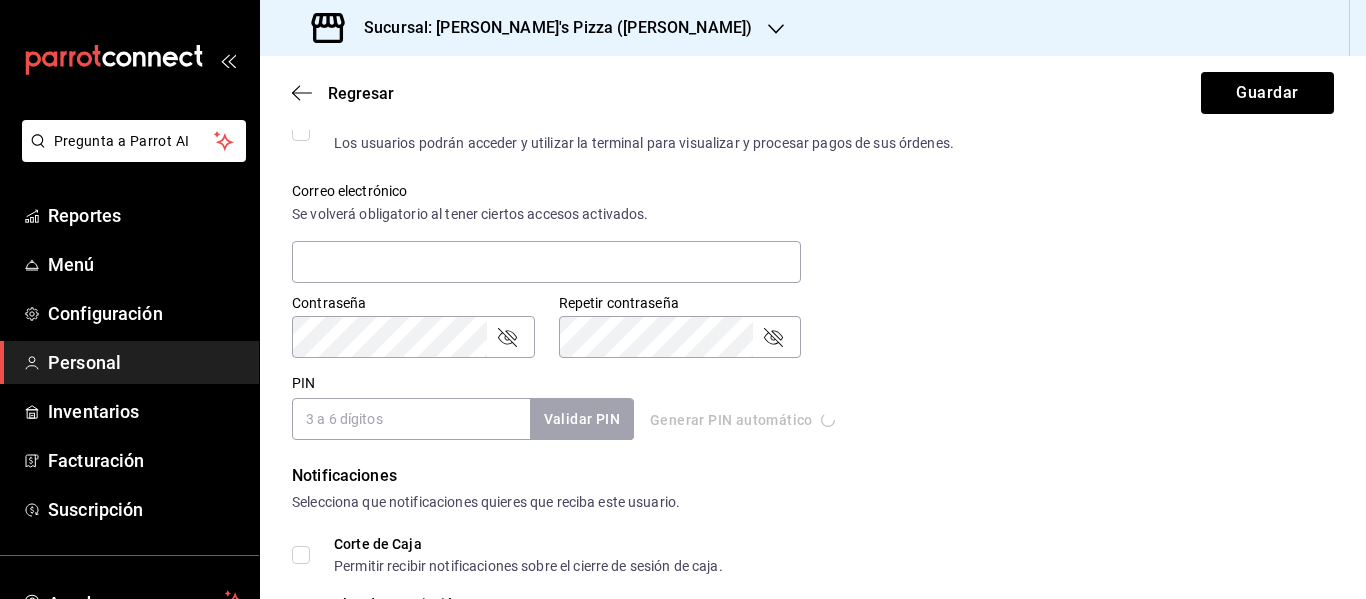 type on "2767" 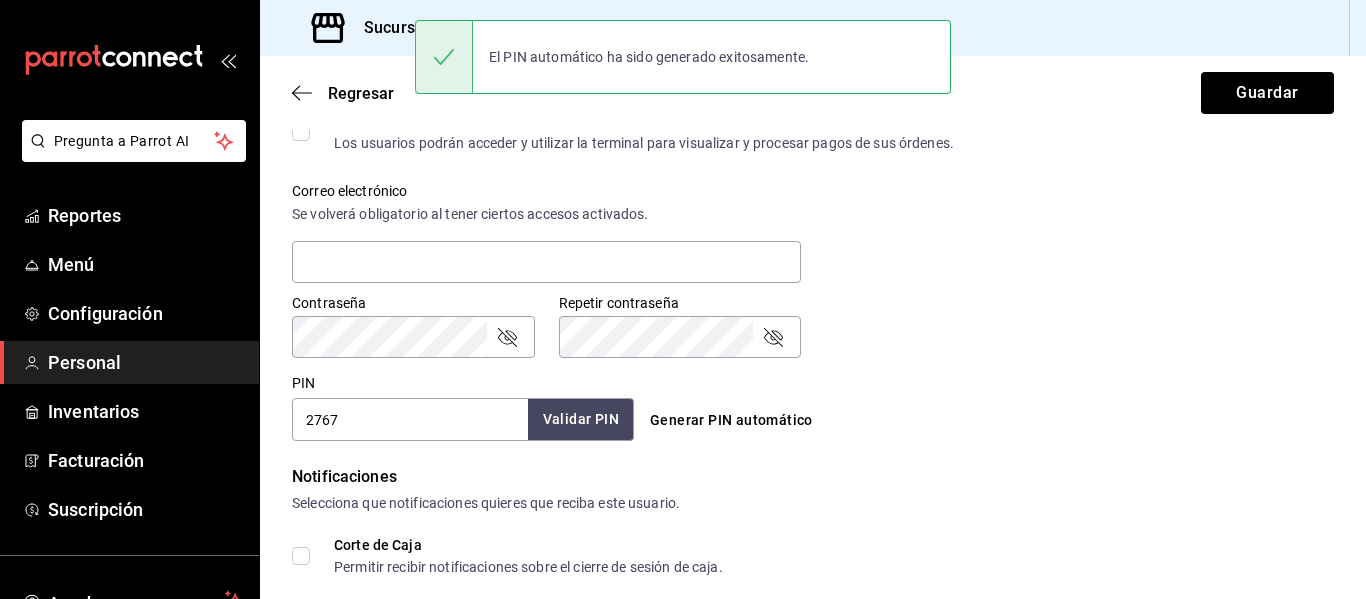click on "Validar PIN" at bounding box center [581, 419] 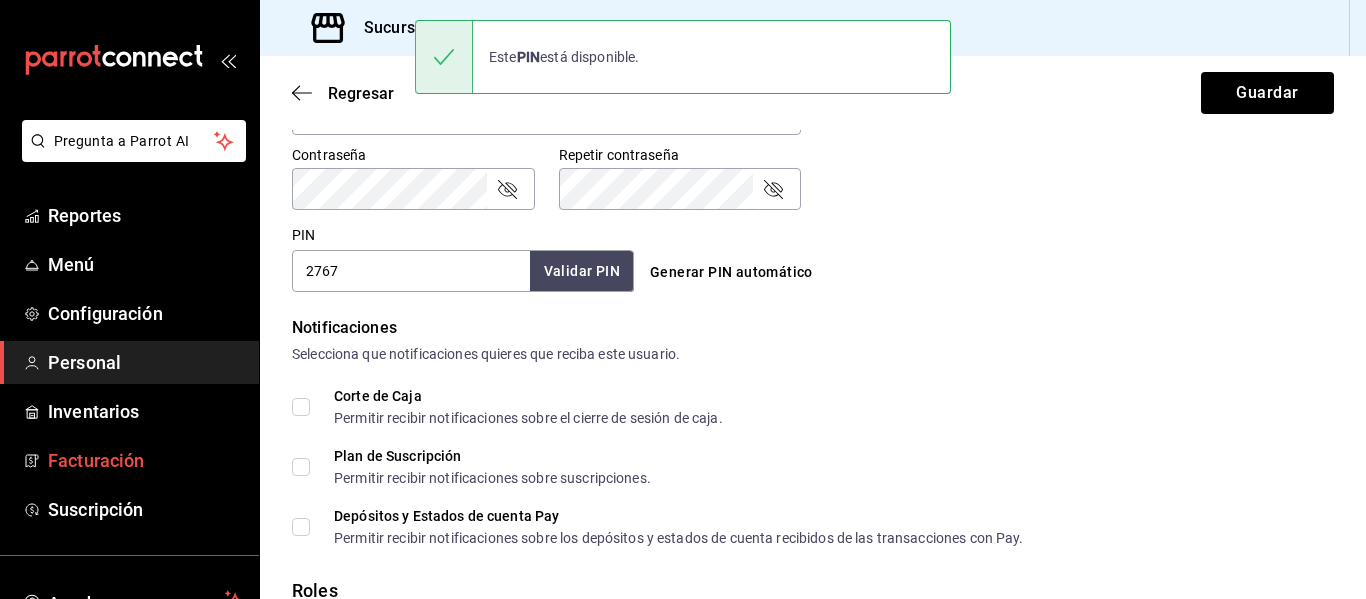scroll, scrollTop: 900, scrollLeft: 0, axis: vertical 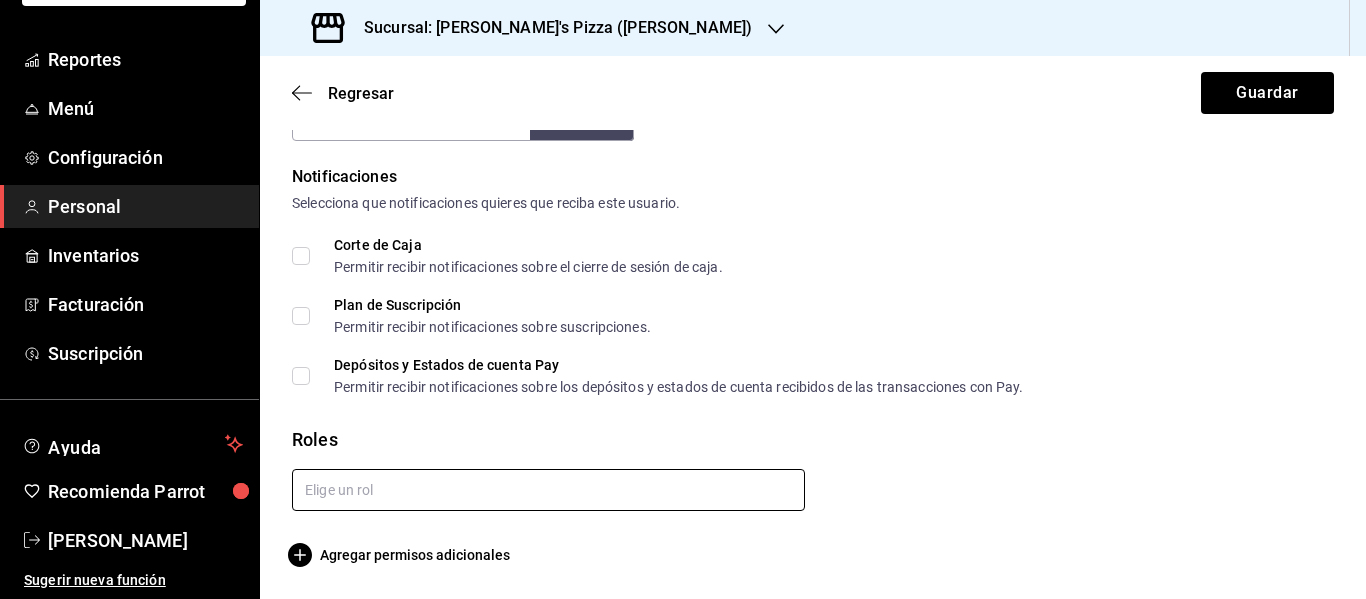 click at bounding box center (548, 490) 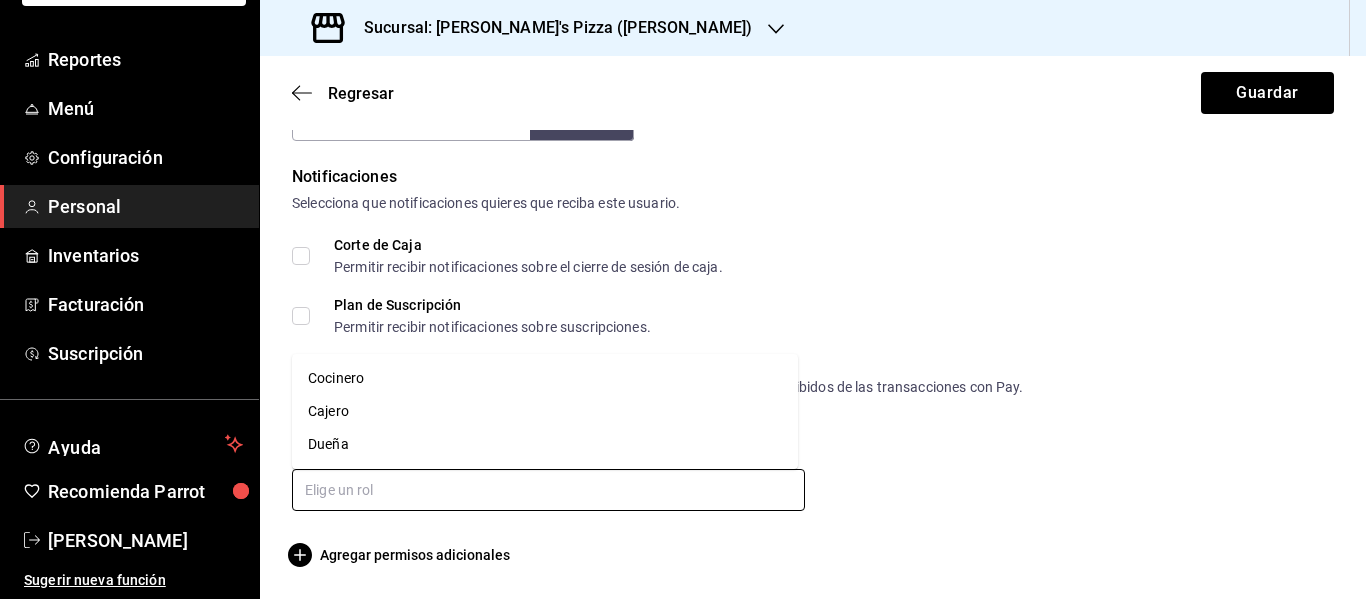click on "Cocinero" at bounding box center [545, 378] 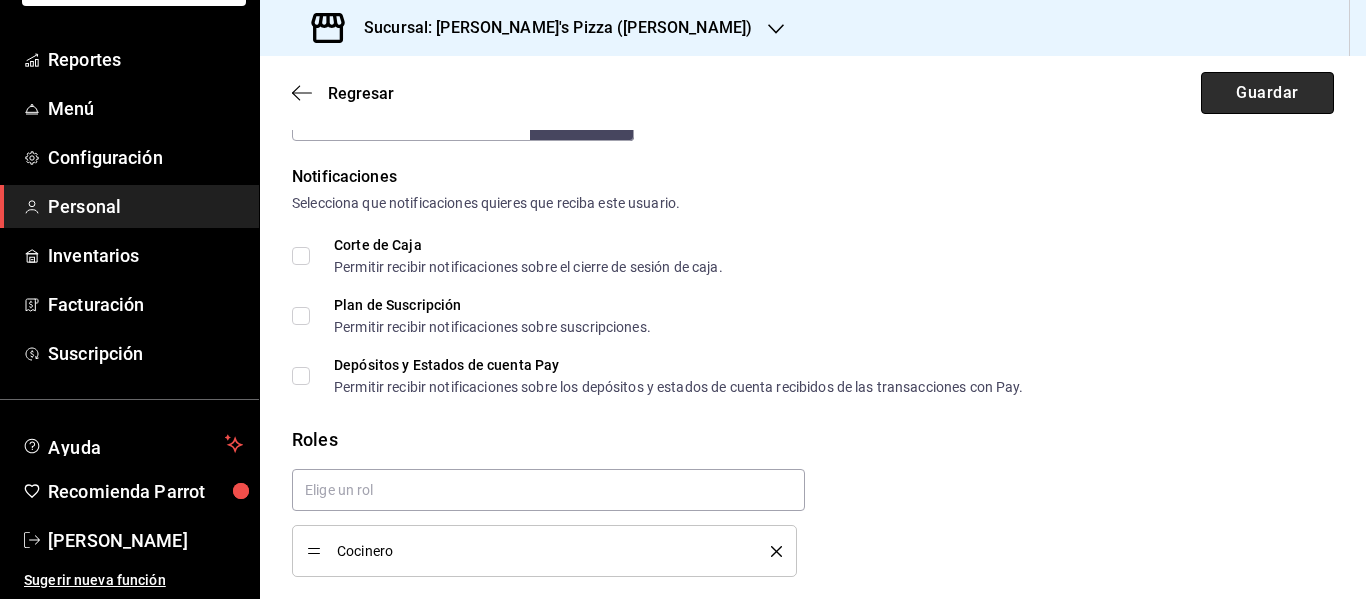 click on "Guardar" at bounding box center [1267, 93] 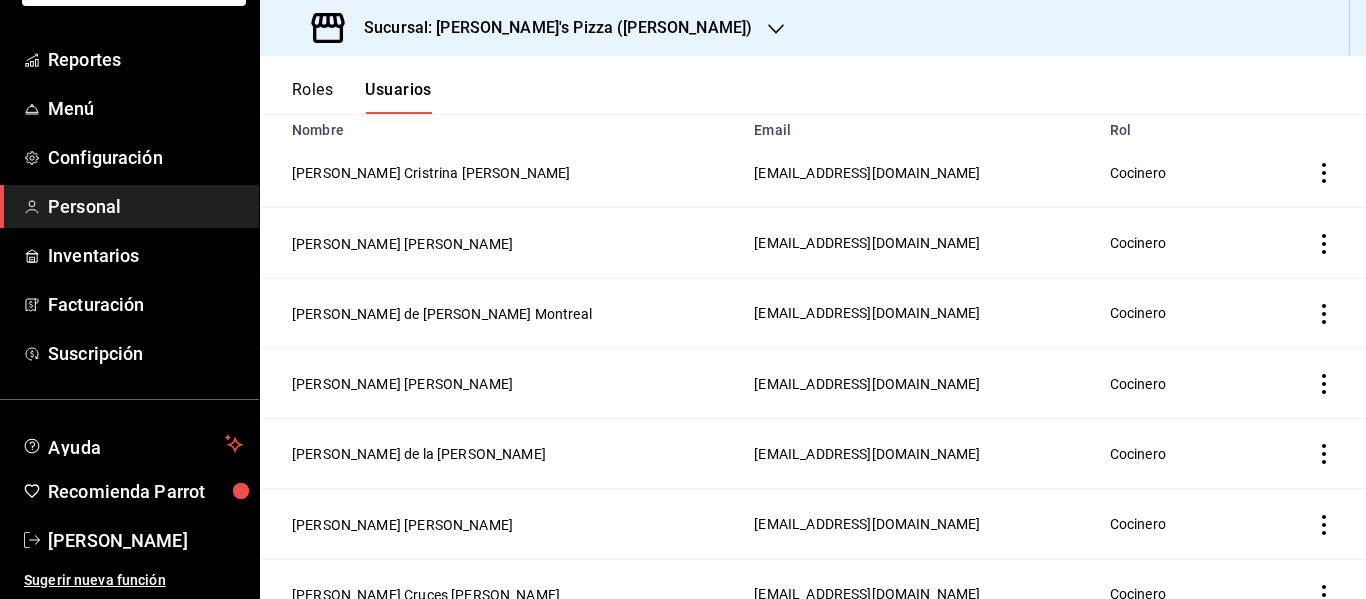 scroll, scrollTop: 200, scrollLeft: 0, axis: vertical 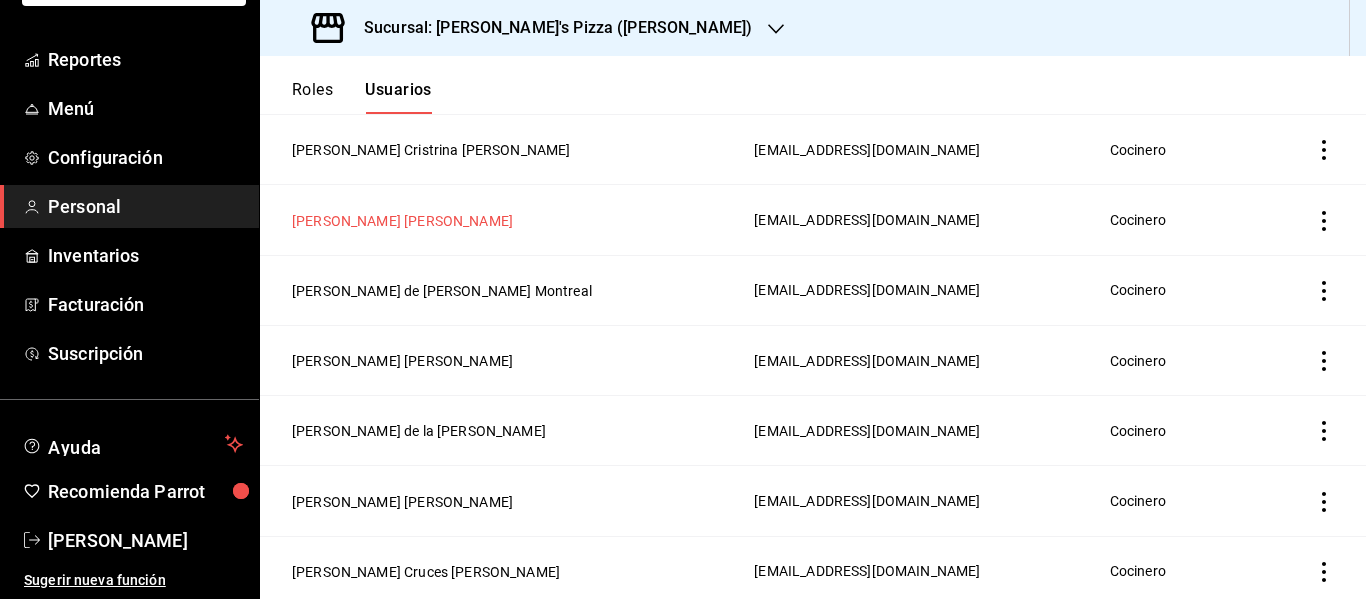 click on "[PERSON_NAME] [PERSON_NAME]" at bounding box center [402, 221] 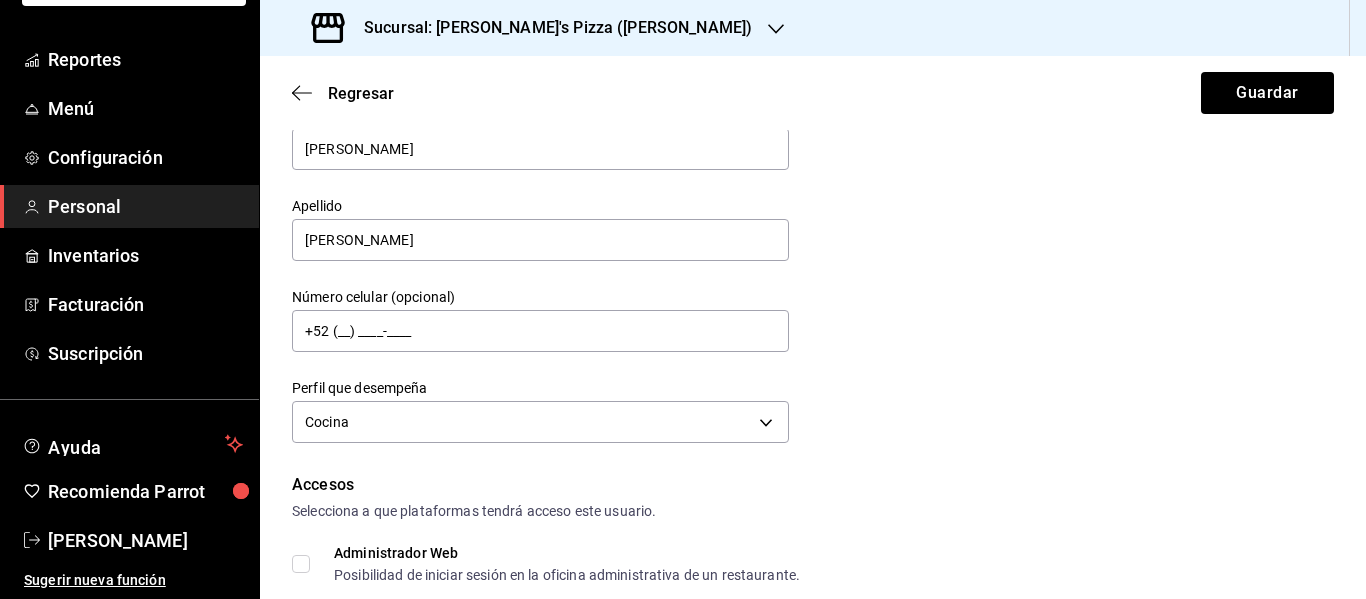 scroll, scrollTop: 200, scrollLeft: 0, axis: vertical 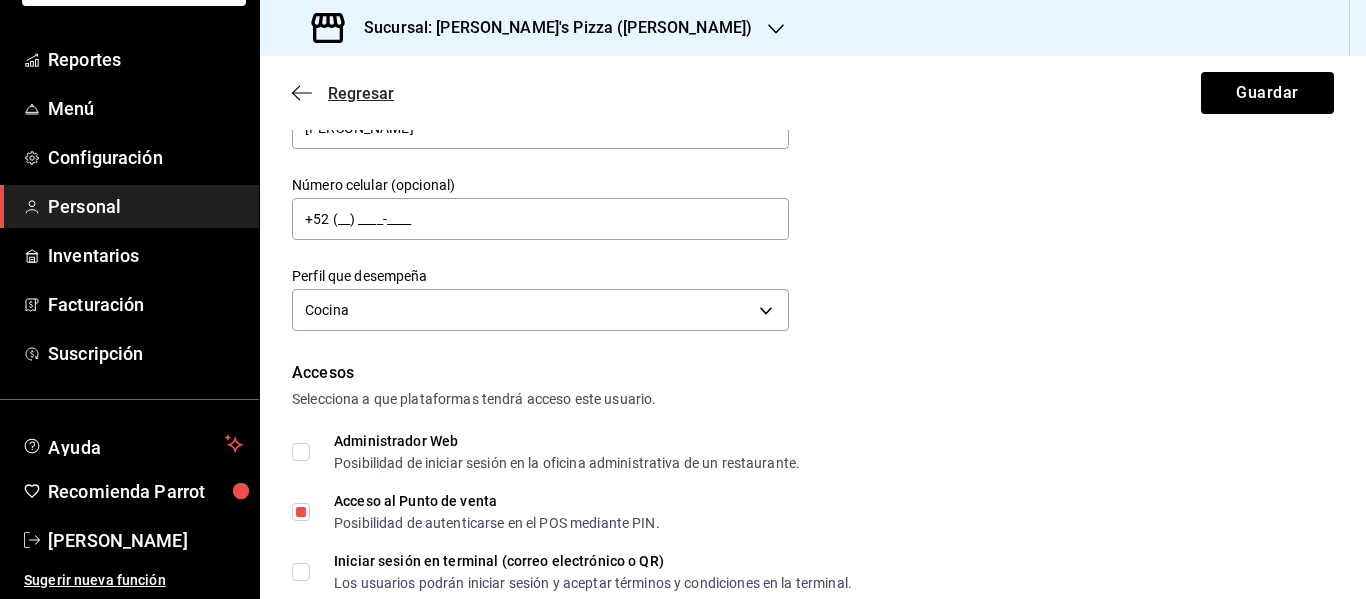 click 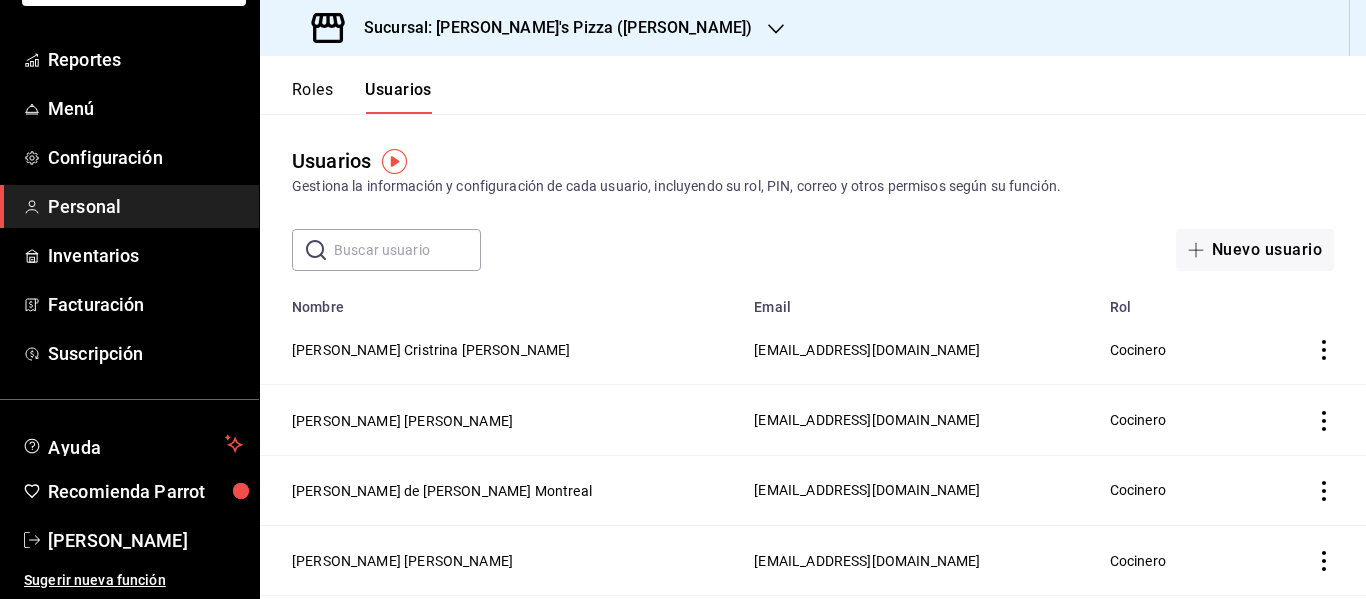 click on "[PERSON_NAME] de [PERSON_NAME] Montreal" at bounding box center (501, 490) 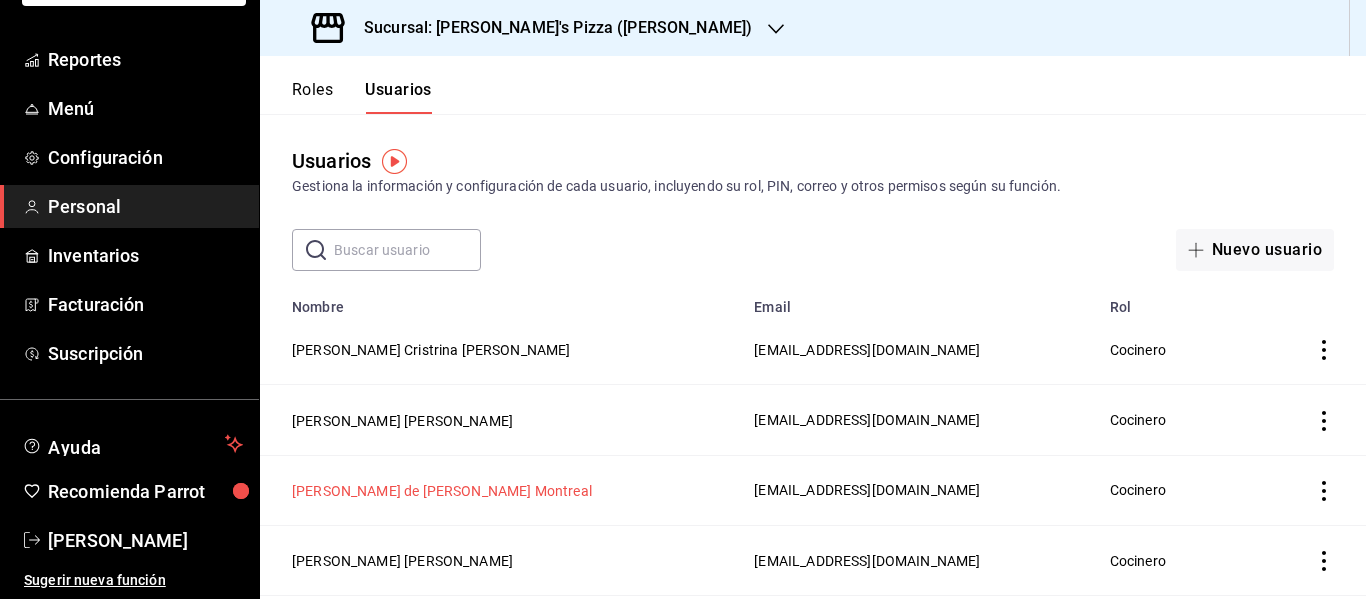 click on "[PERSON_NAME] de [PERSON_NAME] Montreal" at bounding box center (442, 491) 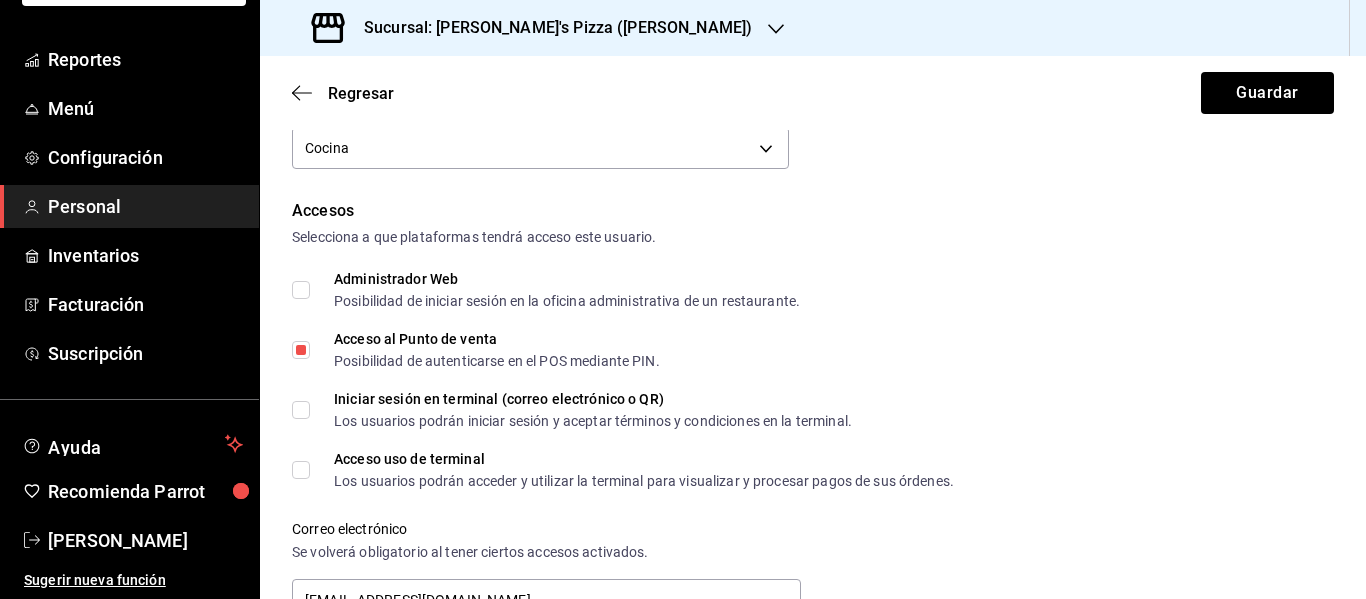 scroll, scrollTop: 400, scrollLeft: 0, axis: vertical 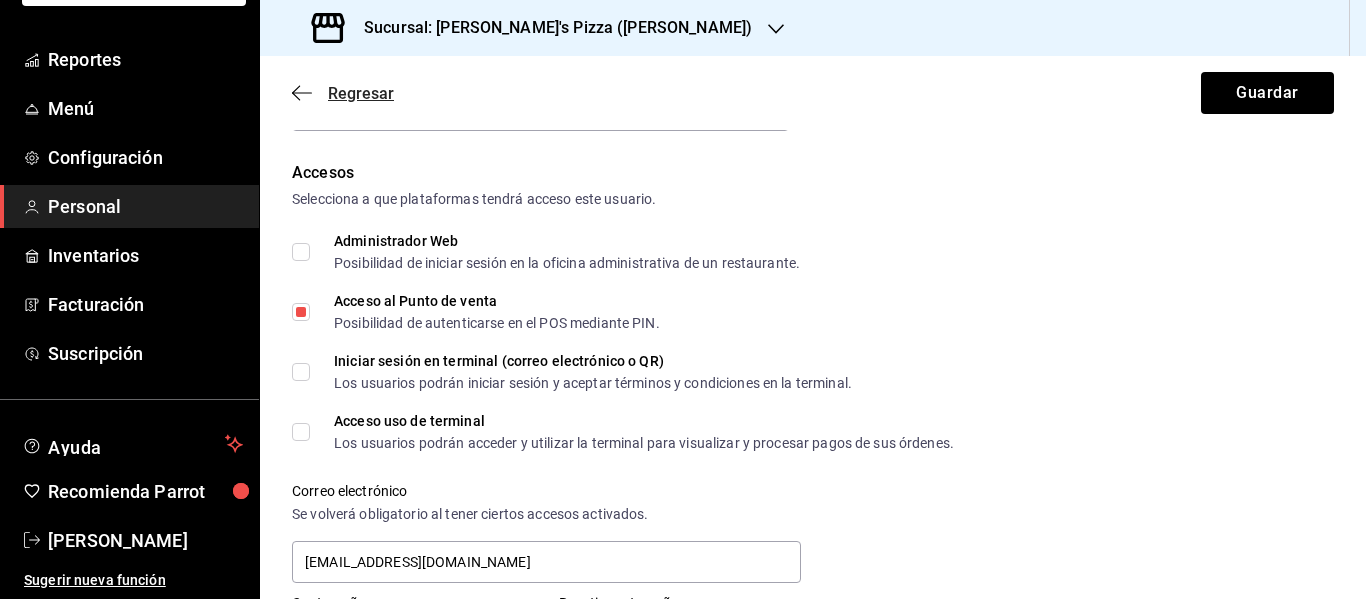 click 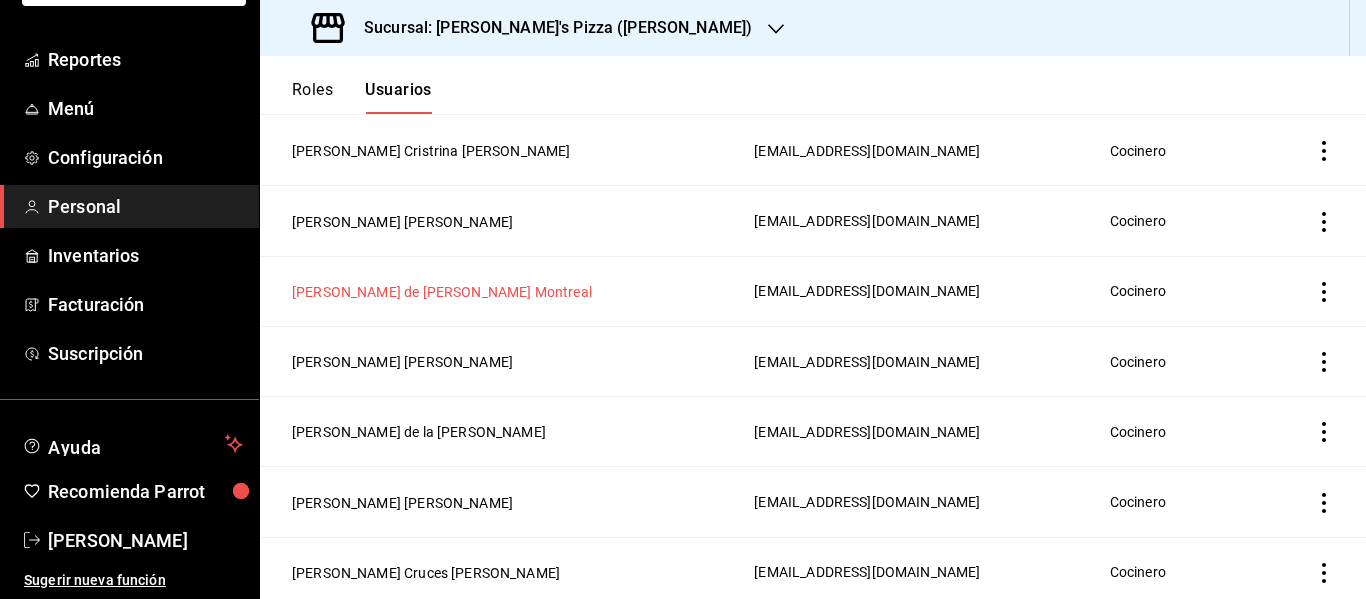scroll, scrollTop: 200, scrollLeft: 0, axis: vertical 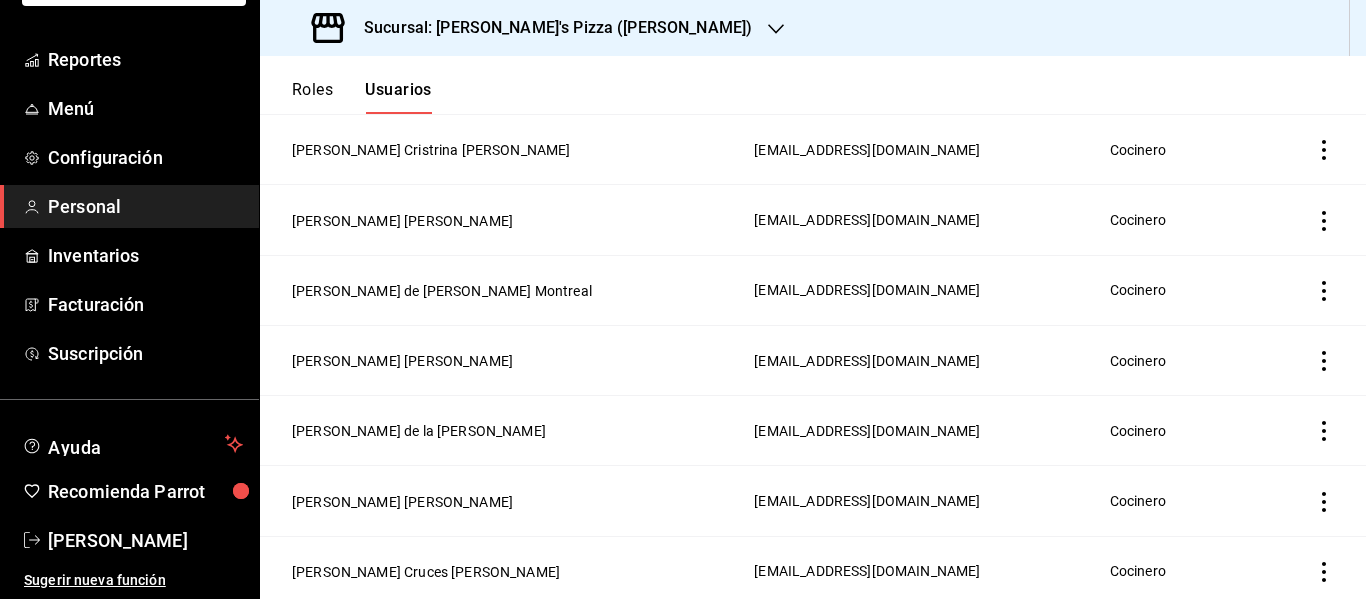 click on "[PERSON_NAME] [PERSON_NAME]" at bounding box center (501, 360) 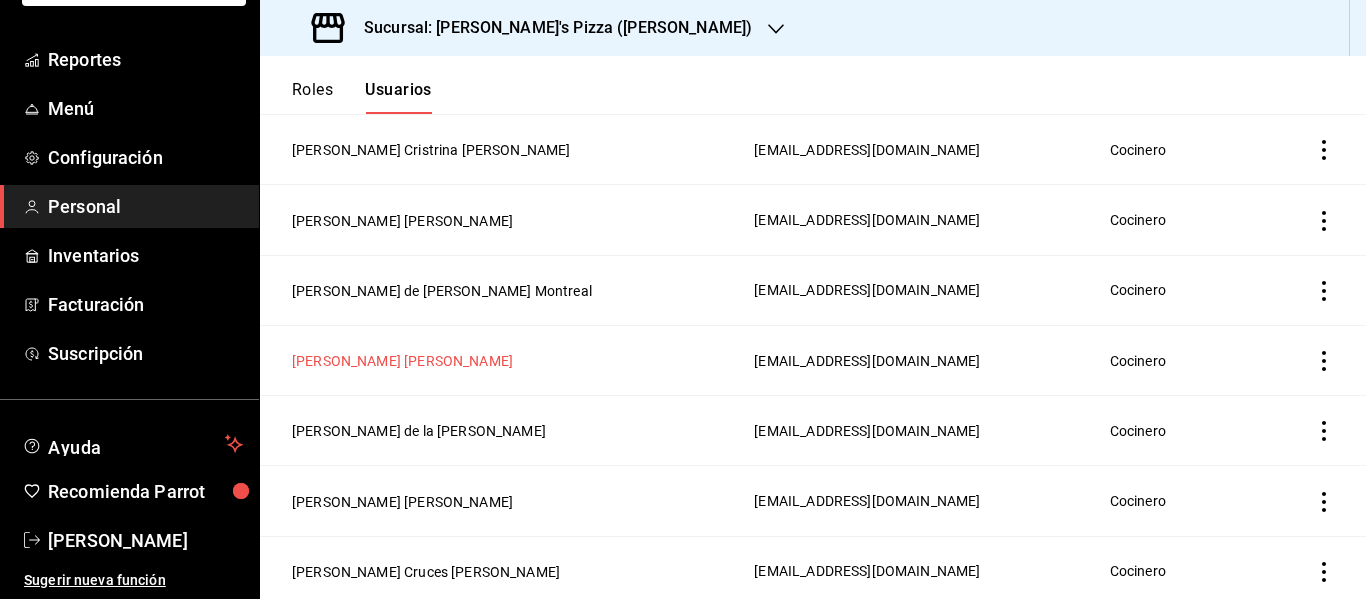 click on "[PERSON_NAME] [PERSON_NAME]" at bounding box center (402, 361) 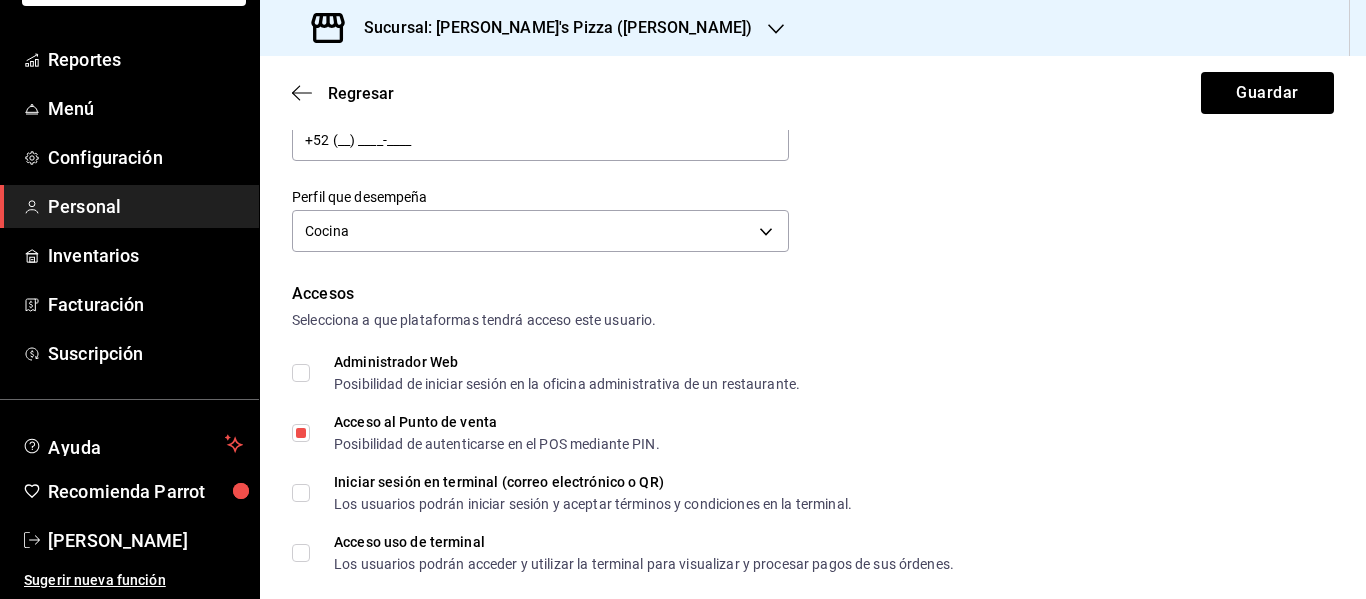 scroll, scrollTop: 300, scrollLeft: 0, axis: vertical 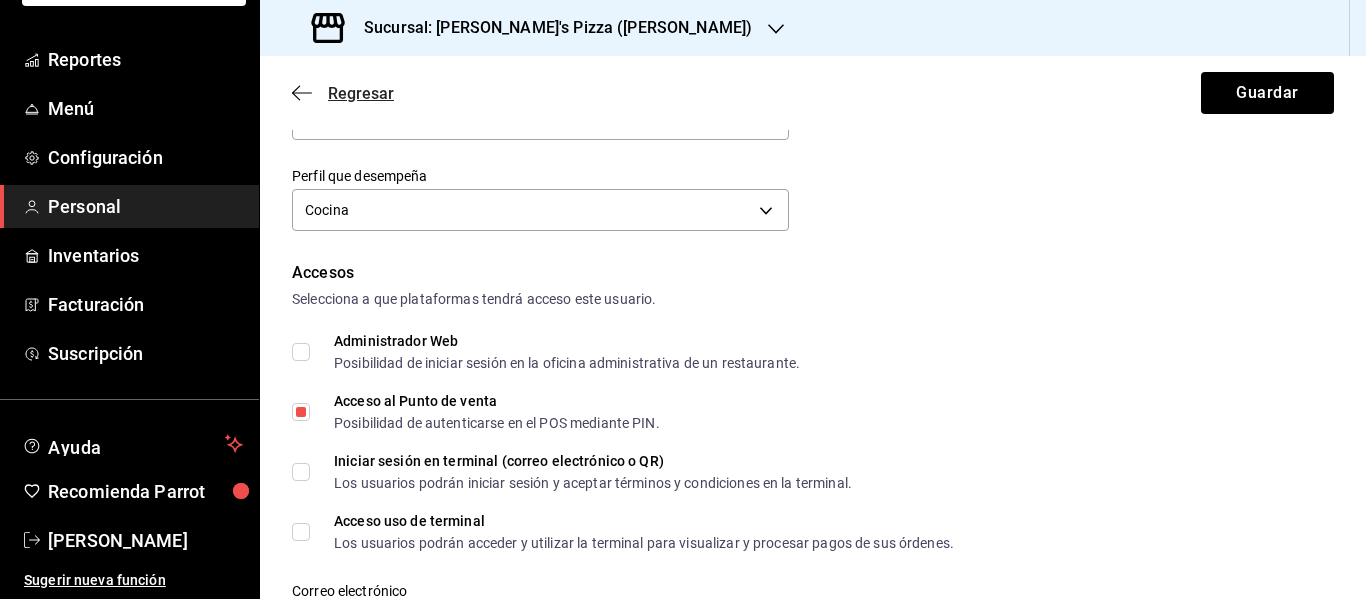 click 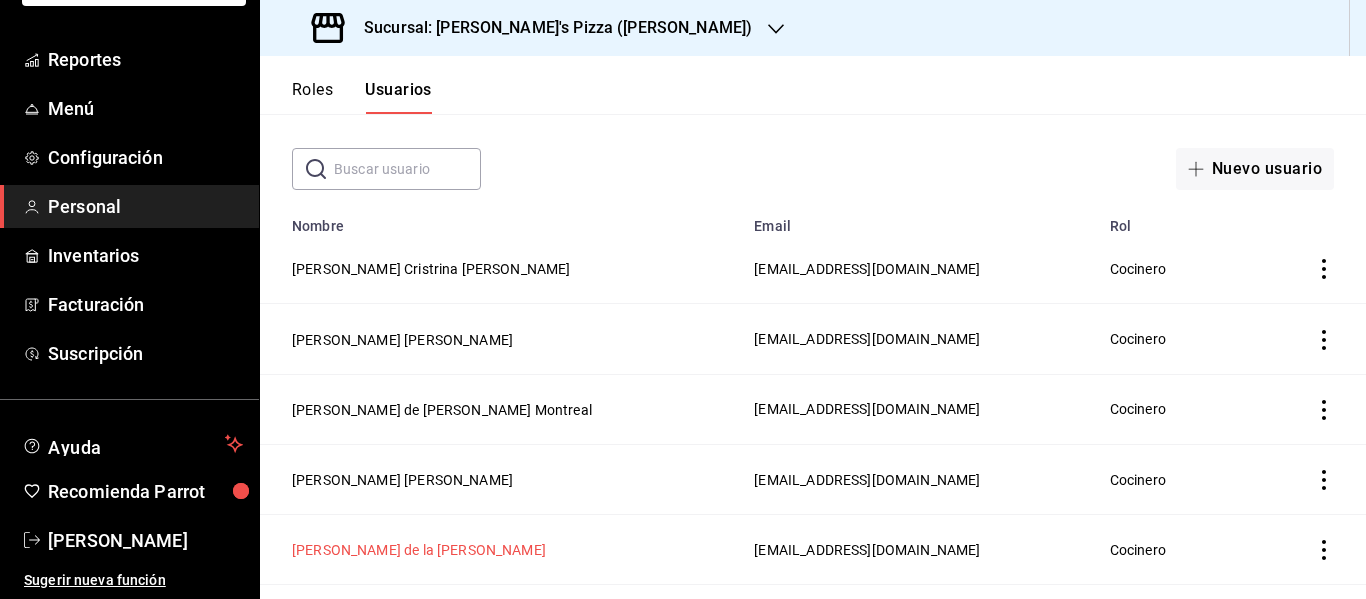 scroll, scrollTop: 200, scrollLeft: 0, axis: vertical 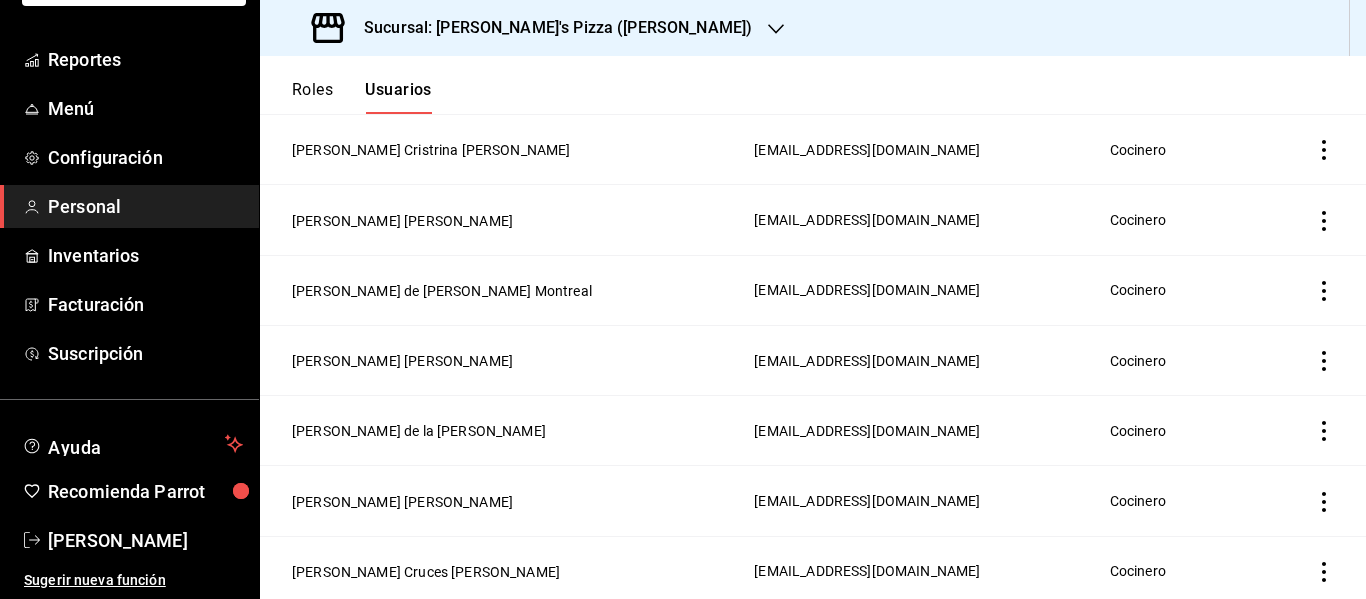 click on "[PERSON_NAME] de la [PERSON_NAME]" at bounding box center [501, 431] 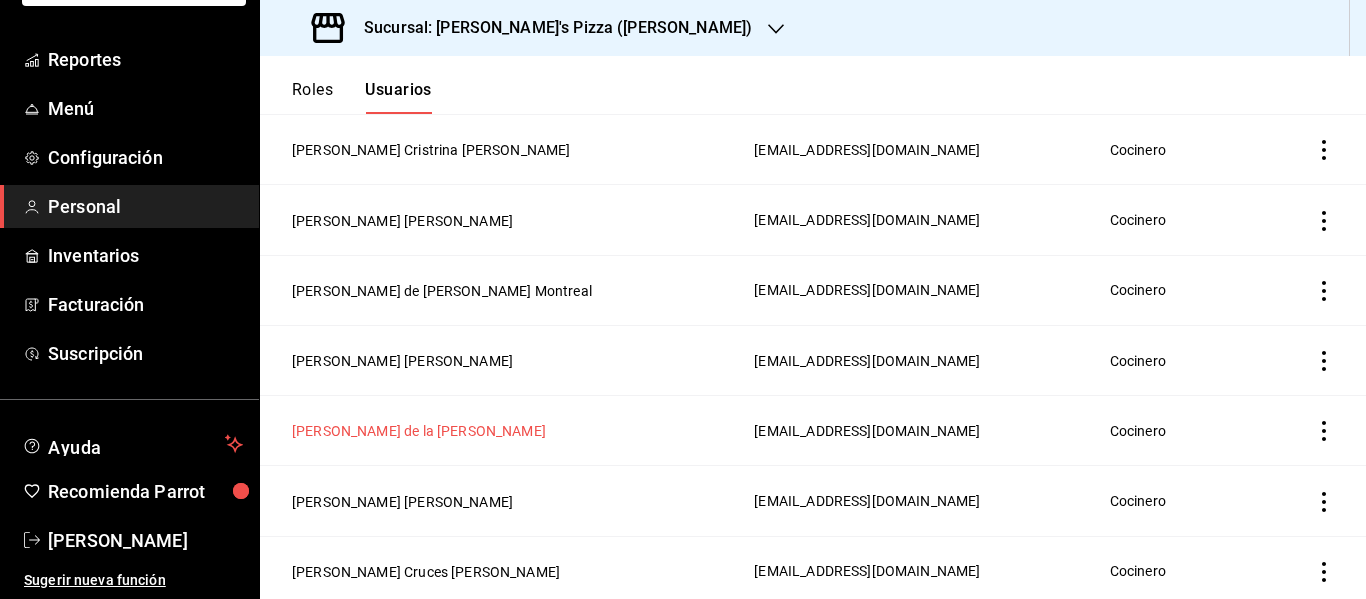 click on "[PERSON_NAME] de la [PERSON_NAME]" at bounding box center [419, 431] 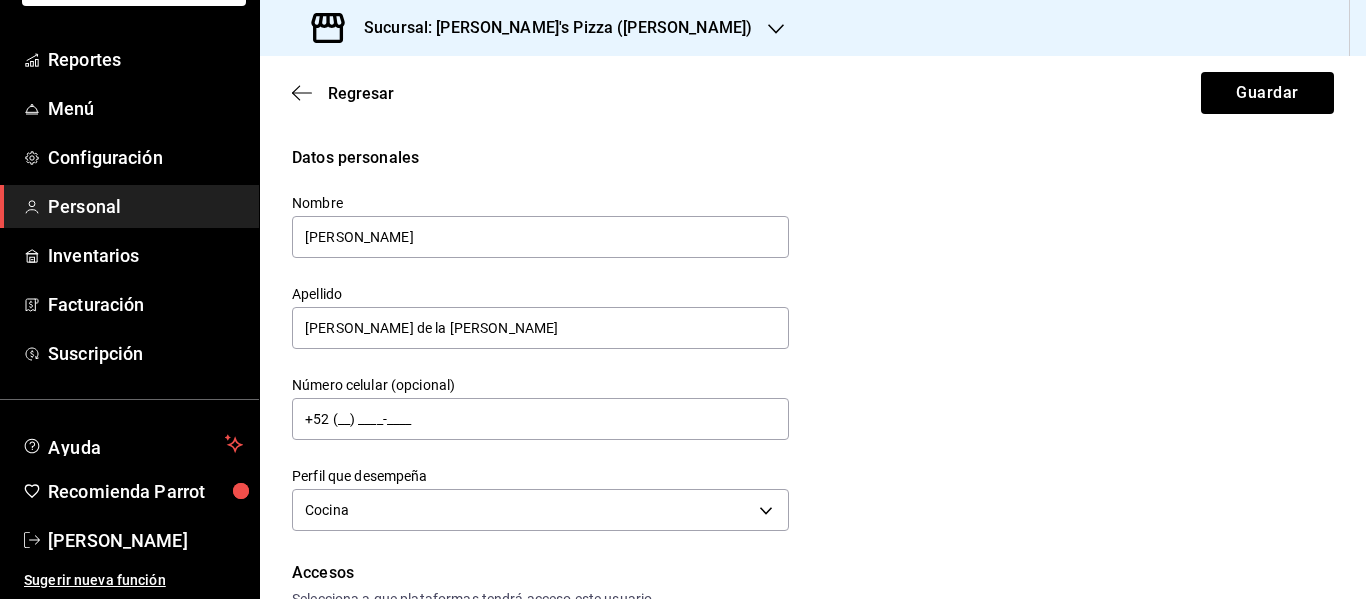 scroll, scrollTop: 300, scrollLeft: 0, axis: vertical 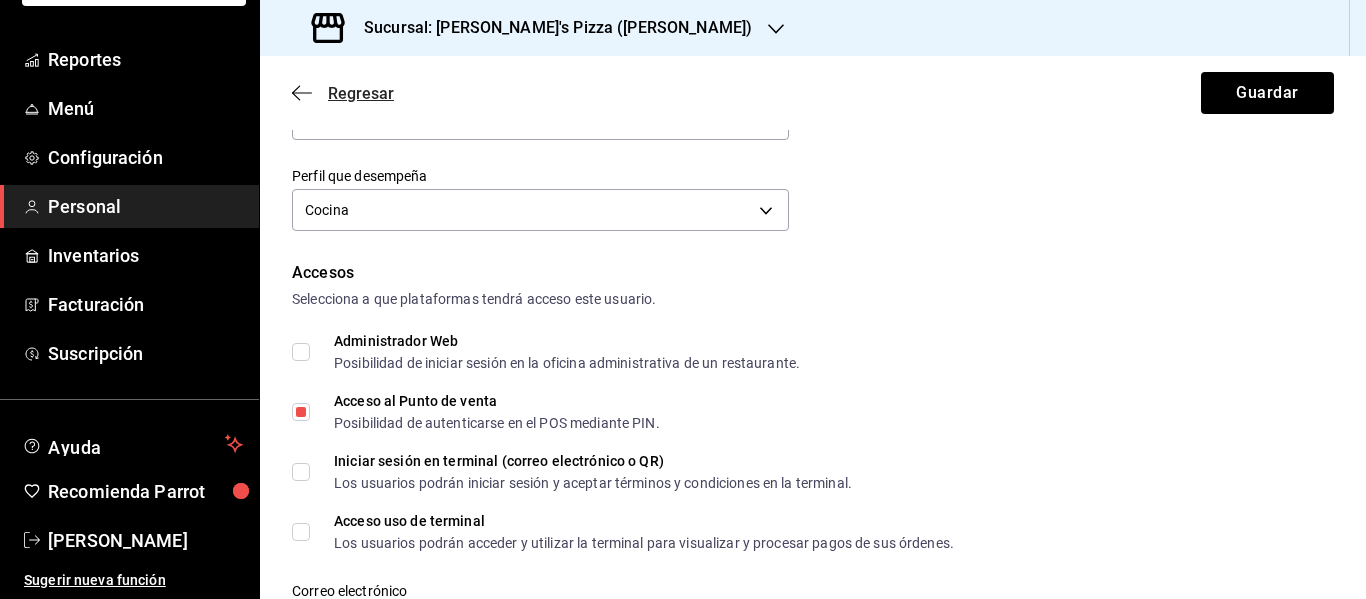 click 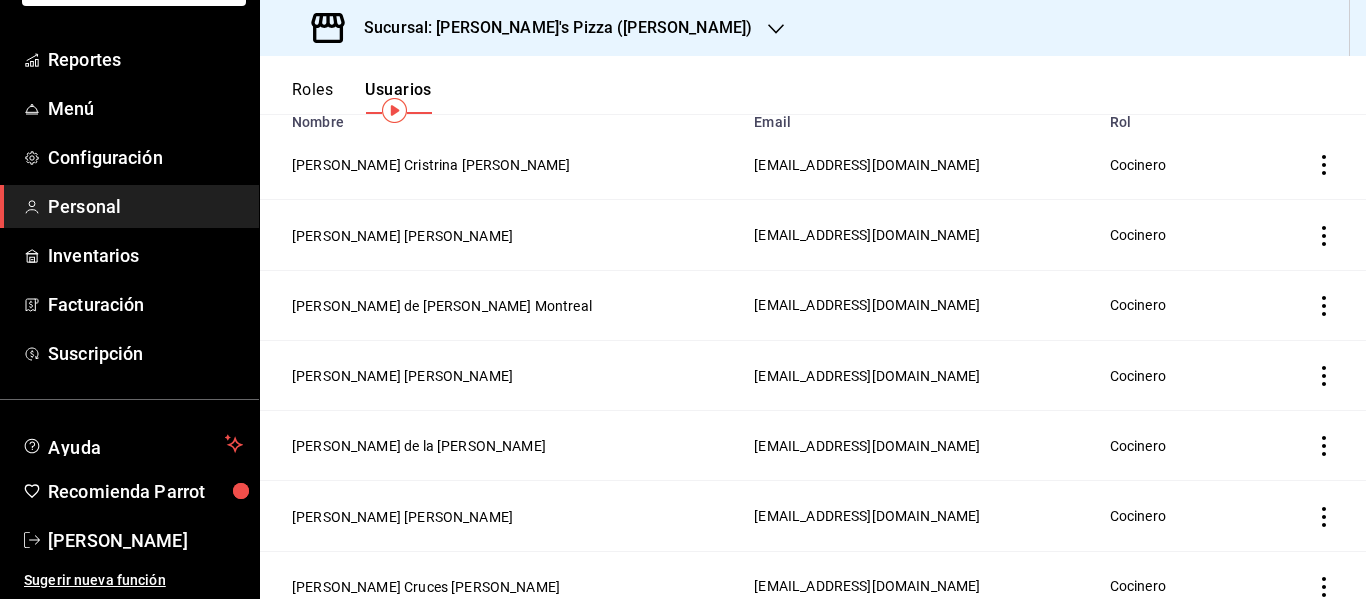 scroll, scrollTop: 200, scrollLeft: 0, axis: vertical 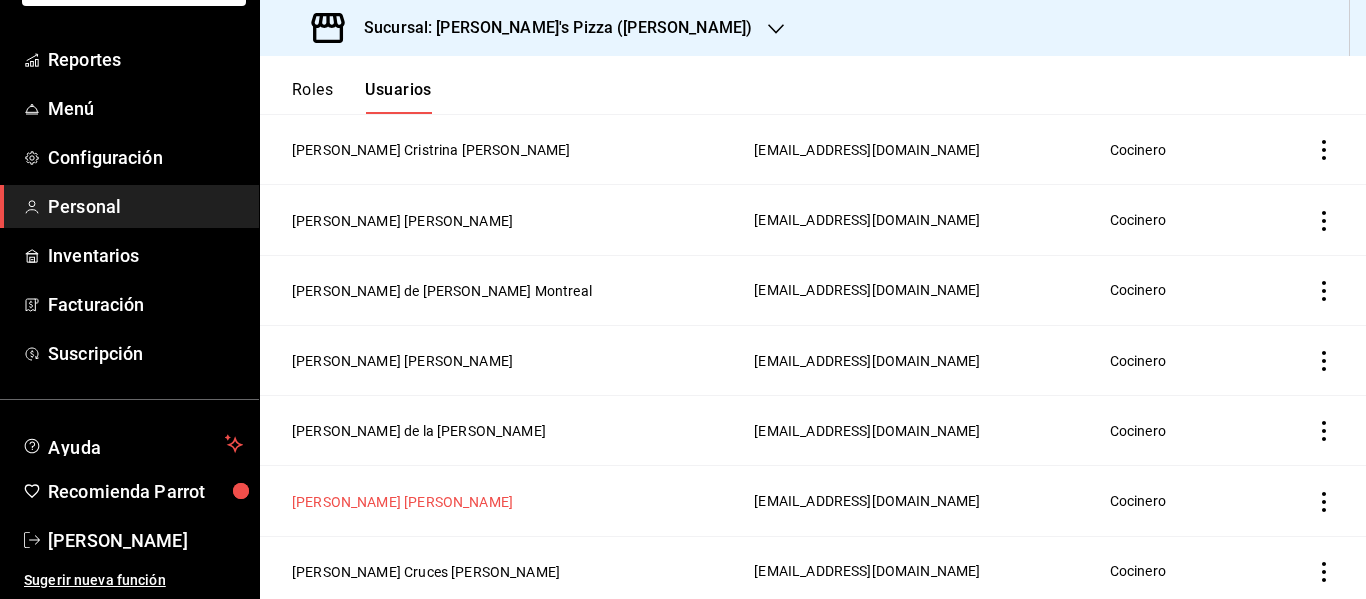 click on "[PERSON_NAME] [PERSON_NAME]" at bounding box center (402, 502) 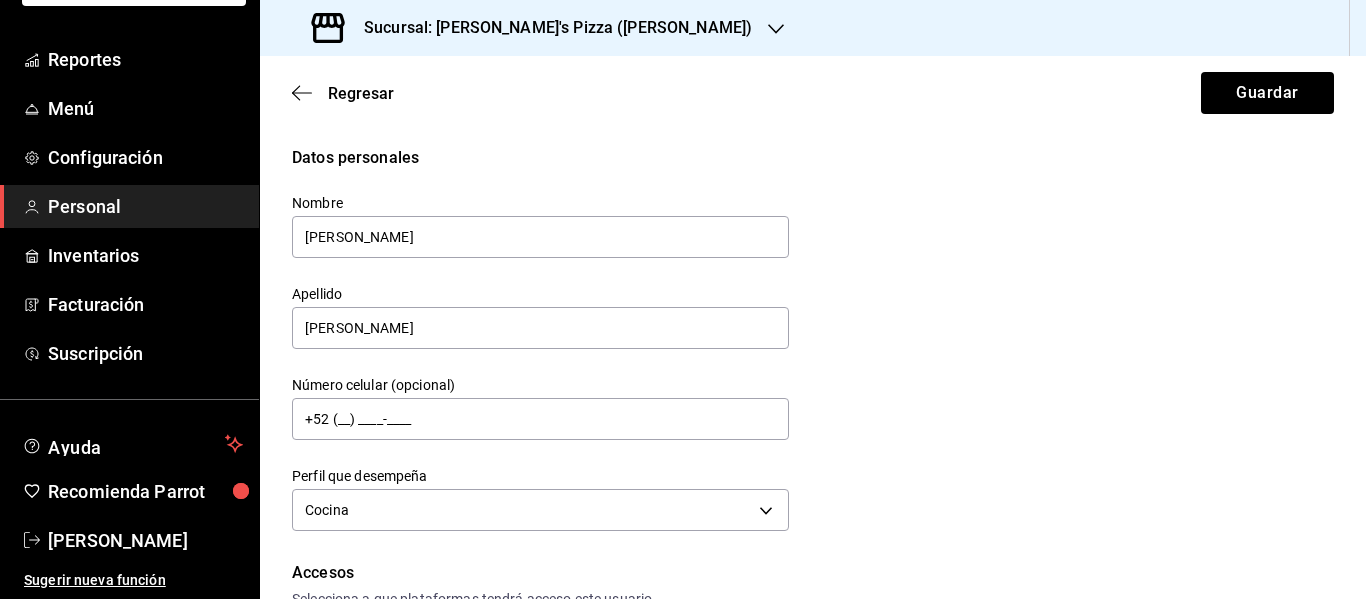 scroll, scrollTop: 200, scrollLeft: 0, axis: vertical 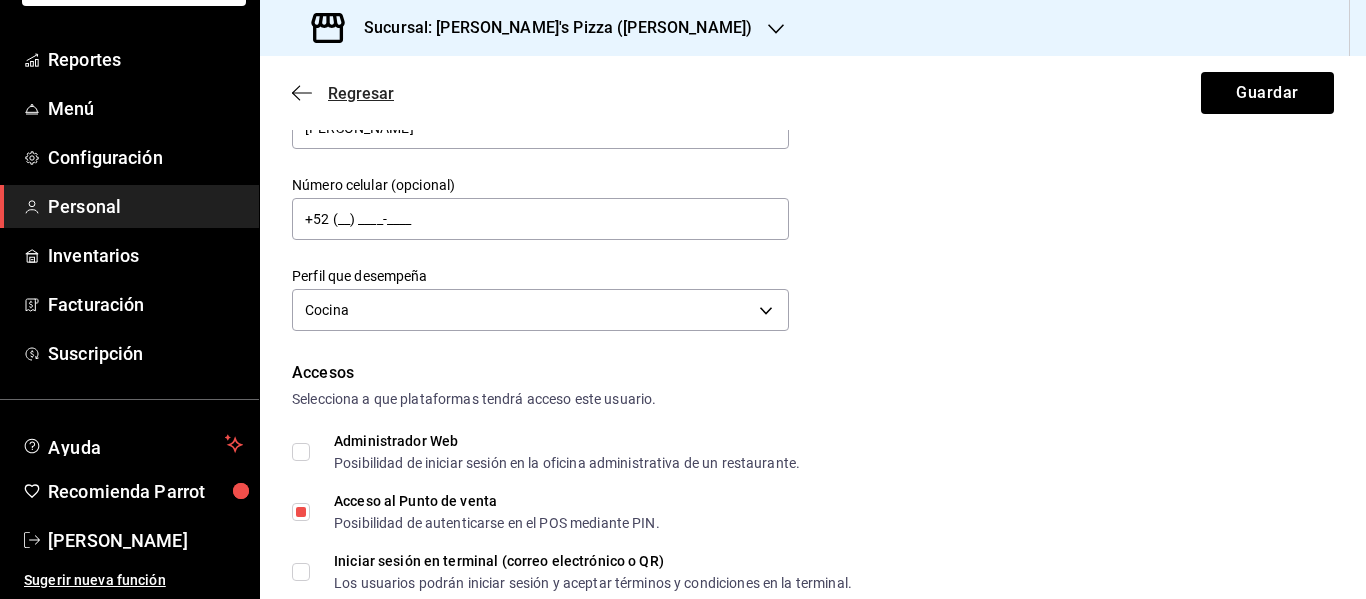 click 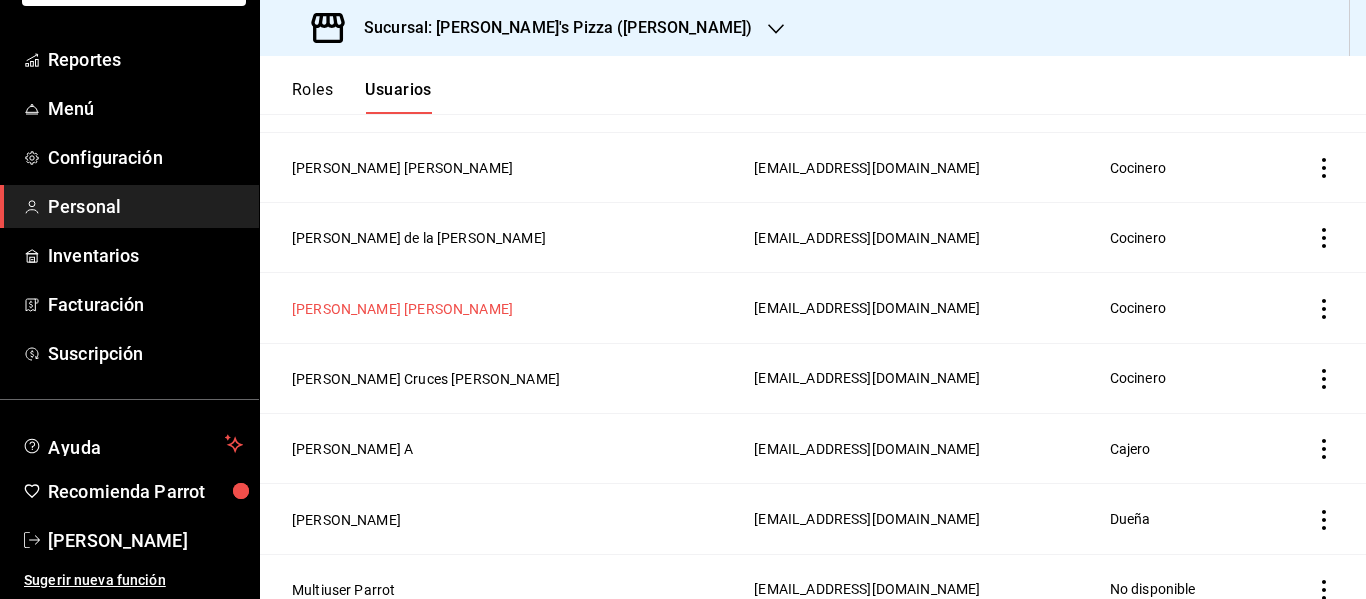 scroll, scrollTop: 400, scrollLeft: 0, axis: vertical 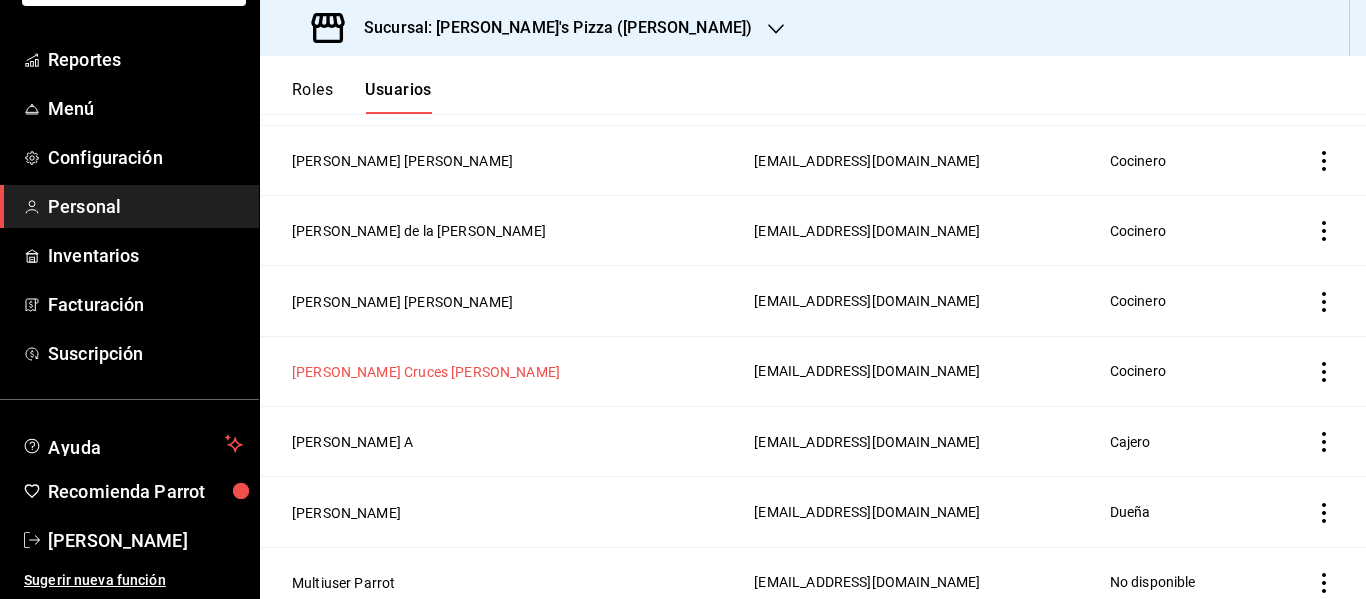 click on "[PERSON_NAME] Cruces [PERSON_NAME]" at bounding box center (426, 372) 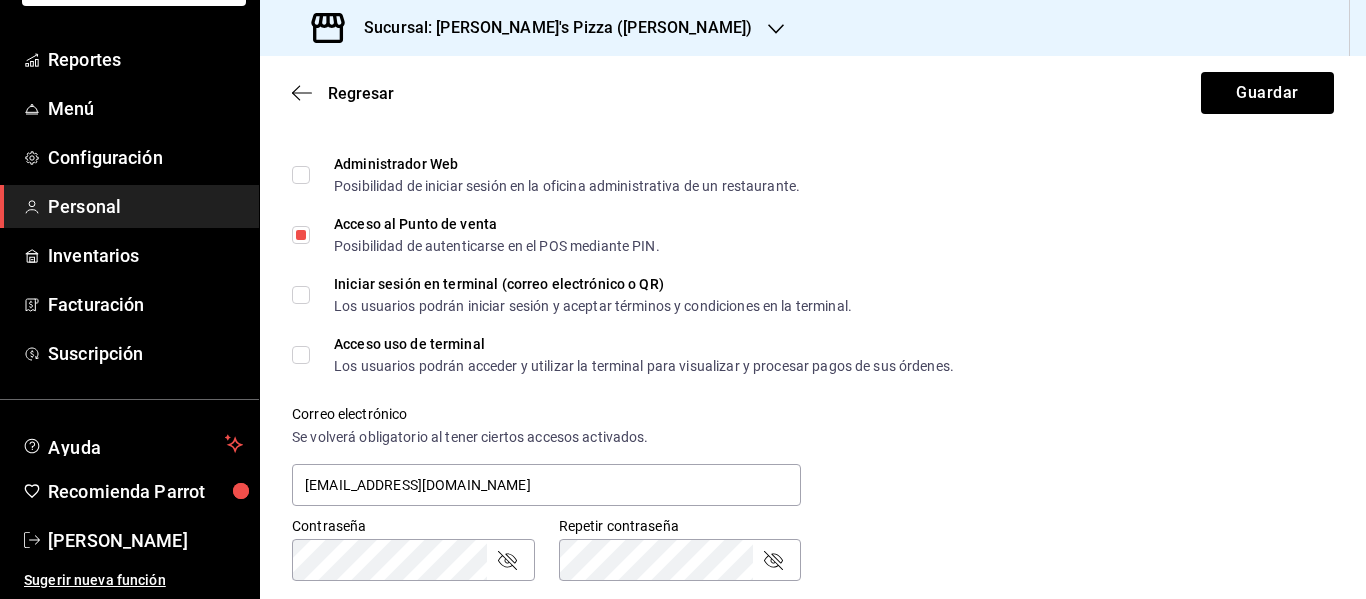 scroll, scrollTop: 500, scrollLeft: 0, axis: vertical 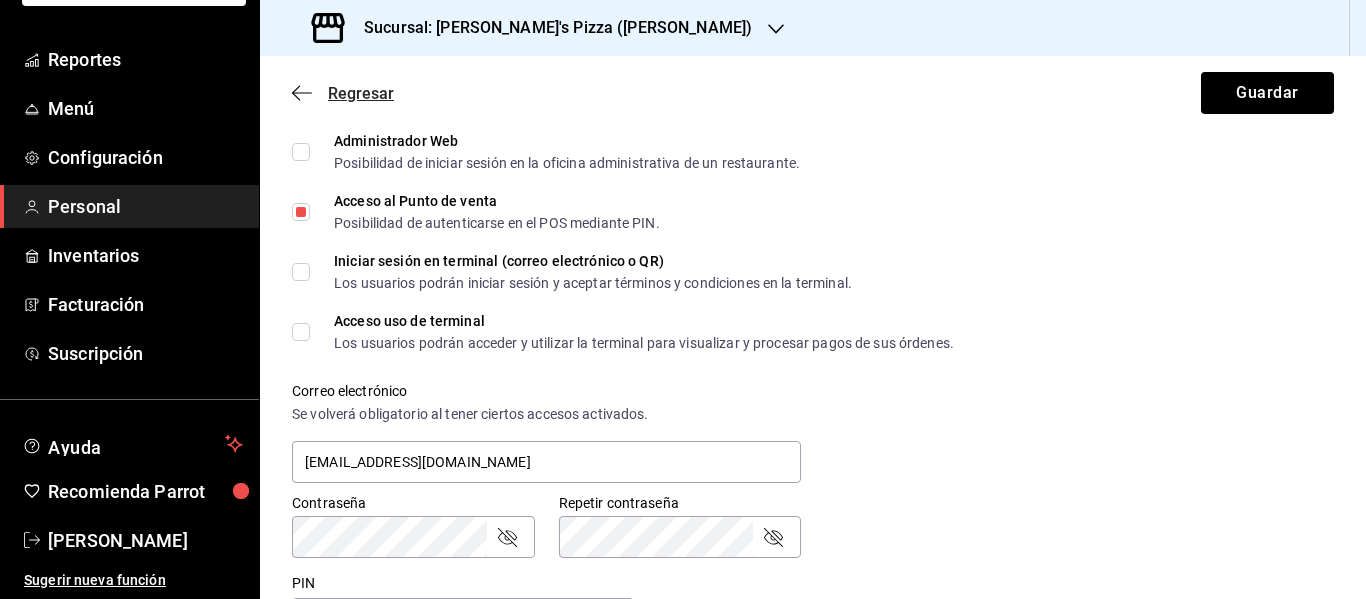 click 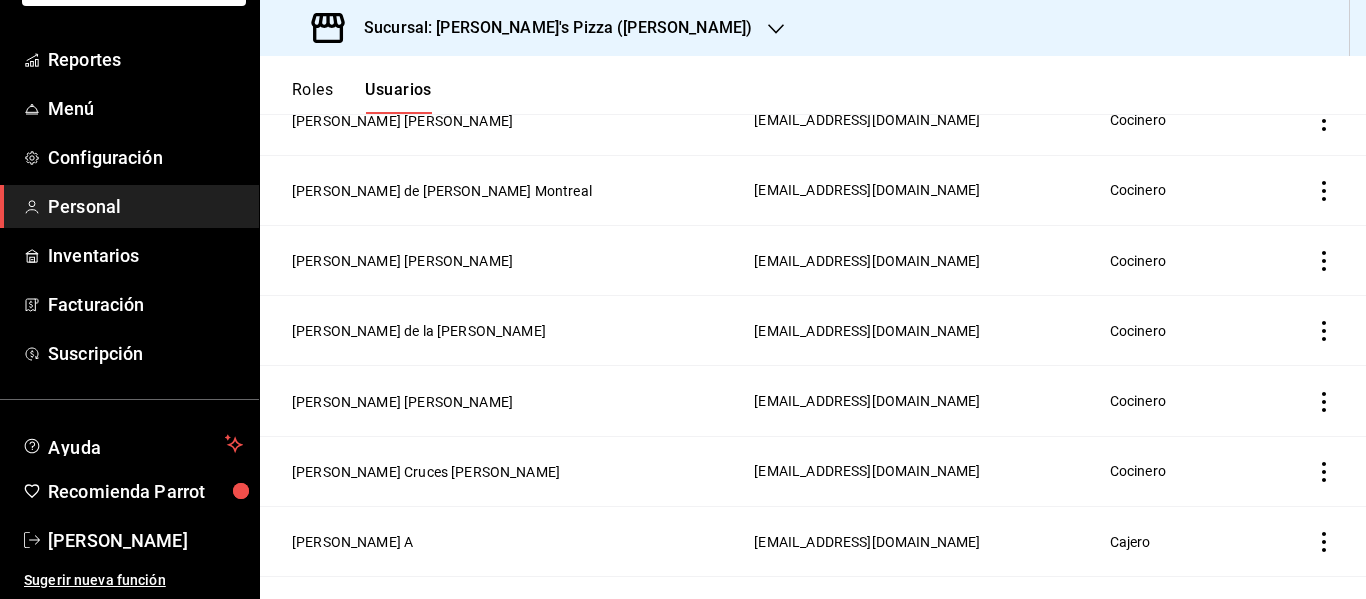 scroll, scrollTop: 200, scrollLeft: 0, axis: vertical 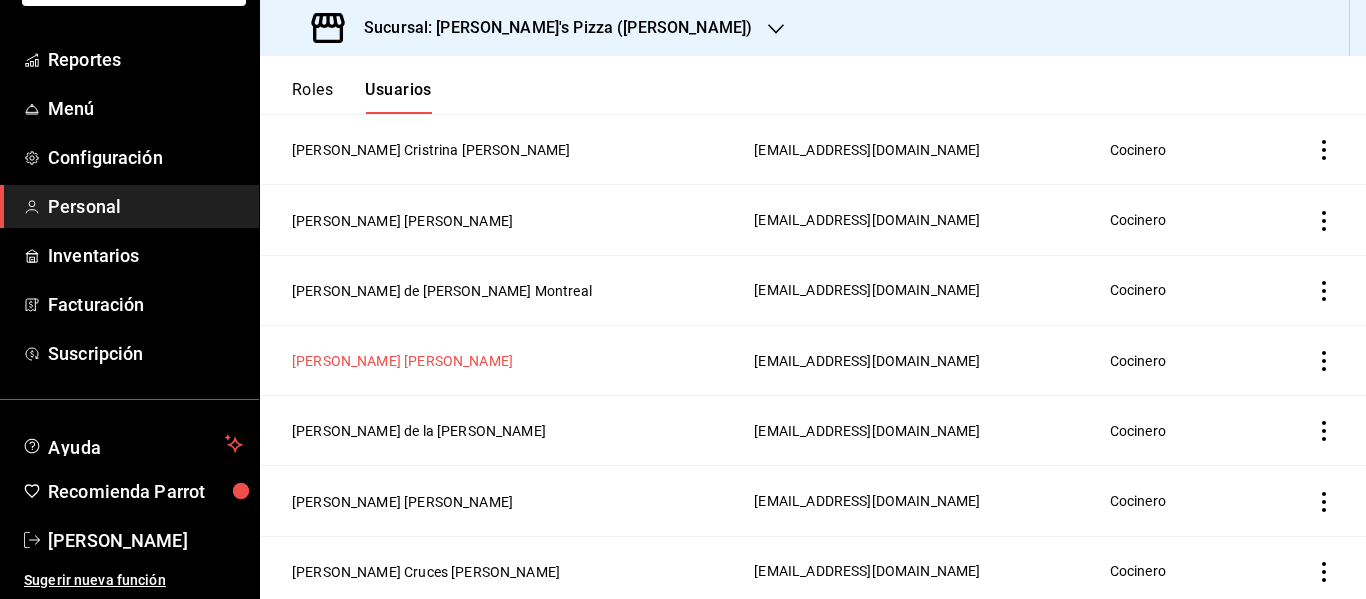 click on "[PERSON_NAME] [PERSON_NAME]" at bounding box center [402, 361] 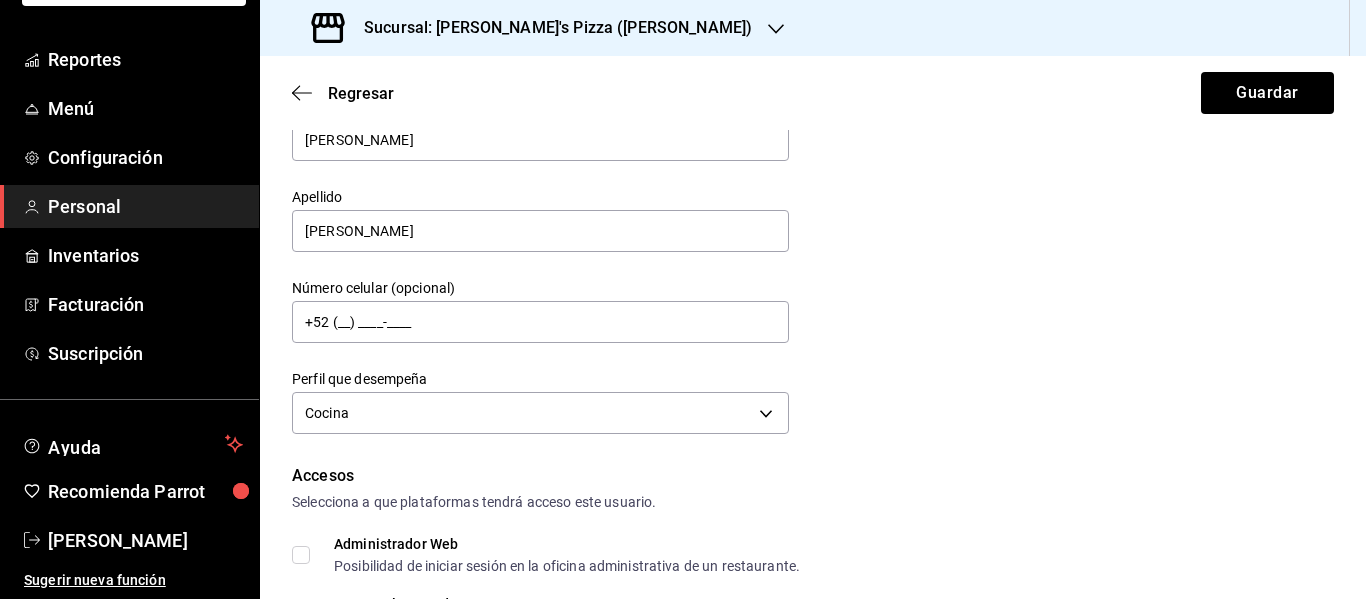 scroll, scrollTop: 300, scrollLeft: 0, axis: vertical 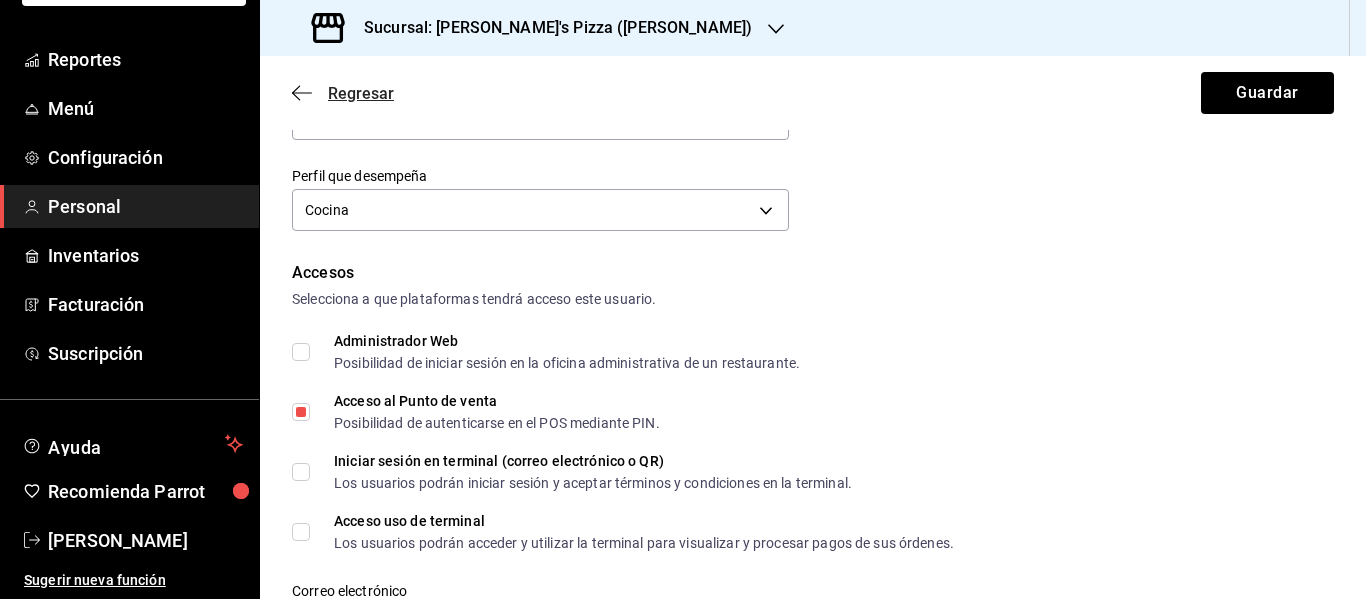 click 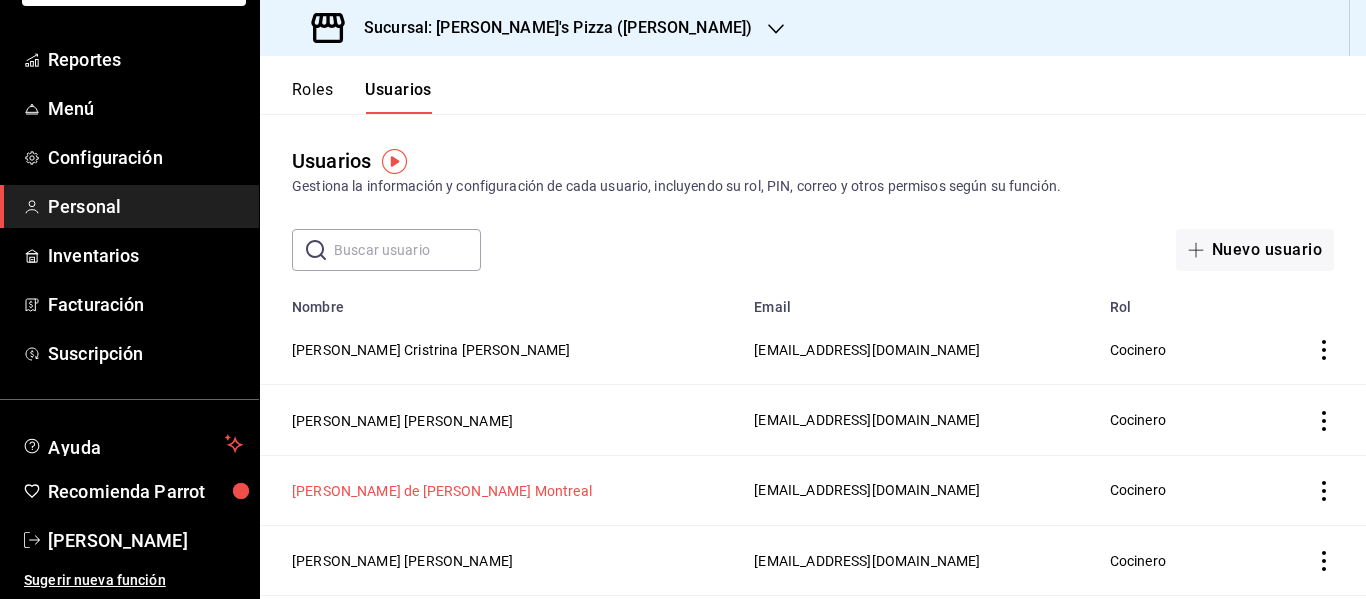 click on "[PERSON_NAME] de [PERSON_NAME] Montreal" at bounding box center [442, 491] 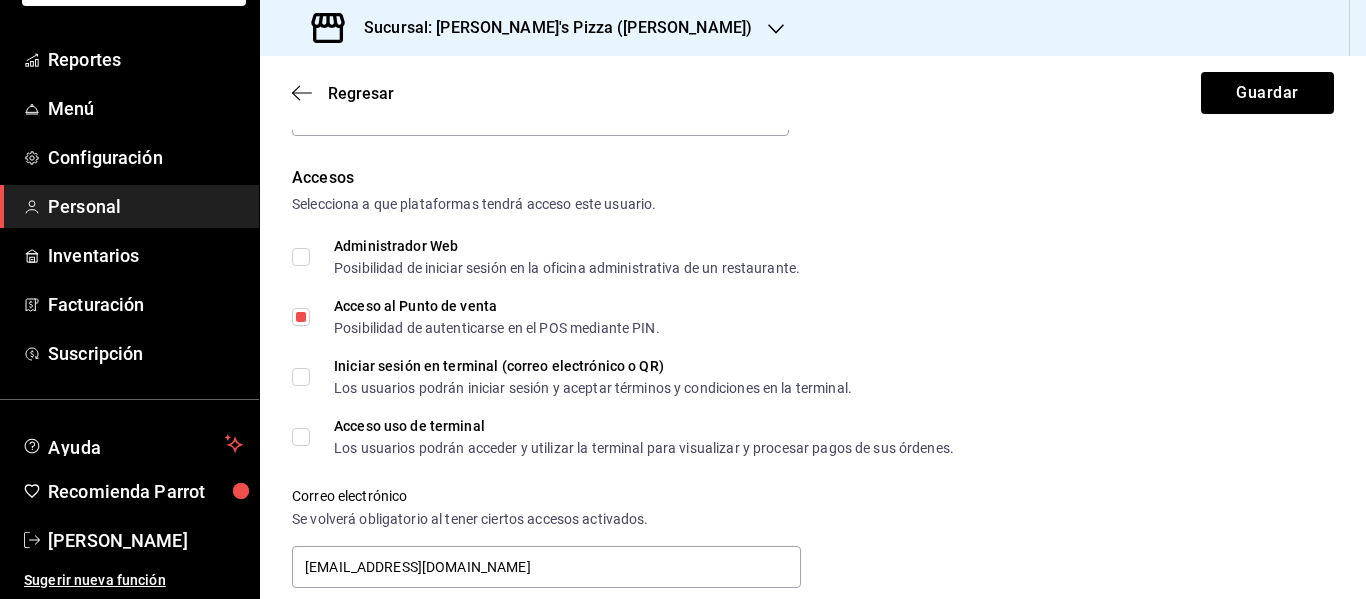scroll, scrollTop: 400, scrollLeft: 0, axis: vertical 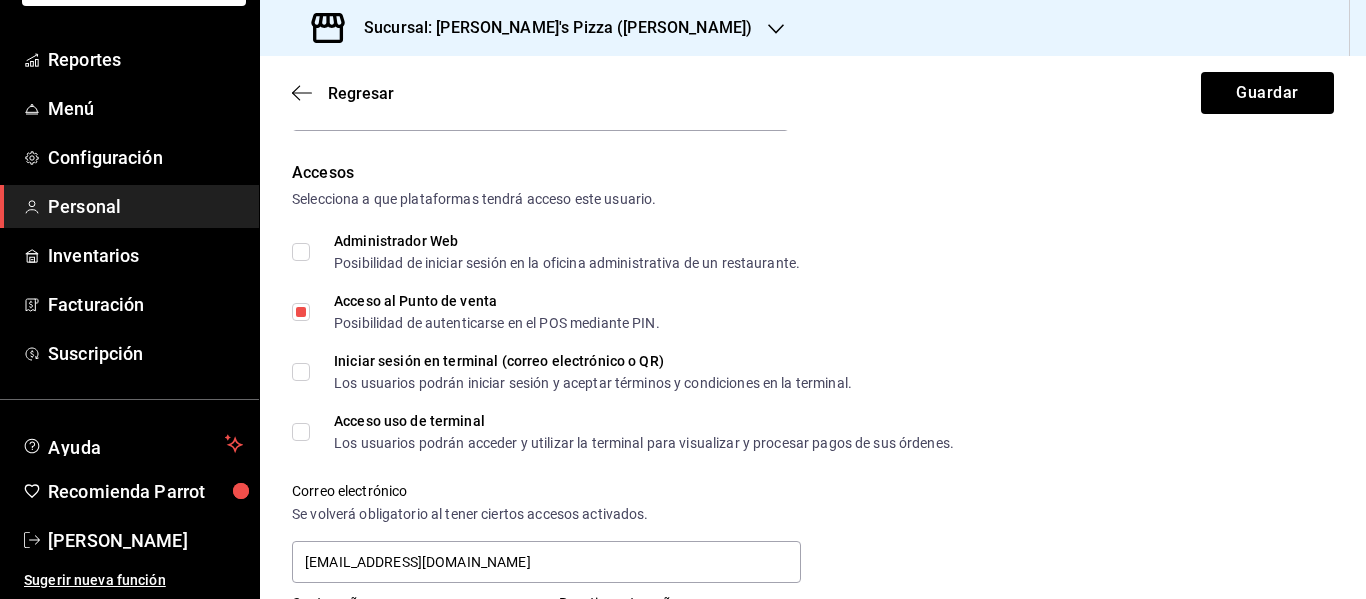click on "Regresar Guardar" at bounding box center (813, 93) 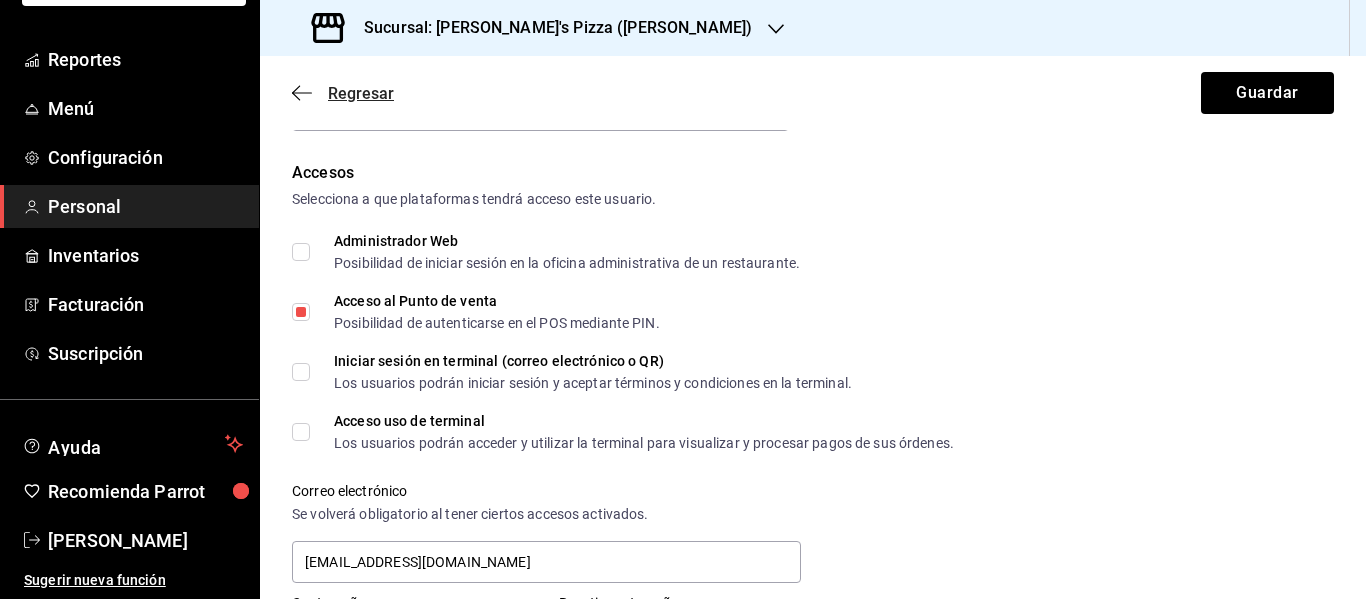 click 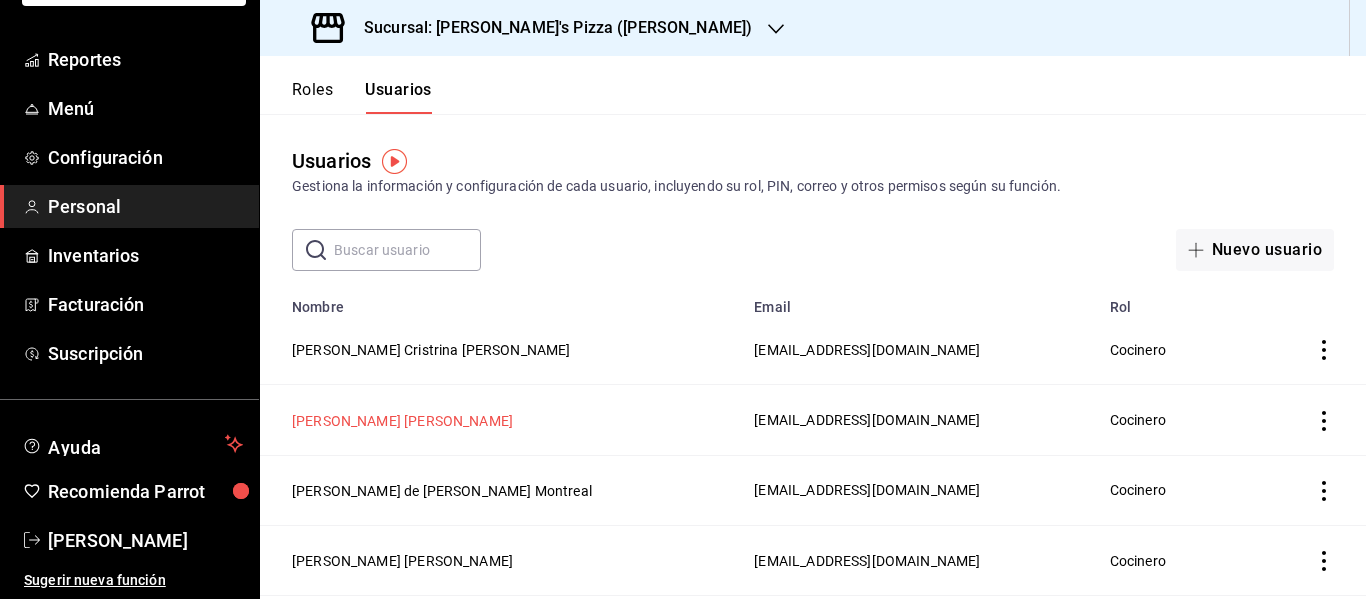 click on "[PERSON_NAME] [PERSON_NAME]" at bounding box center (402, 421) 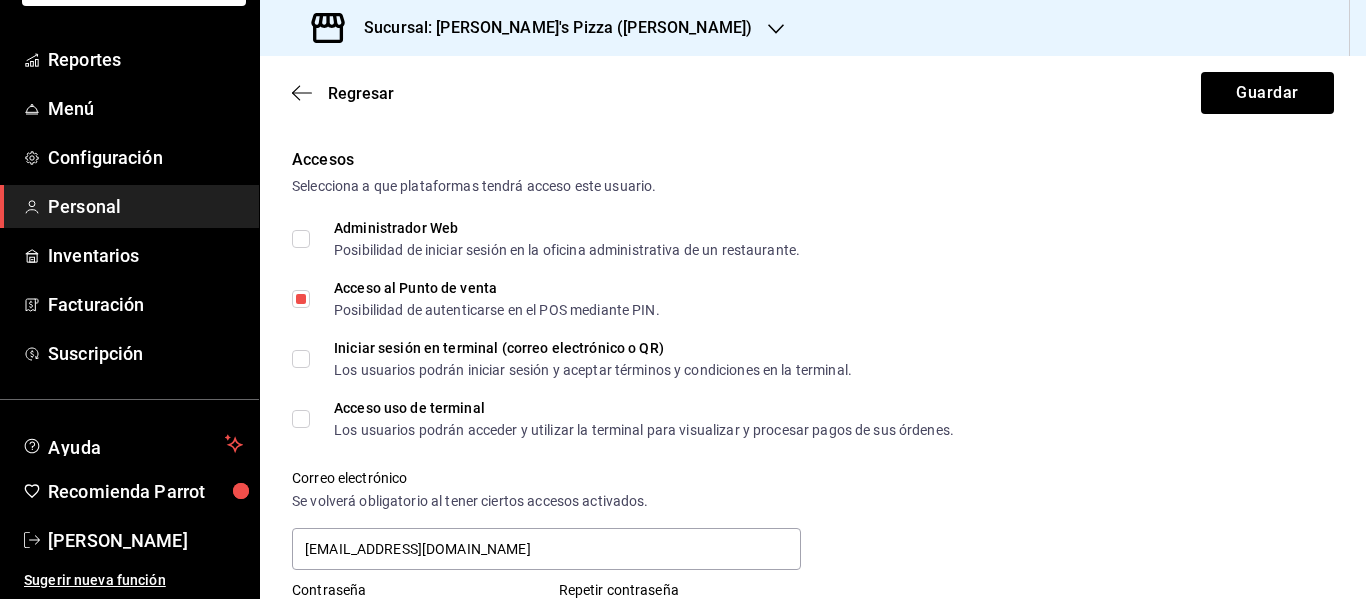 scroll, scrollTop: 500, scrollLeft: 0, axis: vertical 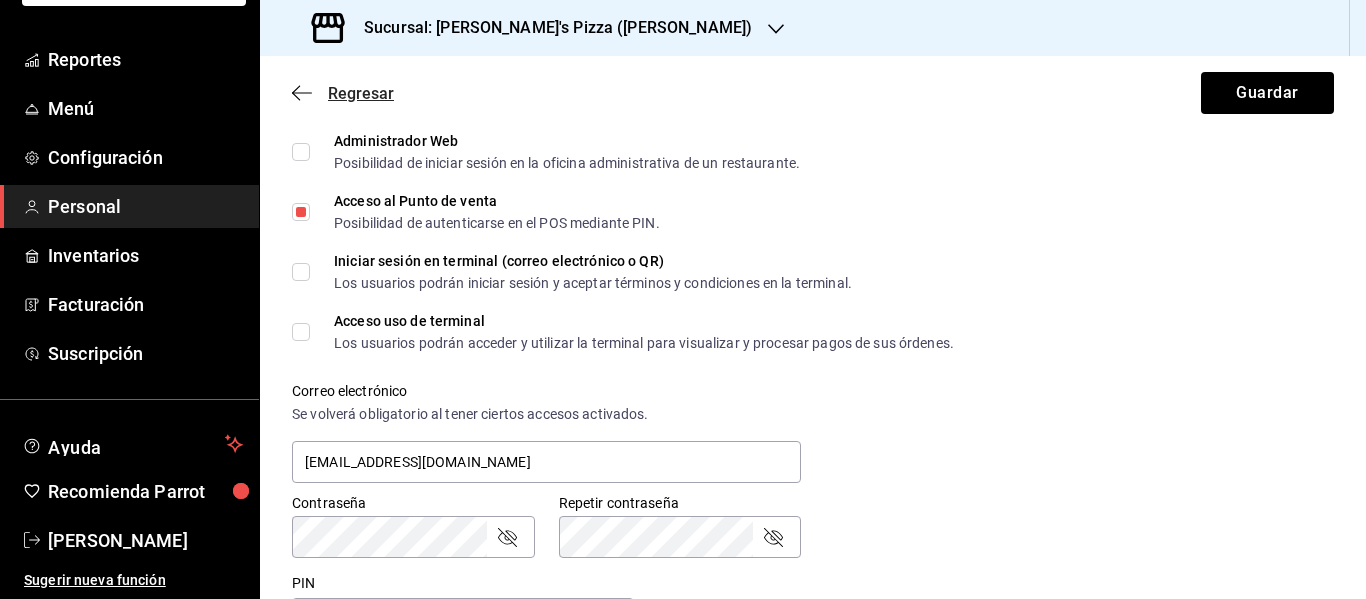click 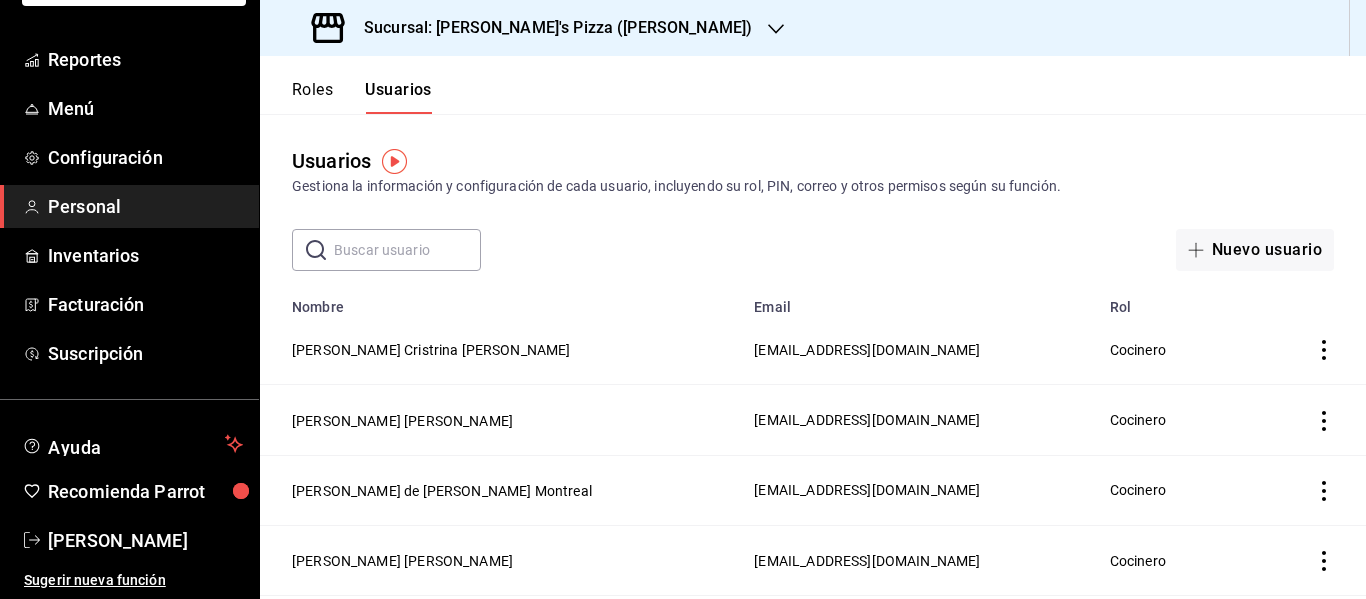 click on "[PERSON_NAME] Cristrina [PERSON_NAME]" at bounding box center (501, 350) 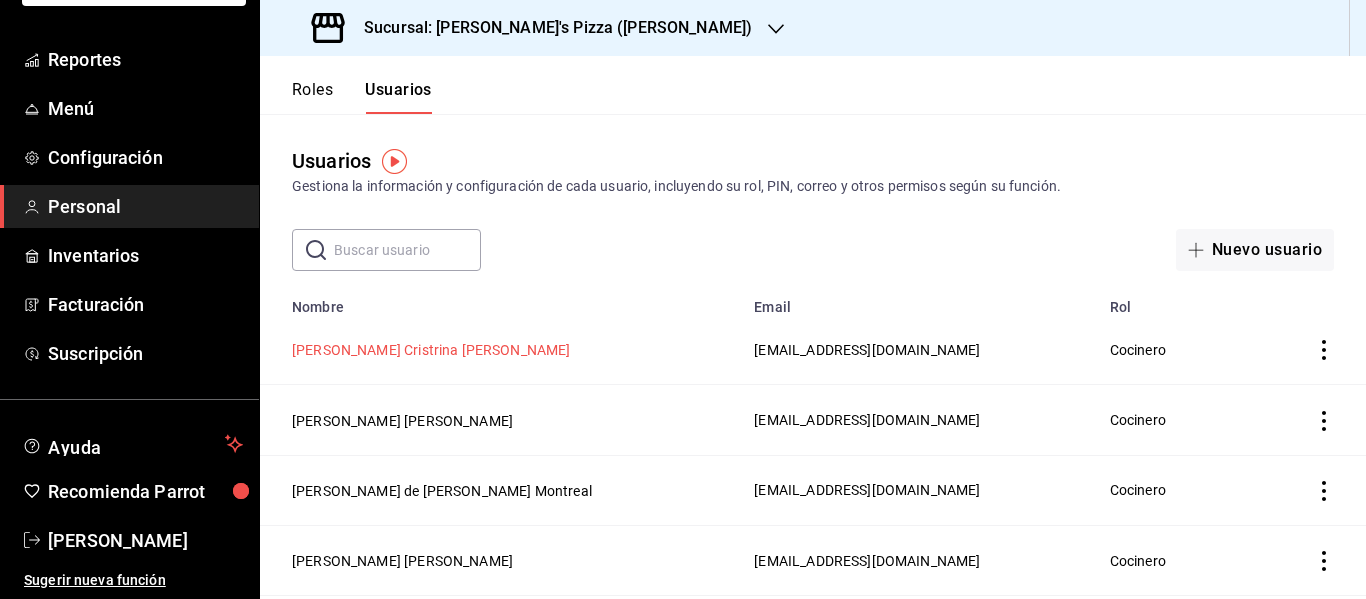 click on "[PERSON_NAME] Cristrina [PERSON_NAME]" at bounding box center [431, 350] 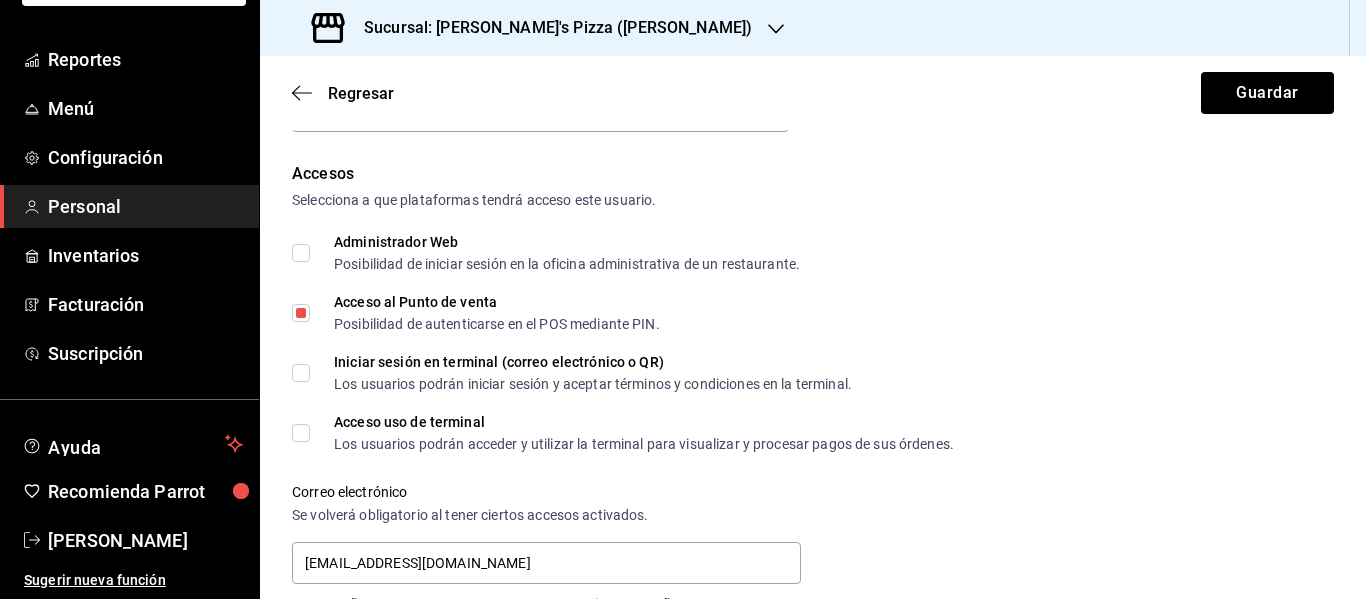 scroll, scrollTop: 400, scrollLeft: 0, axis: vertical 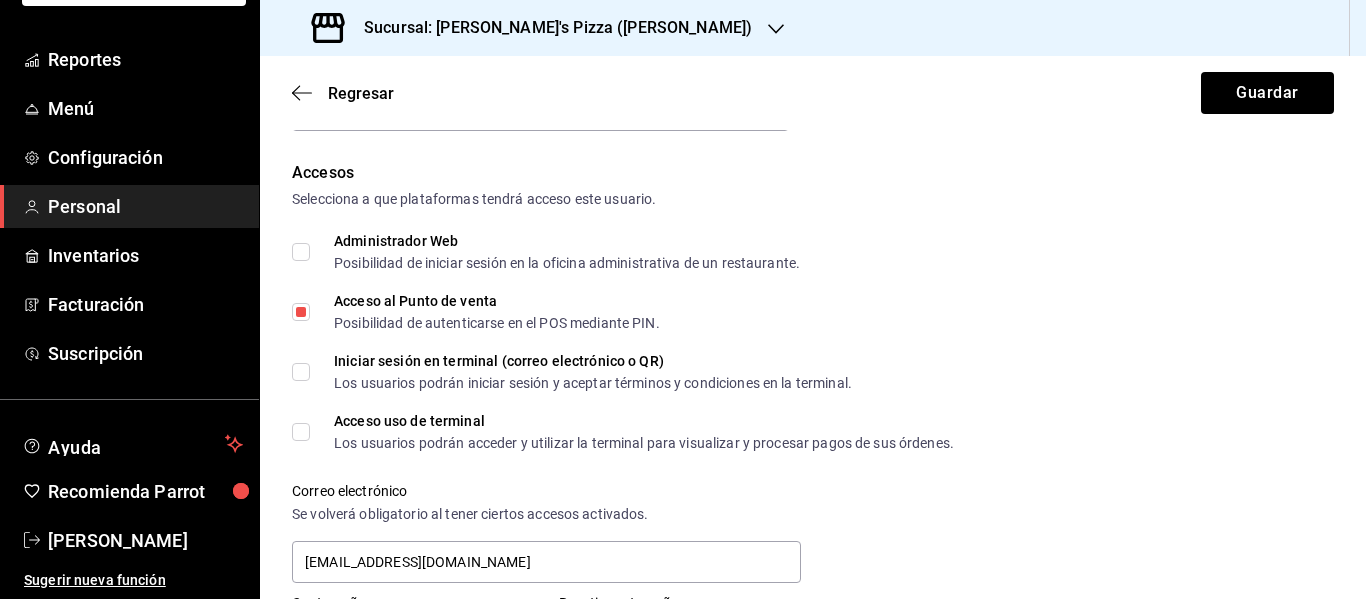 click on "Regresar Guardar" at bounding box center [813, 93] 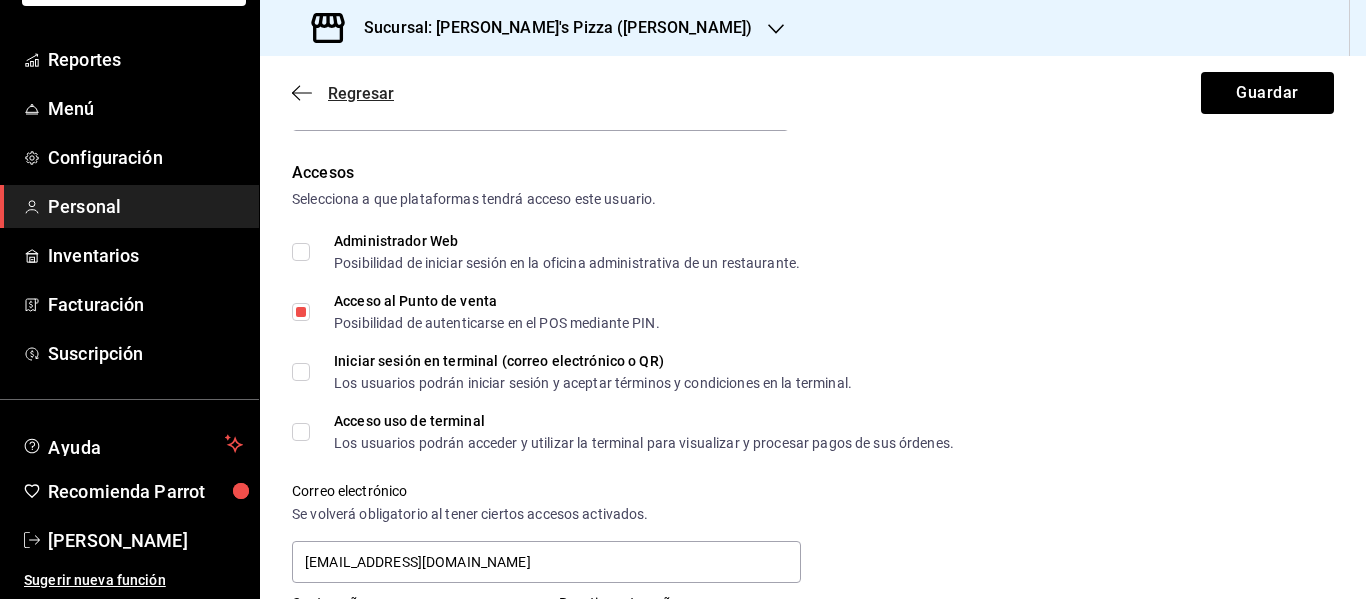 click 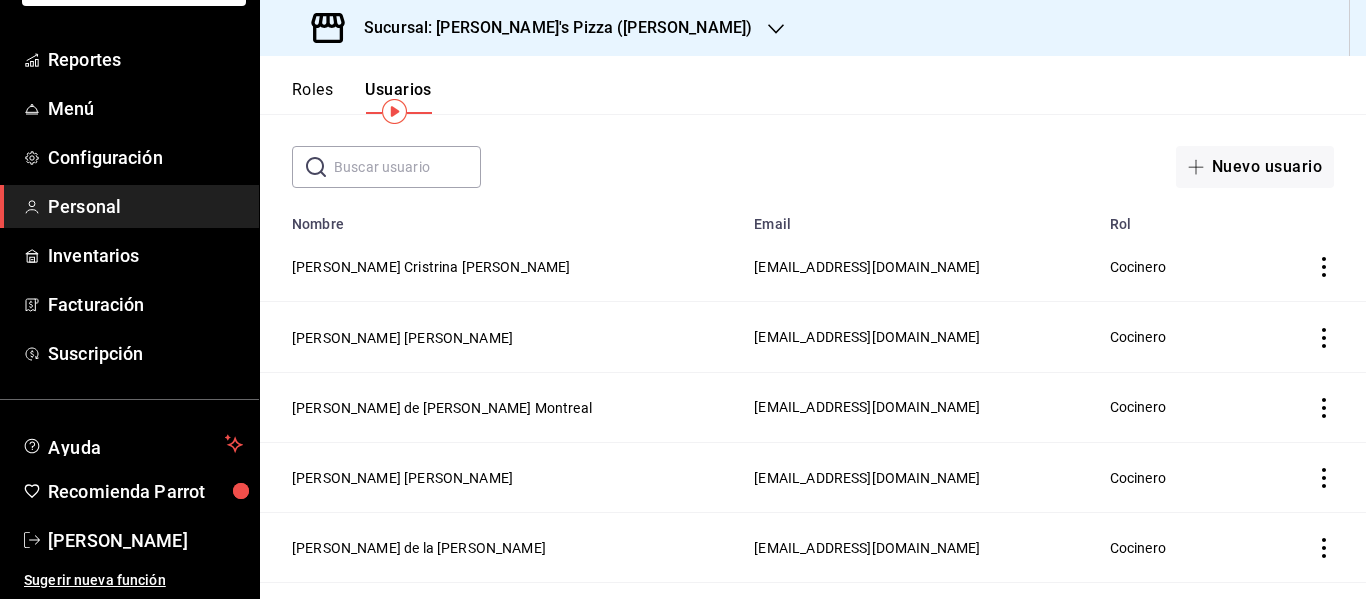 scroll, scrollTop: 0, scrollLeft: 0, axis: both 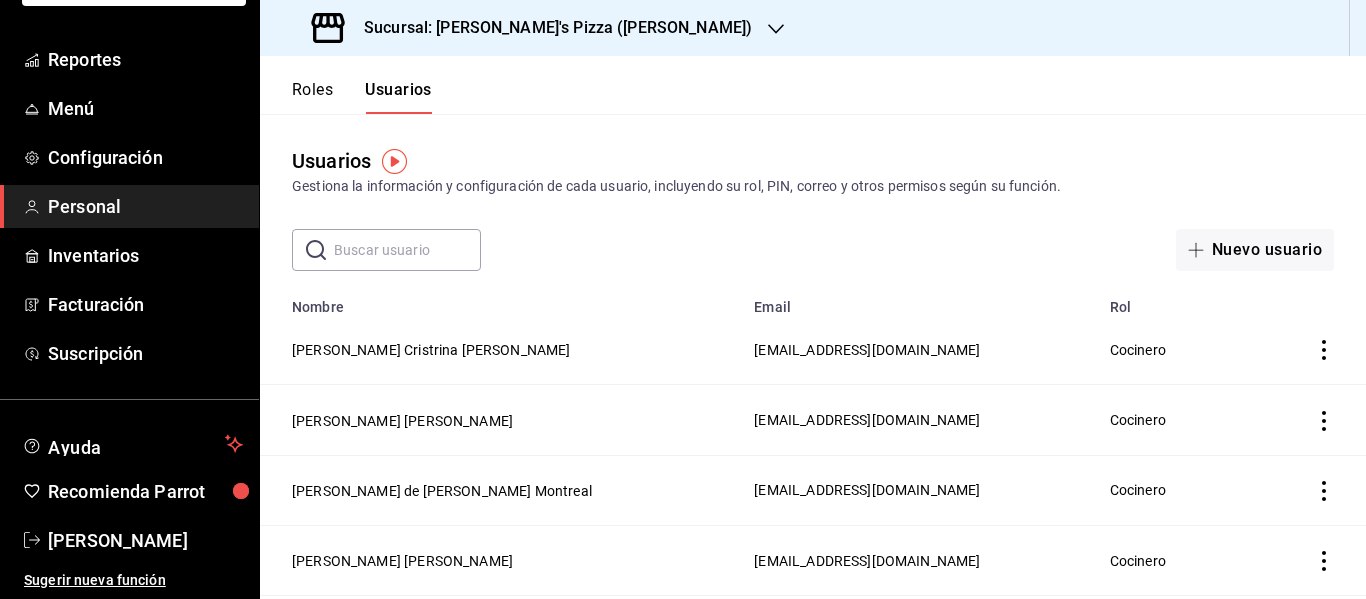 click on "Roles" at bounding box center [312, 97] 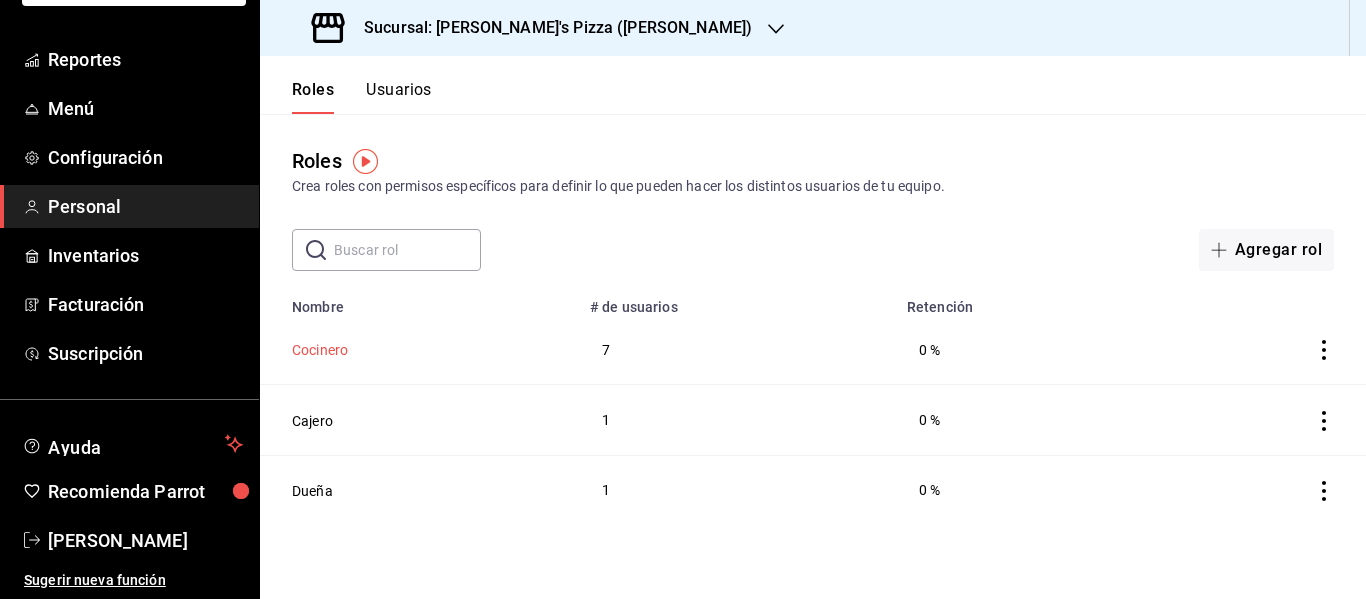 click on "Cocinero" at bounding box center [320, 350] 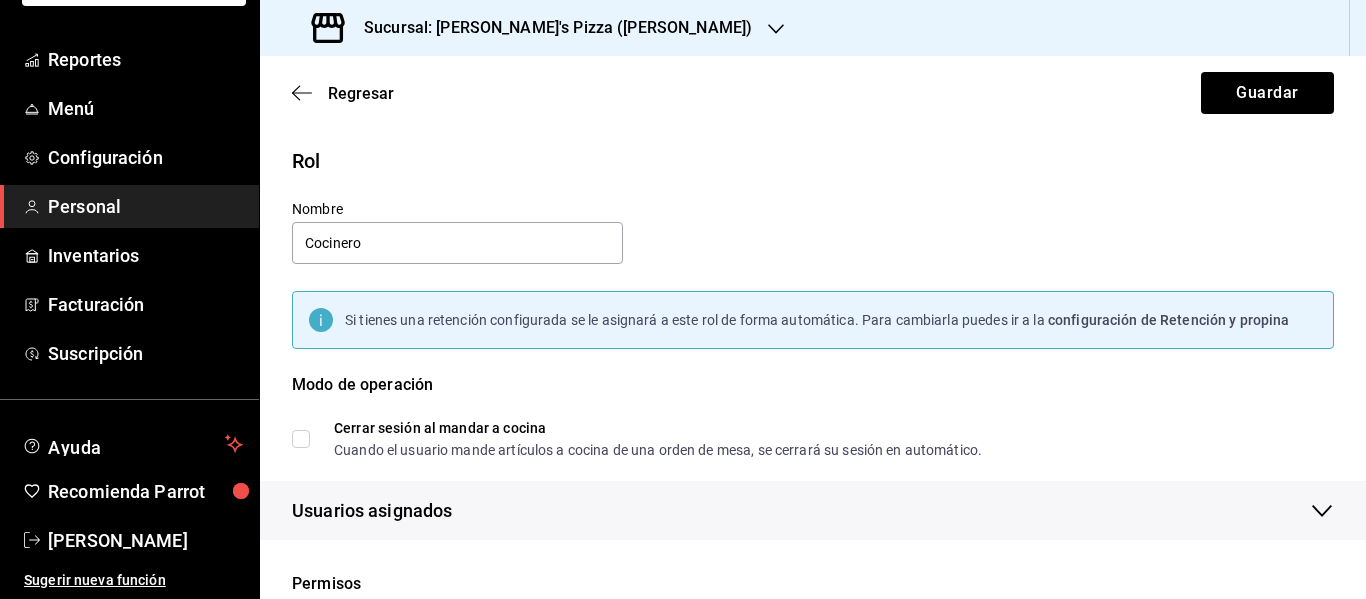 scroll, scrollTop: 200, scrollLeft: 0, axis: vertical 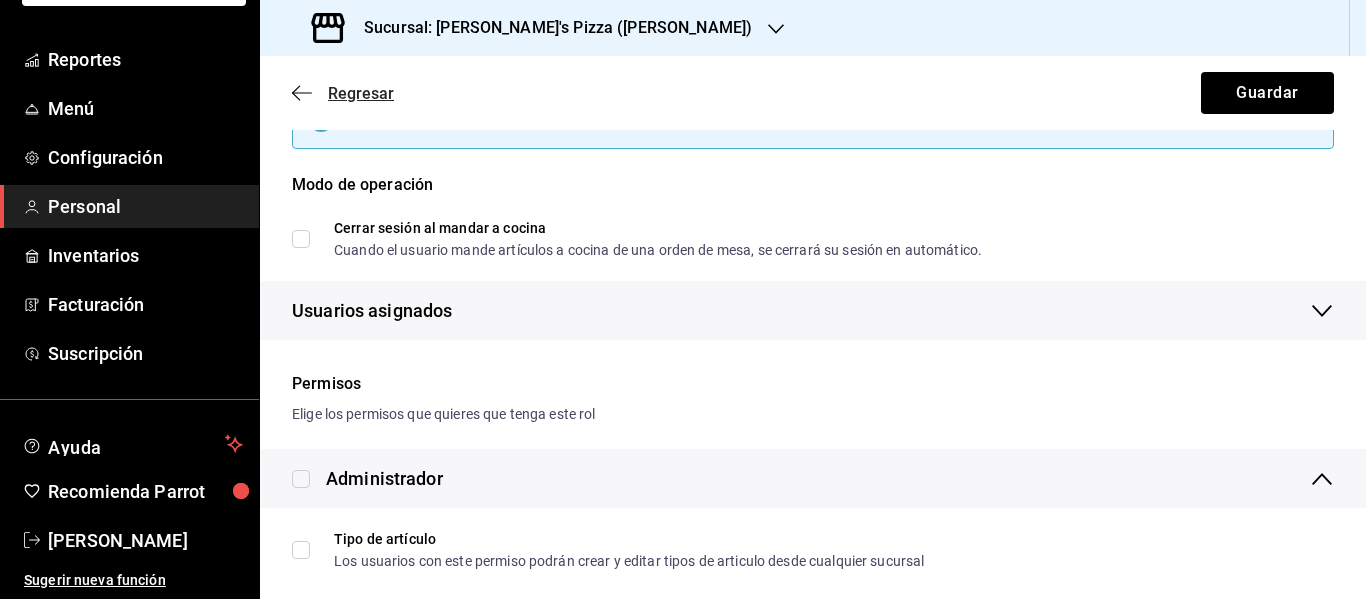 click 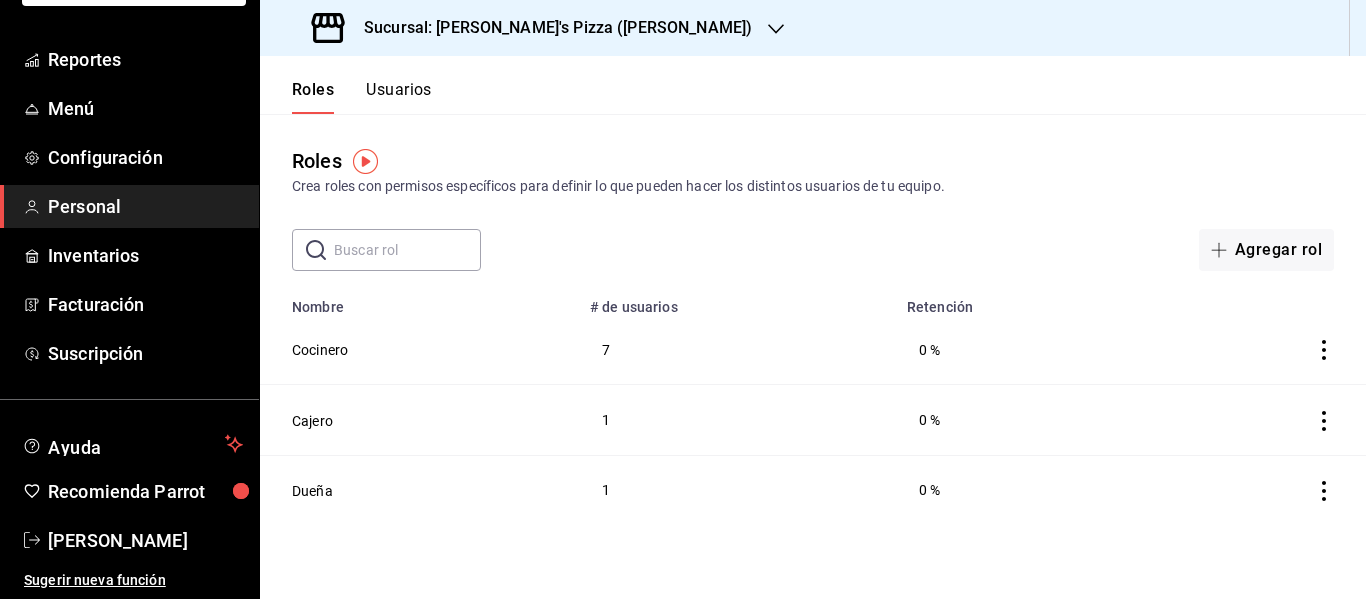 click on "Roles Usuarios" at bounding box center (813, 85) 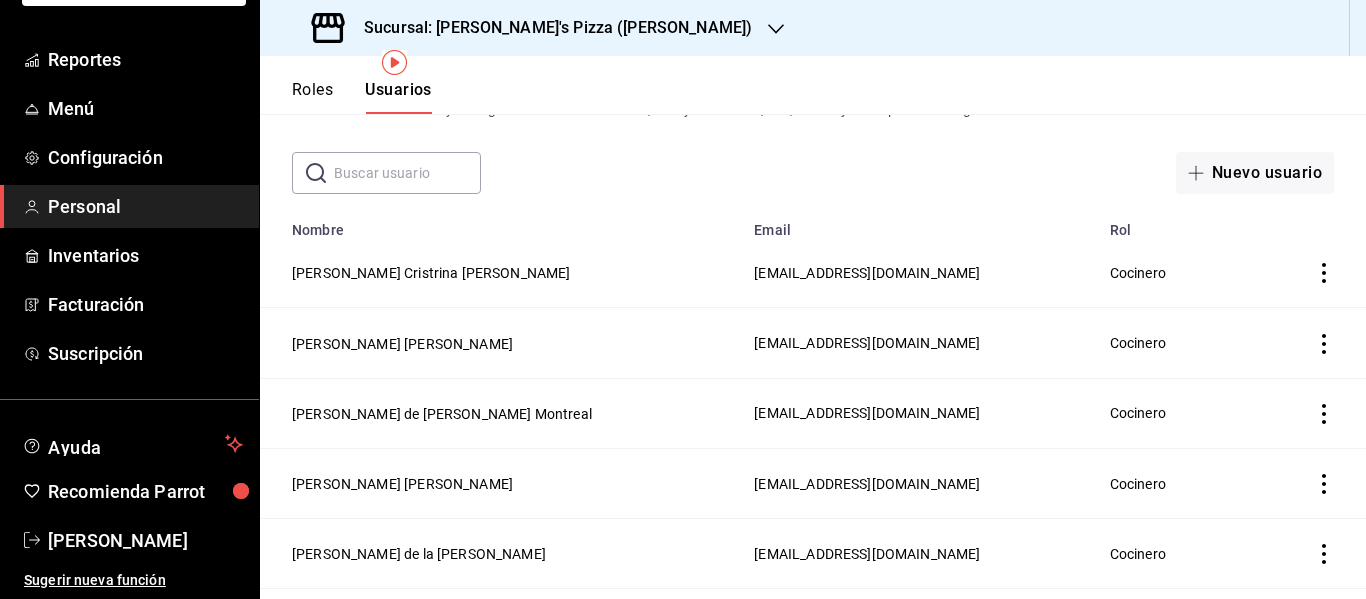 scroll, scrollTop: 100, scrollLeft: 0, axis: vertical 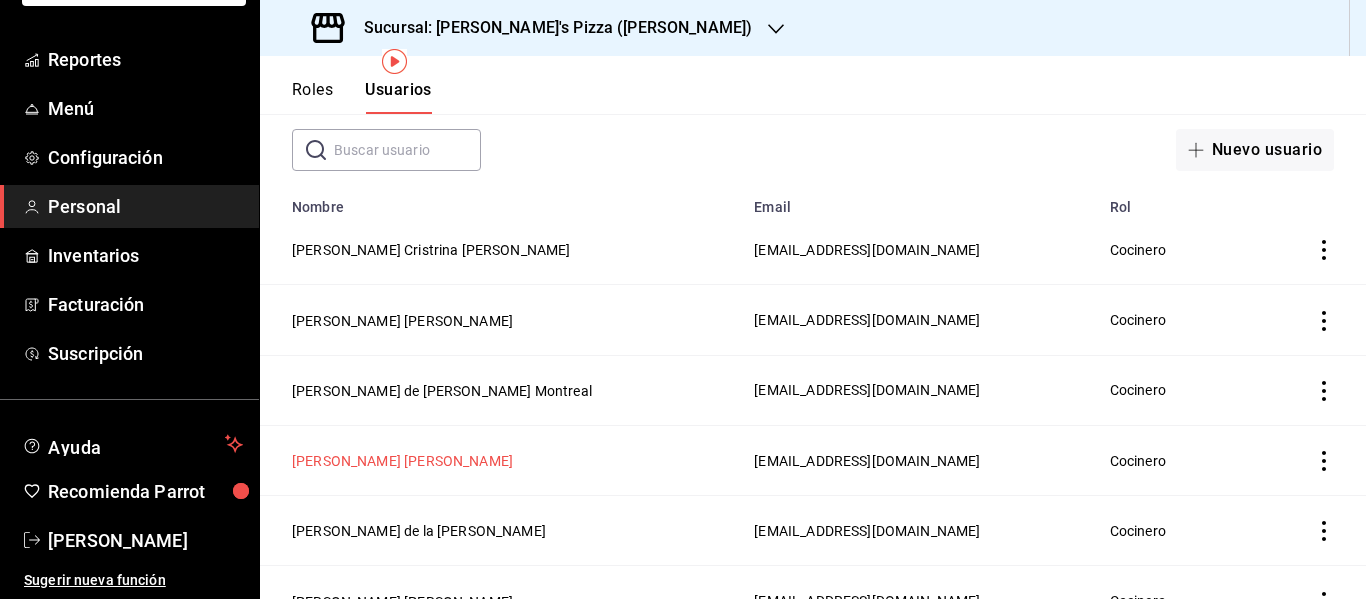 click on "[PERSON_NAME] [PERSON_NAME]" at bounding box center [402, 461] 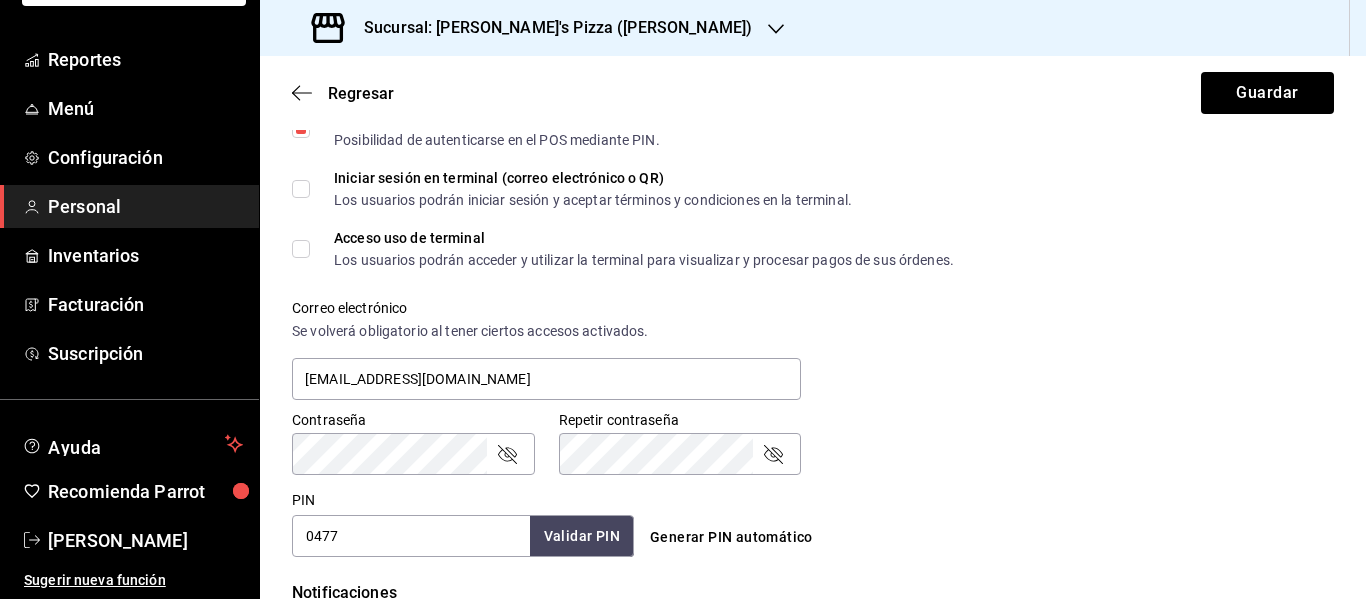 scroll, scrollTop: 700, scrollLeft: 0, axis: vertical 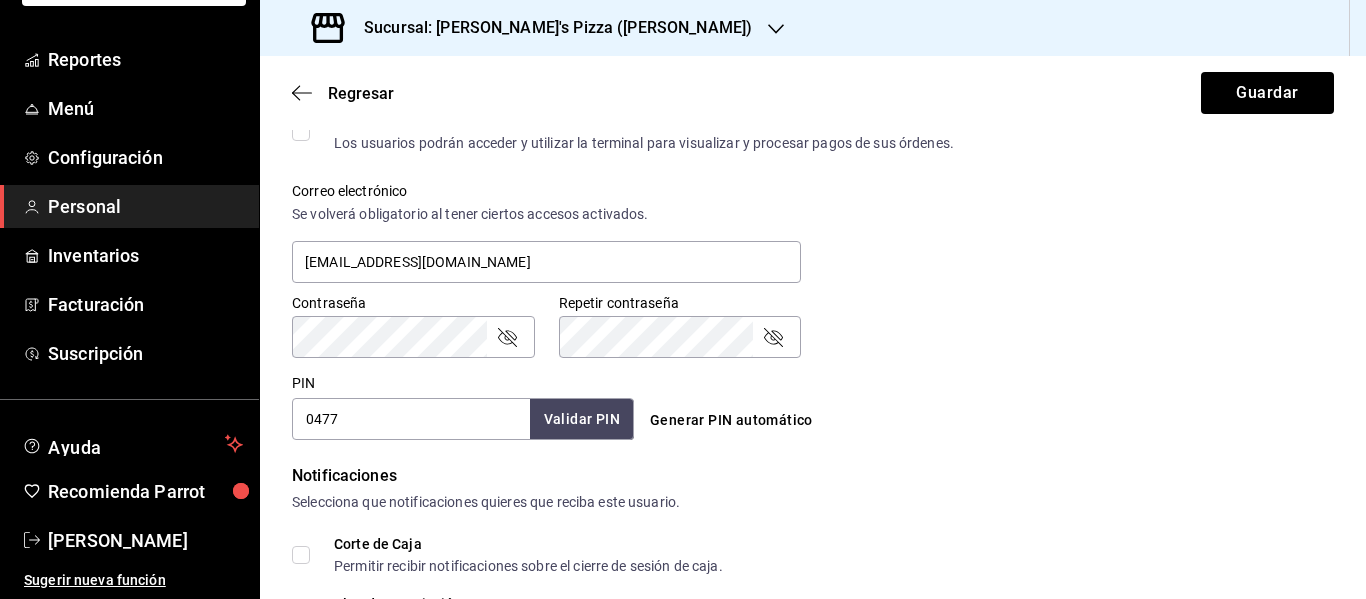 click on "Generar PIN automático" at bounding box center (731, 420) 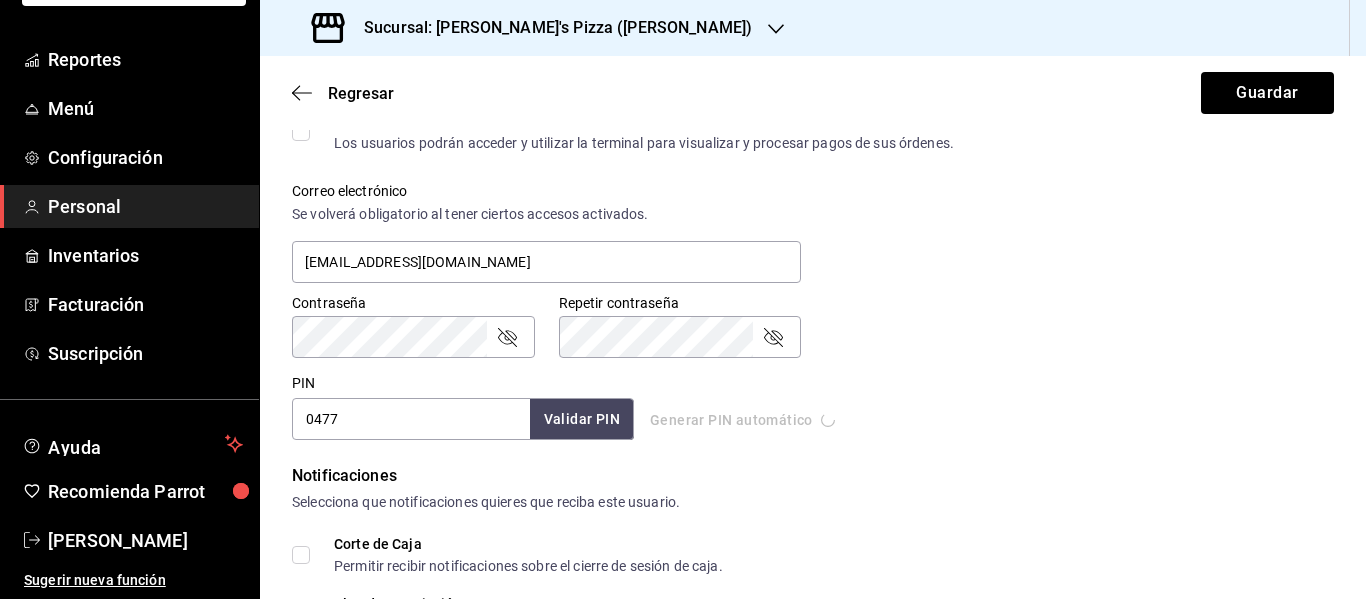 type on "9045" 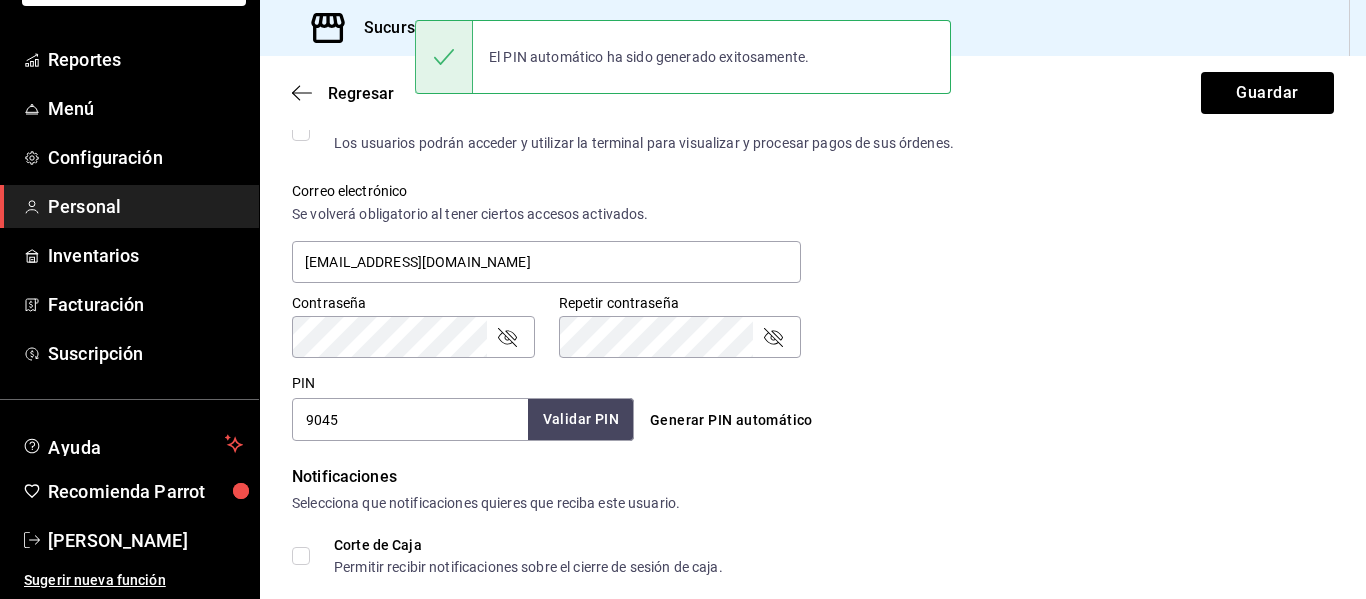click on "Validar PIN" at bounding box center [581, 419] 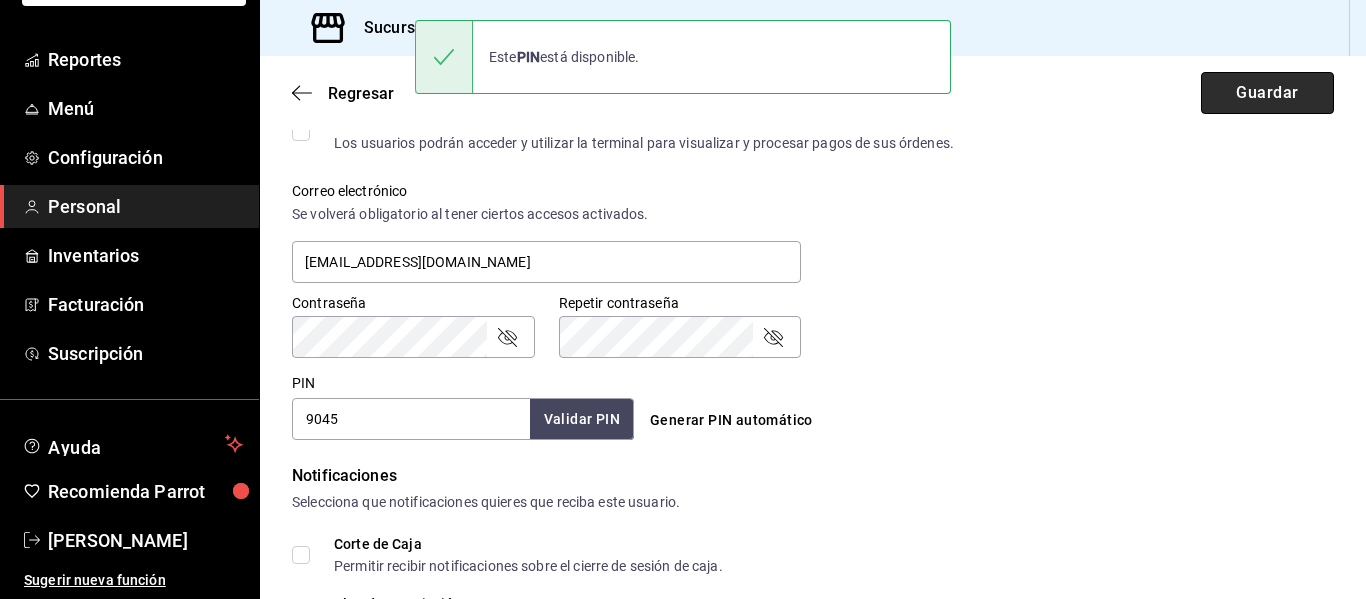click on "Guardar" at bounding box center (1267, 93) 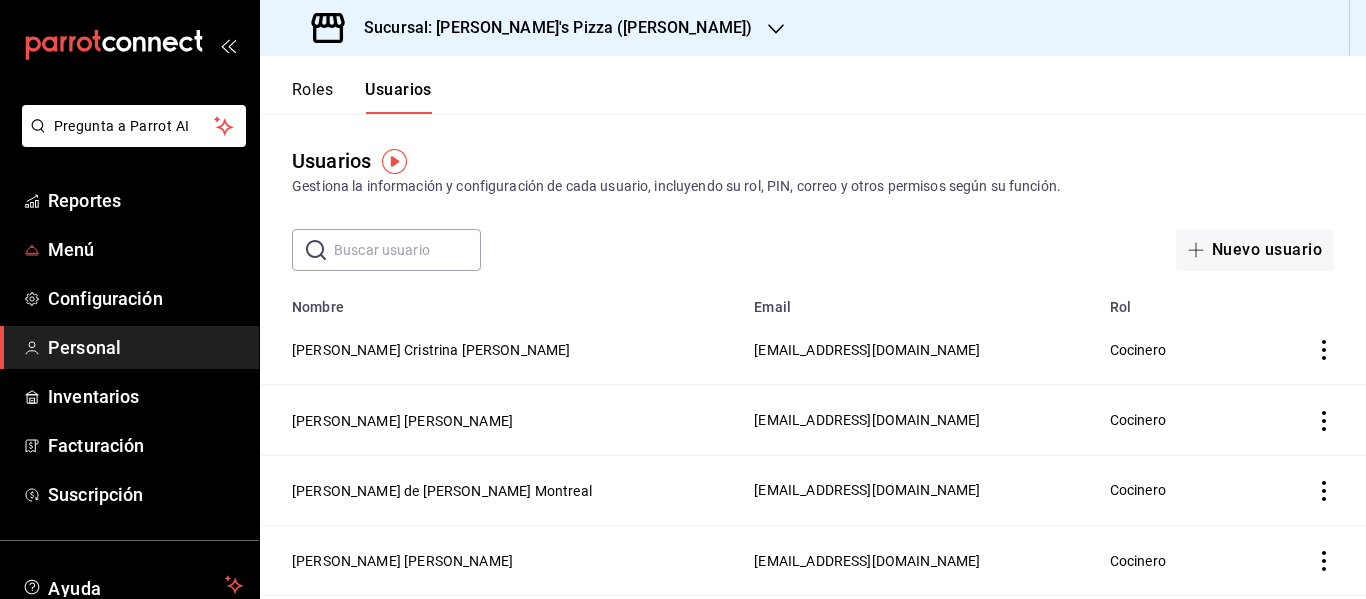 scroll, scrollTop: 0, scrollLeft: 0, axis: both 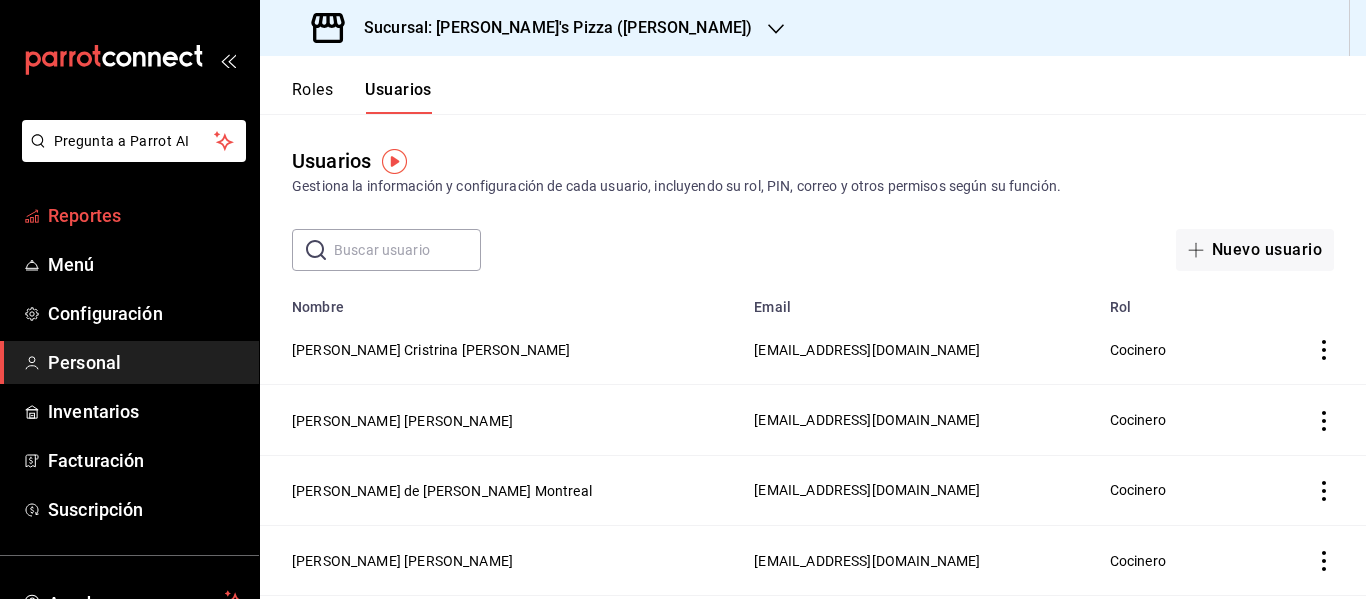click on "Reportes" at bounding box center [145, 215] 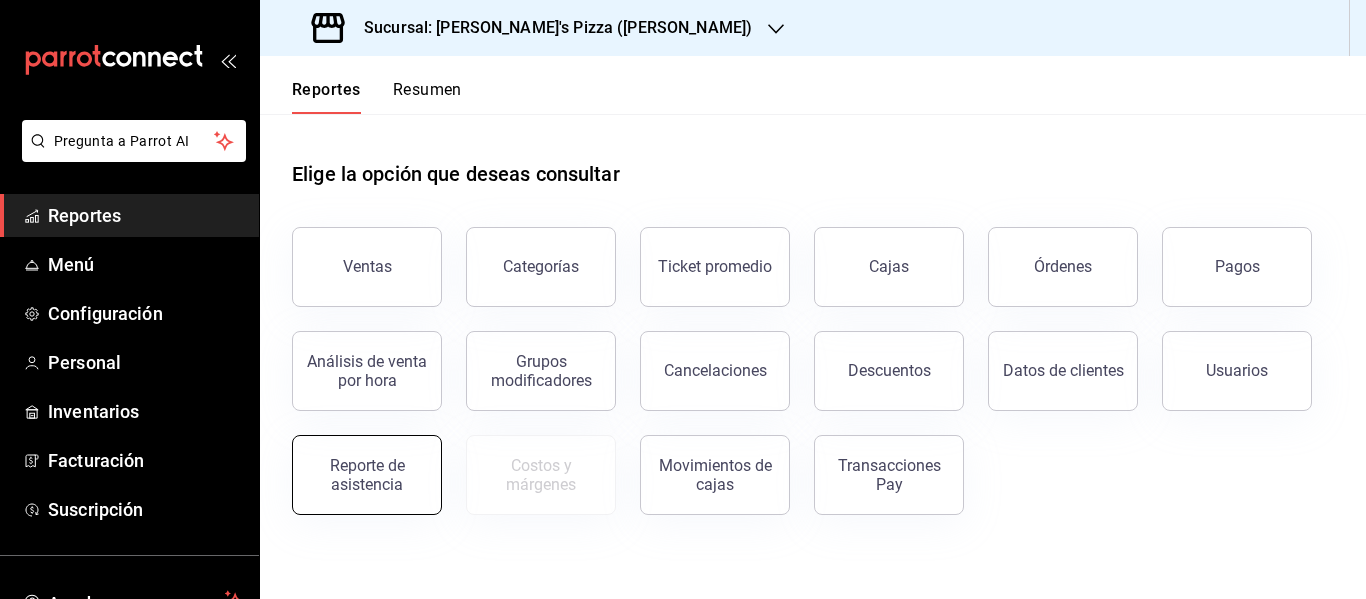 click on "Reporte de asistencia" at bounding box center [367, 475] 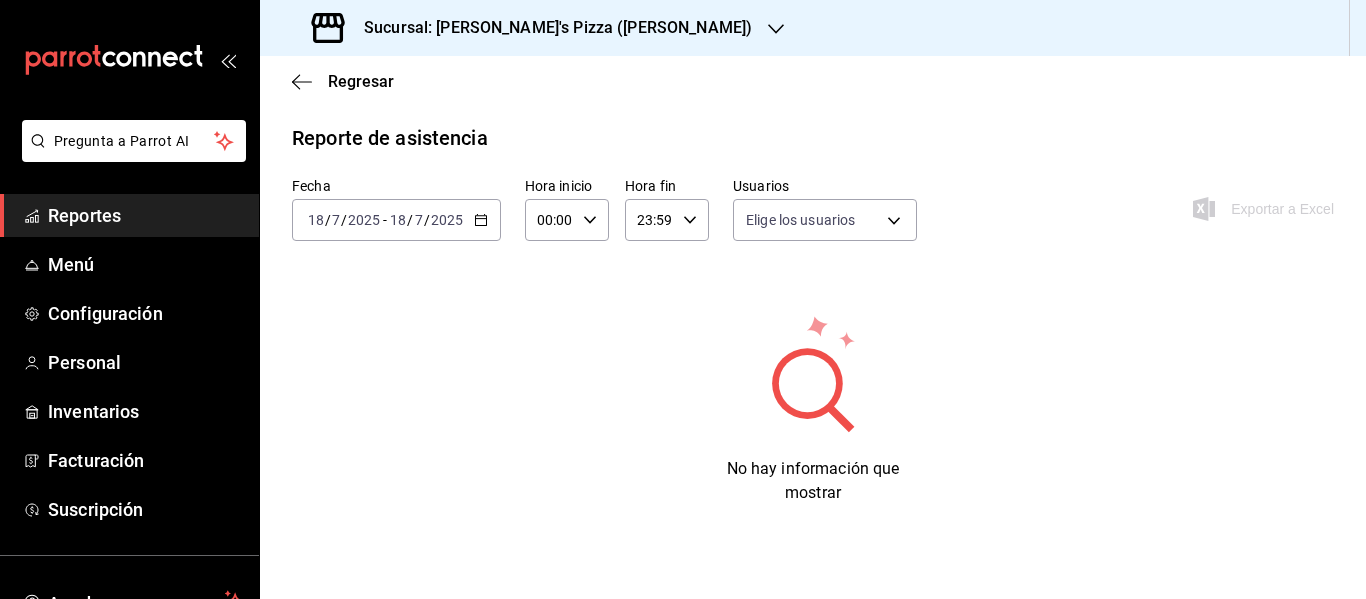 type on "6bb8549d-ec51-4d41-bbb3-45d6f42711a5,164f47d2-15a7-44a3-9af6-3d8edbcdec98,75f61e83-db4d-4807-a258-9ba8e5b70aa5,a437b55e-a02b-4e31-a369-5c12b33b46c7,33f00d3b-aa0b-4ecd-a0ef-efb9e15ca32d,1c91e66d-2b56-4257-a054-dc39d7eae02b,5ceda9ae-5247-4479-88ed-e14e1742e6b0,e94498ba-caa4-46c6-96f0-816514d34133,d5421a5f-1479-48bf-b136-aa033a788779,78cc1a26-2b91-44e4-bb6a-6b6fcb1b7026,a2924a6b-9072-4611-b6da-562727e54f6c" 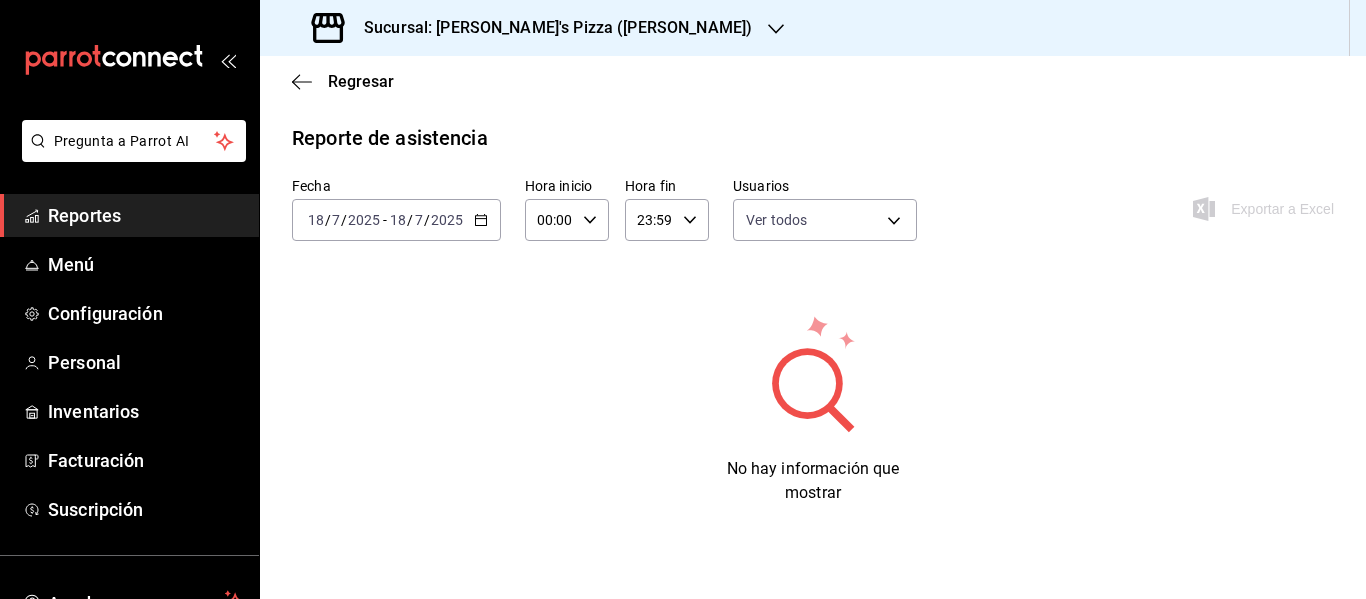 click on "2025" at bounding box center [447, 220] 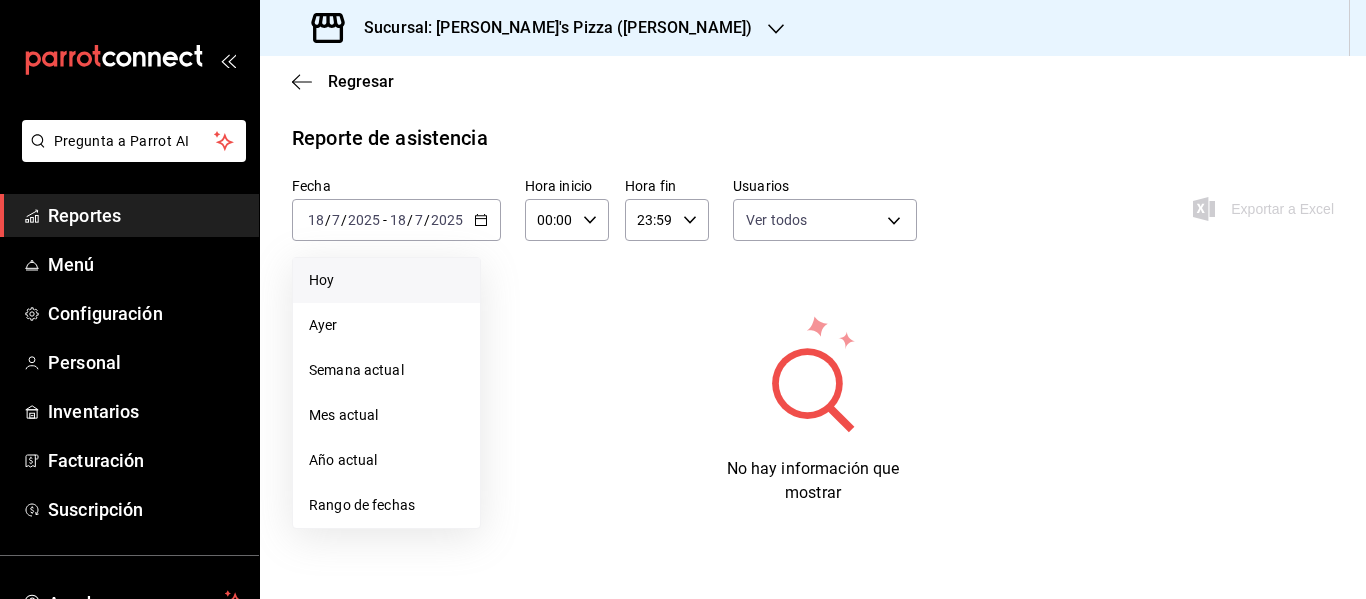 click on "Hoy" at bounding box center (386, 280) 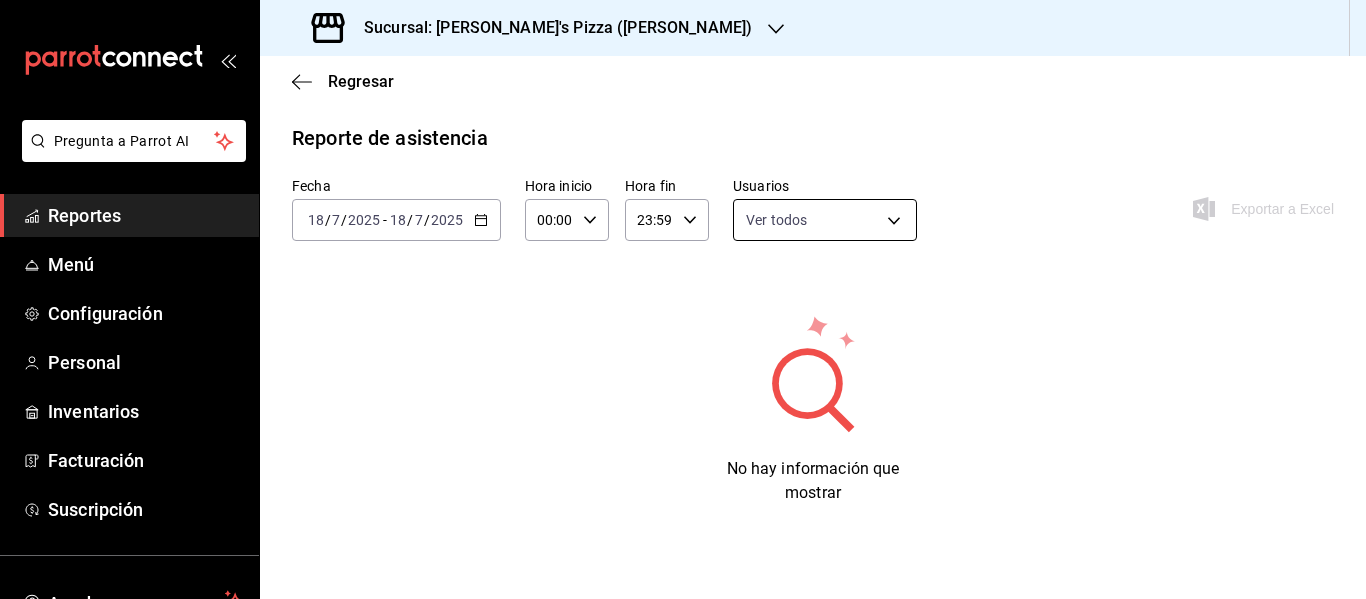 click on "Pregunta a Parrot AI Reportes   Menú   Configuración   Personal   Inventarios   Facturación   Suscripción   Ayuda Recomienda Parrot   [PERSON_NAME]   Sugerir nueva función   Sucursal: Cherry's Pizza ([PERSON_NAME]) Regresar Reporte de asistencia Fecha [DATE] [DATE] - [DATE] [DATE] Hora inicio 00:00 Hora inicio Hora fin 23:59 Hora fin Usuarios Ver todos 6bb8549d-ec51-4d41-bbb3-45d6f42711a5,164f47d2-15a7-44a3-9af6-3d8edbcdec98,75f61e83-db4d-4807-a258-9ba8e5b70aa5,a437b55e-a02b-4e31-a369-5c12b33b46c7,33f00d3b-aa0b-4ecd-a0ef-efb9e15ca32d,1c91e66d-2b56-4257-a054-dc39d7eae02b,5ceda9ae-5247-4479-88ed-e14e1742e6b0,e94498ba-caa4-46c6-96f0-816514d34133,d5421a5f-1479-48bf-b136-aa033a788779,78cc1a26-2b91-44e4-bb6a-6b6fcb1b7026,a2924a6b-9072-4611-b6da-562727e54f6c Exportar a Excel No hay información que mostrar GANA 1 MES GRATIS EN TU SUSCRIPCIÓN AQUÍ Pregunta a Parrot AI Reportes   Menú   Configuración   Personal   Inventarios   Facturación   Suscripción   Ayuda" at bounding box center [683, 299] 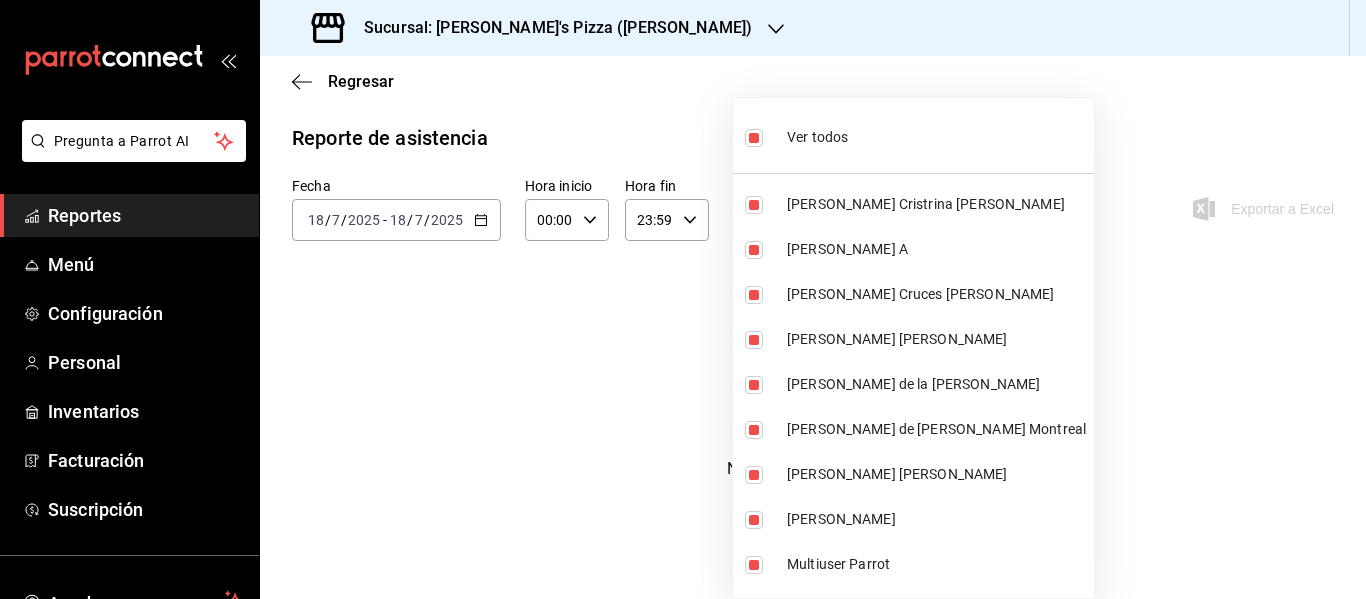 click on "Ver todos" at bounding box center (817, 137) 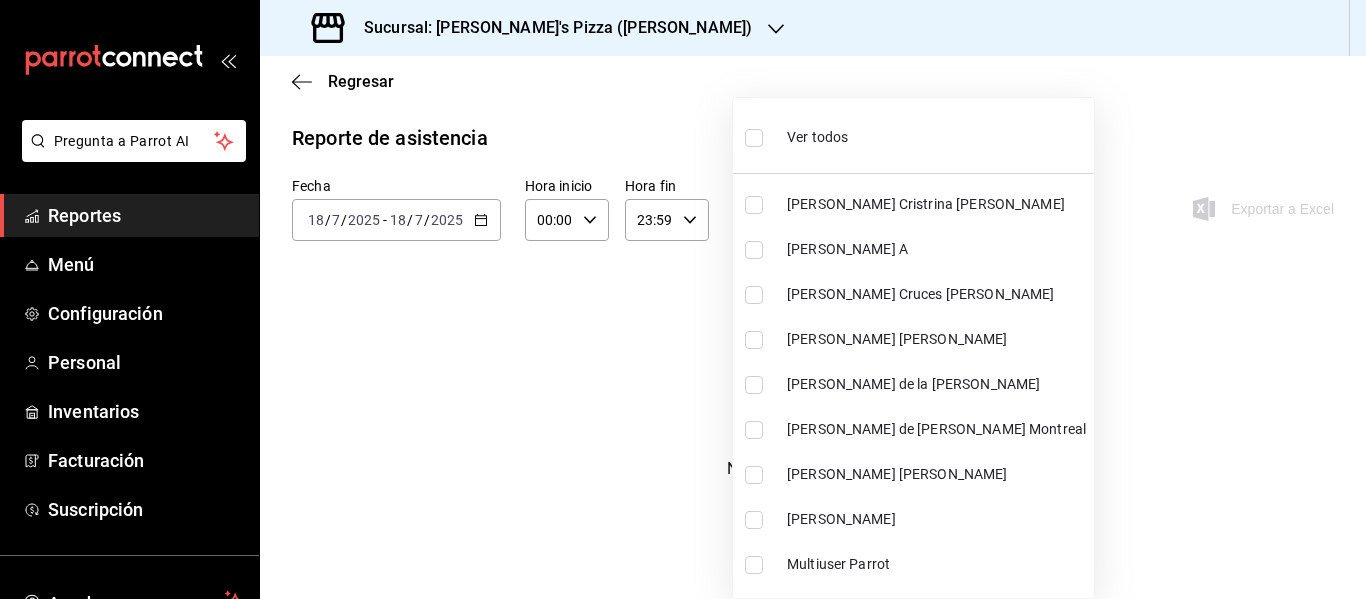 click on "Ver todos" at bounding box center (817, 137) 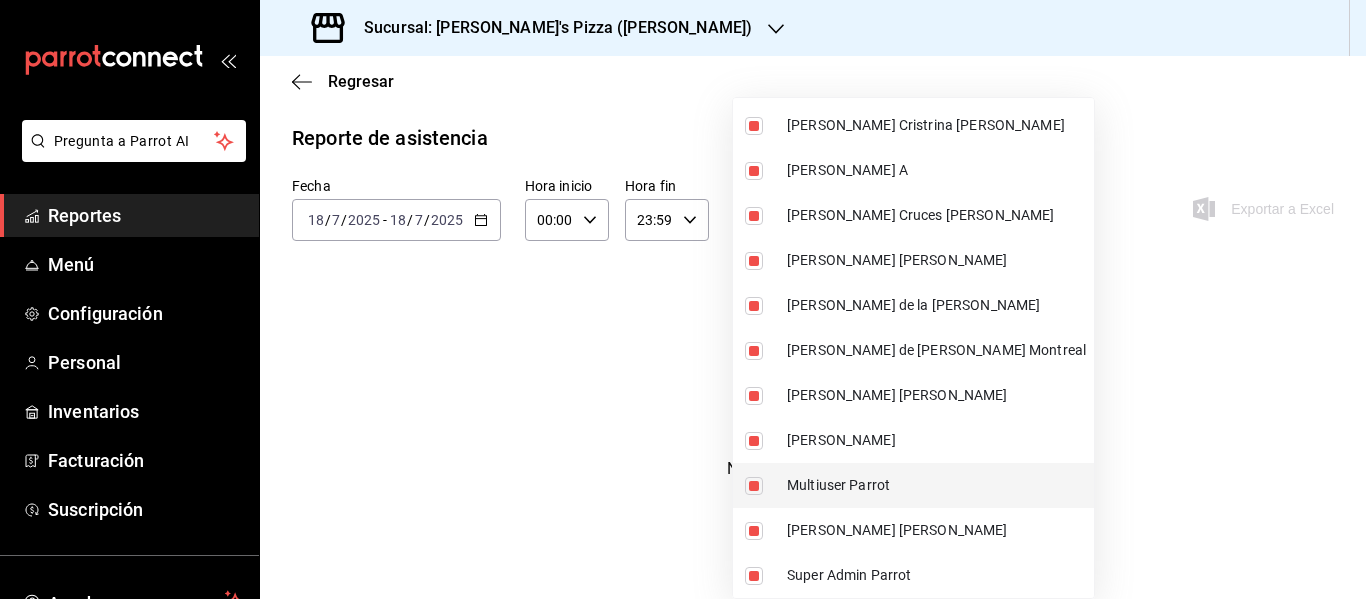 scroll, scrollTop: 0, scrollLeft: 0, axis: both 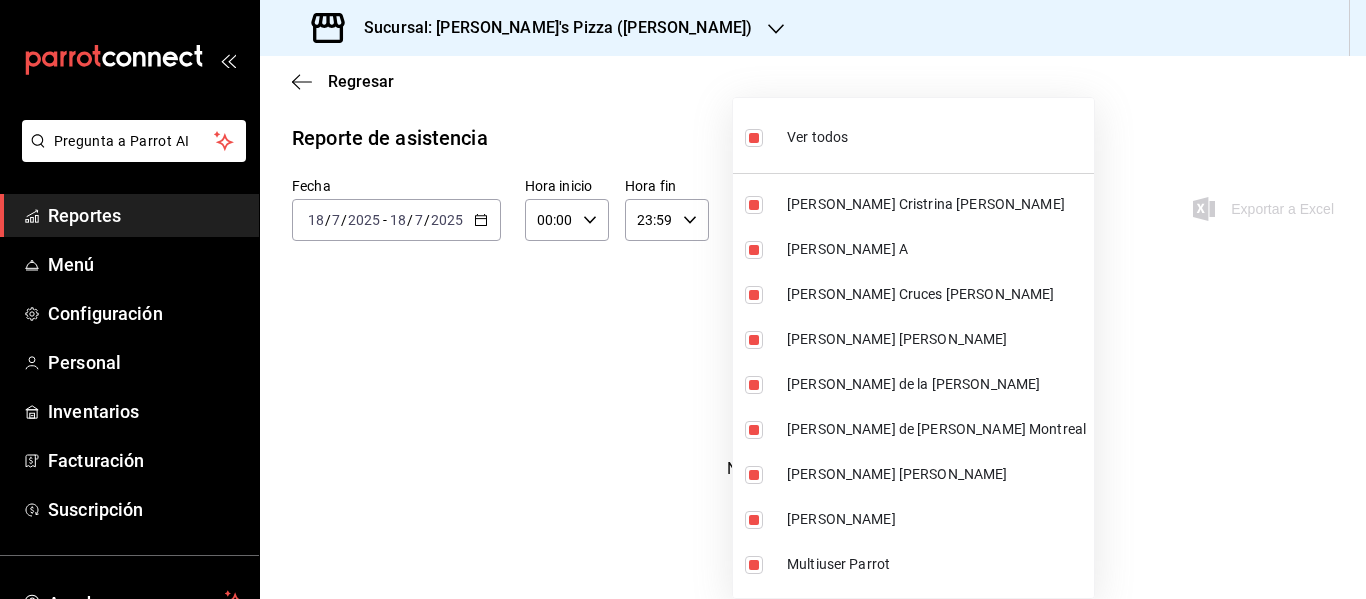 click at bounding box center (683, 299) 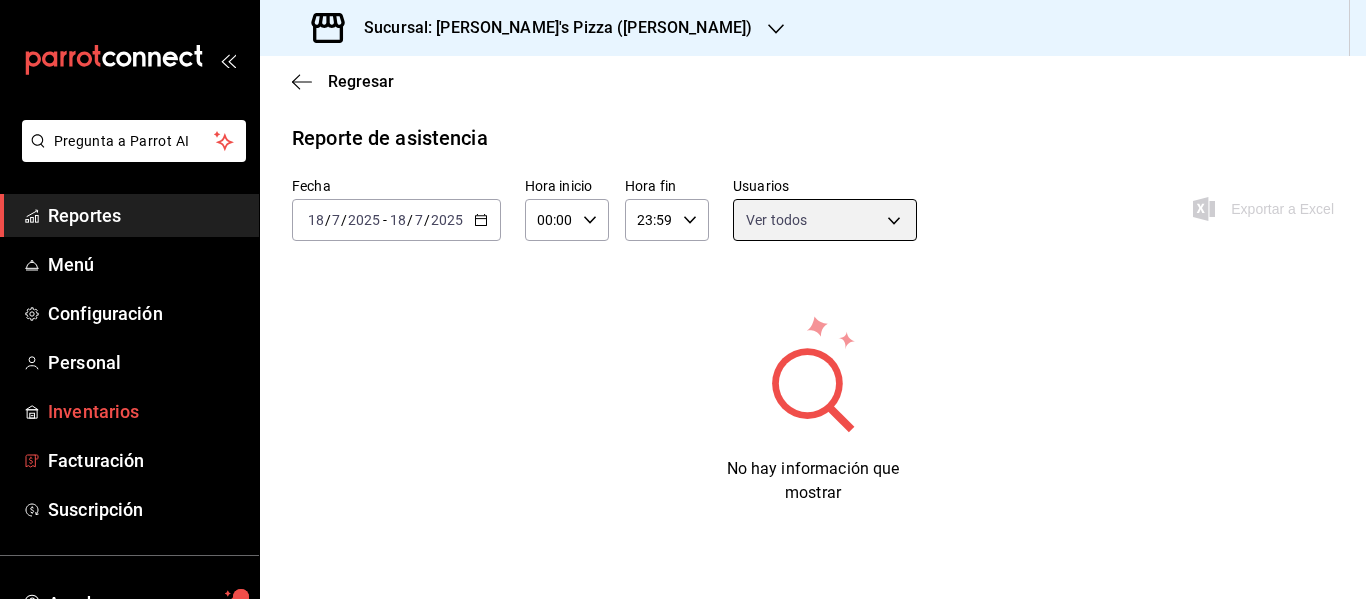 scroll, scrollTop: 100, scrollLeft: 0, axis: vertical 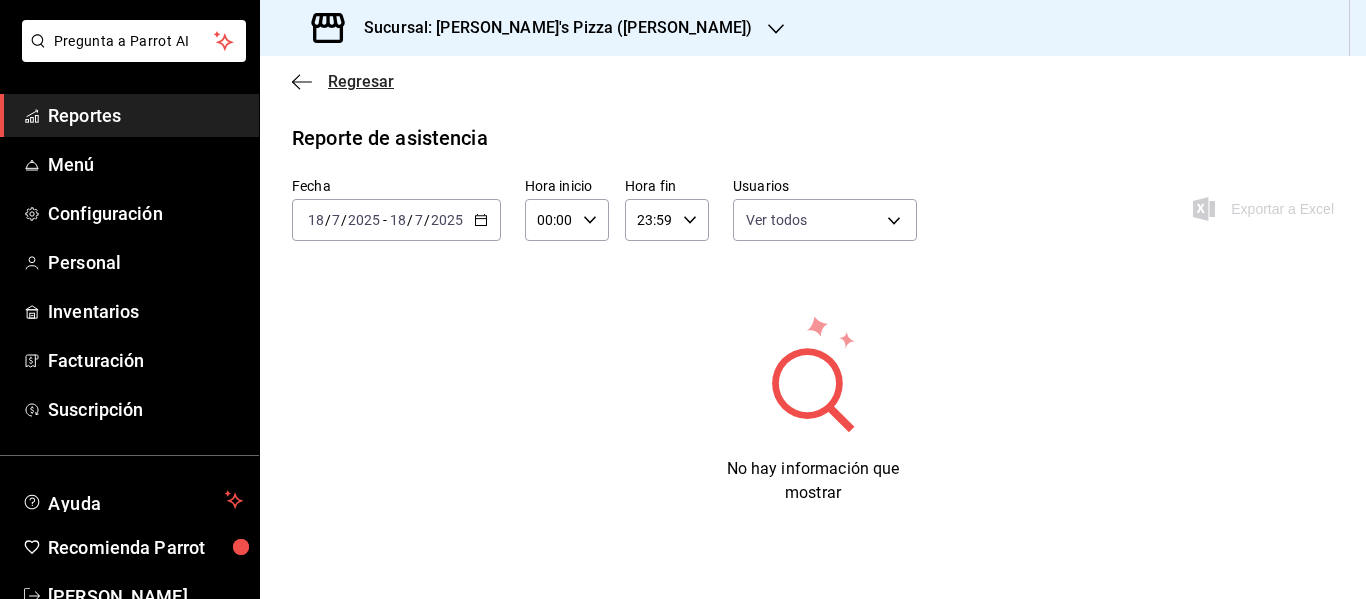 click 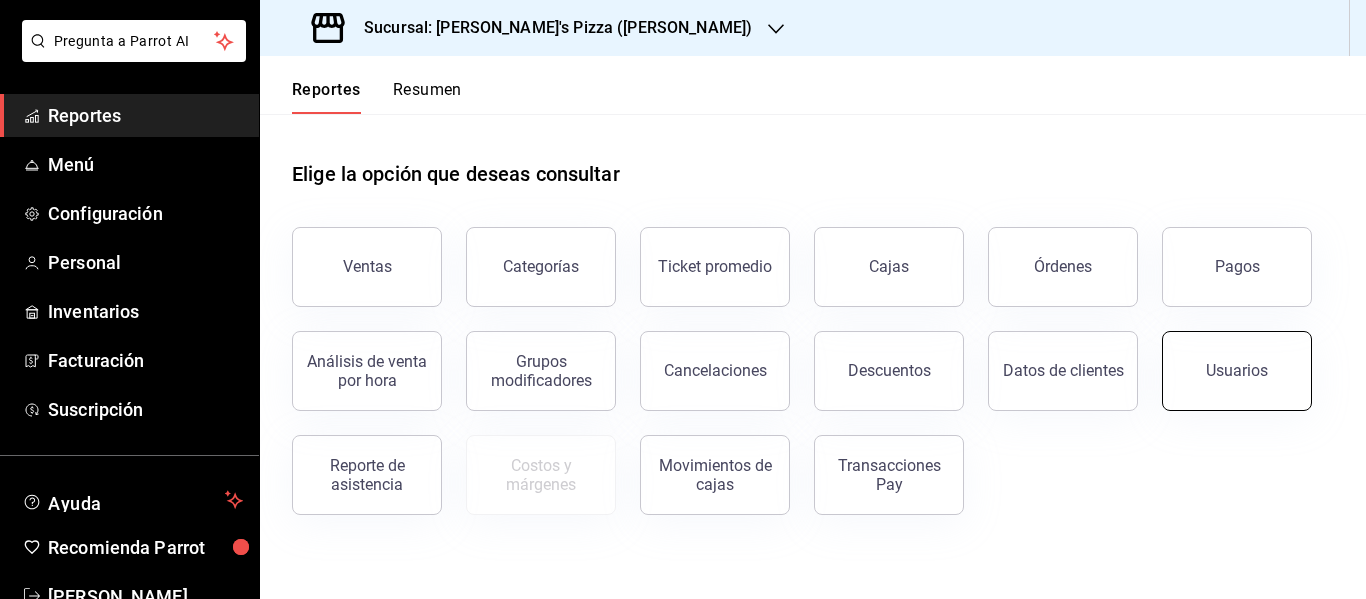 click on "Usuarios" at bounding box center (1237, 371) 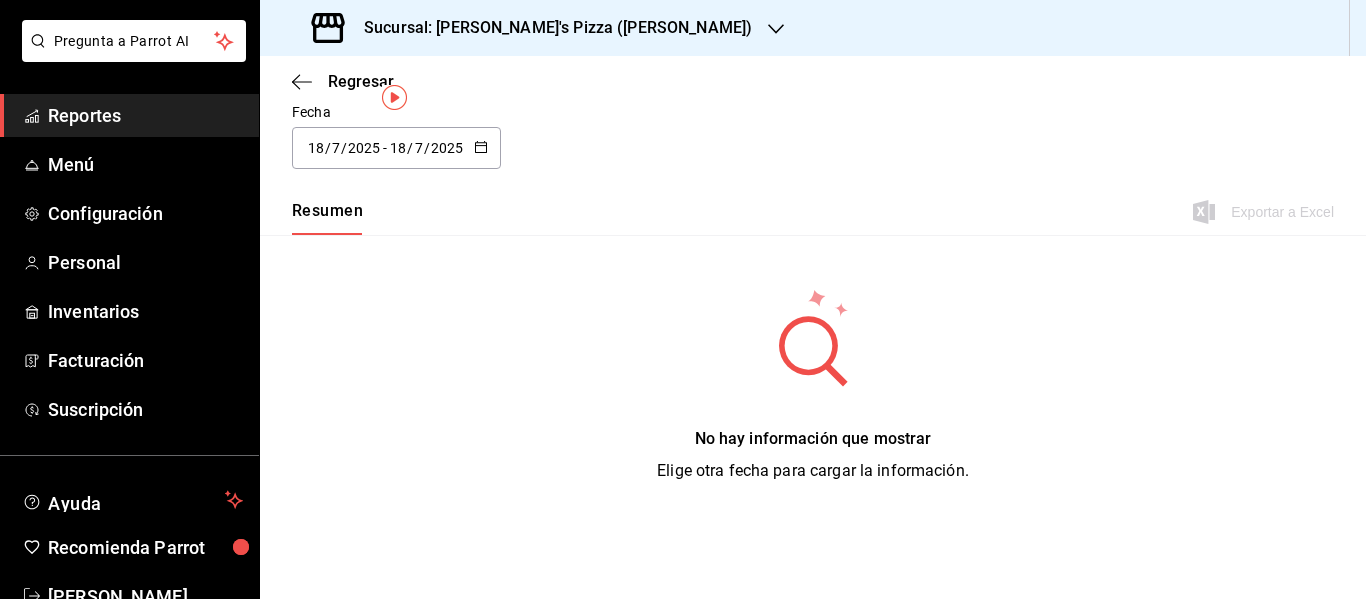 scroll, scrollTop: 0, scrollLeft: 0, axis: both 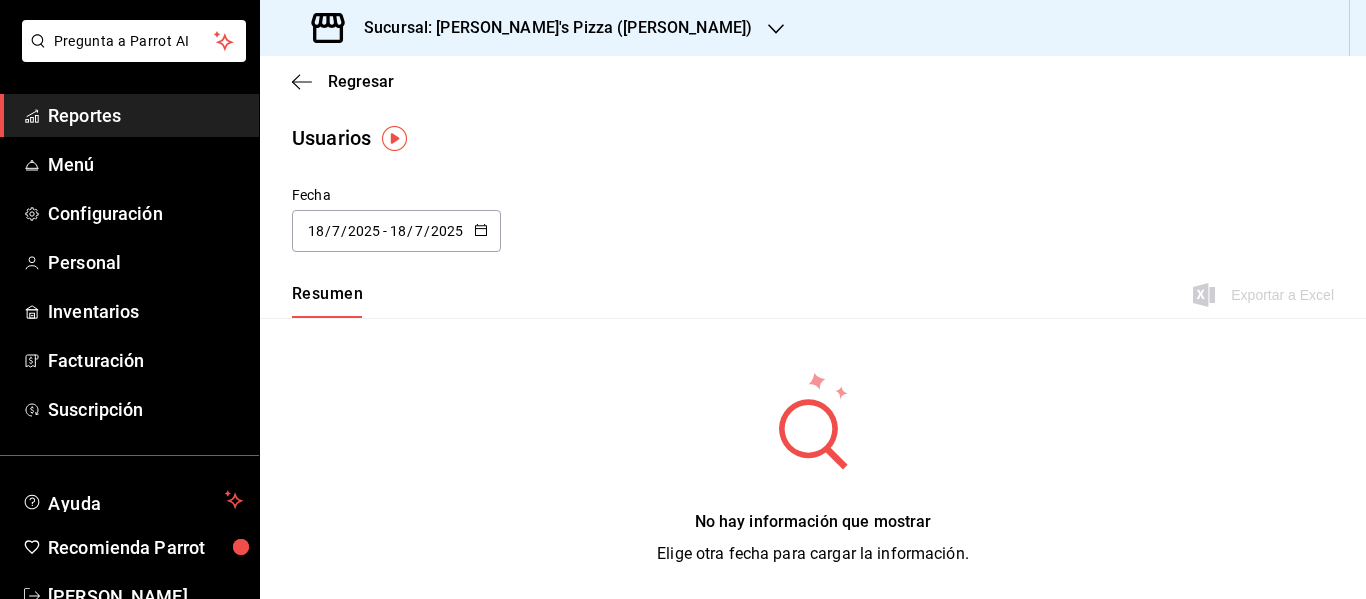 click on "[DATE] [DATE] - [DATE] [DATE]" at bounding box center (396, 231) 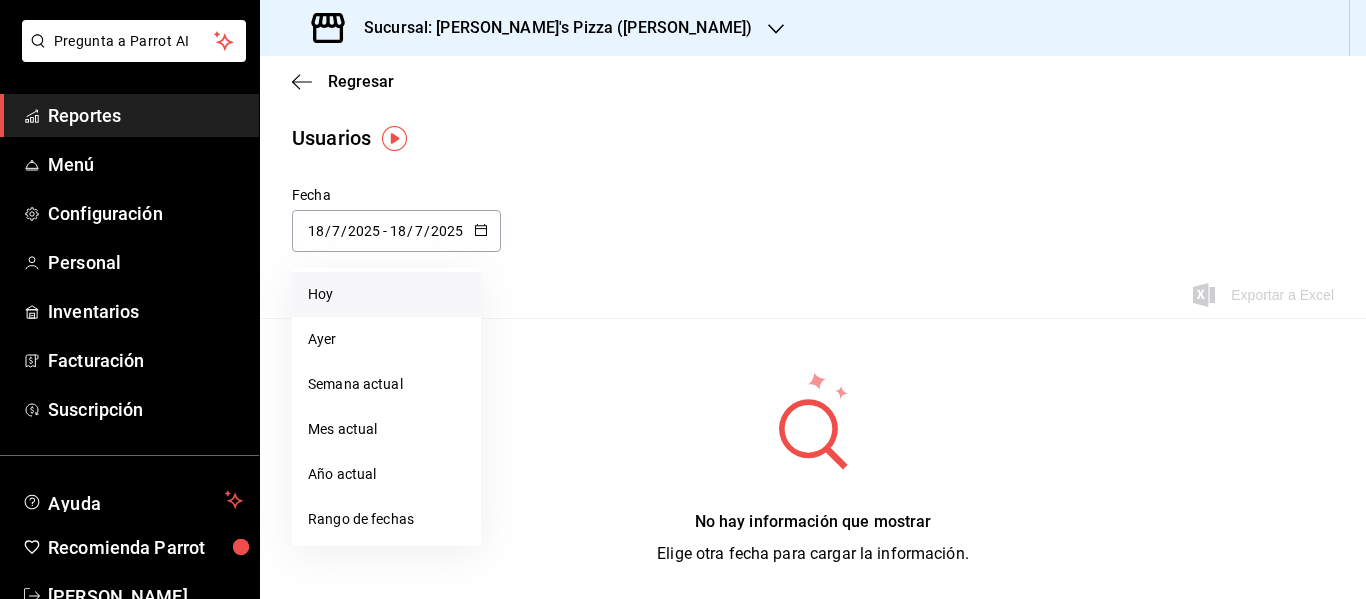 click on "Hoy" at bounding box center [386, 294] 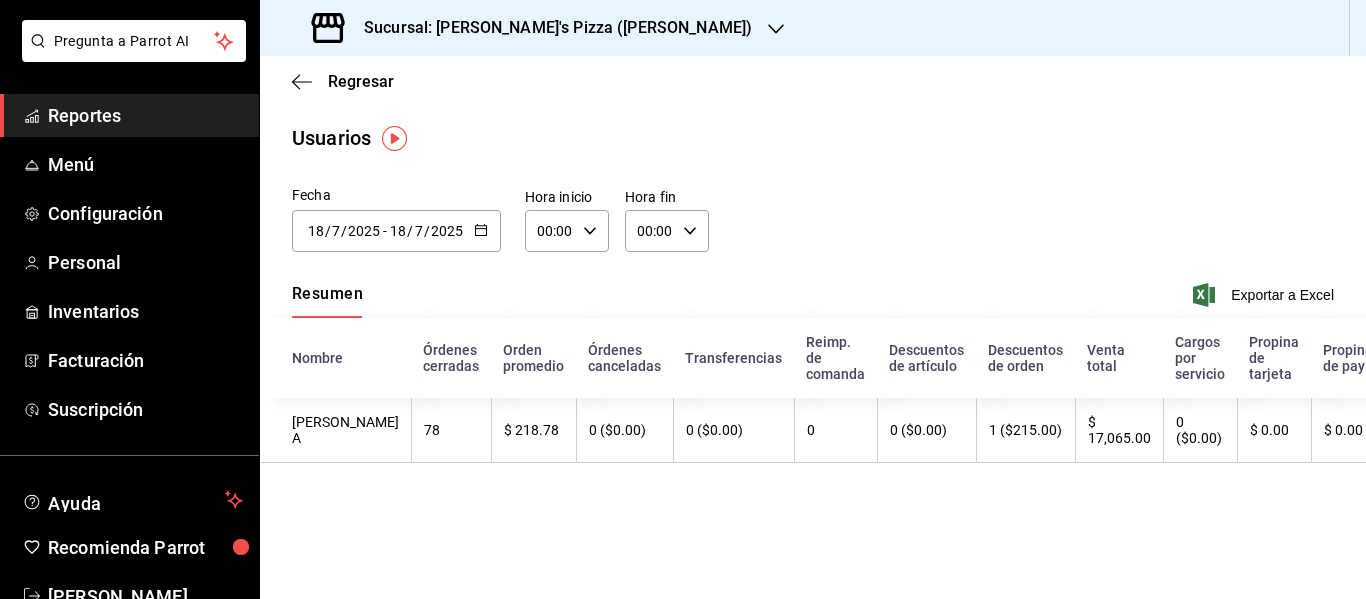 click on "1 ($215.00)" at bounding box center [1025, 430] 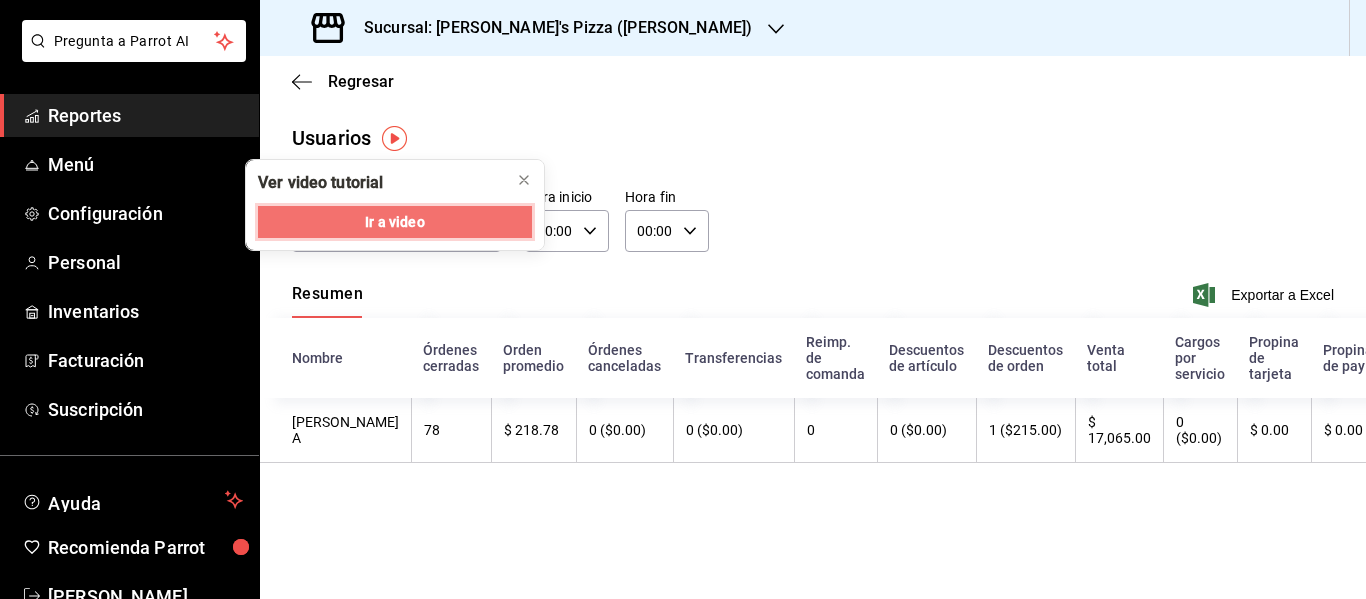 click on "Ir a video" at bounding box center [394, 222] 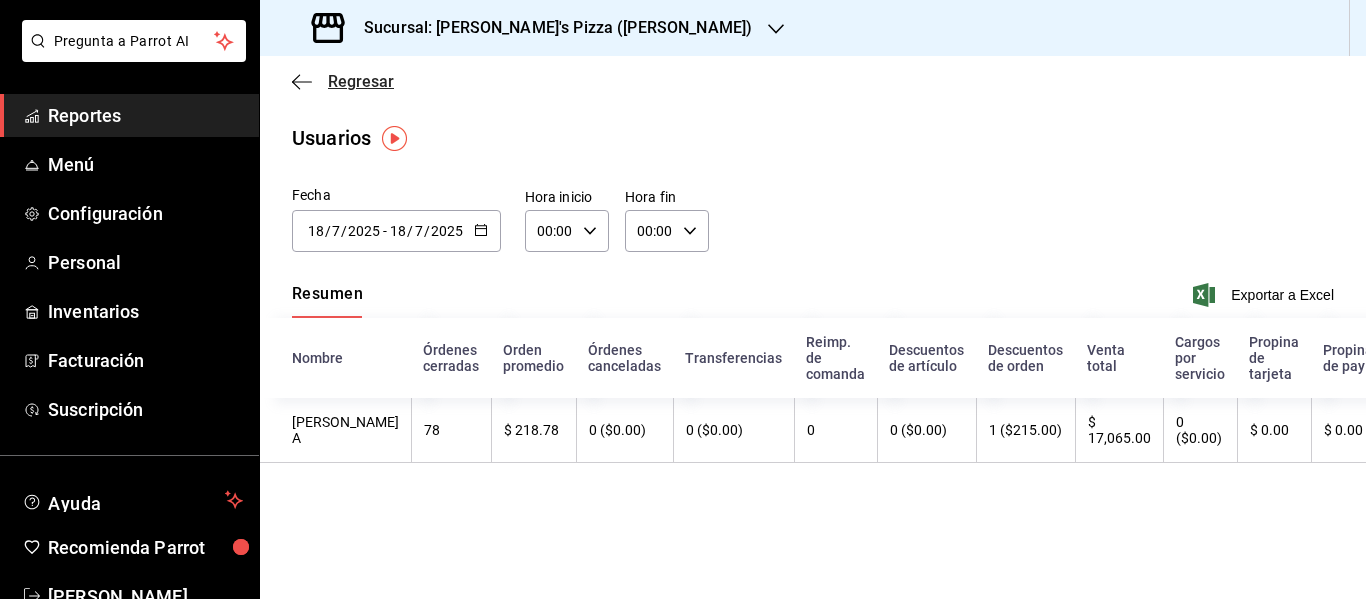 click on "Regresar" at bounding box center [343, 81] 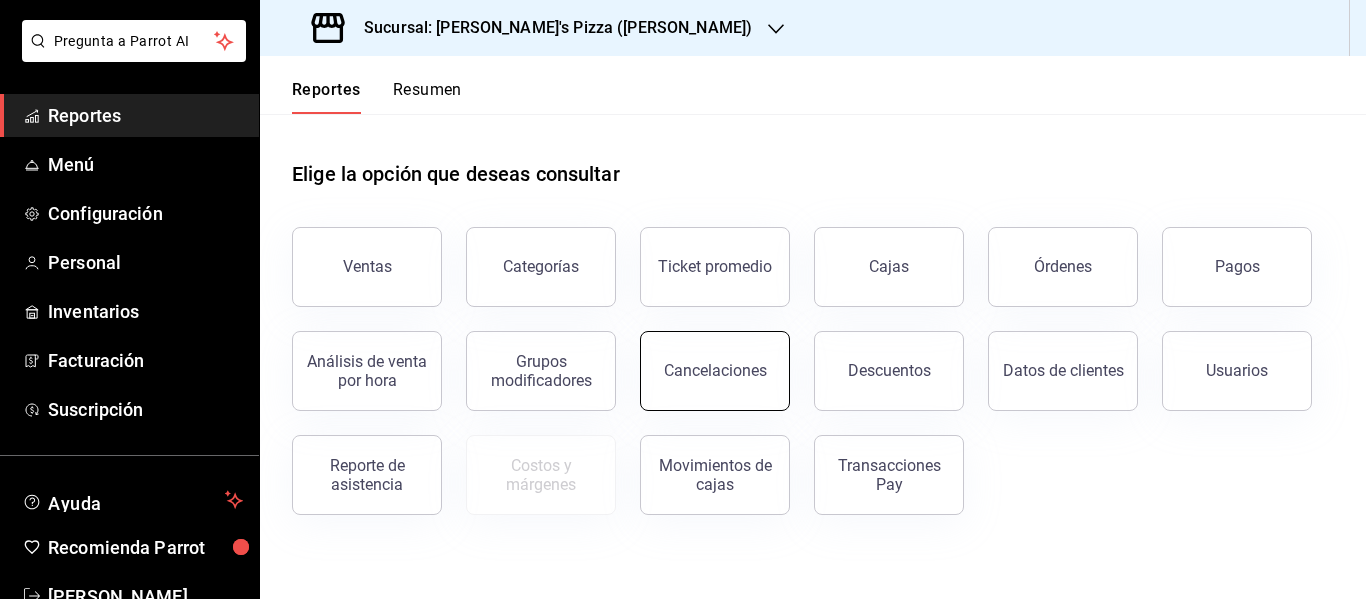 click on "Cancelaciones" at bounding box center (703, 359) 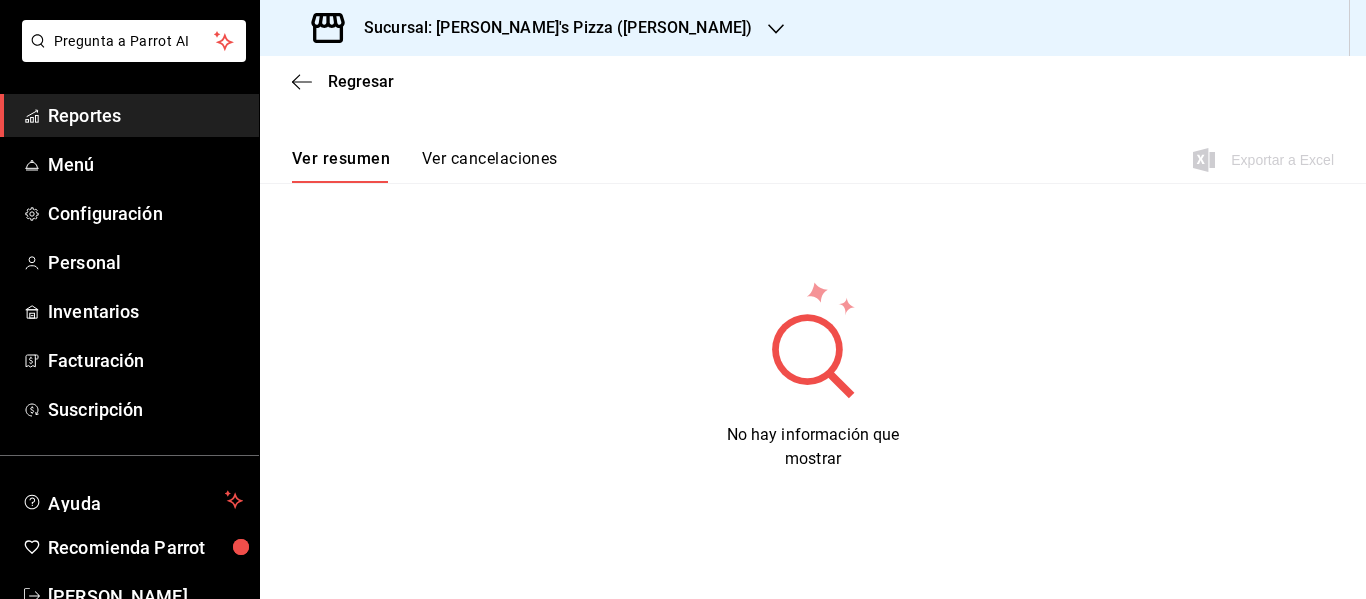 scroll, scrollTop: 56, scrollLeft: 0, axis: vertical 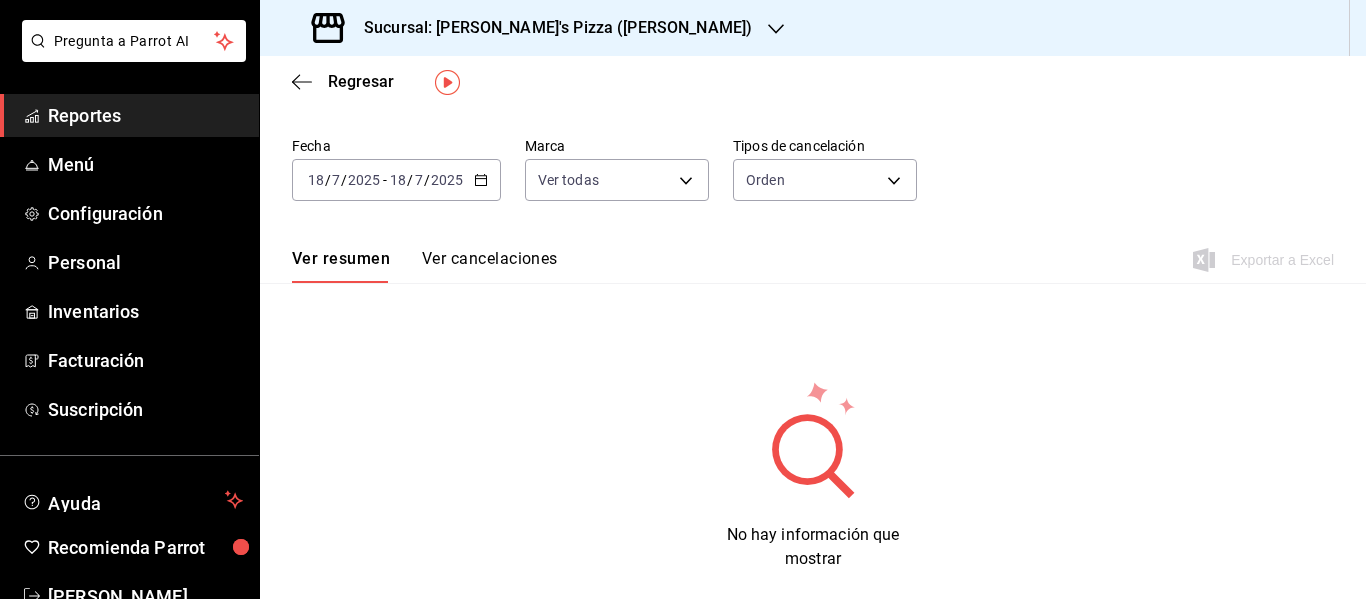 click on "Ver cancelaciones" at bounding box center (490, 266) 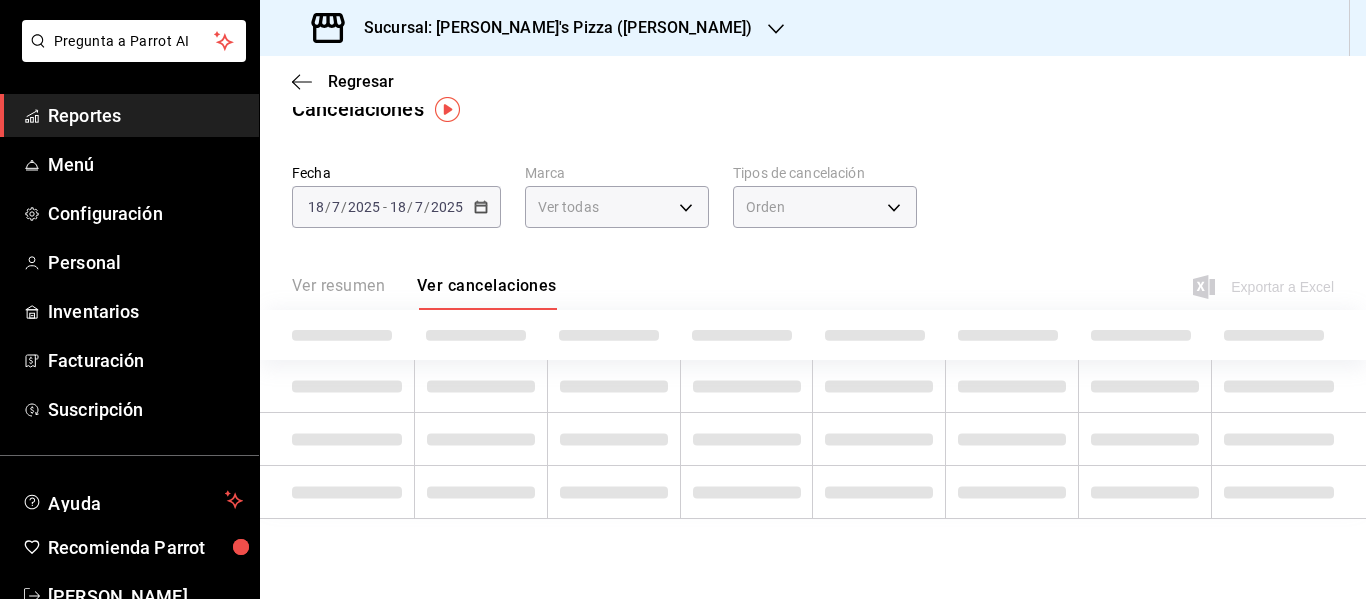 scroll, scrollTop: 56, scrollLeft: 0, axis: vertical 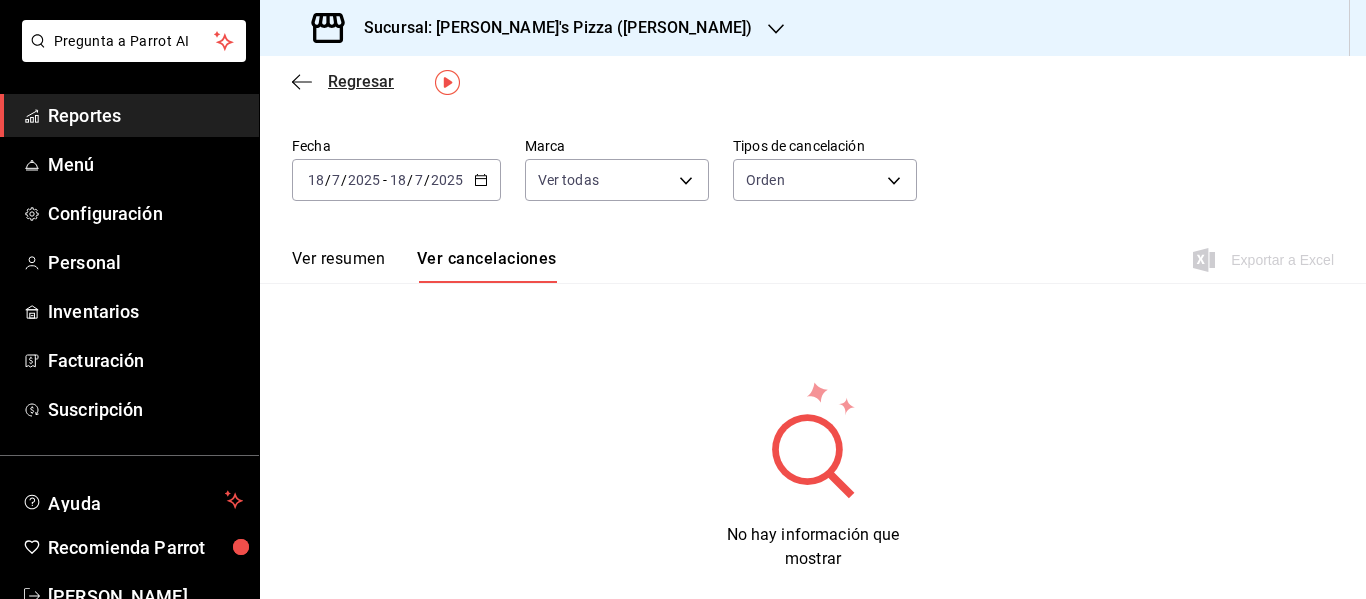 click on "Regresar" at bounding box center (361, 81) 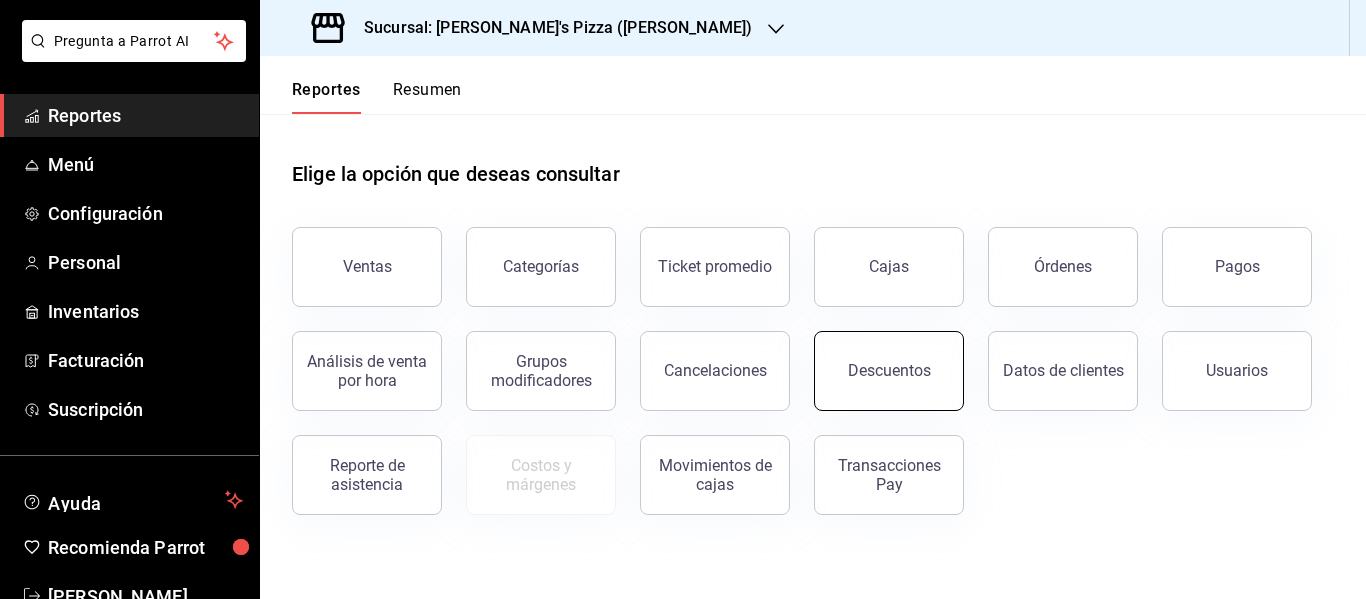 click on "Descuentos" at bounding box center (889, 370) 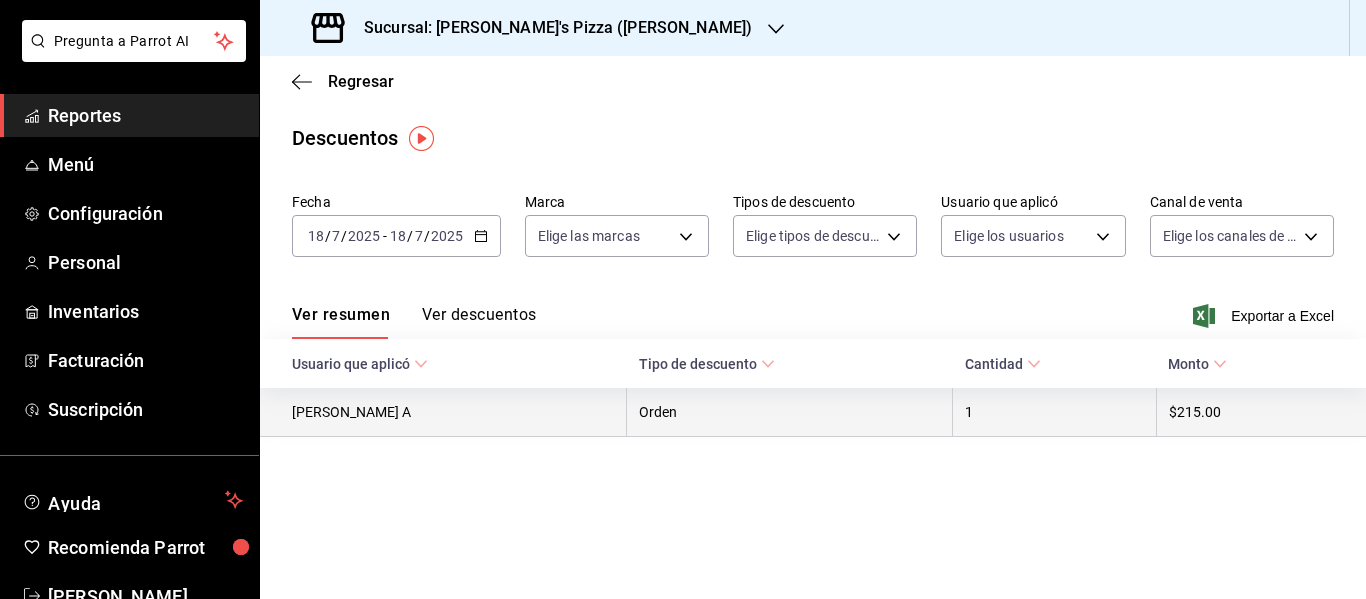click on "$215.00" at bounding box center [1261, 412] 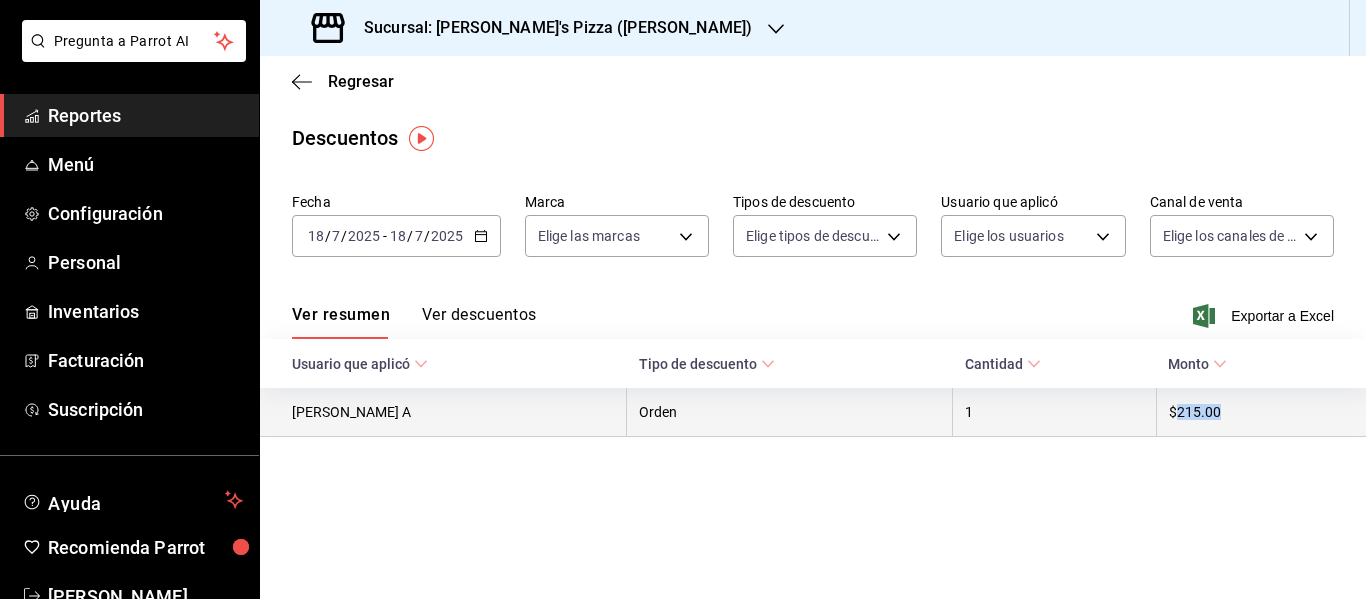 click on "$215.00" at bounding box center [1261, 412] 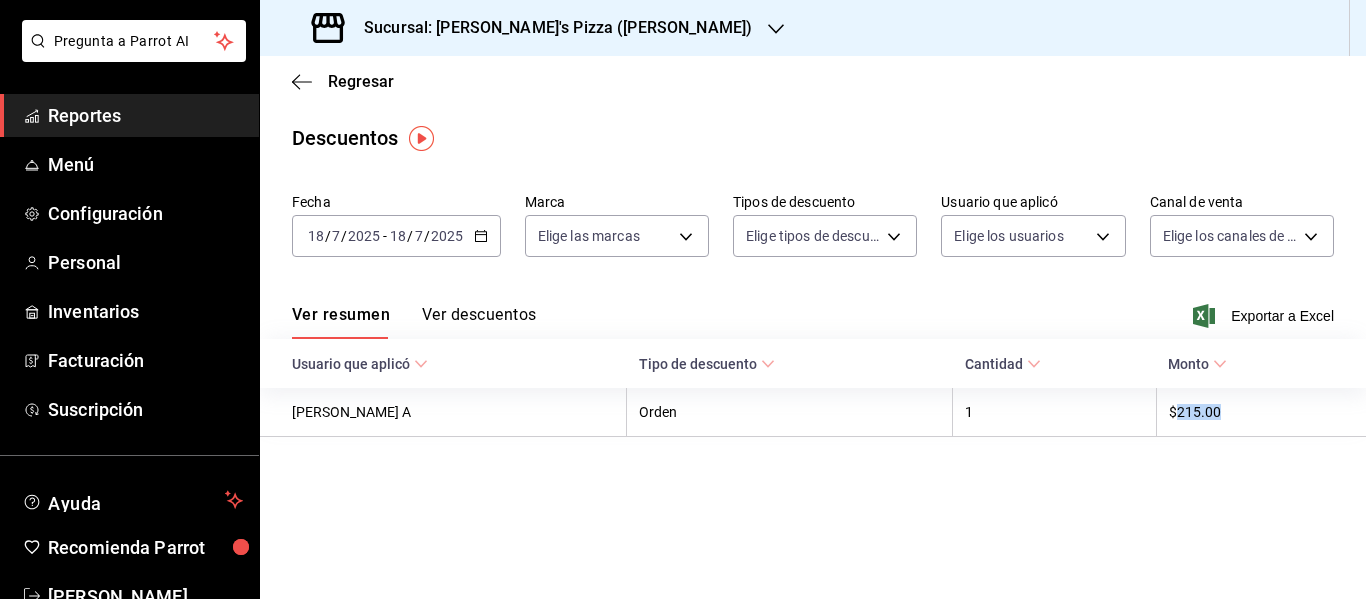 click on "Monto" at bounding box center [1197, 364] 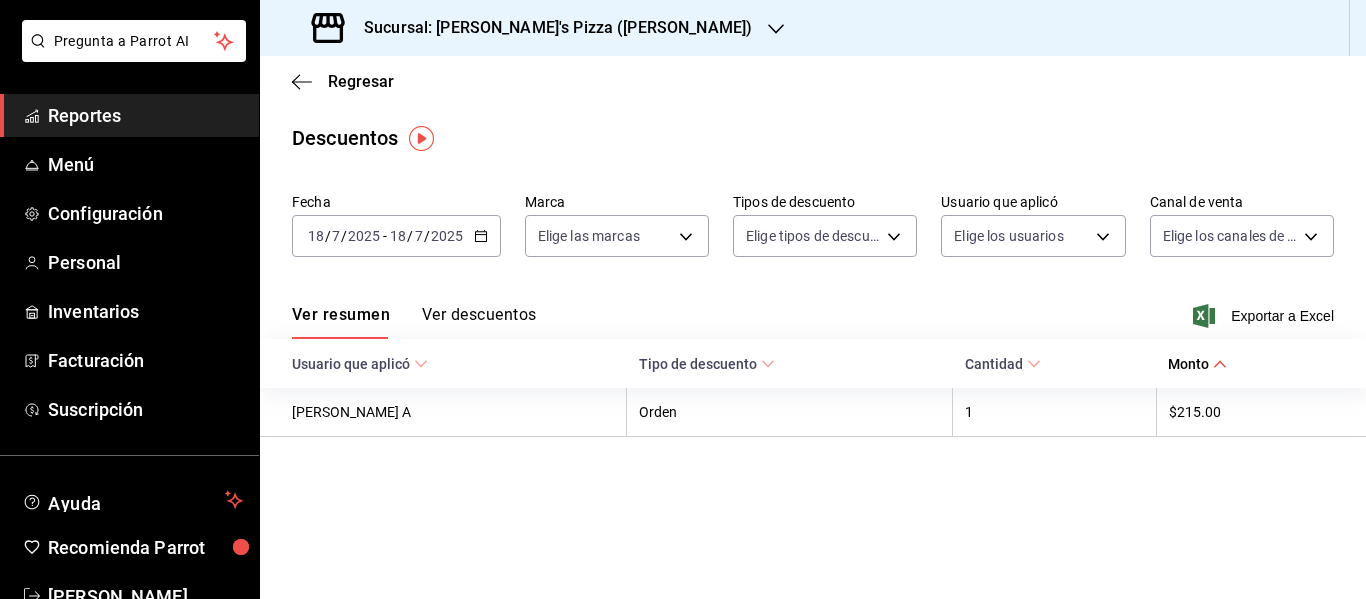 click on "Ver resumen Ver descuentos Exportar a Excel" at bounding box center (813, 310) 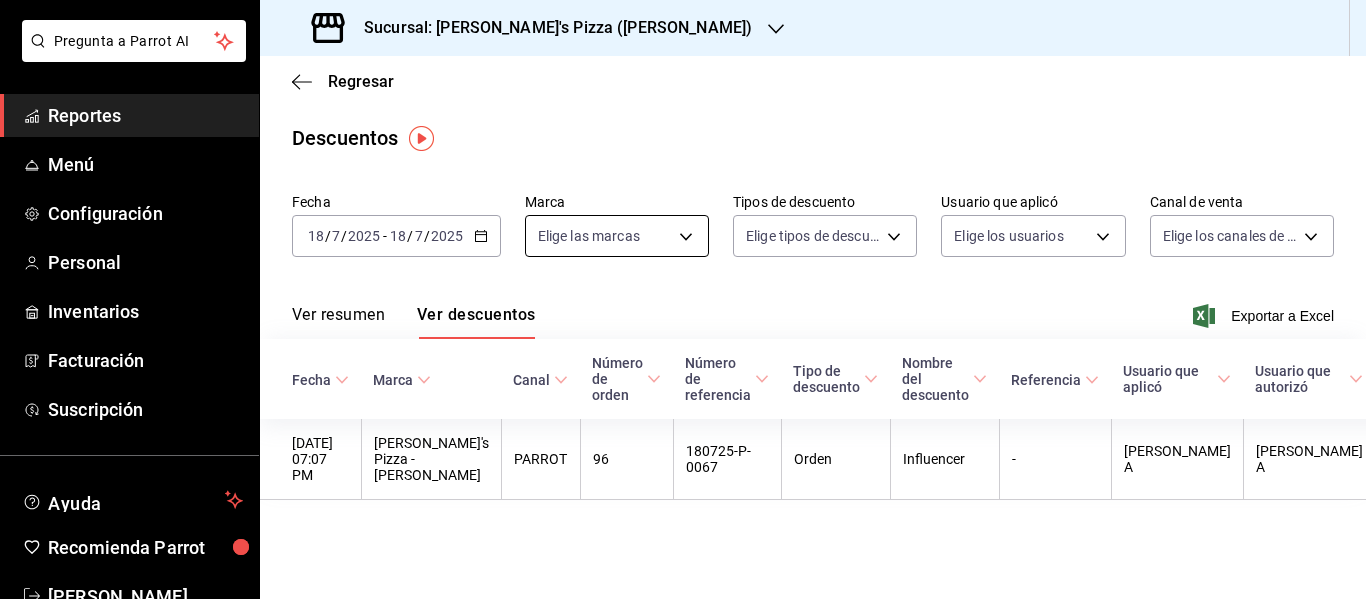 click on "Pregunta a Parrot AI Reportes   Menú   Configuración   Personal   Inventarios   Facturación   Suscripción   Ayuda Recomienda Parrot   [PERSON_NAME]   Sugerir nueva función   Sucursal: Cherry's Pizza ([PERSON_NAME]) Regresar Descuentos Fecha [DATE] [DATE] - [DATE] [DATE] Marca Elige las marcas Tipos de descuento Elige tipos de descuento Usuario que aplicó Elige los usuarios Canal de venta Elige los [PERSON_NAME] de venta Ver resumen Ver descuentos Exportar a Excel Fecha Marca Canal Número de orden Número de referencia Tipo de descuento Nombre del descuento Referencia Usuario que aplicó Usuario que autorizó Total [DATE] 07:07 PM [PERSON_NAME]'s Pizza - [PERSON_NAME] PARROT 96 180725-P-0067 Orden Influencer - [PERSON_NAME] A [PERSON_NAME] A $215.00 GANA 1 MES GRATIS EN TU SUSCRIPCIÓN AQUÍ Ver video tutorial Ir a video Pregunta a Parrot AI Reportes   Menú   Configuración   Personal   Inventarios   Facturación   Suscripción   Ayuda Recomienda Parrot   [PERSON_NAME]" at bounding box center (683, 299) 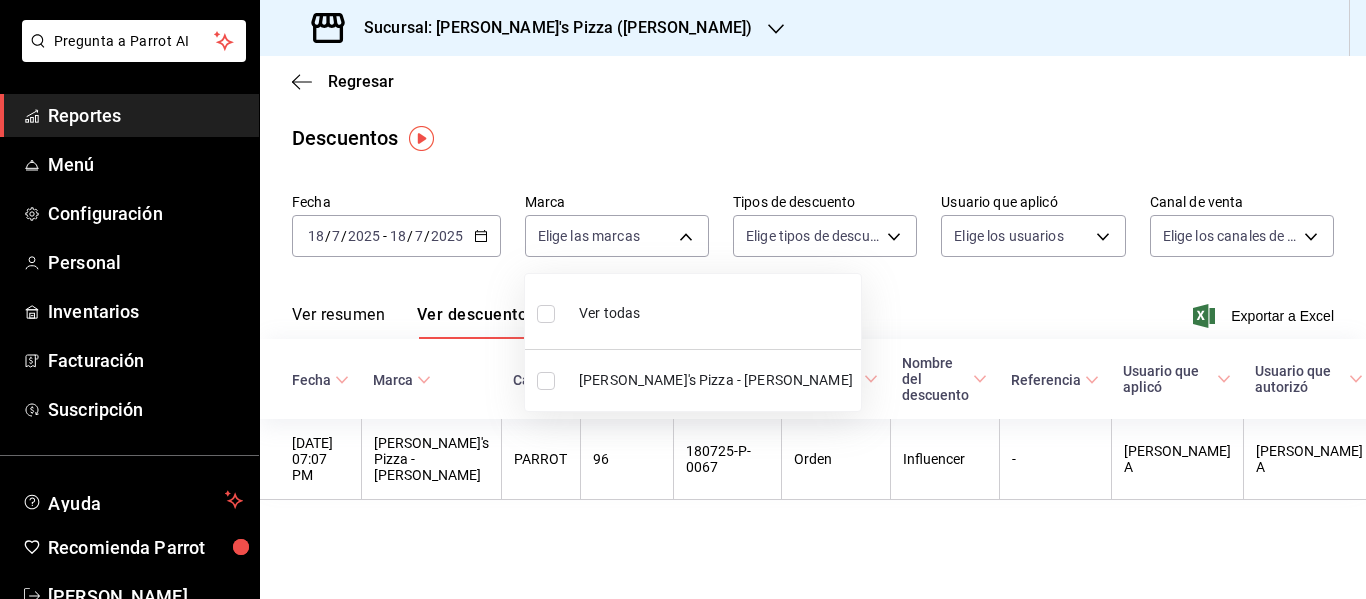 click on "[PERSON_NAME]'s Pizza - [PERSON_NAME]" at bounding box center [716, 380] 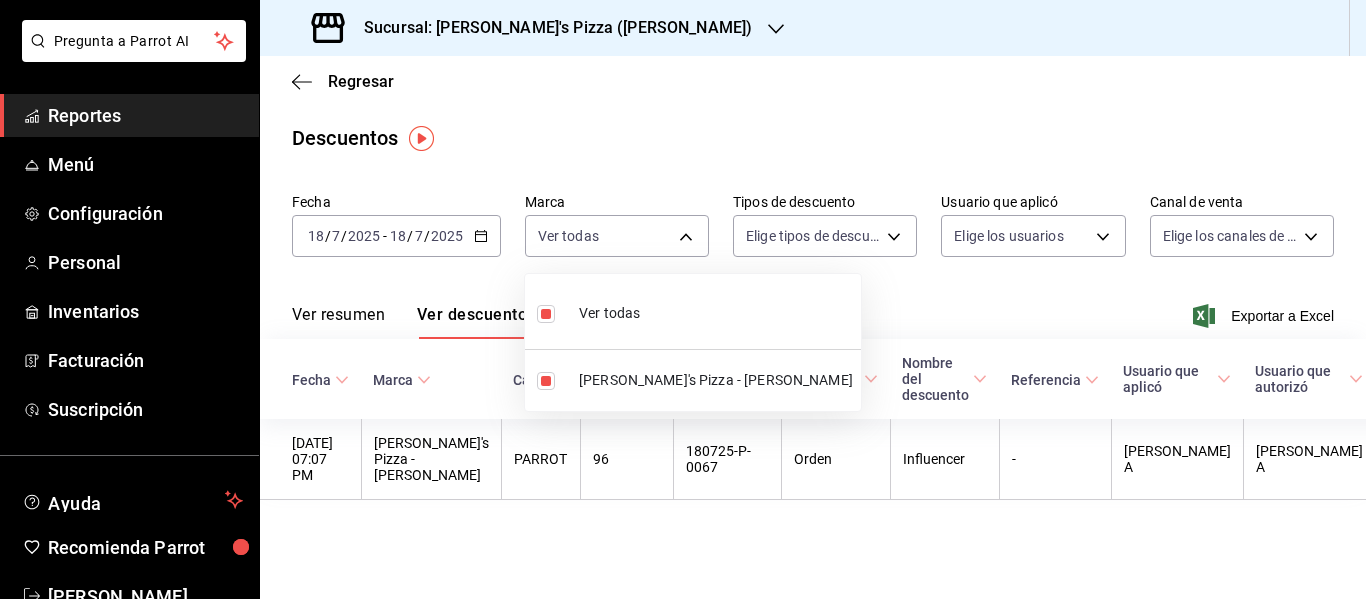 click at bounding box center [683, 299] 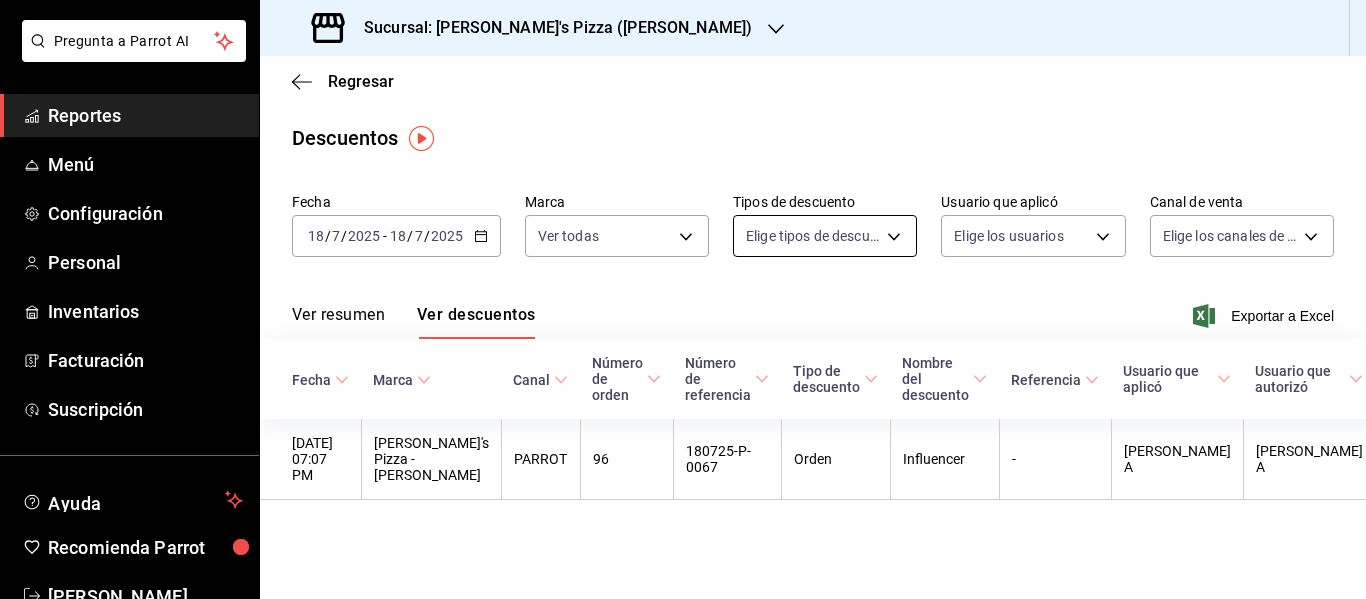 click on "Pregunta a Parrot AI Reportes   Menú   Configuración   Personal   Inventarios   Facturación   Suscripción   Ayuda Recomienda Parrot   [PERSON_NAME]   Sugerir nueva función   Sucursal: Cherry's Pizza ([PERSON_NAME]) Regresar Descuentos Fecha [DATE] [DATE] - [DATE] [DATE] Marca Ver todas cd79cf11-f347-45f4-9cd3-ef71055b157f Tipos de descuento Elige tipos de descuento Usuario que aplicó Elige los usuarios Canal de venta Elige los [PERSON_NAME] de venta Ver resumen Ver descuentos Exportar a Excel Fecha Marca Canal Número de orden Número de referencia Tipo de descuento Nombre del descuento Referencia Usuario que aplicó Usuario que autorizó Total [DATE] 07:07 PM [PERSON_NAME]'s Pizza - [PERSON_NAME] PARROT 96 180725-P-0067 Orden Influencer - [PERSON_NAME] A [PERSON_NAME] A $215.00 GANA 1 MES GRATIS EN TU SUSCRIPCIÓN AQUÍ Ver video tutorial Ir a video Pregunta a Parrot AI Reportes   Menú   Configuración   Personal   Inventarios   Facturación   Suscripción   Ayuda Recomienda Parrot" at bounding box center [683, 299] 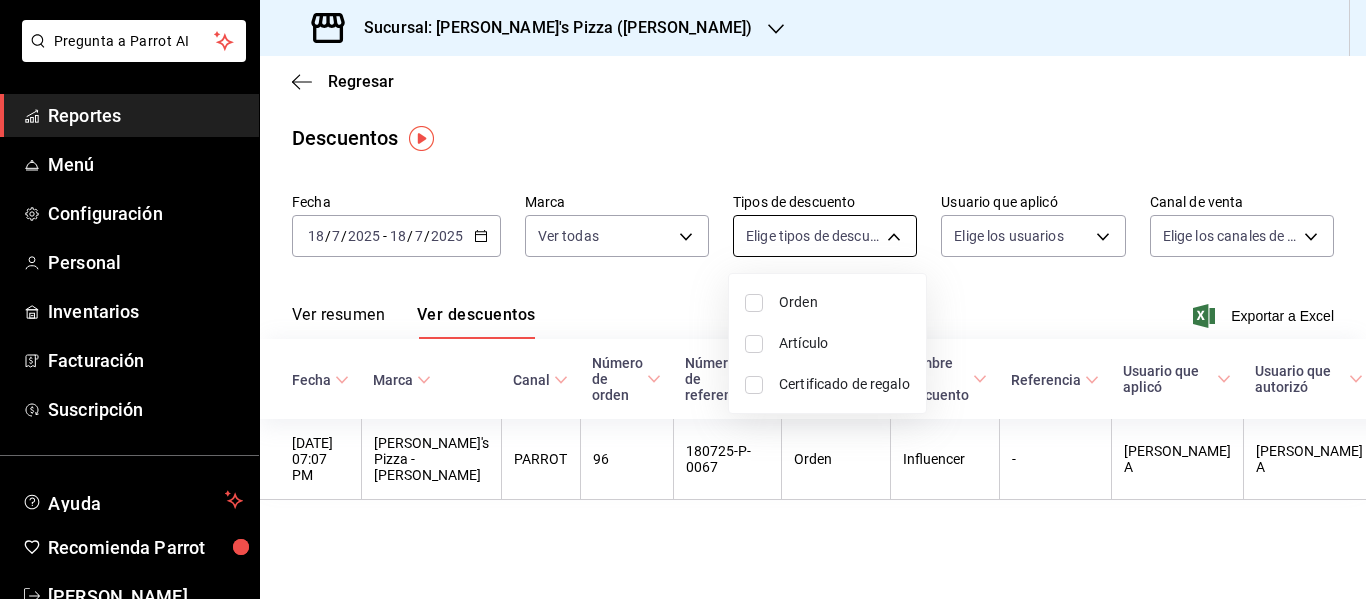 click at bounding box center [683, 299] 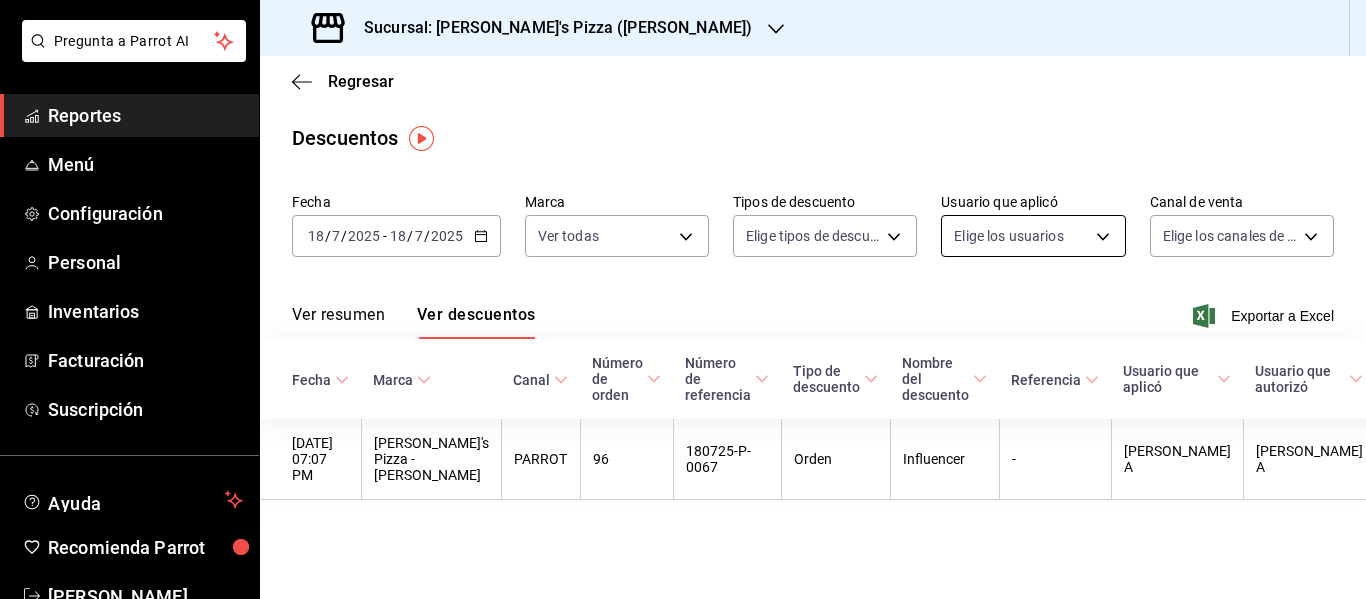 click on "Pregunta a Parrot AI Reportes   Menú   Configuración   Personal   Inventarios   Facturación   Suscripción   Ayuda Recomienda Parrot   [PERSON_NAME]   Sugerir nueva función   Sucursal: Cherry's Pizza ([PERSON_NAME]) Regresar Descuentos Fecha [DATE] [DATE] - [DATE] [DATE] Marca Ver todas cd79cf11-f347-45f4-9cd3-ef71055b157f Tipos de descuento Elige tipos de descuento Usuario que aplicó Elige los usuarios Canal de venta Elige los [PERSON_NAME] de venta Ver resumen Ver descuentos Exportar a Excel Fecha Marca Canal Número de orden Número de referencia Tipo de descuento Nombre del descuento Referencia Usuario que aplicó Usuario que autorizó Total [DATE] 07:07 PM [PERSON_NAME]'s Pizza - [PERSON_NAME] PARROT 96 180725-P-0067 Orden Influencer - [PERSON_NAME] A [PERSON_NAME] A $215.00 GANA 1 MES GRATIS EN TU SUSCRIPCIÓN AQUÍ Ver video tutorial Ir a video Pregunta a Parrot AI Reportes   Menú   Configuración   Personal   Inventarios   Facturación   Suscripción   Ayuda Recomienda Parrot" at bounding box center [683, 299] 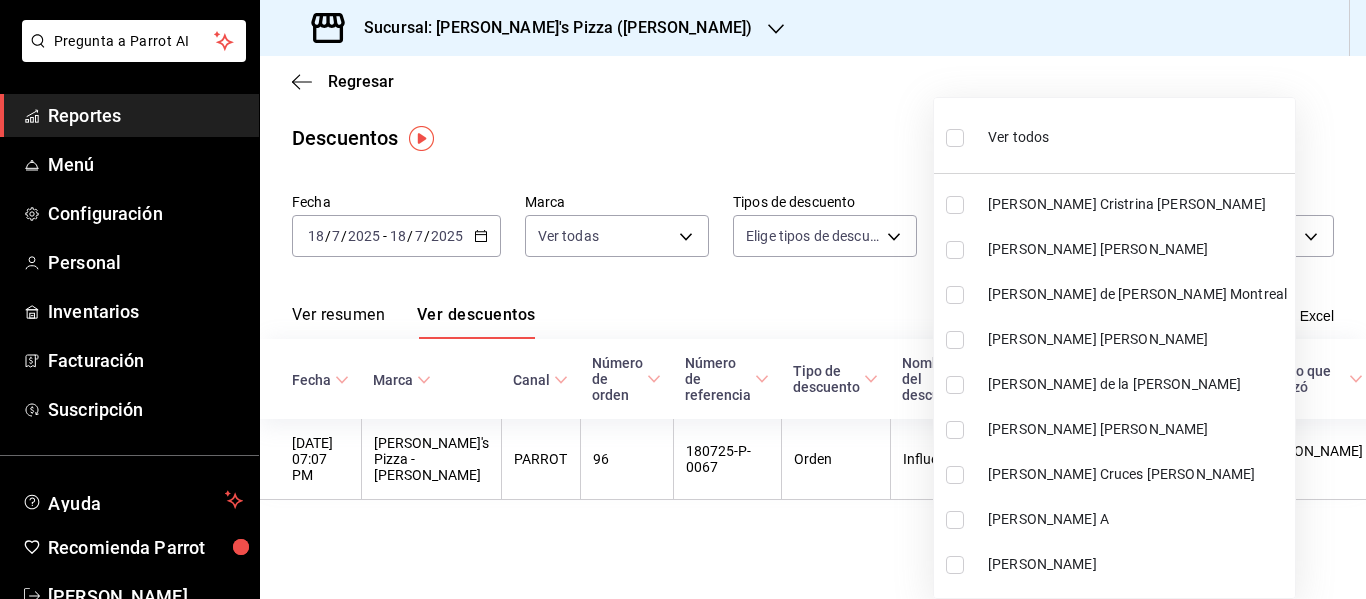 click at bounding box center (683, 299) 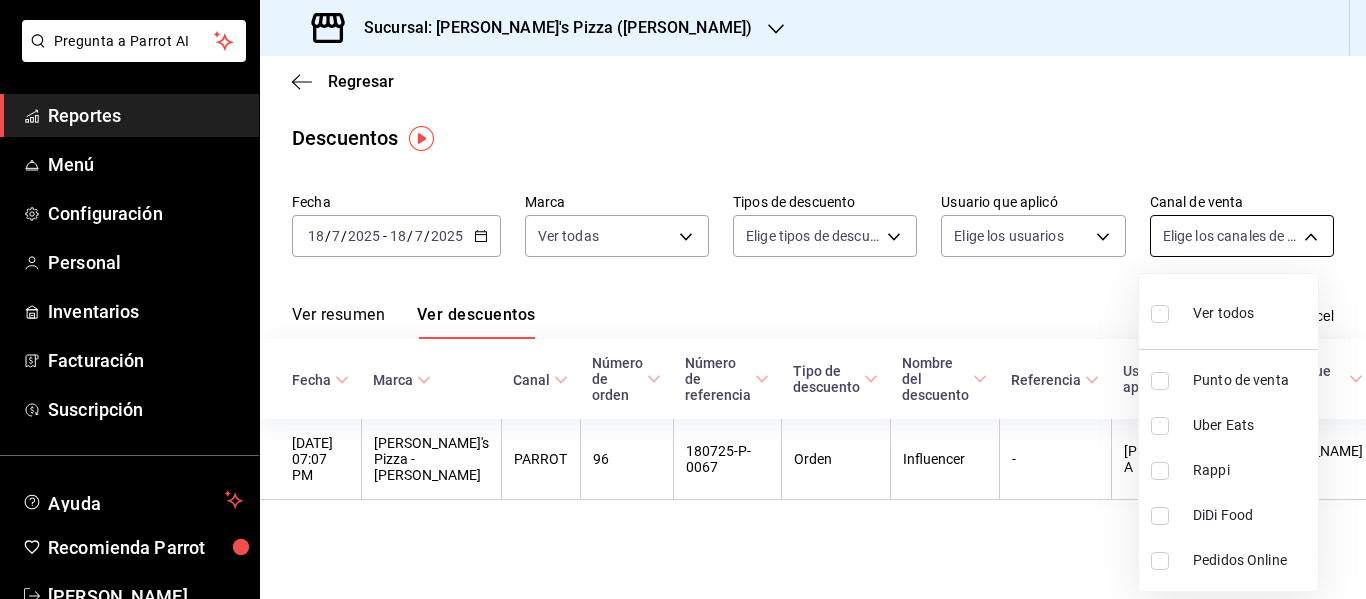 click on "Pregunta a Parrot AI Reportes   Menú   Configuración   Personal   Inventarios   Facturación   Suscripción   Ayuda Recomienda Parrot   [PERSON_NAME]   Sugerir nueva función   Sucursal: Cherry's Pizza ([PERSON_NAME]) Regresar Descuentos Fecha [DATE] [DATE] - [DATE] [DATE] Marca Ver todas cd79cf11-f347-45f4-9cd3-ef71055b157f Tipos de descuento Elige tipos de descuento Usuario que aplicó Elige los usuarios Canal de venta Elige los [PERSON_NAME] de venta Ver resumen Ver descuentos Exportar a Excel Fecha Marca Canal Número de orden Número de referencia Tipo de descuento Nombre del descuento Referencia Usuario que aplicó Usuario que autorizó Total [DATE] 07:07 PM [PERSON_NAME]'s Pizza - [PERSON_NAME] PARROT 96 180725-P-0067 Orden Influencer - [PERSON_NAME] A [PERSON_NAME] A $215.00 GANA 1 MES GRATIS EN TU SUSCRIPCIÓN AQUÍ Ver video tutorial Ir a video Pregunta a Parrot AI Reportes   Menú   Configuración   Personal   Inventarios   Facturación   Suscripción   Ayuda Recomienda Parrot" at bounding box center (683, 299) 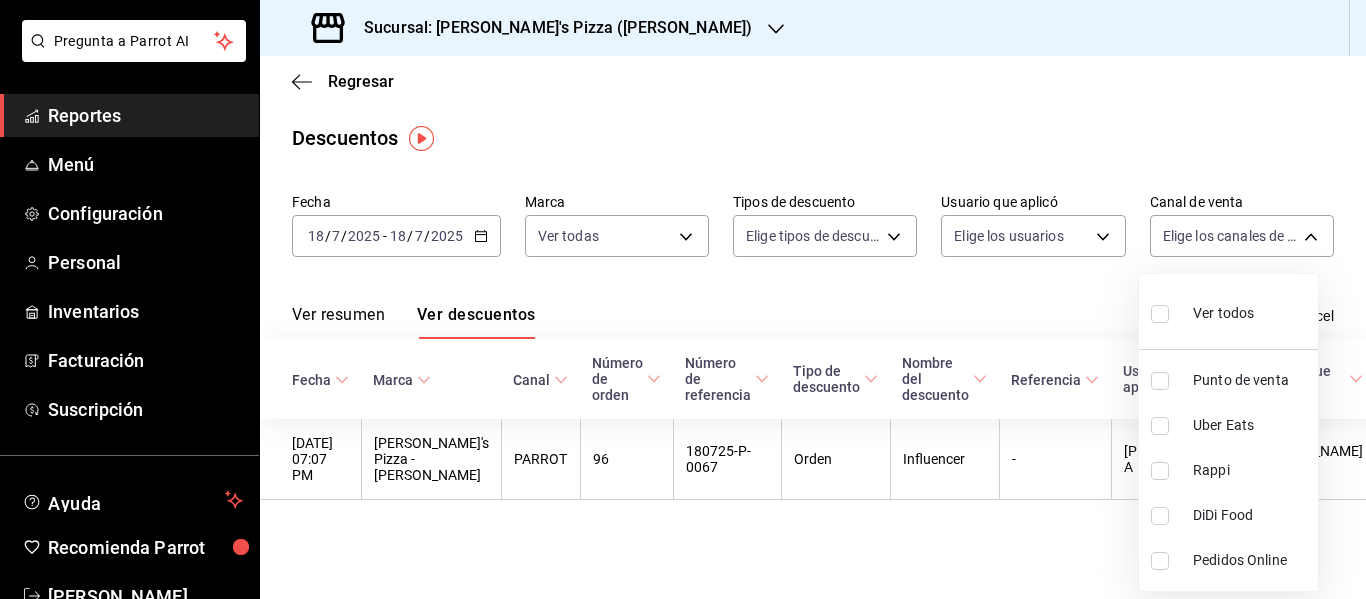 click at bounding box center [683, 299] 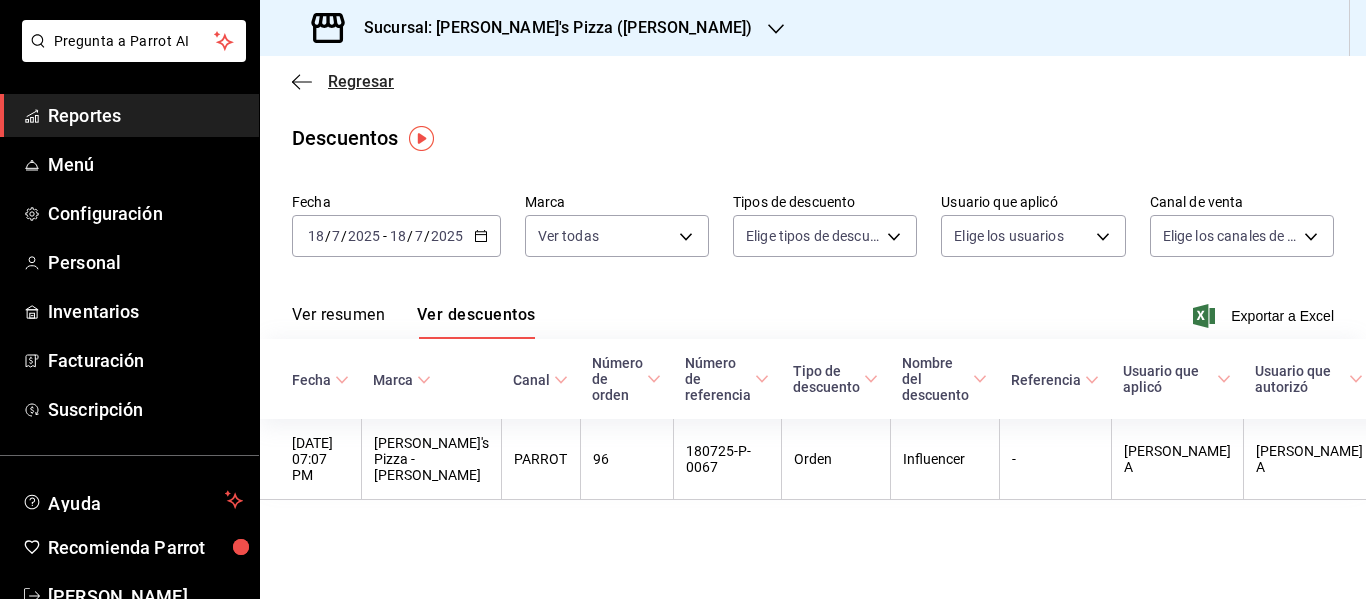 click 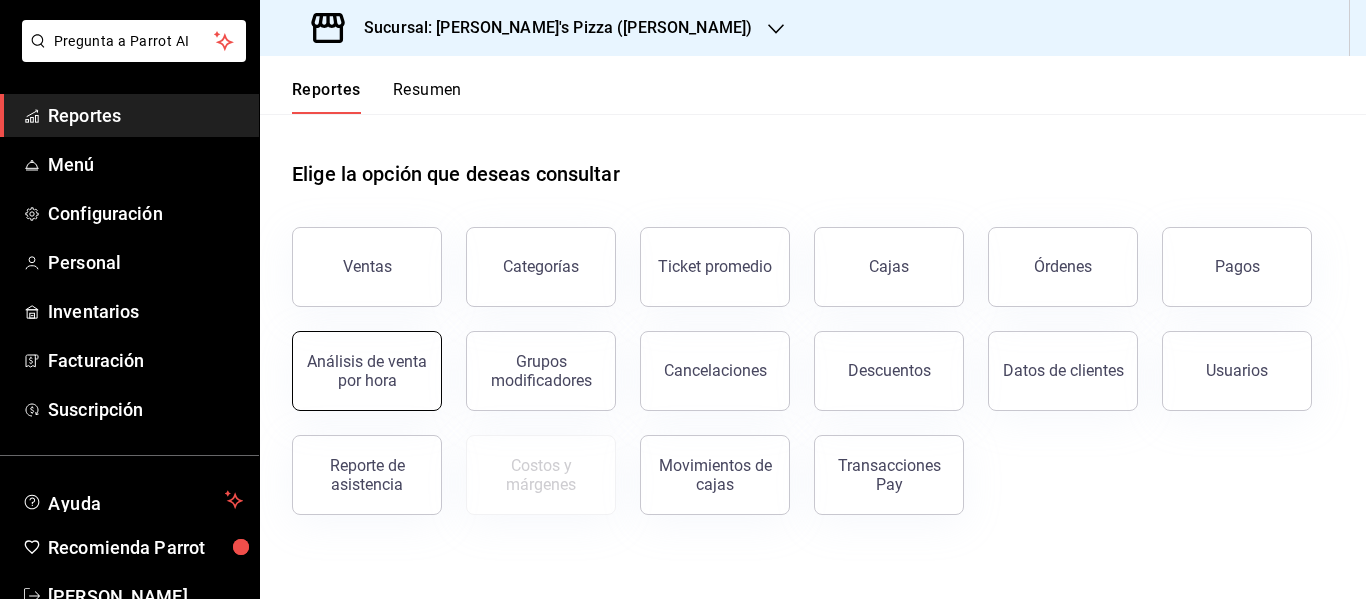 click on "Análisis de venta por hora" at bounding box center (367, 371) 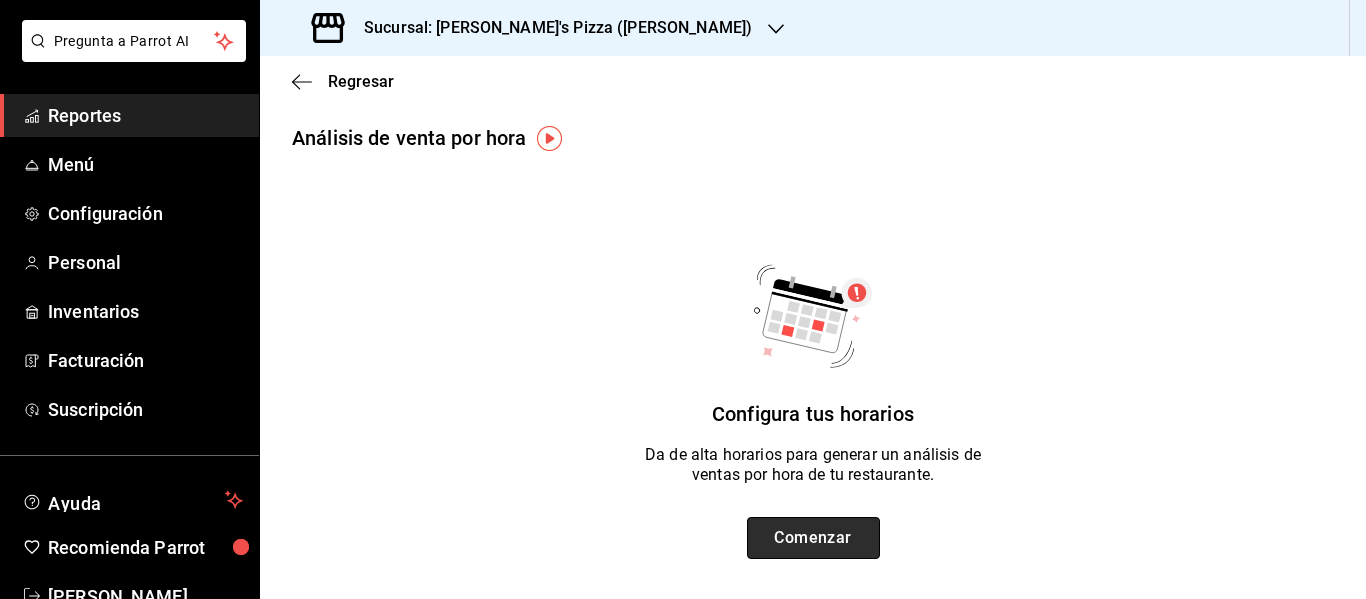 click on "Comenzar" at bounding box center (813, 538) 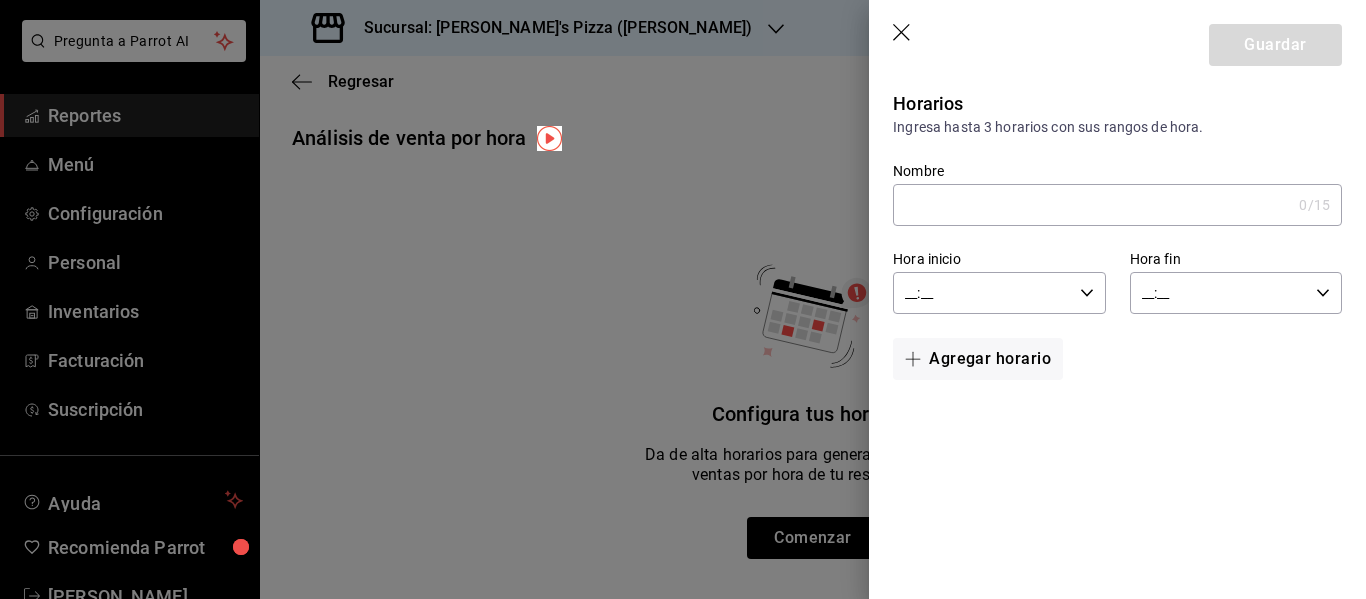 click on "Nombre" at bounding box center [1092, 205] 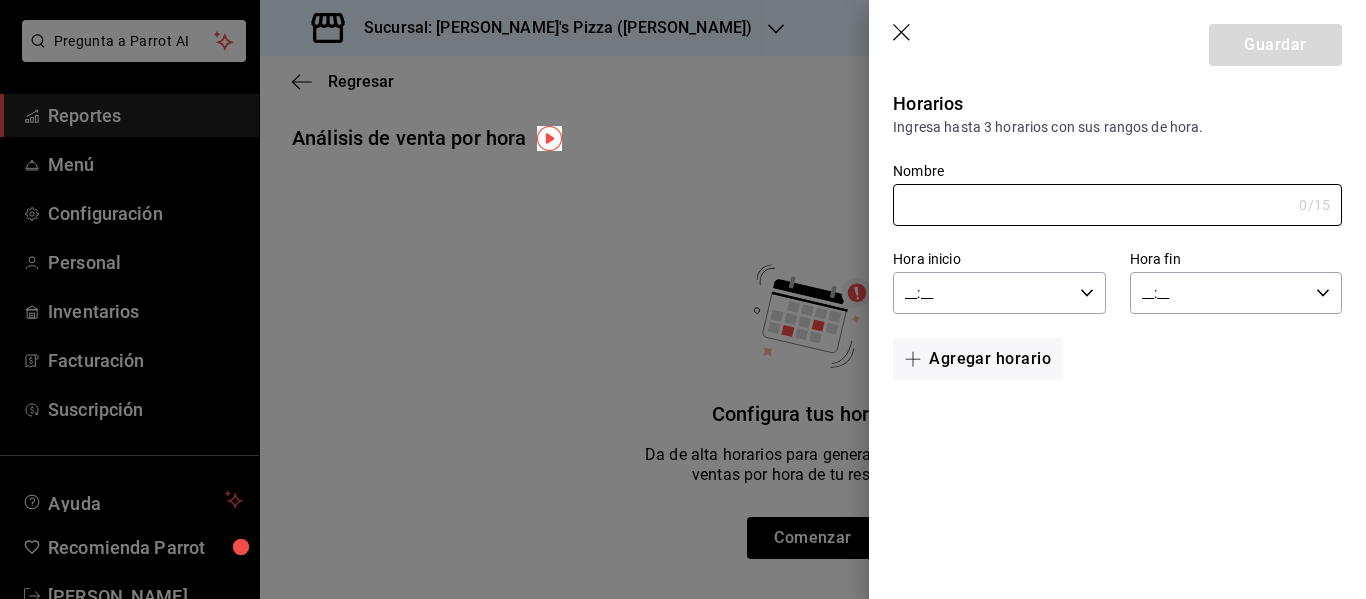 click 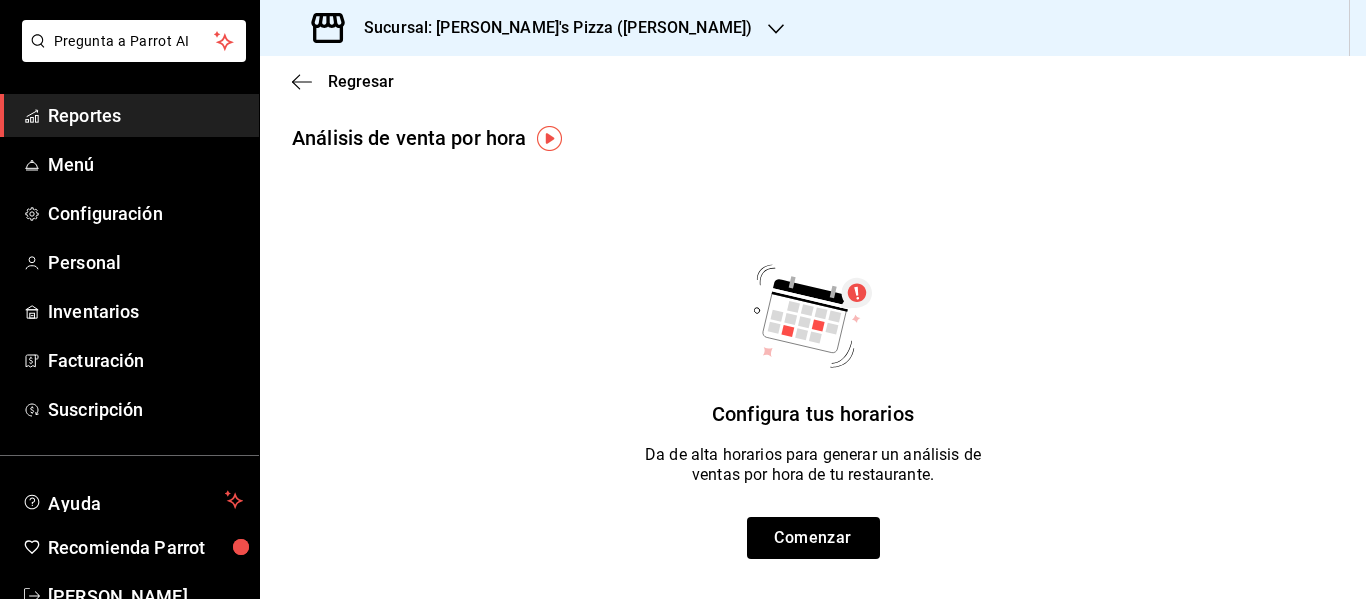 click on "Regresar" at bounding box center [813, 81] 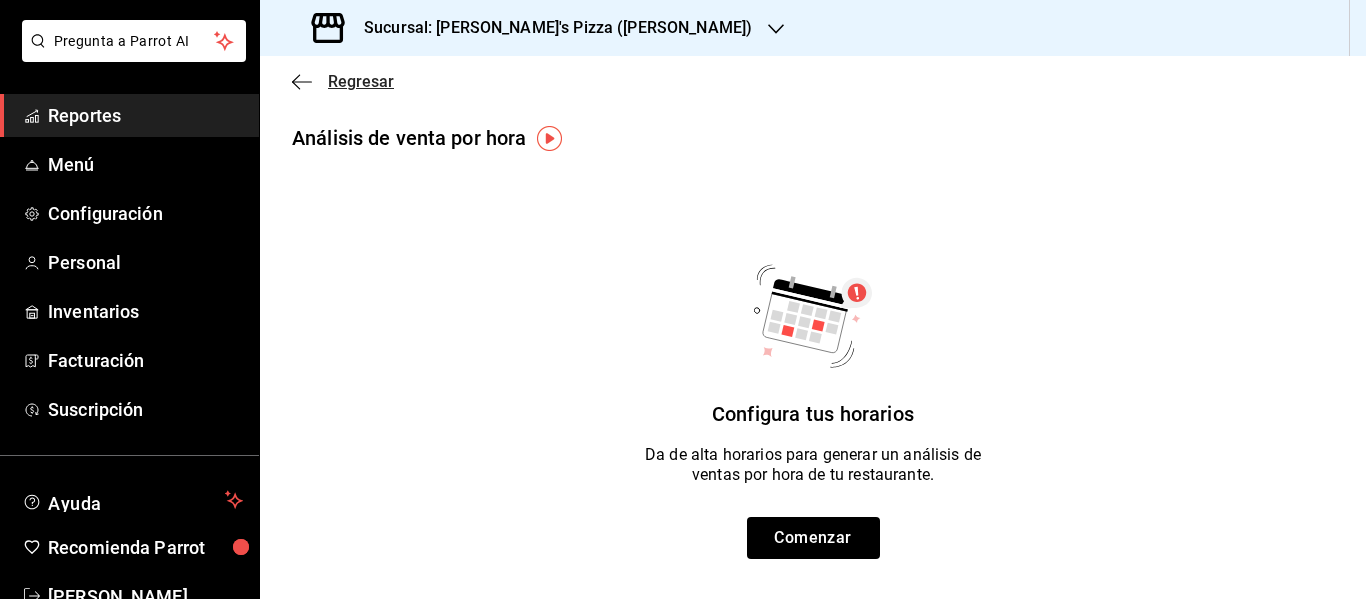 click 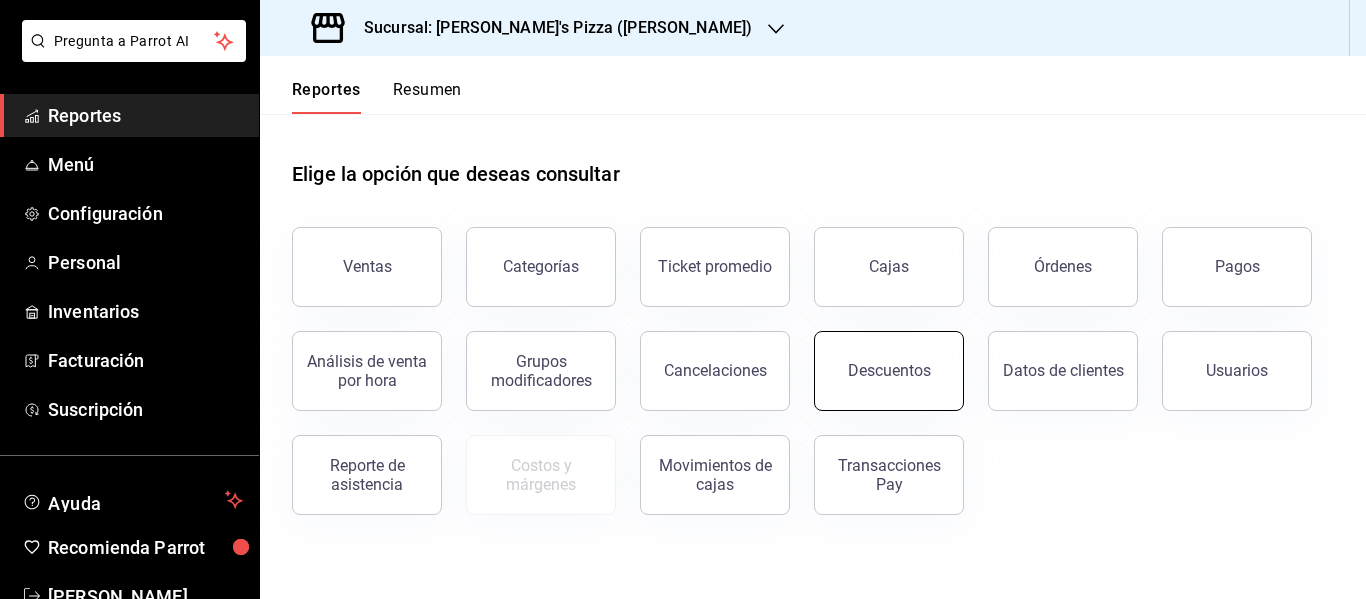 click on "Descuentos" at bounding box center (889, 371) 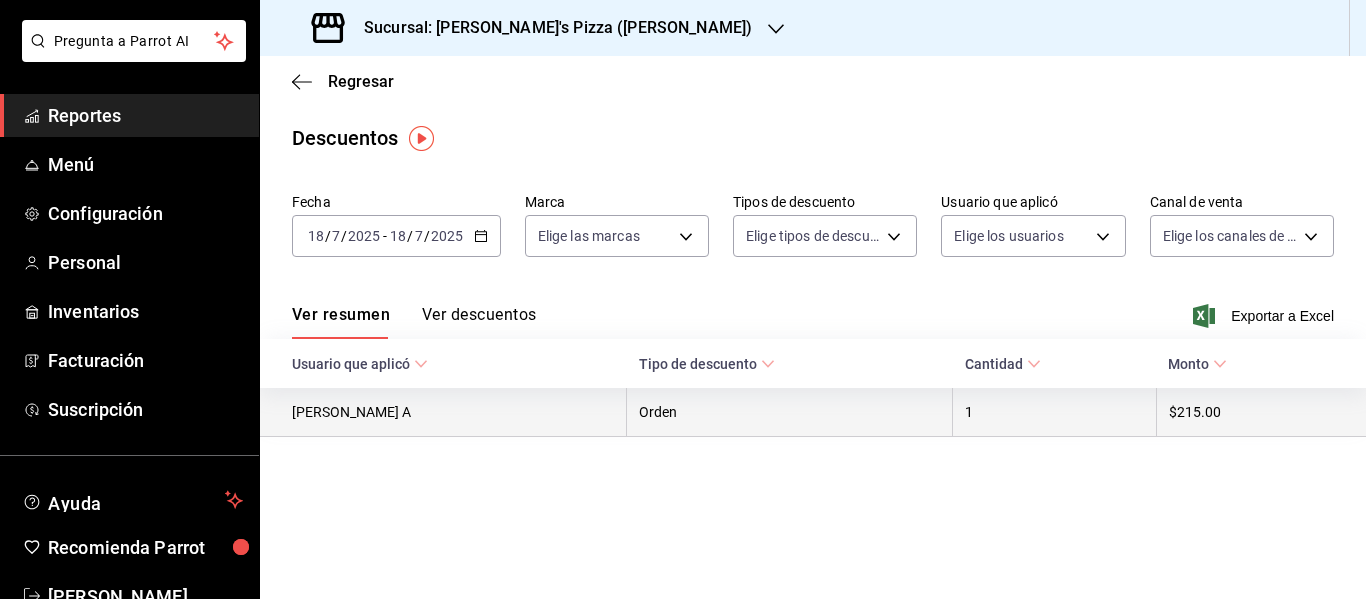 click on "$215.00" at bounding box center (1261, 412) 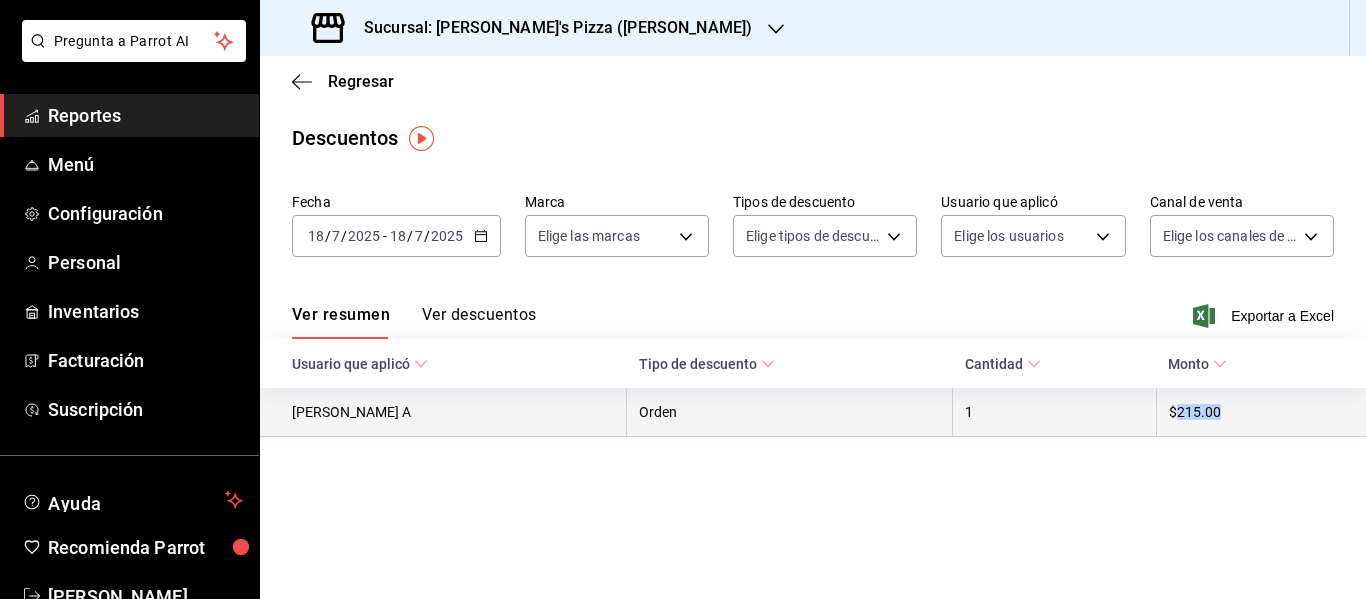click on "$215.00" at bounding box center [1261, 412] 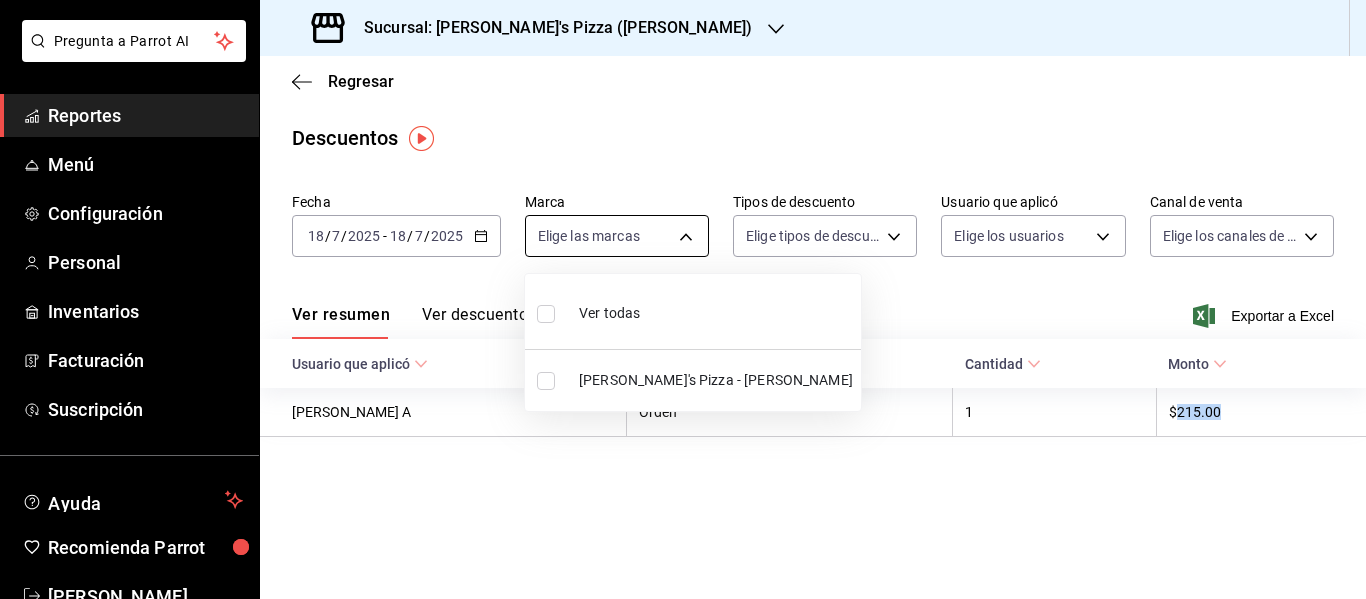 click on "Pregunta a Parrot AI Reportes   Menú   Configuración   Personal   Inventarios   Facturación   Suscripción   Ayuda Recomienda Parrot   [PERSON_NAME]   Sugerir nueva función   Sucursal: Cherry's Pizza ([PERSON_NAME]) Regresar Descuentos Fecha [DATE] [DATE] - [DATE] [DATE] Marca Elige las marcas Tipos de descuento Elige tipos de descuento Usuario que aplicó Elige los usuarios Canal de venta Elige los [PERSON_NAME] de venta Ver resumen Ver descuentos Exportar a Excel Usuario que aplicó Tipo de descuento Cantidad [PERSON_NAME] A Orden 1 $215.00 GANA 1 MES GRATIS EN TU SUSCRIPCIÓN AQUÍ ¿Recuerdas cómo empezó tu restaurante?
[PERSON_NAME] puedes ayudar a un colega a tener el mismo cambio que tú viviste.
Recomienda Parrot directamente desde tu Portal Administrador.
Es fácil y rápido.
🎁 Por cada restaurante que se una, ganas 1 mes gratis. Ver video tutorial Ir a video Pregunta a Parrot AI Reportes   Menú   Configuración   Personal   Inventarios   Facturación   Suscripción" at bounding box center (683, 299) 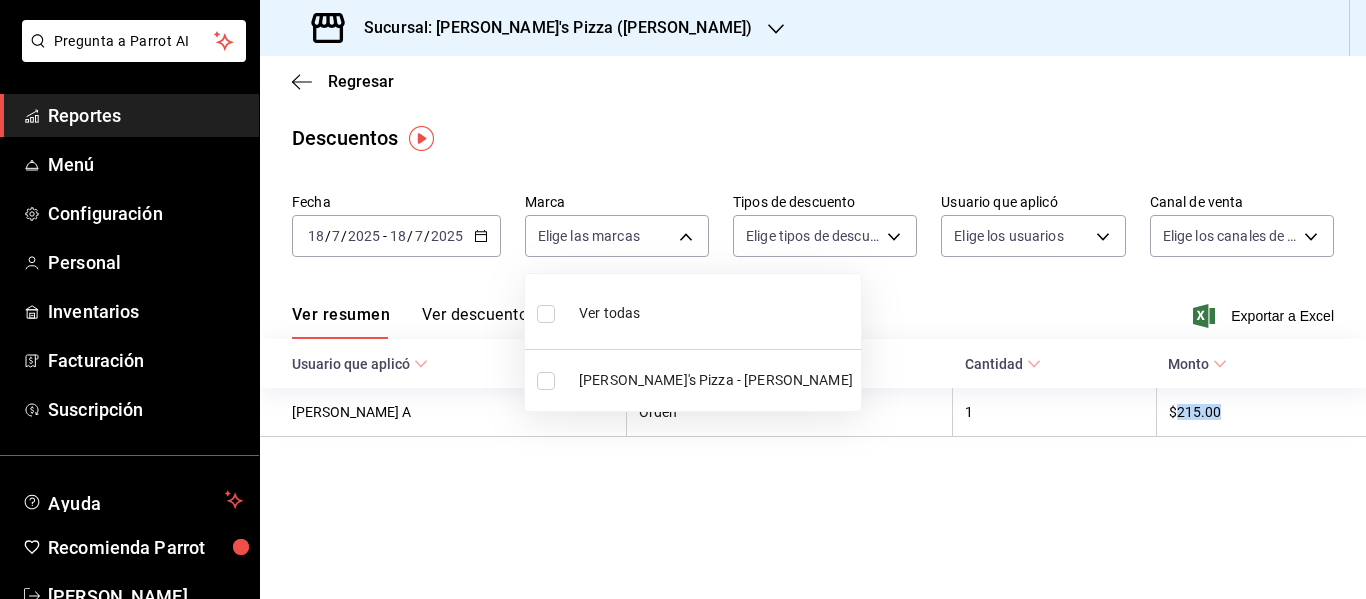 click on "[PERSON_NAME]'s Pizza - [PERSON_NAME]" at bounding box center [716, 380] 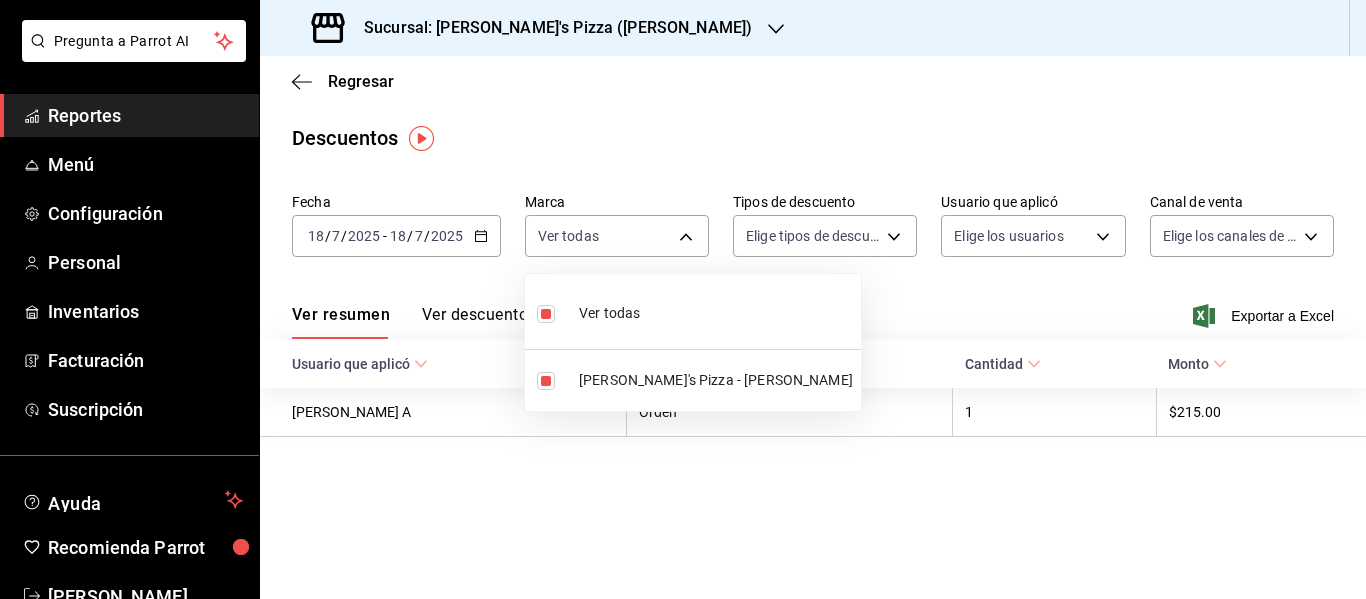 click at bounding box center (683, 299) 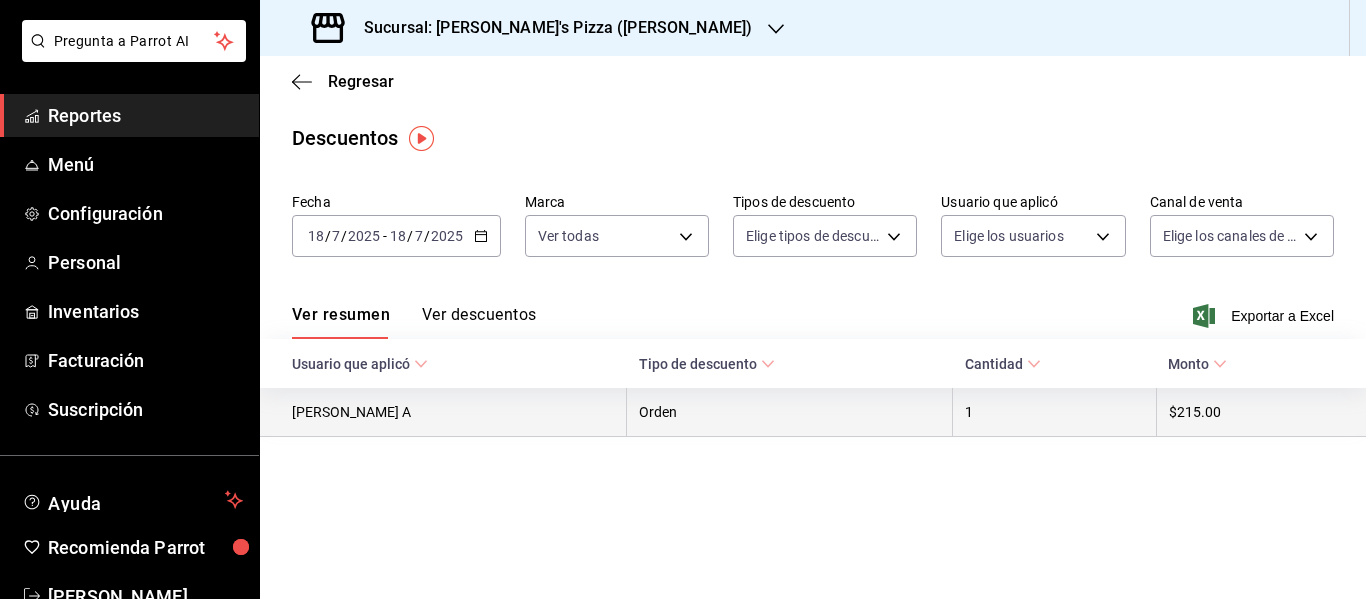 click on "$215.00" at bounding box center [1261, 412] 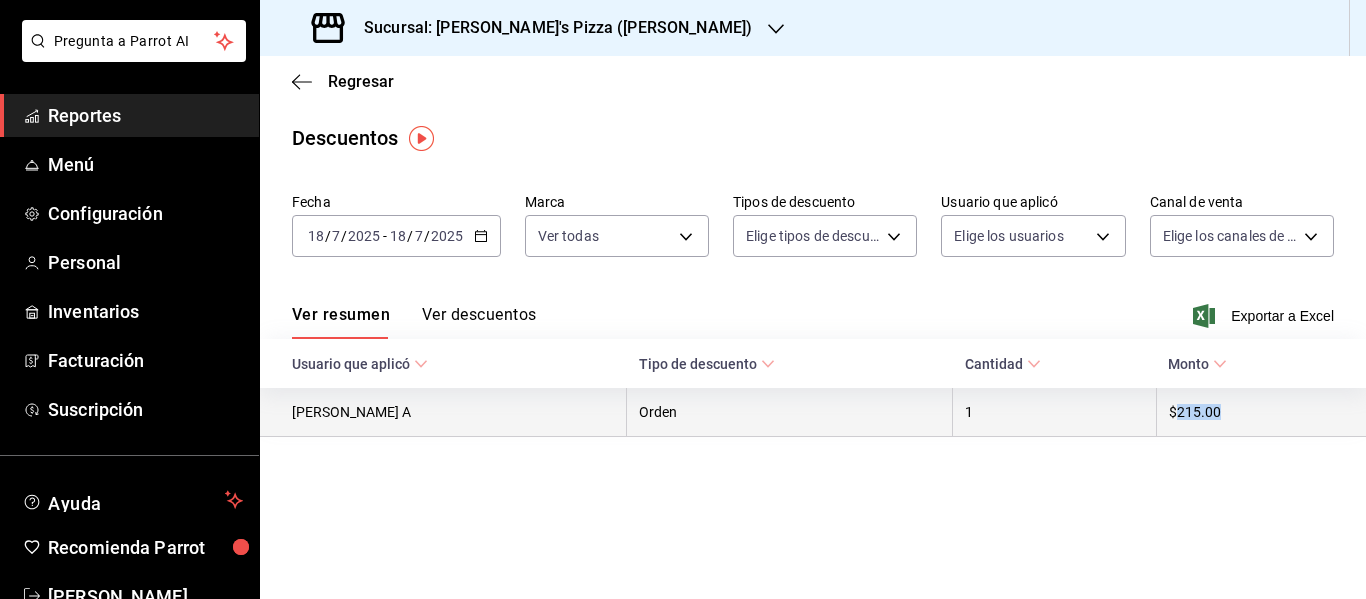 click on "$215.00" at bounding box center (1261, 412) 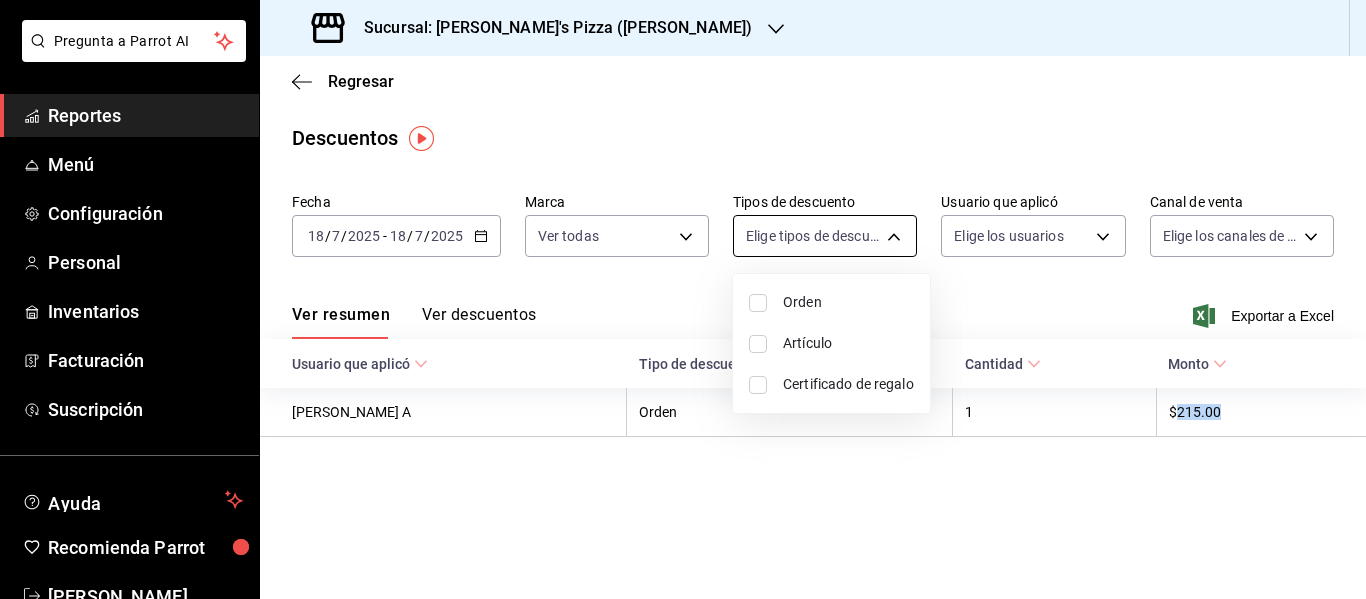 click on "Pregunta a Parrot AI Reportes   Menú   Configuración   Personal   Inventarios   Facturación   Suscripción   Ayuda Recomienda Parrot   [PERSON_NAME]   Sugerir nueva función   Sucursal: Cherry's Pizza ([PERSON_NAME]) Regresar Descuentos Fecha [DATE] [DATE] - [DATE] [DATE] Marca Ver todas cd79cf11-f347-45f4-9cd3-ef71055b157f Tipos de descuento Elige tipos de descuento Usuario que aplicó Elige los usuarios Canal de venta Elige los [PERSON_NAME] de venta Ver resumen Ver descuentos Exportar a Excel Usuario que aplicó Tipo de descuento Cantidad [PERSON_NAME] A Orden 1 $215.00 GANA 1 MES GRATIS EN TU SUSCRIPCIÓN AQUÍ ¿Recuerdas cómo empezó tu restaurante?
[PERSON_NAME] puedes ayudar a un colega a tener el mismo cambio que tú viviste.
Recomienda Parrot directamente desde tu Portal Administrador.
Es fácil y rápido.
🎁 Por cada restaurante que se una, ganas 1 mes gratis. Ver video tutorial Ir a video Pregunta a Parrot AI Reportes   Menú   Configuración   Personal   Inventarios" at bounding box center (683, 299) 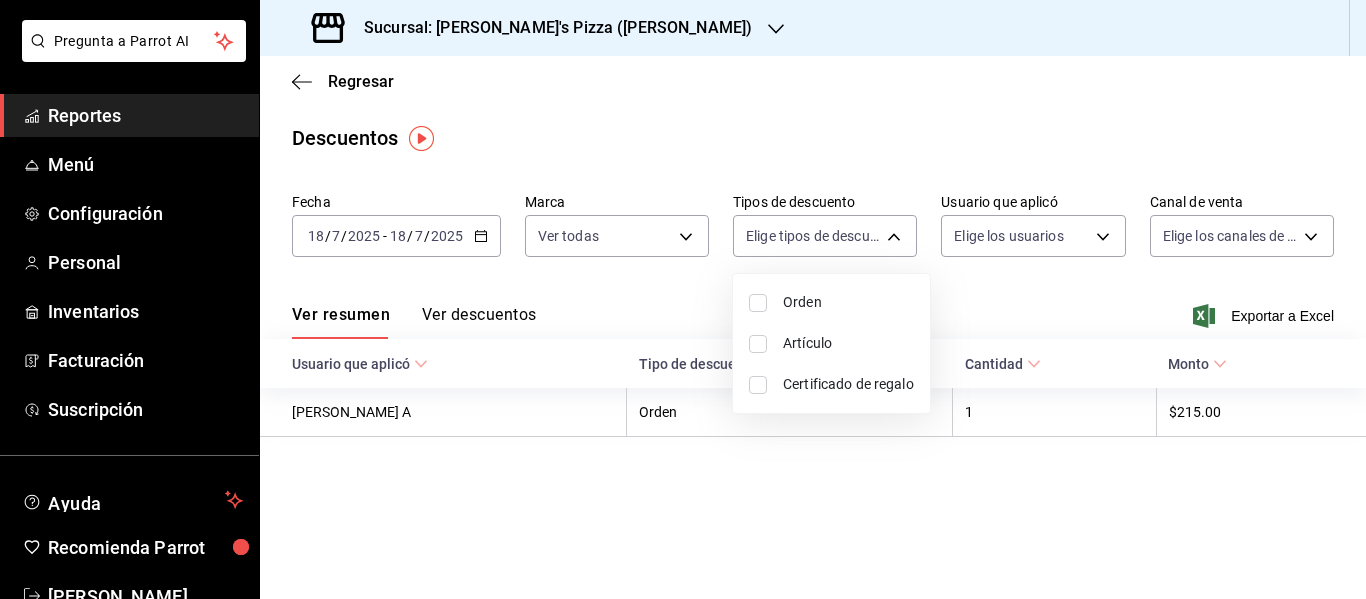 click at bounding box center (683, 299) 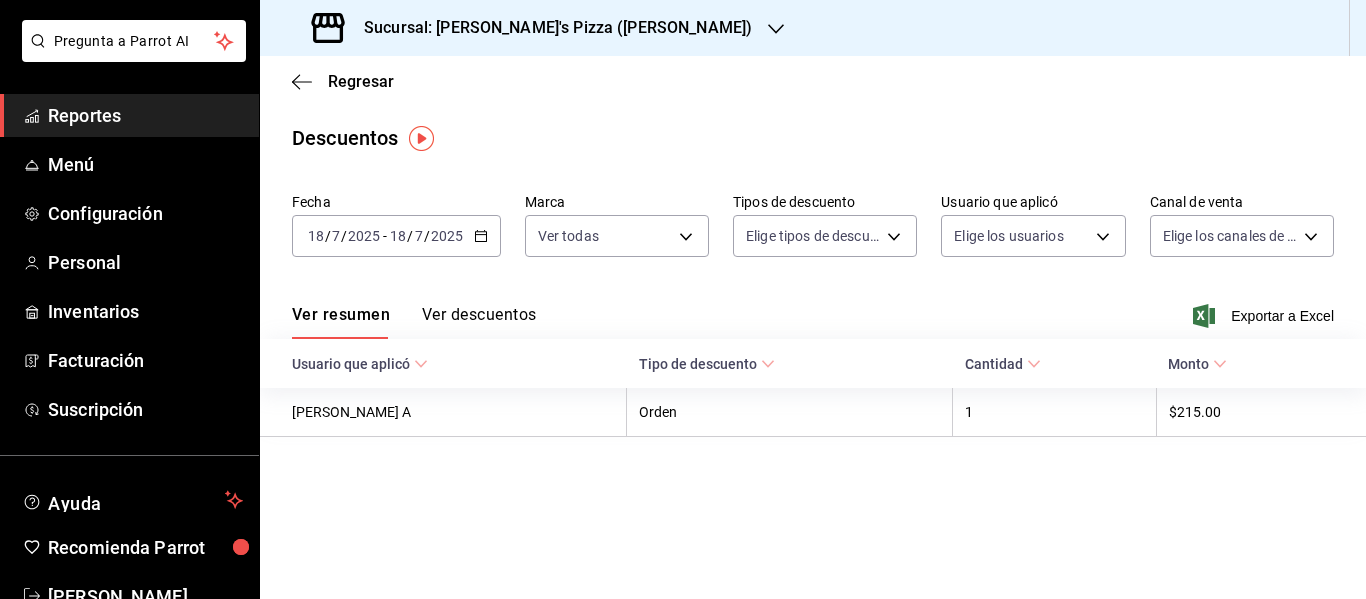 click on "Ver descuentos" at bounding box center [479, 322] 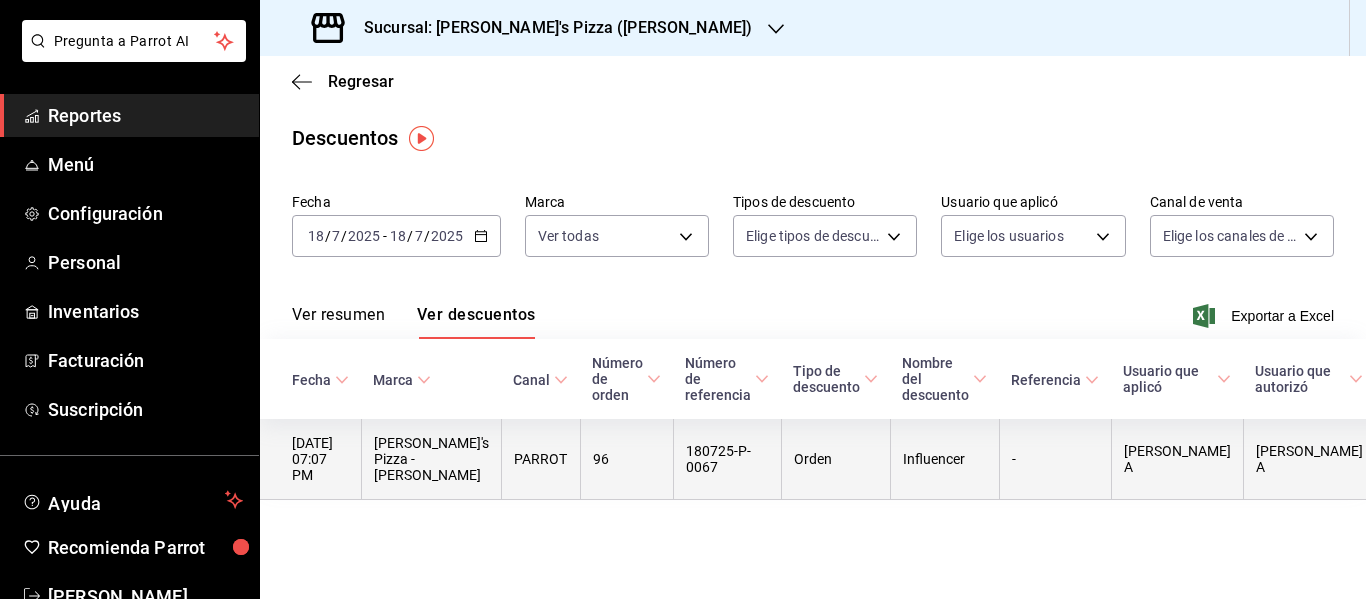 click on "[PERSON_NAME]'s Pizza - [PERSON_NAME]" at bounding box center [431, 459] 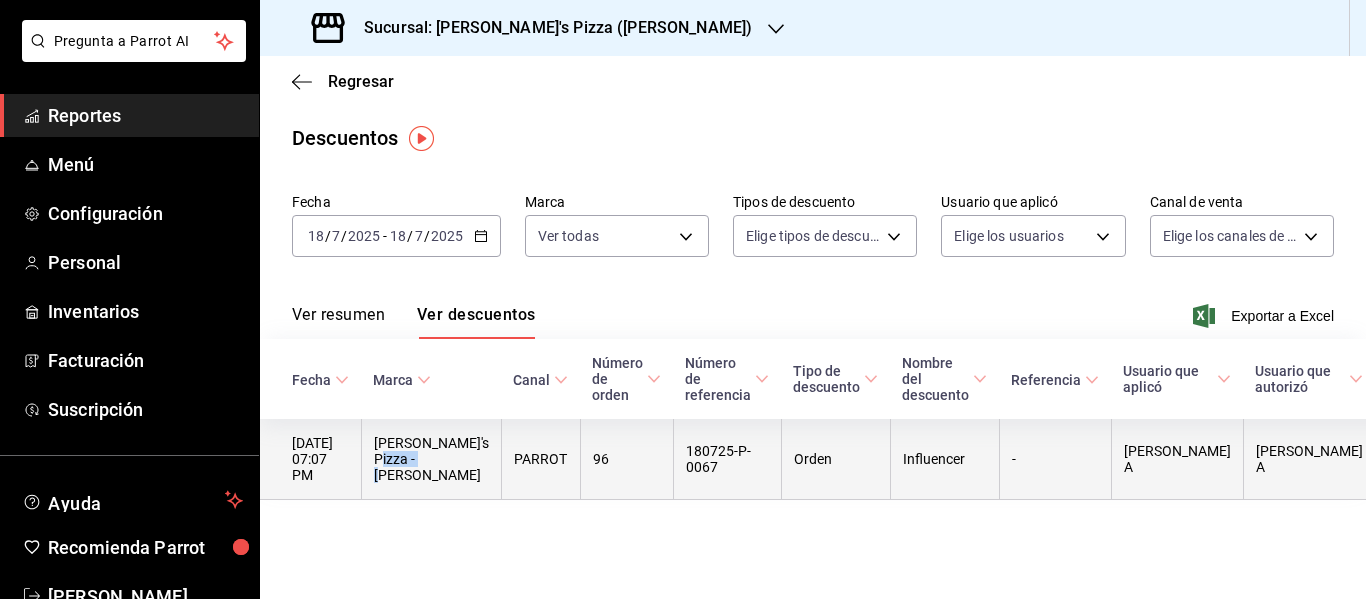 click on "[PERSON_NAME]'s Pizza - [PERSON_NAME]" at bounding box center (431, 459) 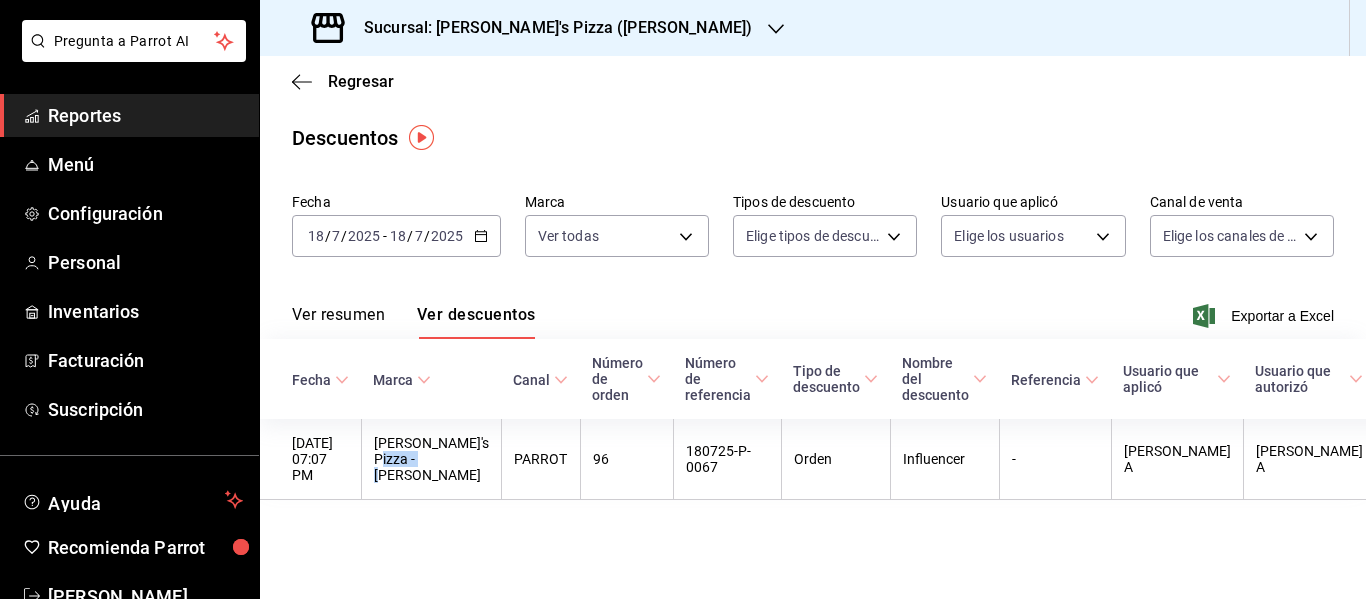 scroll, scrollTop: 4, scrollLeft: 0, axis: vertical 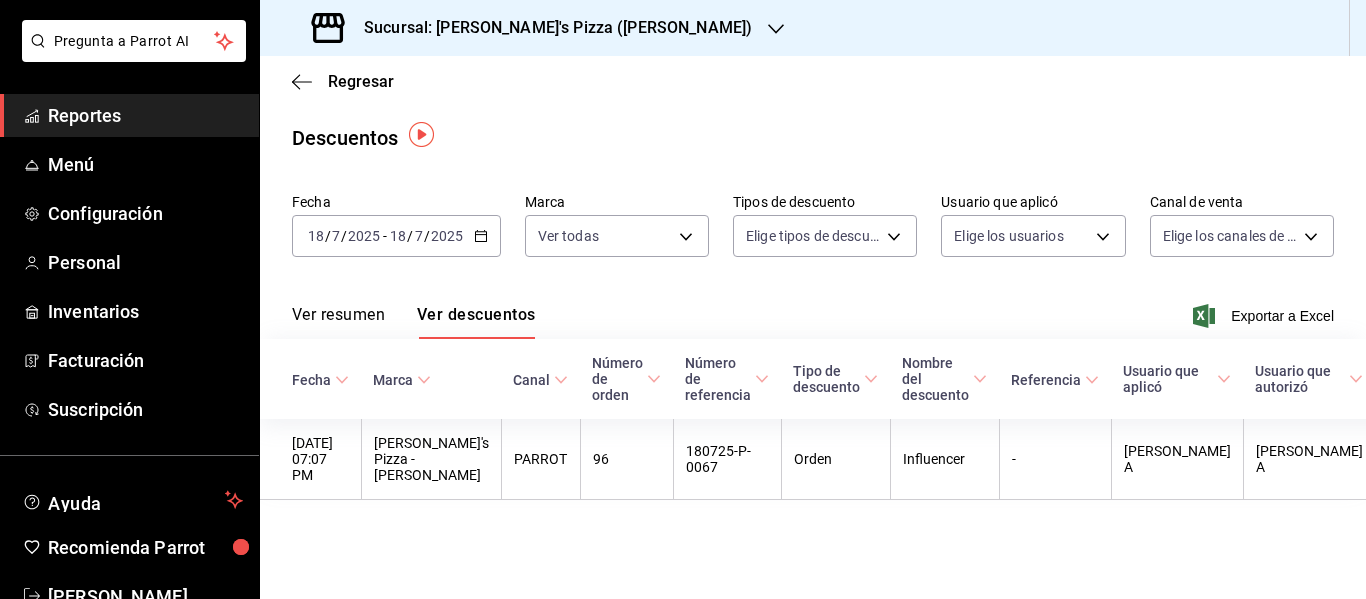 drag, startPoint x: 1034, startPoint y: 279, endPoint x: 919, endPoint y: 538, distance: 283.38312 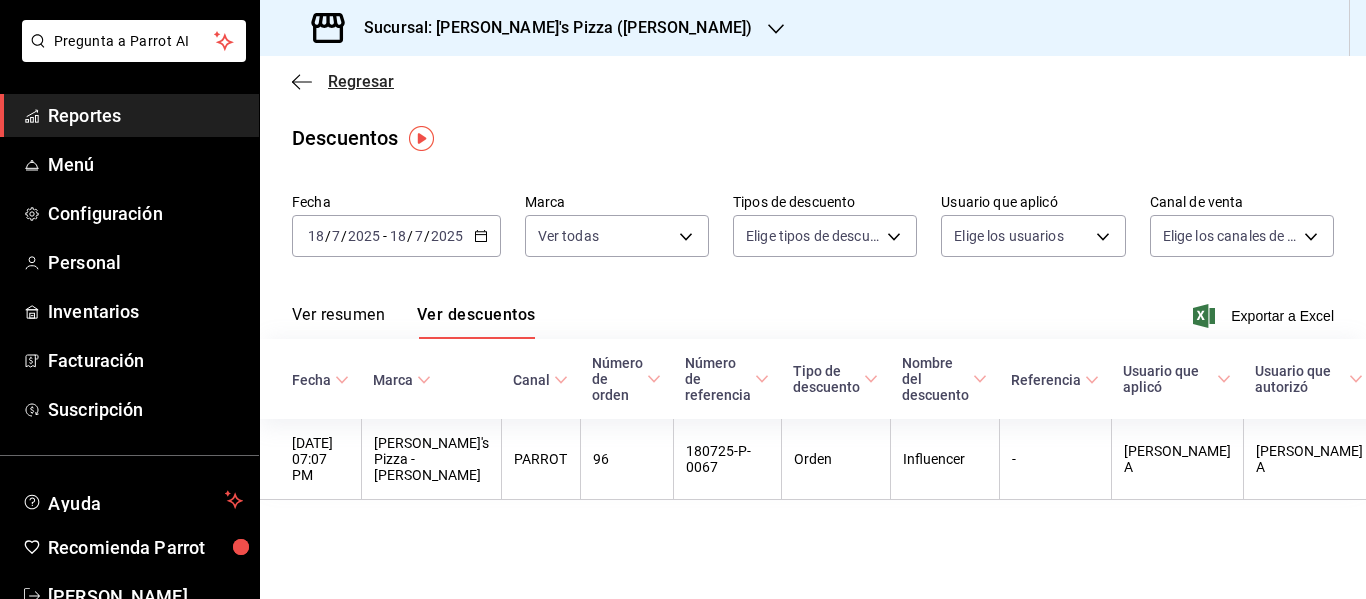 click 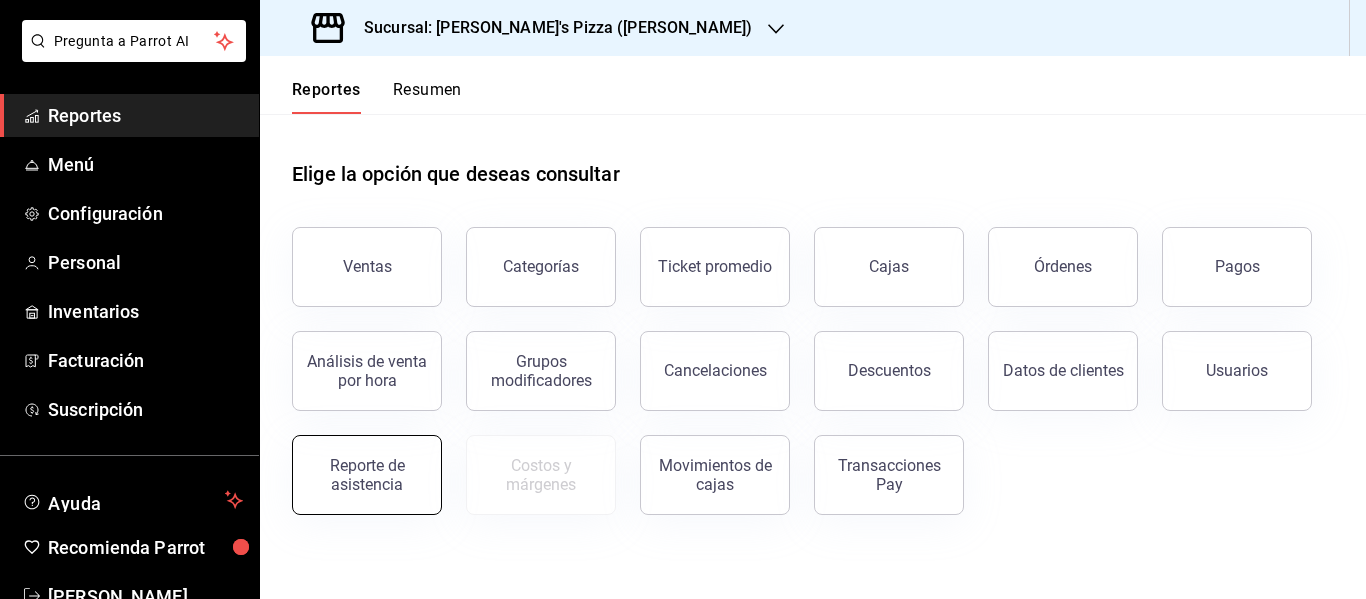 click on "Reporte de asistencia" at bounding box center [367, 475] 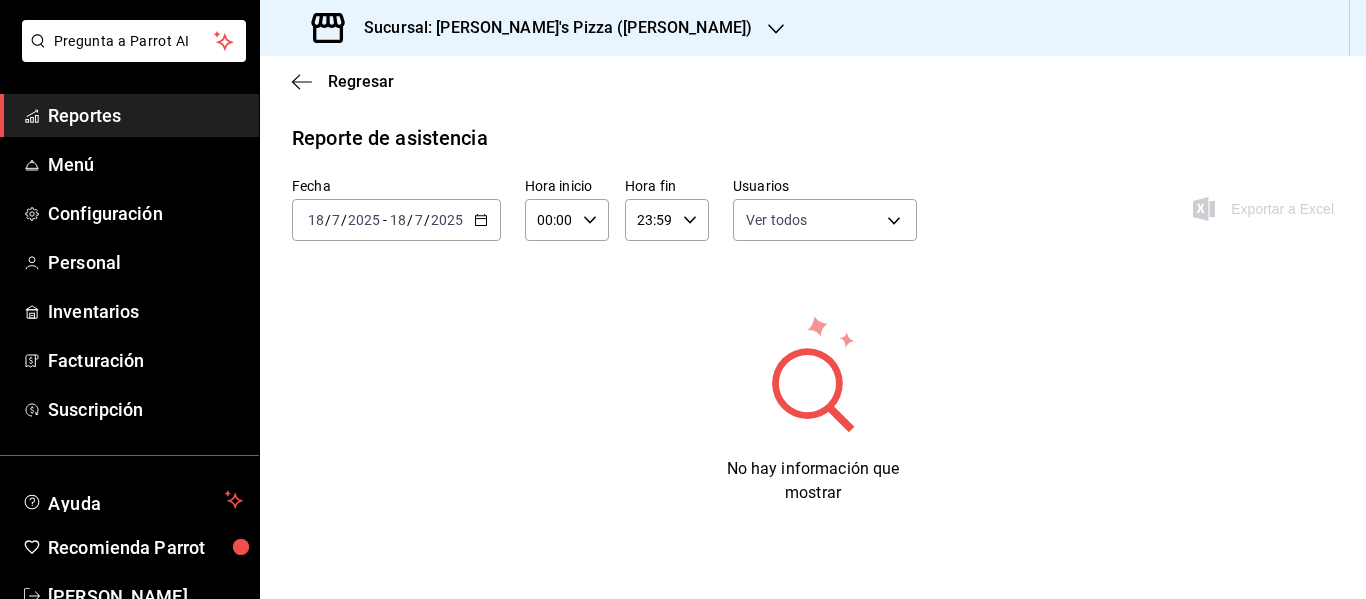 click on "Sucursal: [PERSON_NAME]'s Pizza ([PERSON_NAME])" at bounding box center [550, 28] 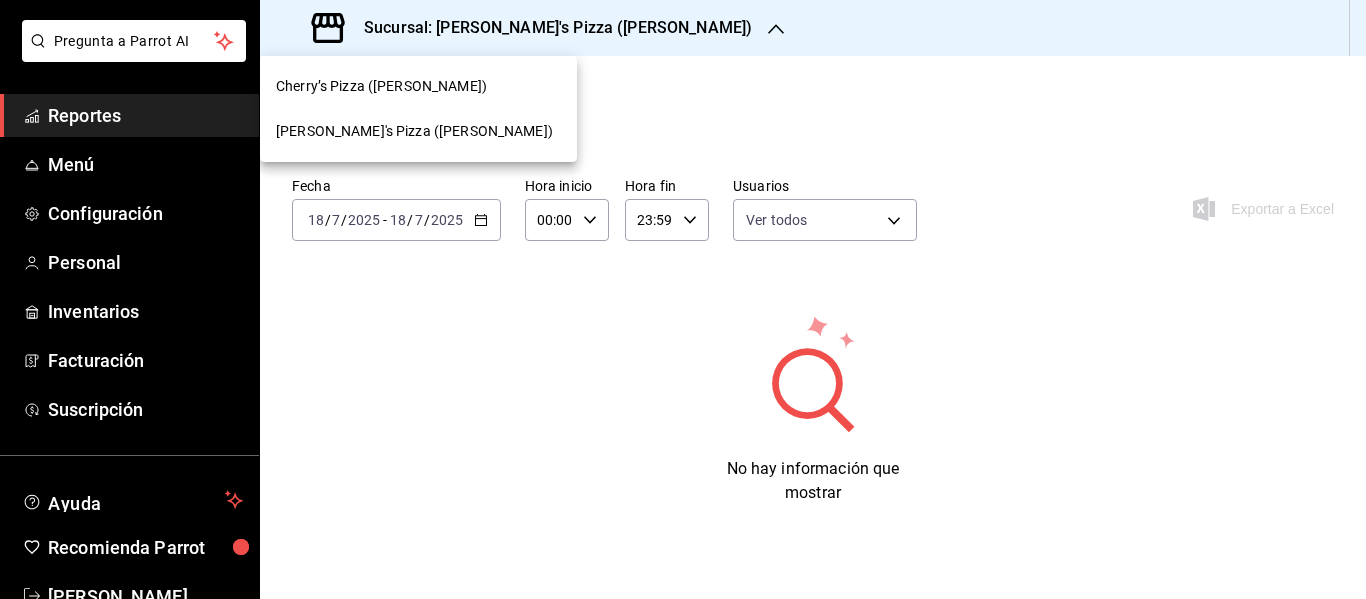 click on "[PERSON_NAME]'s Pizza ([PERSON_NAME])" at bounding box center (414, 131) 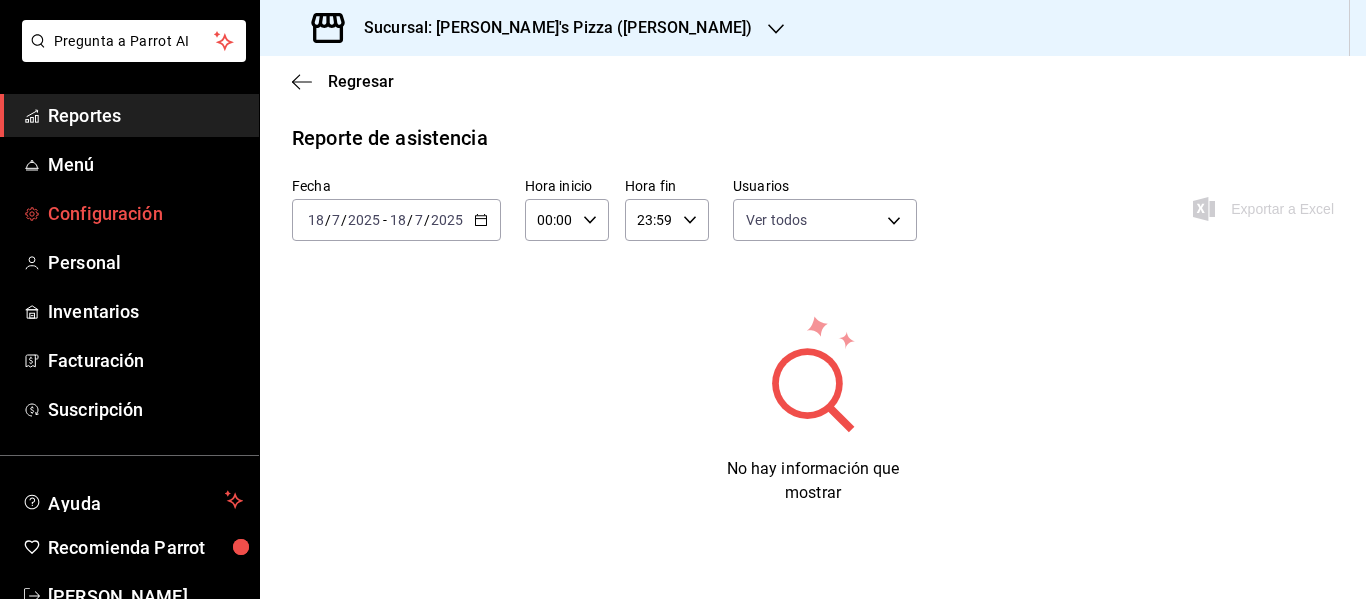 click on "Configuración" at bounding box center [145, 213] 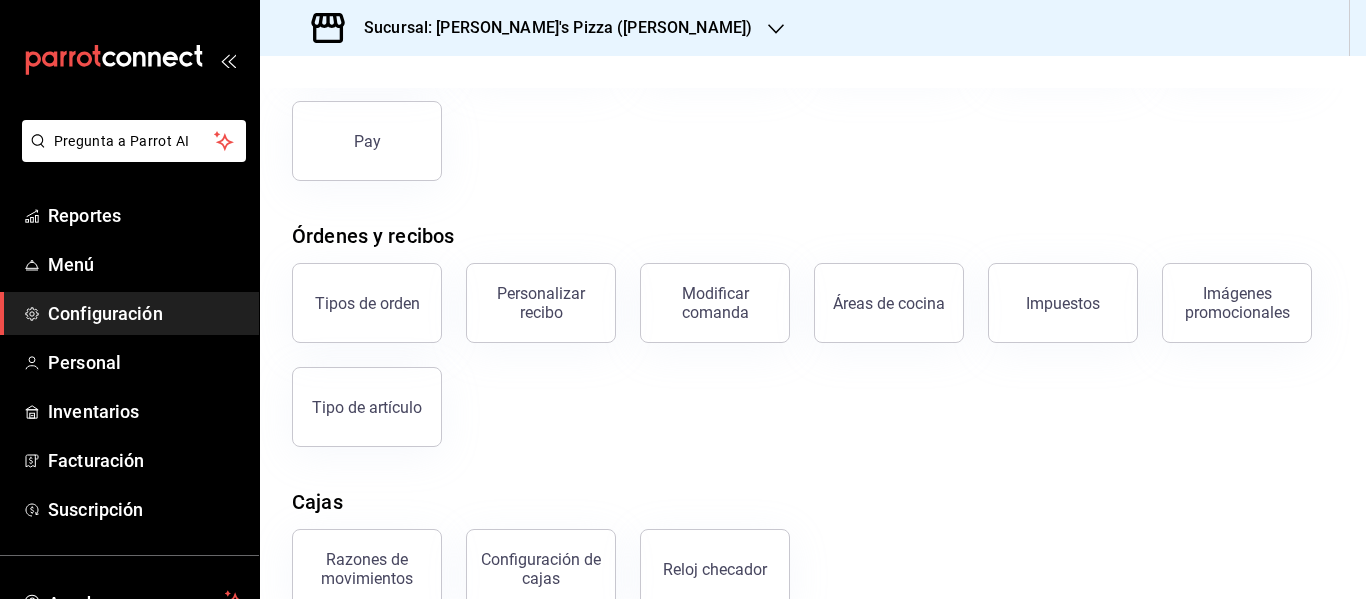 scroll, scrollTop: 415, scrollLeft: 0, axis: vertical 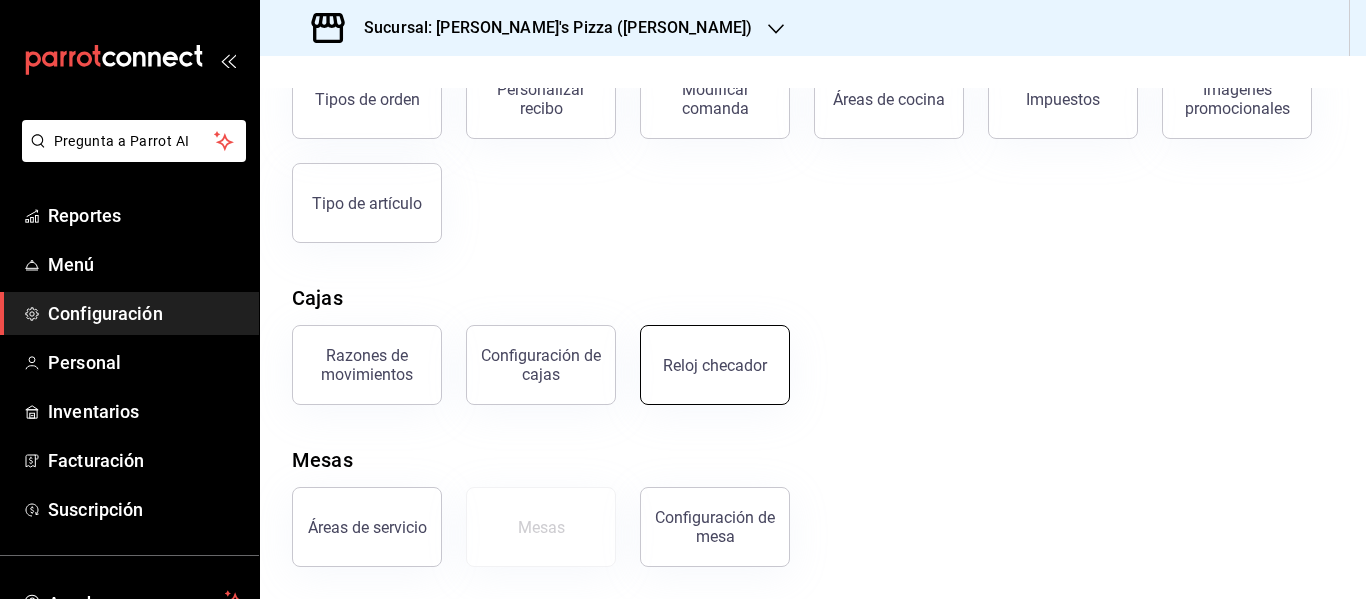 click on "Reloj checador" at bounding box center (715, 365) 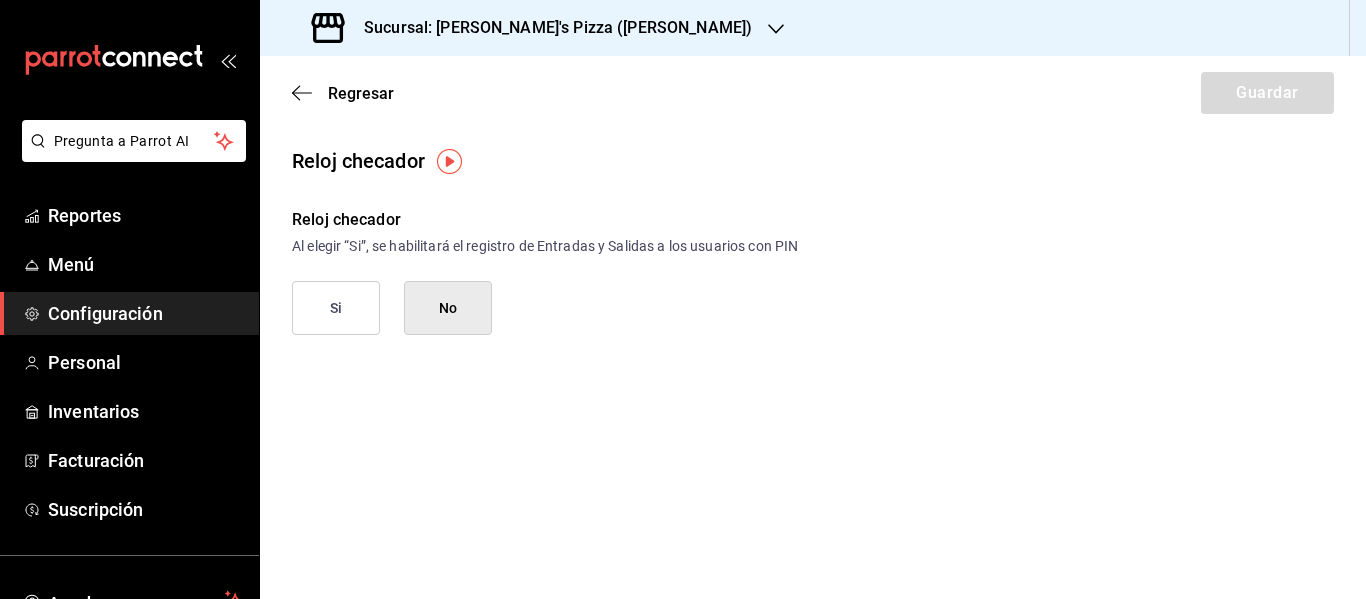 click on "Si" at bounding box center [336, 308] 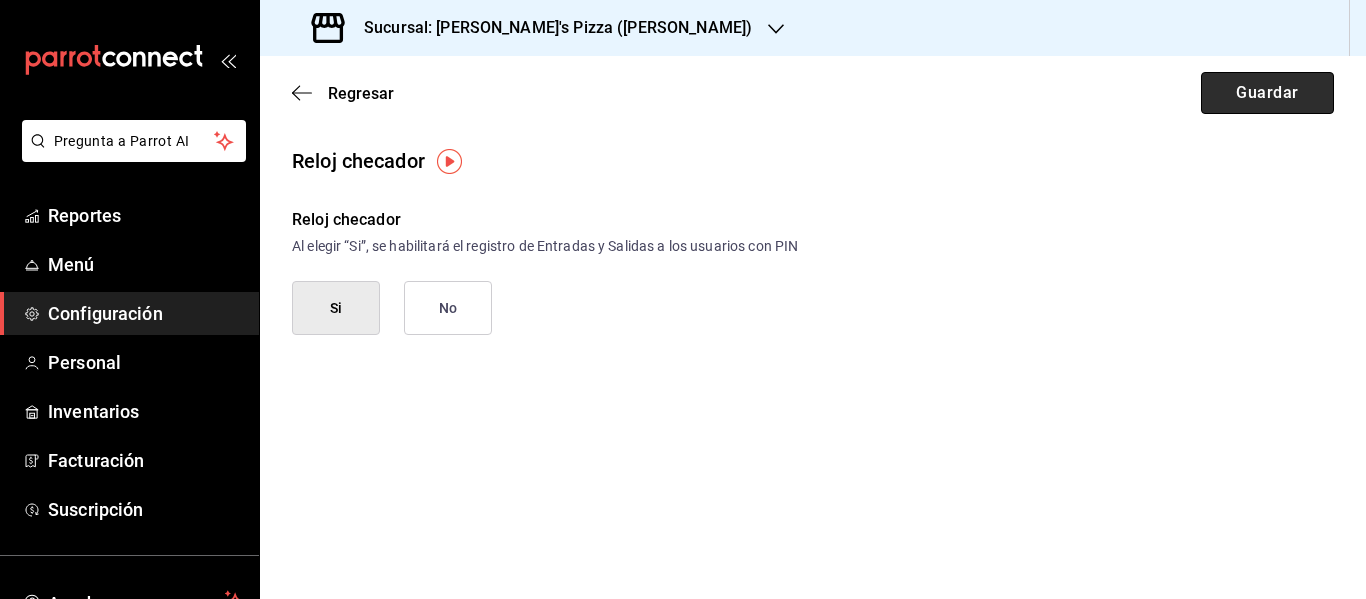 click on "Guardar" at bounding box center [1267, 93] 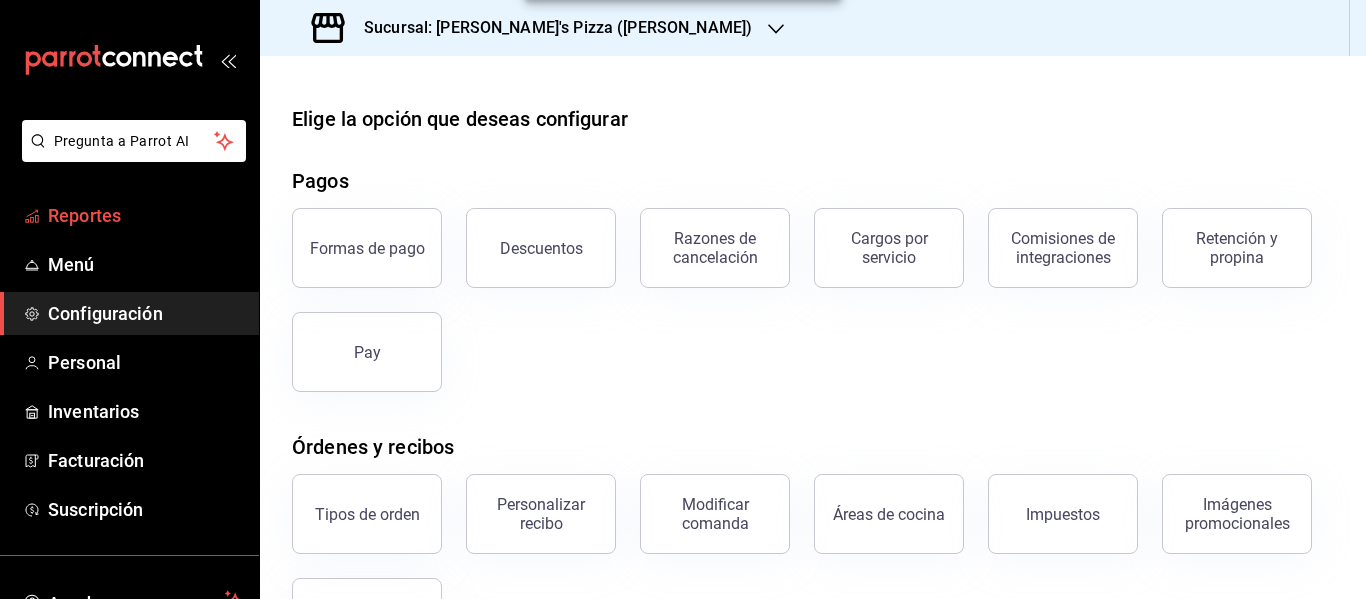 click on "Reportes" at bounding box center (129, 215) 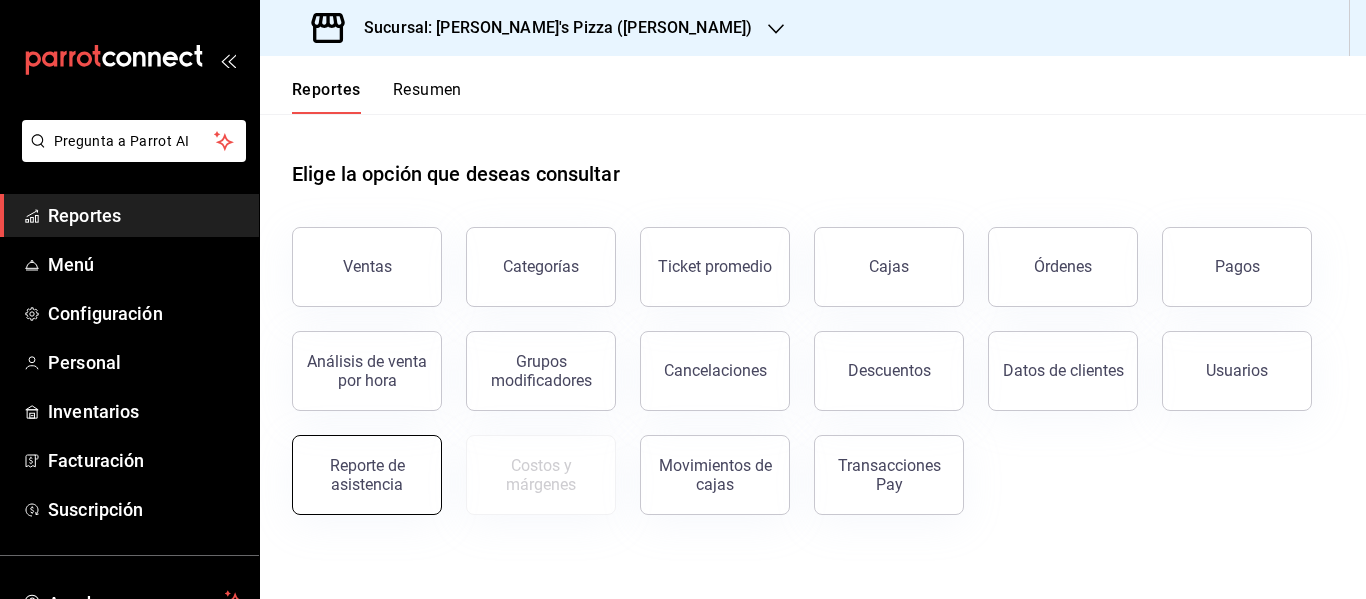 click on "Reporte de asistencia" at bounding box center (367, 475) 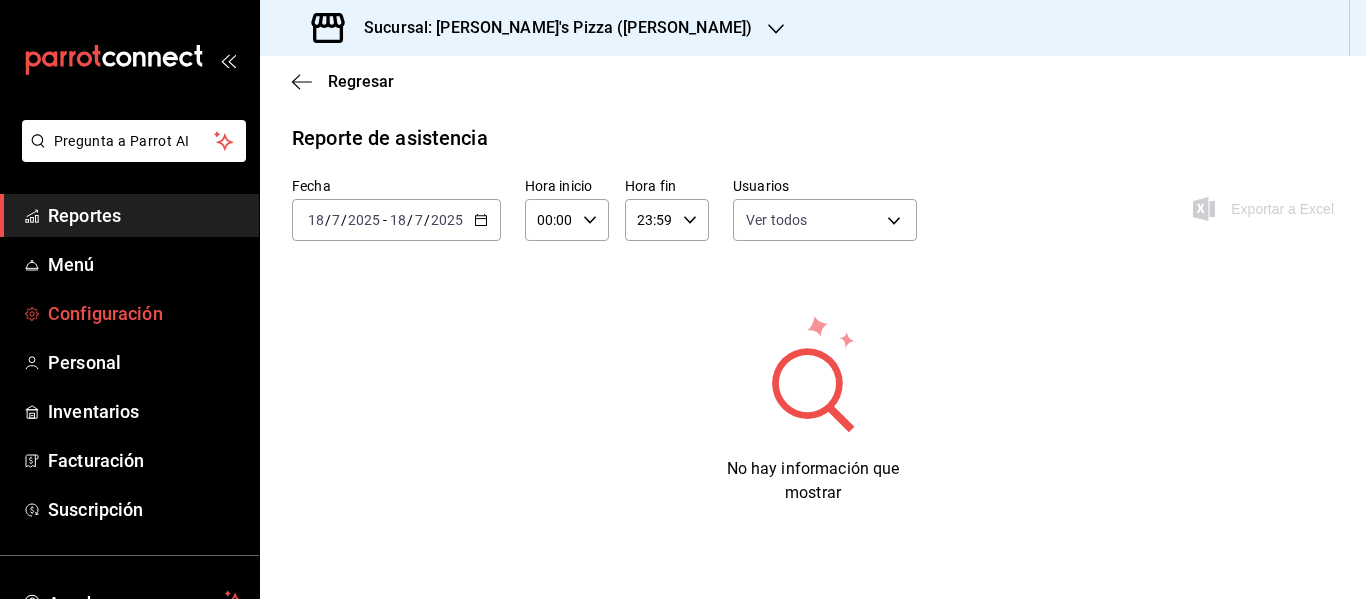 click on "Configuración" at bounding box center (145, 313) 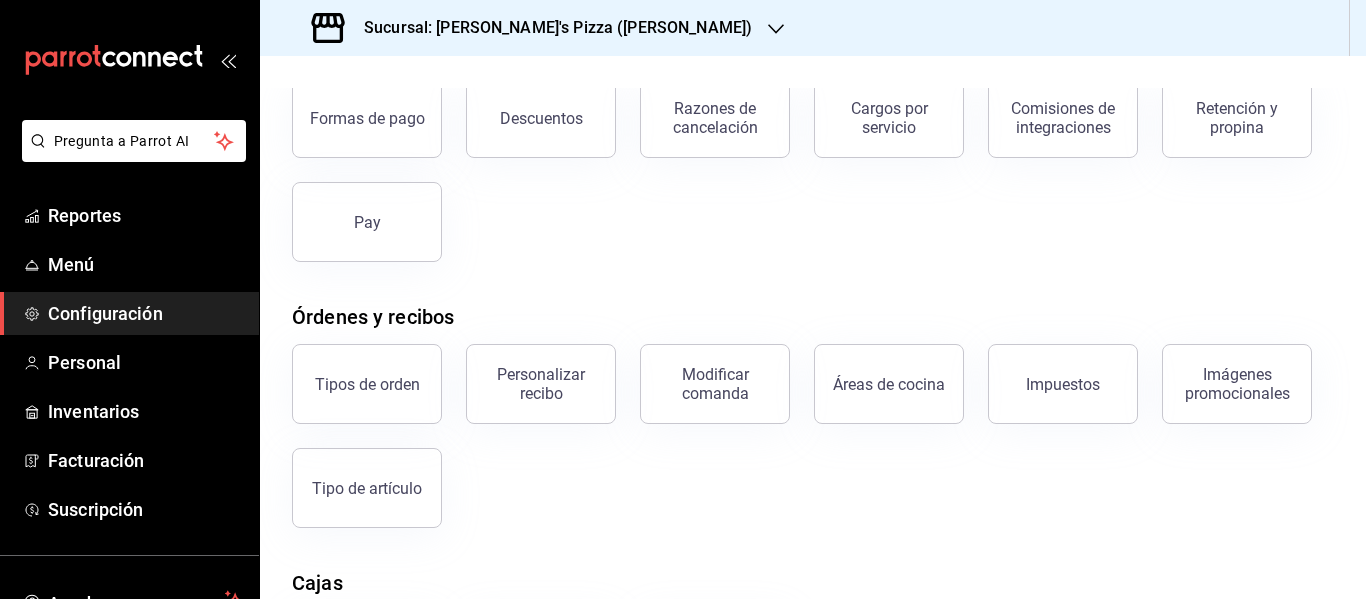scroll, scrollTop: 141, scrollLeft: 0, axis: vertical 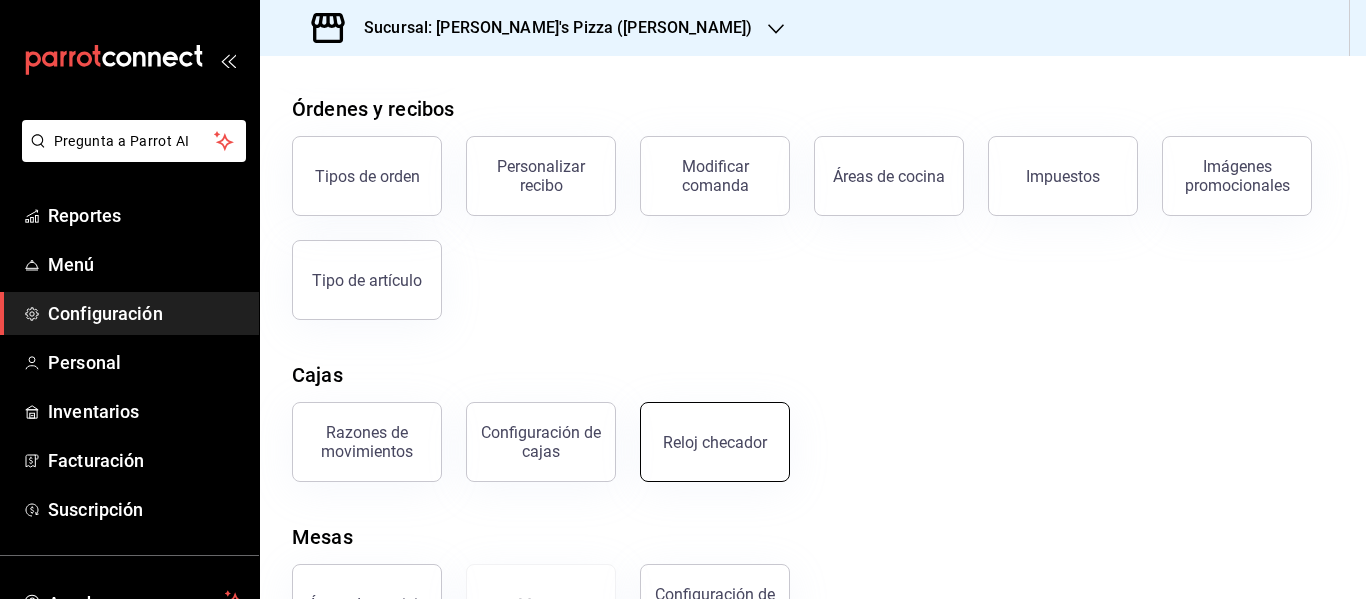 click on "Reloj checador" at bounding box center (715, 442) 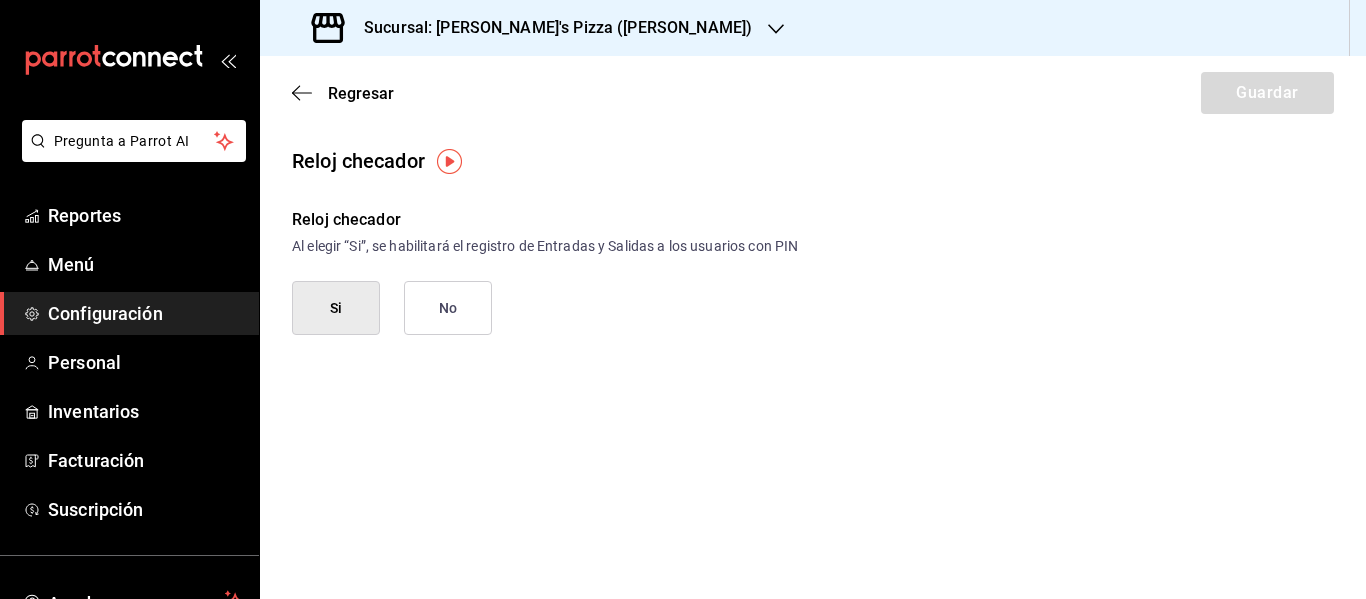 click on "Si" at bounding box center (336, 308) 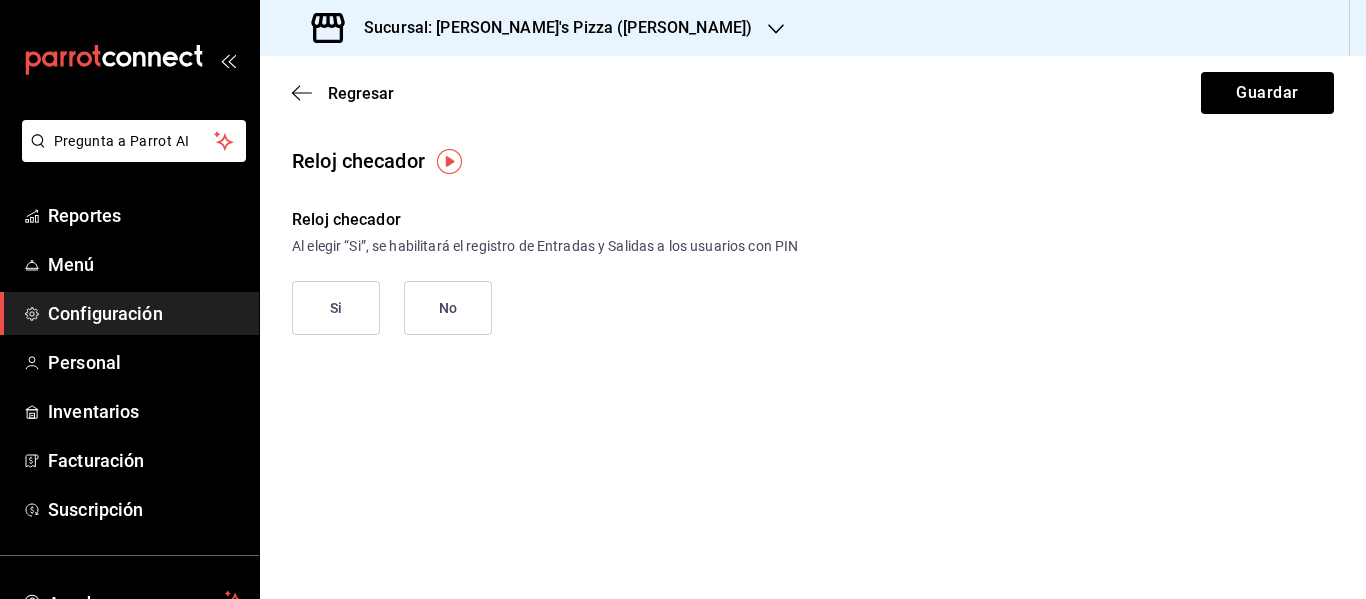 click on "Si" at bounding box center [336, 308] 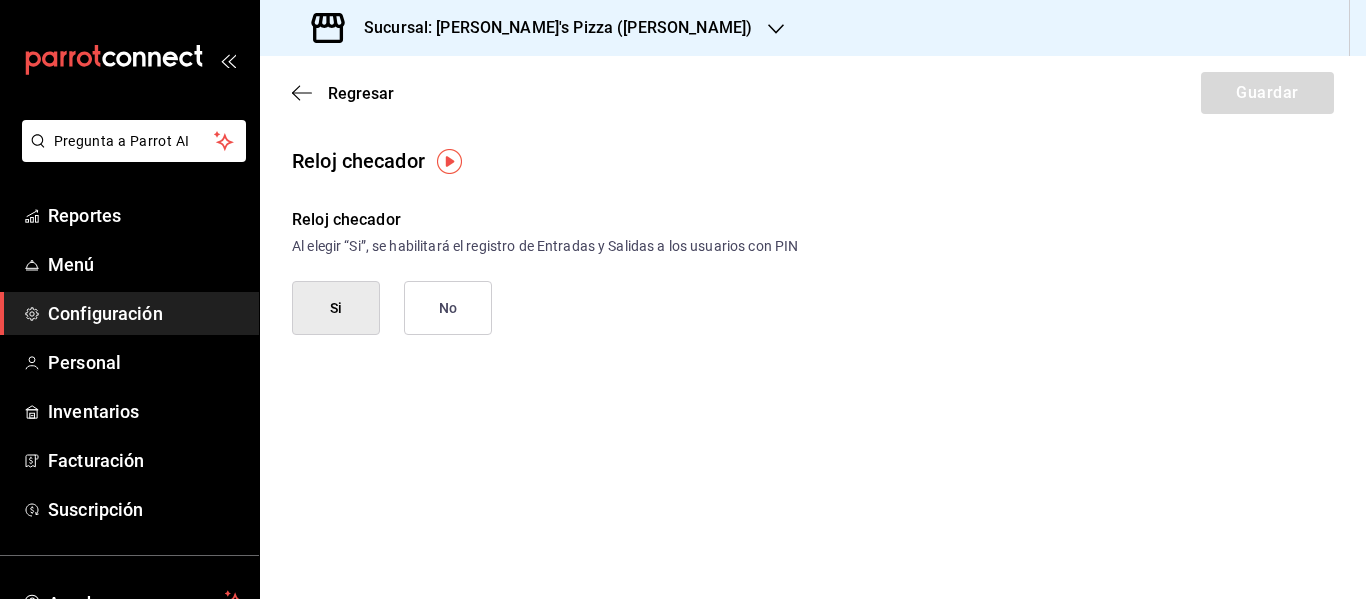 click on "Regresar Guardar" at bounding box center (813, 93) 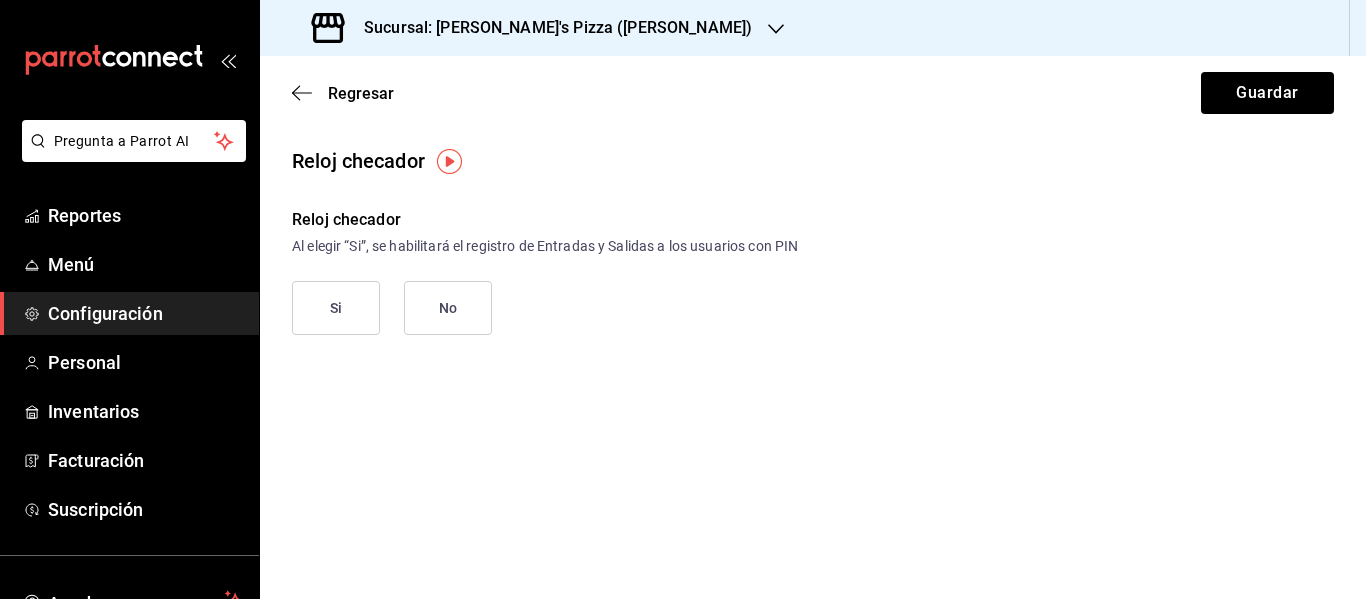 click on "Si" at bounding box center (336, 308) 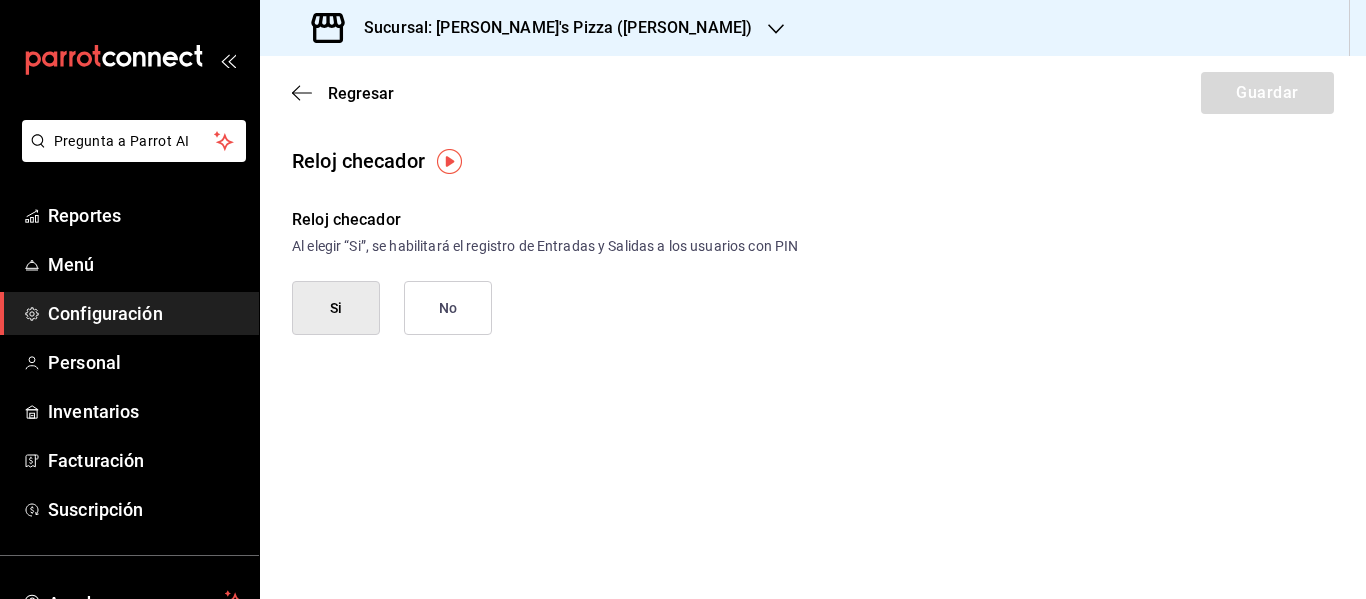 click on "No" at bounding box center [448, 308] 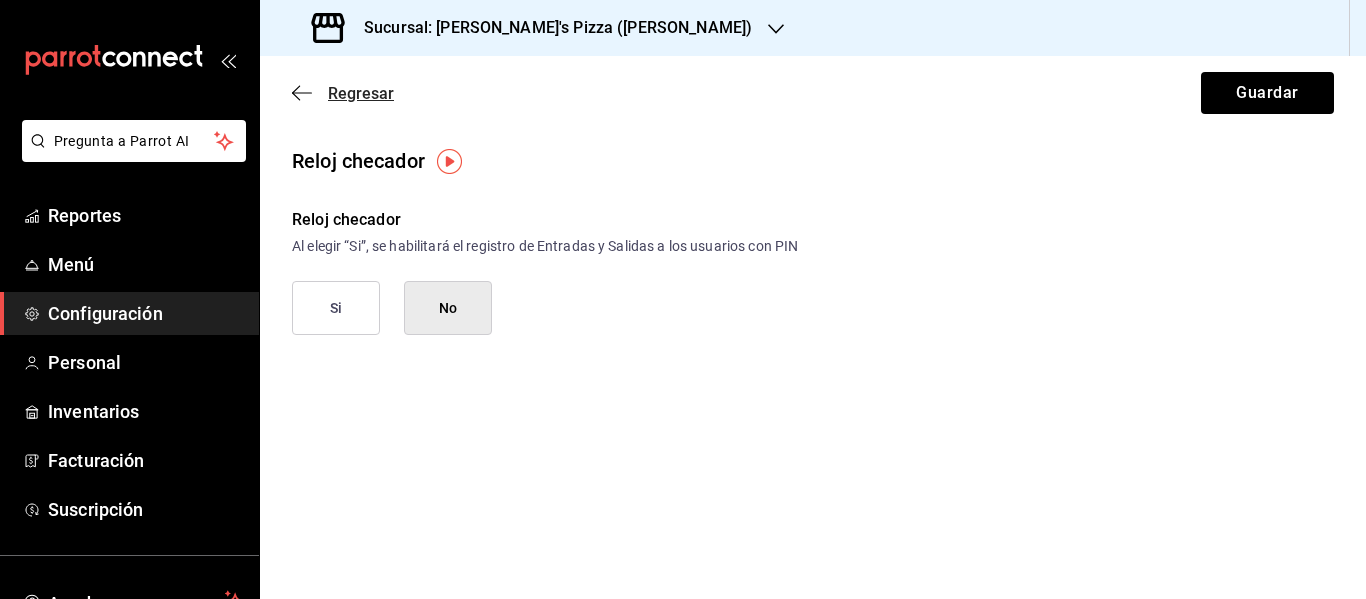 click 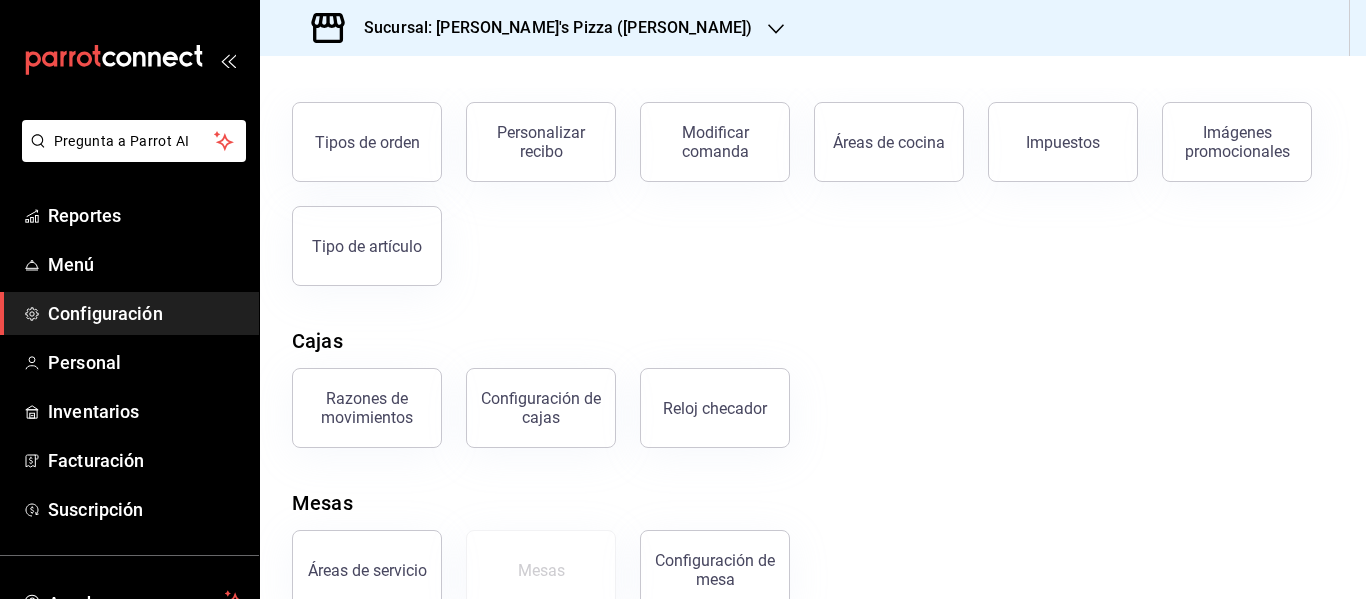 scroll, scrollTop: 375, scrollLeft: 0, axis: vertical 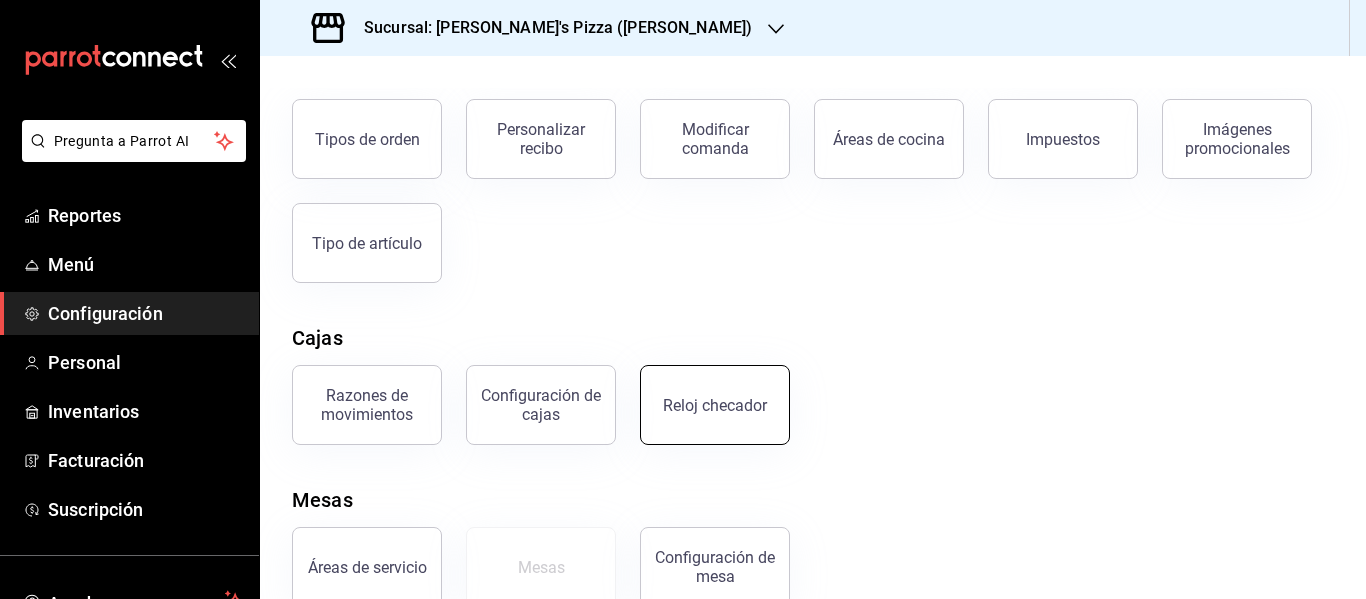 click on "Reloj checador" at bounding box center [715, 405] 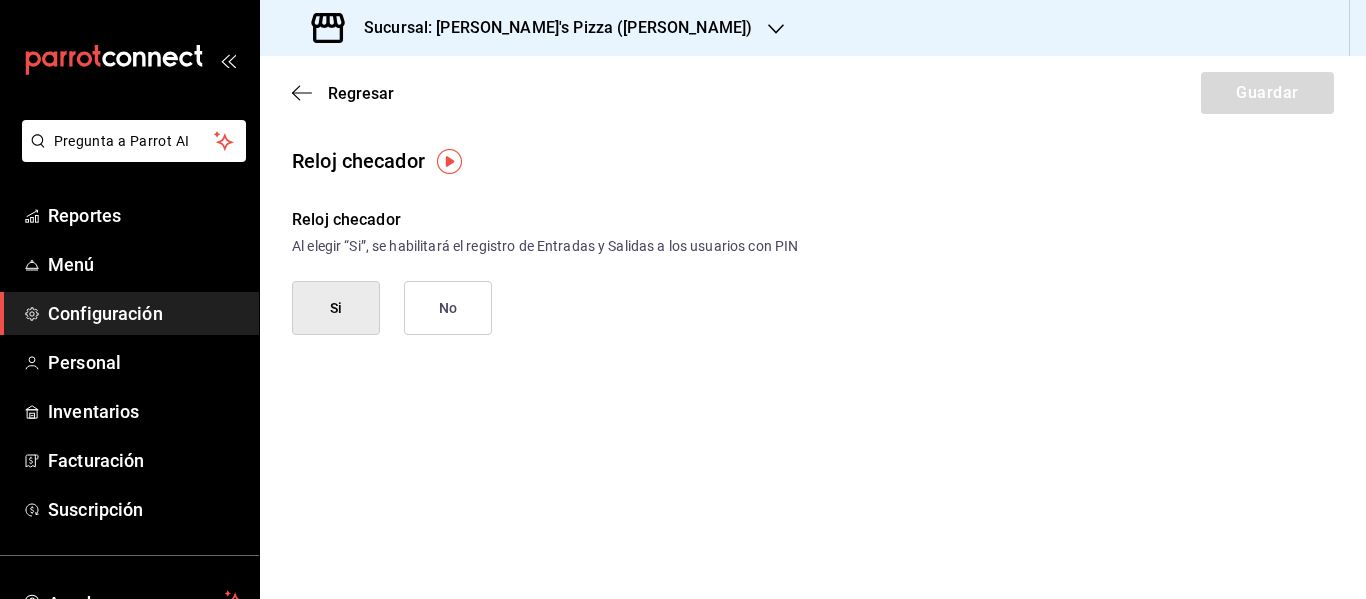 click 